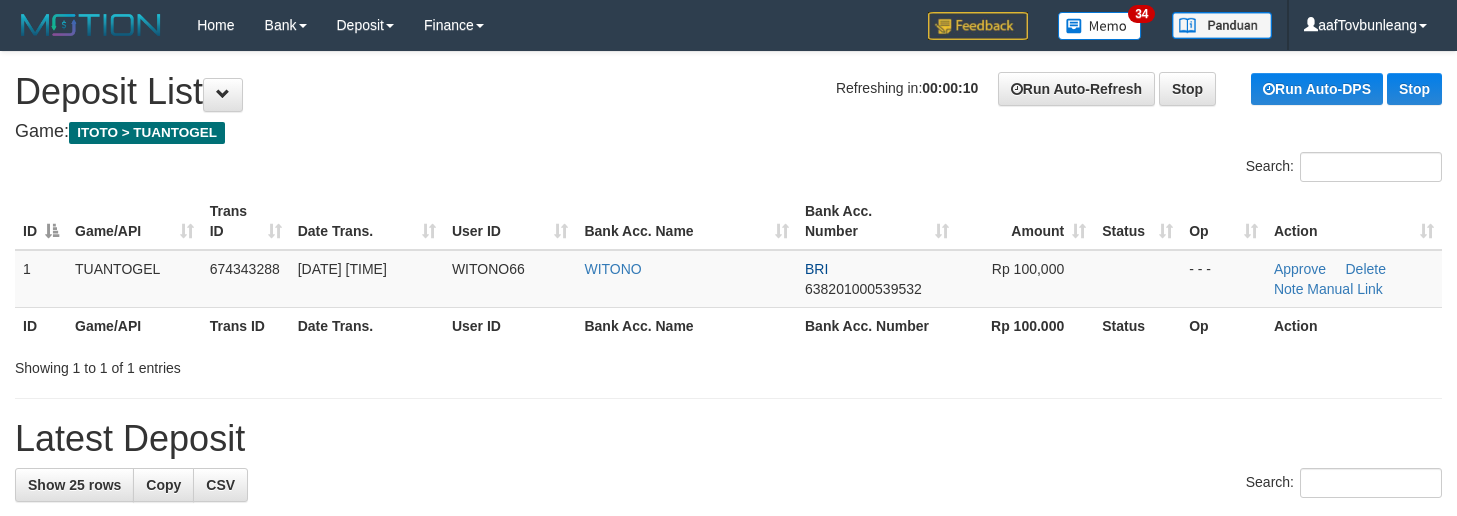 scroll, scrollTop: 0, scrollLeft: 0, axis: both 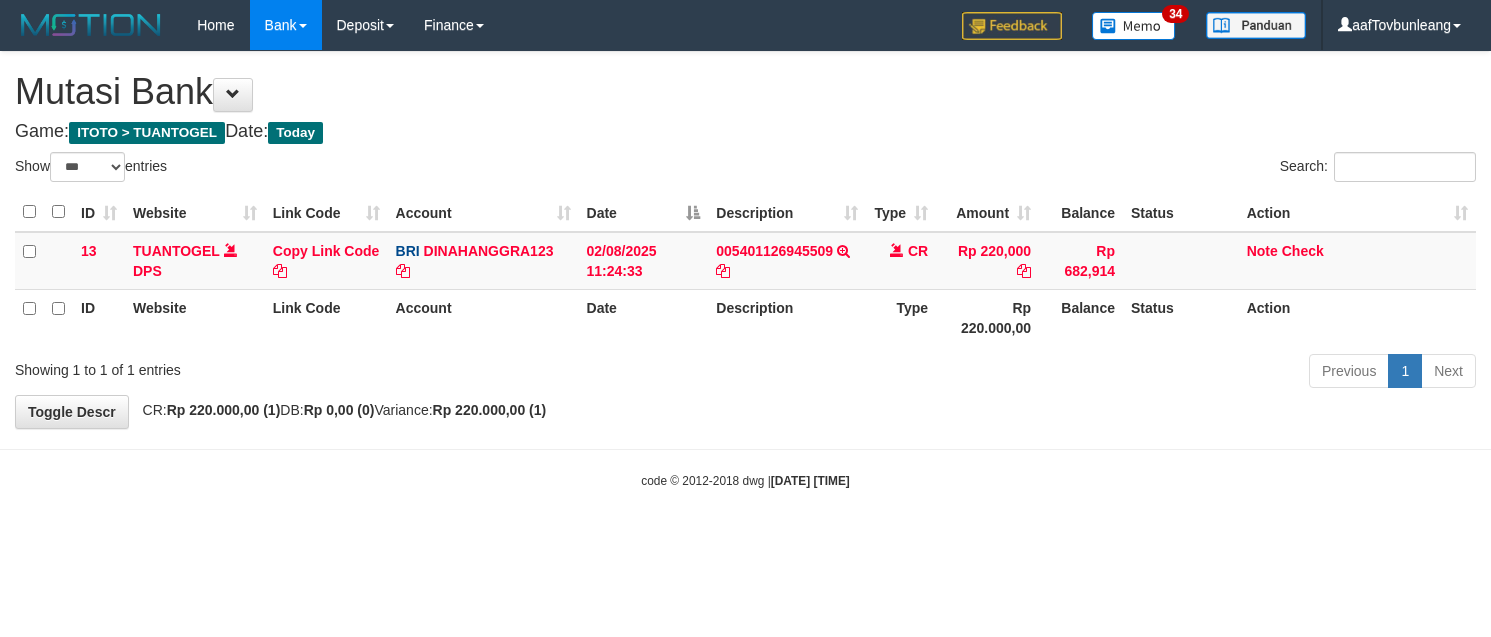 select on "***" 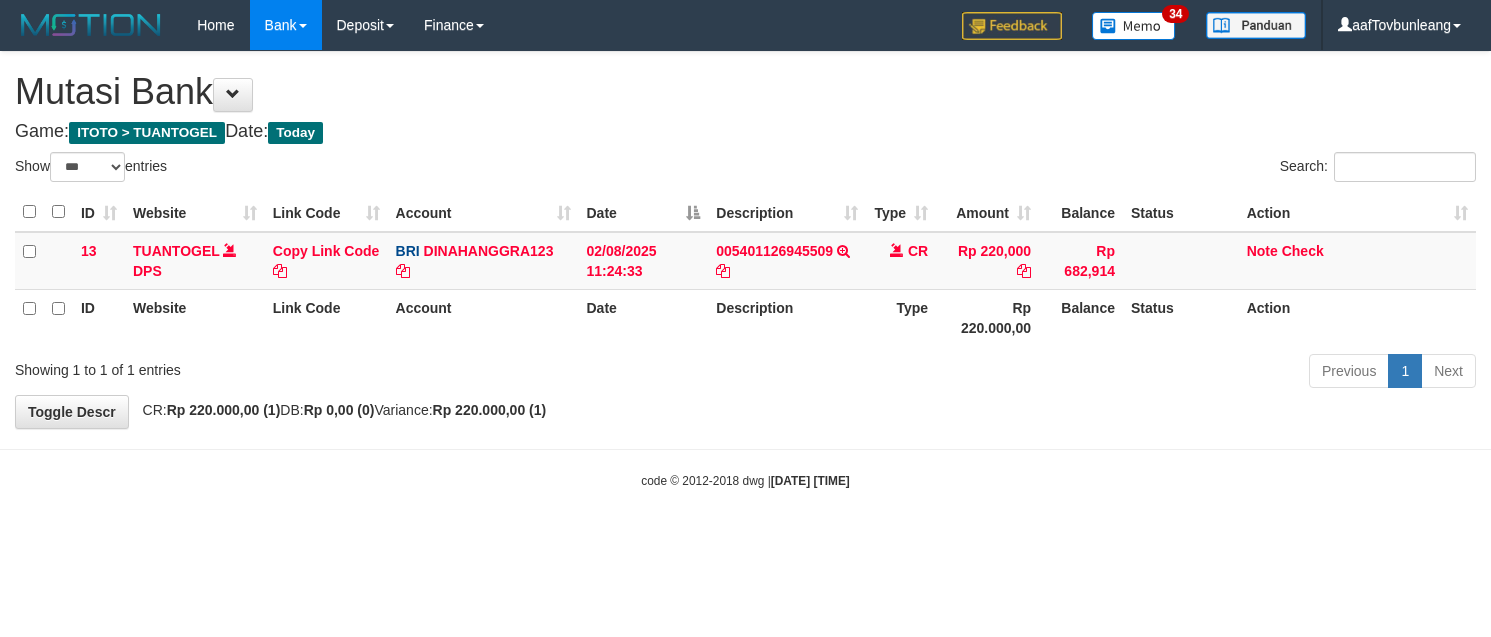scroll, scrollTop: 0, scrollLeft: 0, axis: both 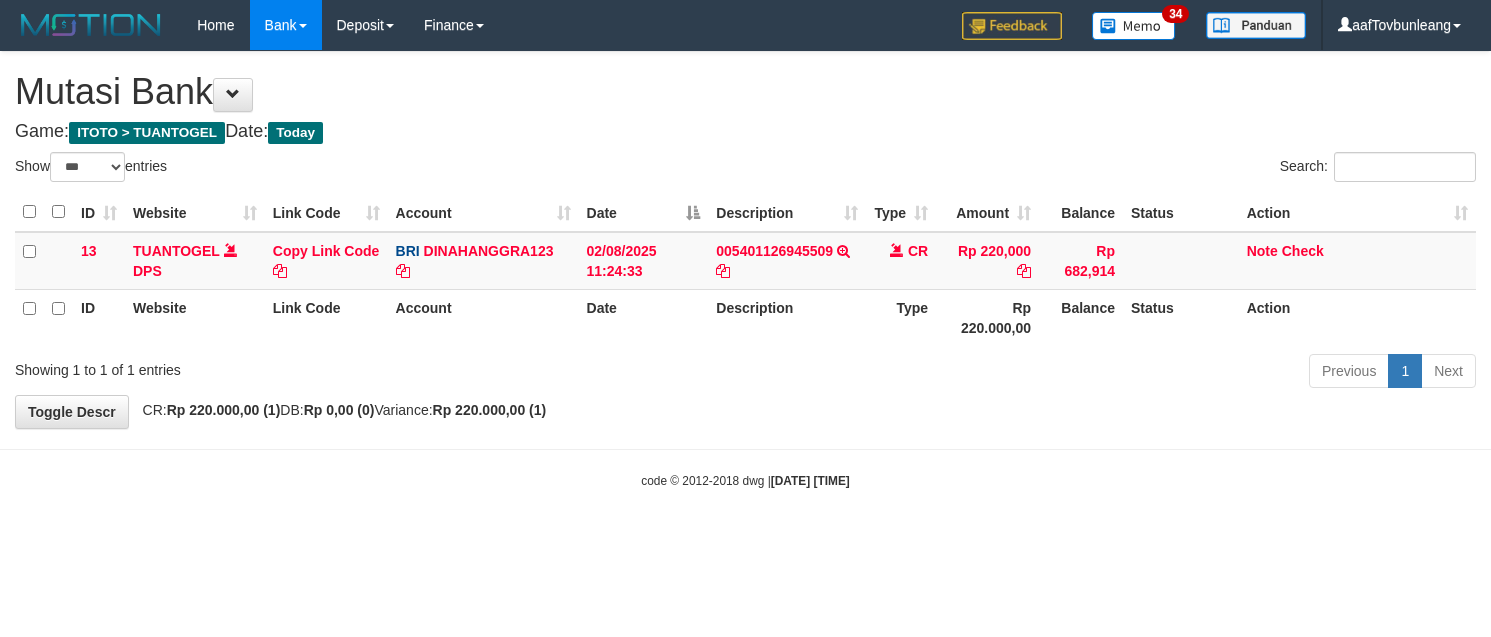 select on "***" 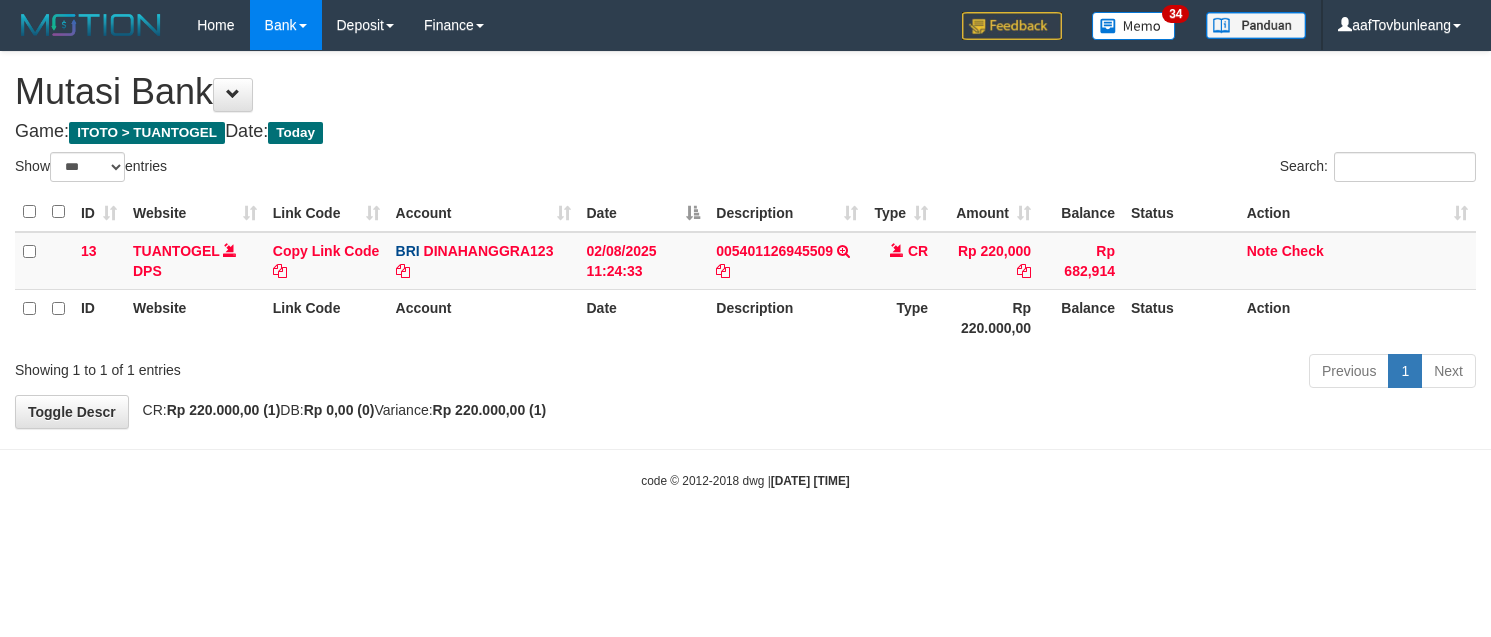 scroll, scrollTop: 0, scrollLeft: 0, axis: both 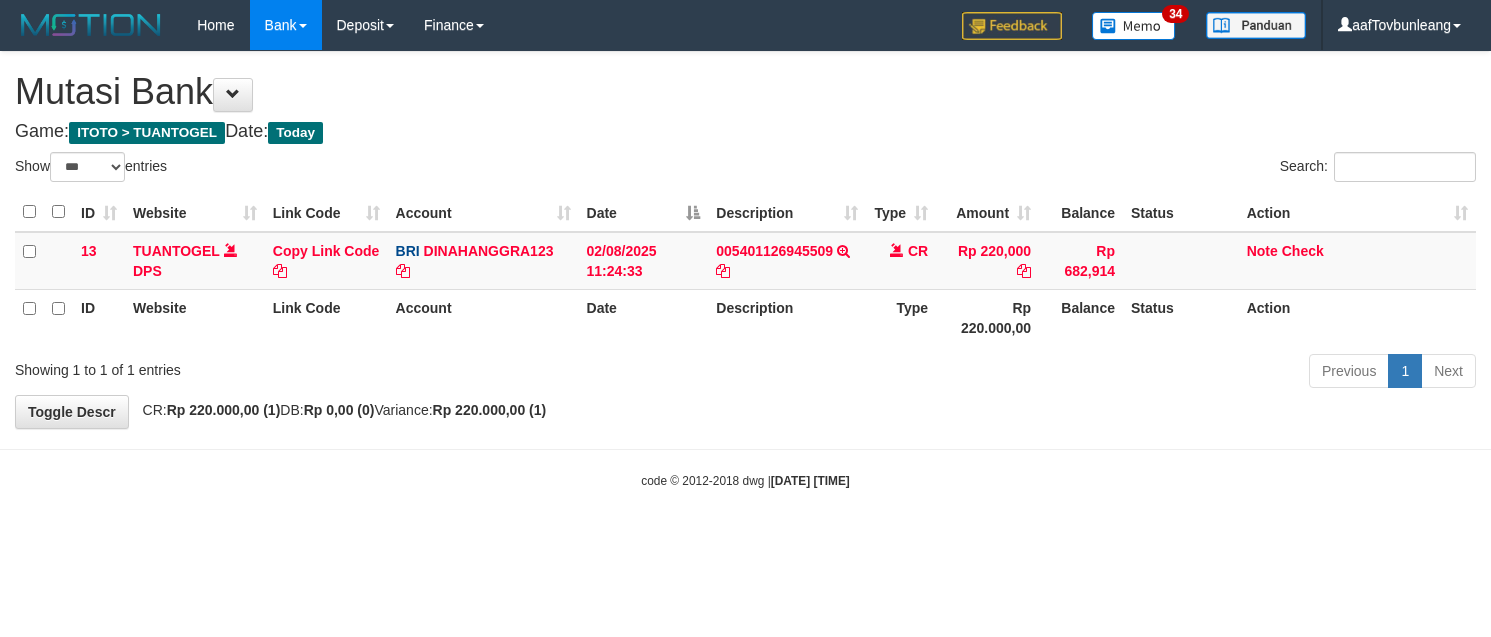 select on "***" 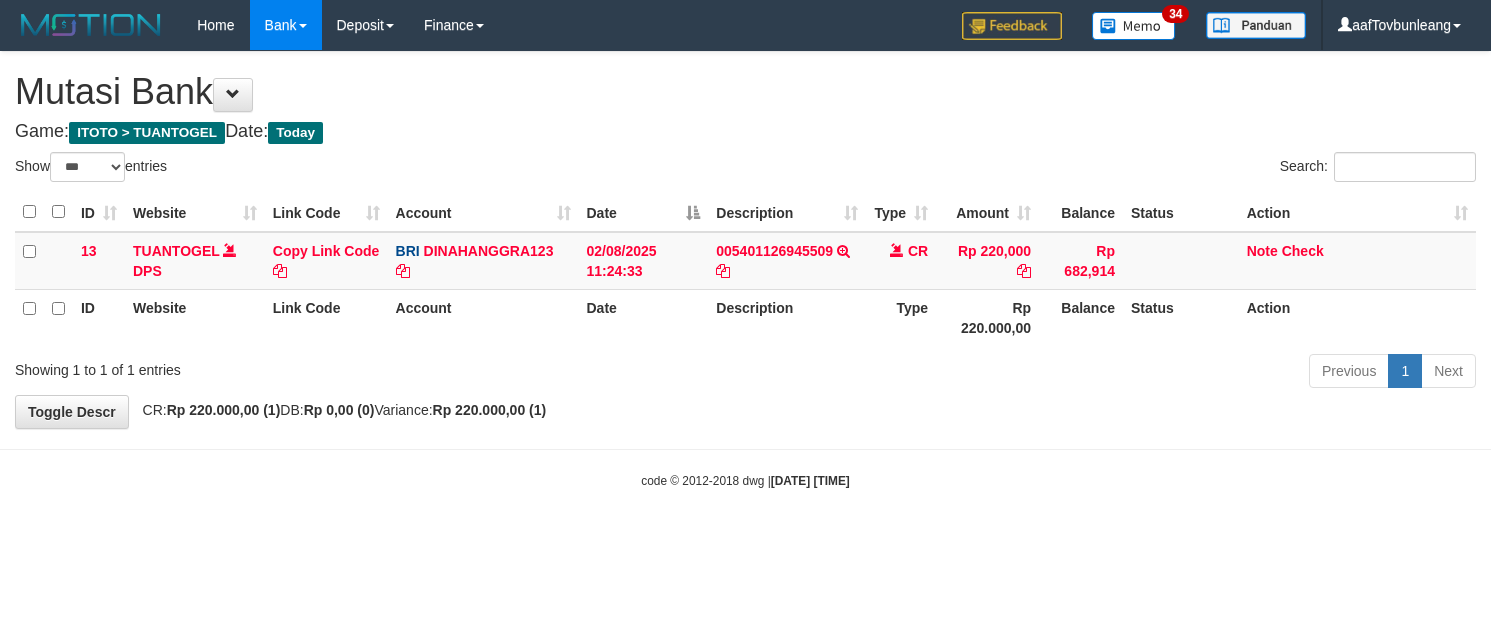 scroll, scrollTop: 0, scrollLeft: 0, axis: both 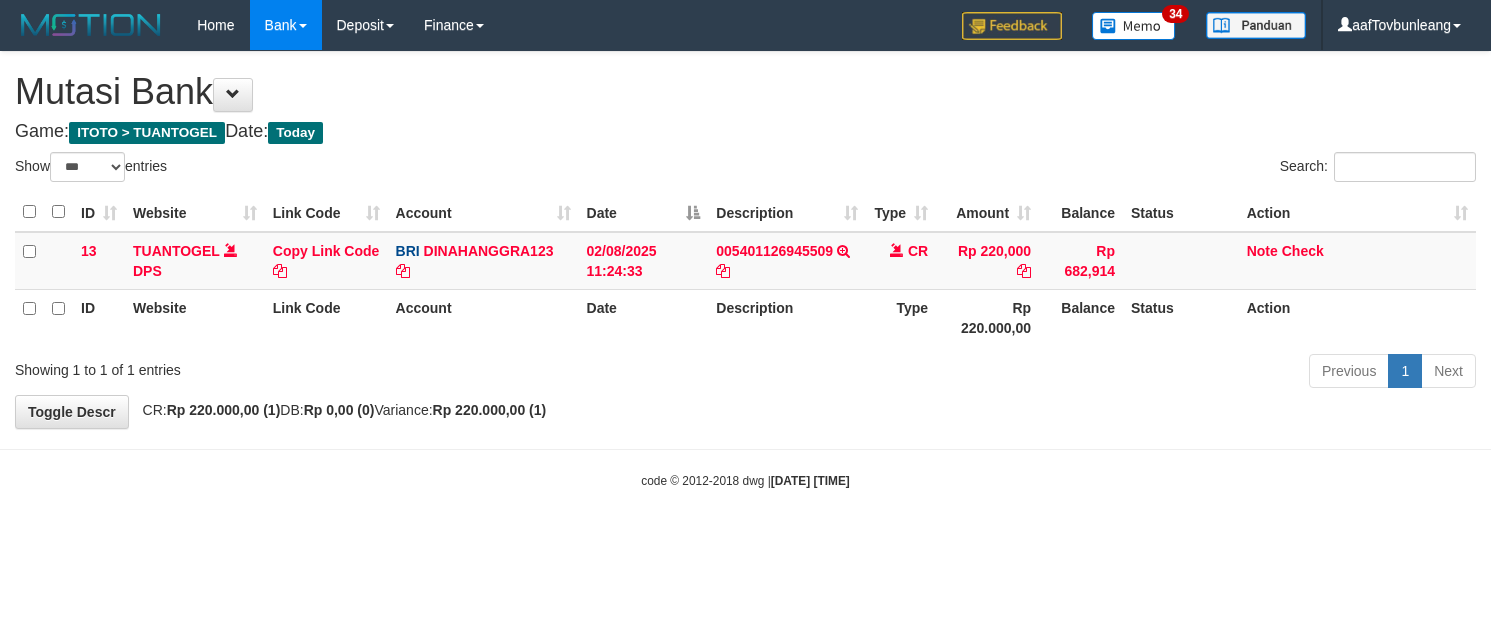 select on "***" 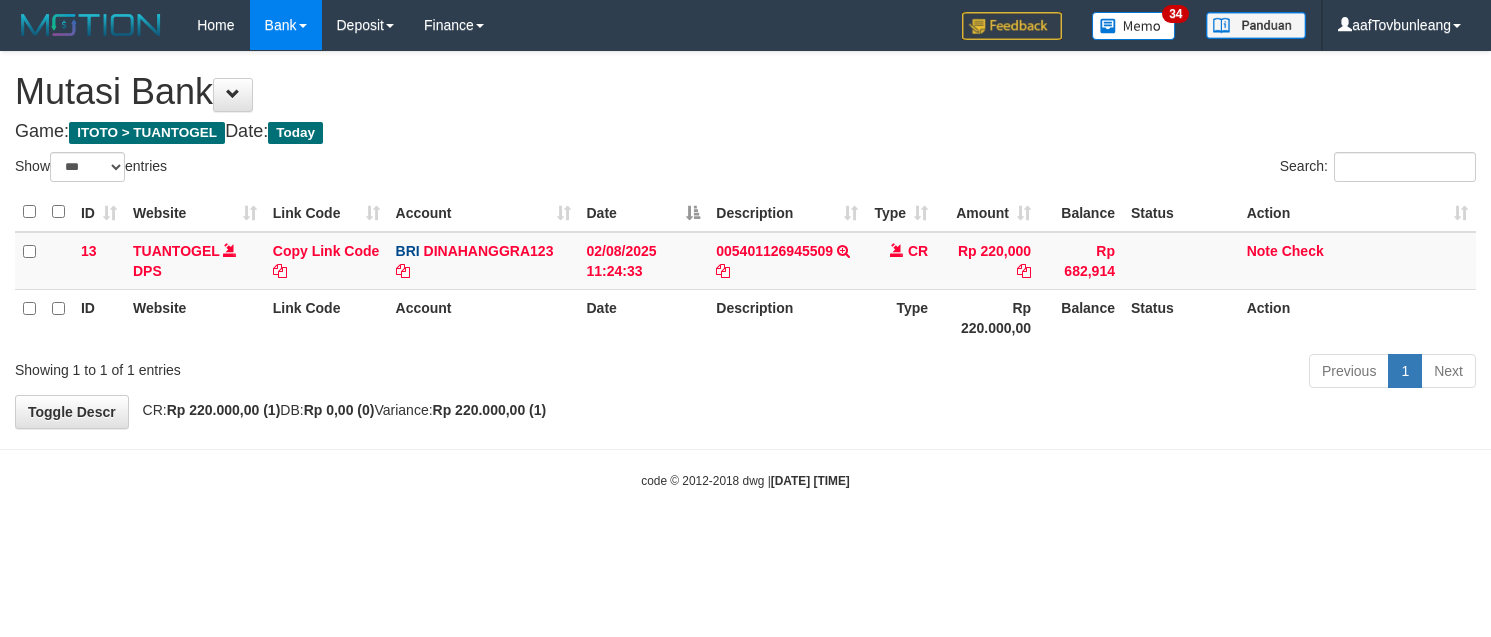scroll, scrollTop: 0, scrollLeft: 0, axis: both 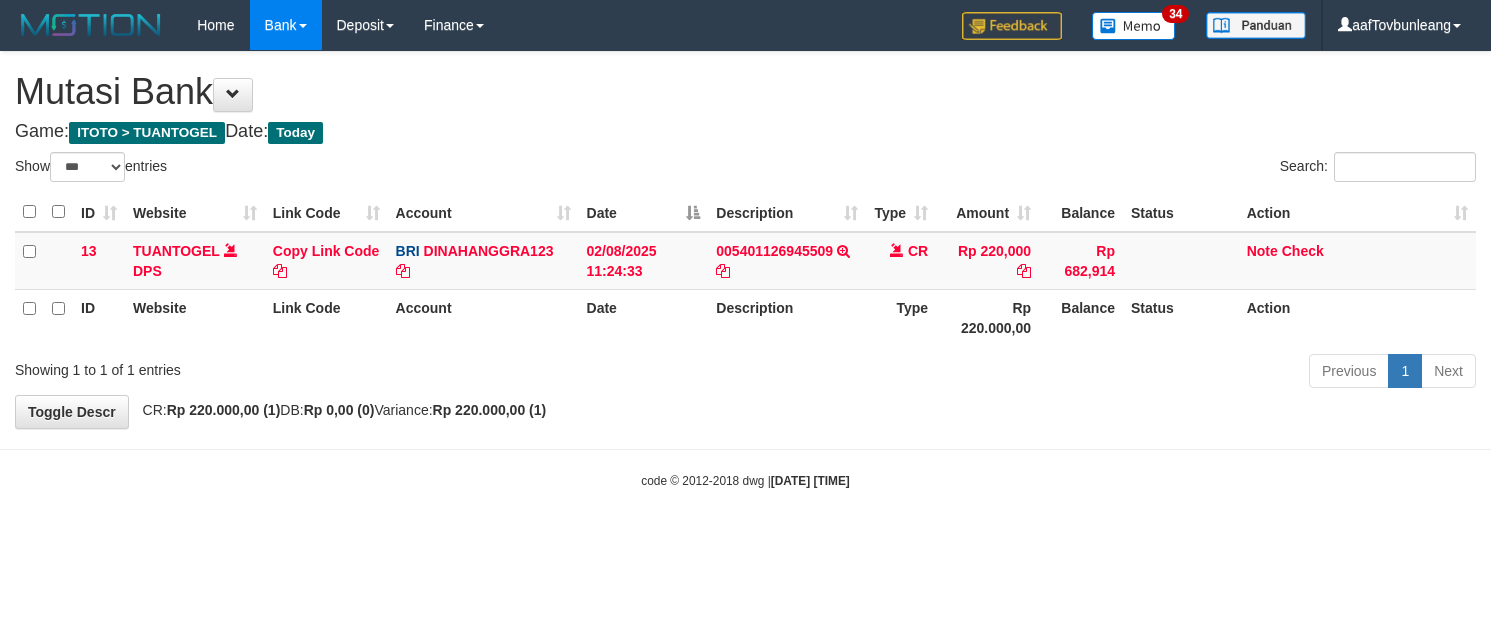 select on "***" 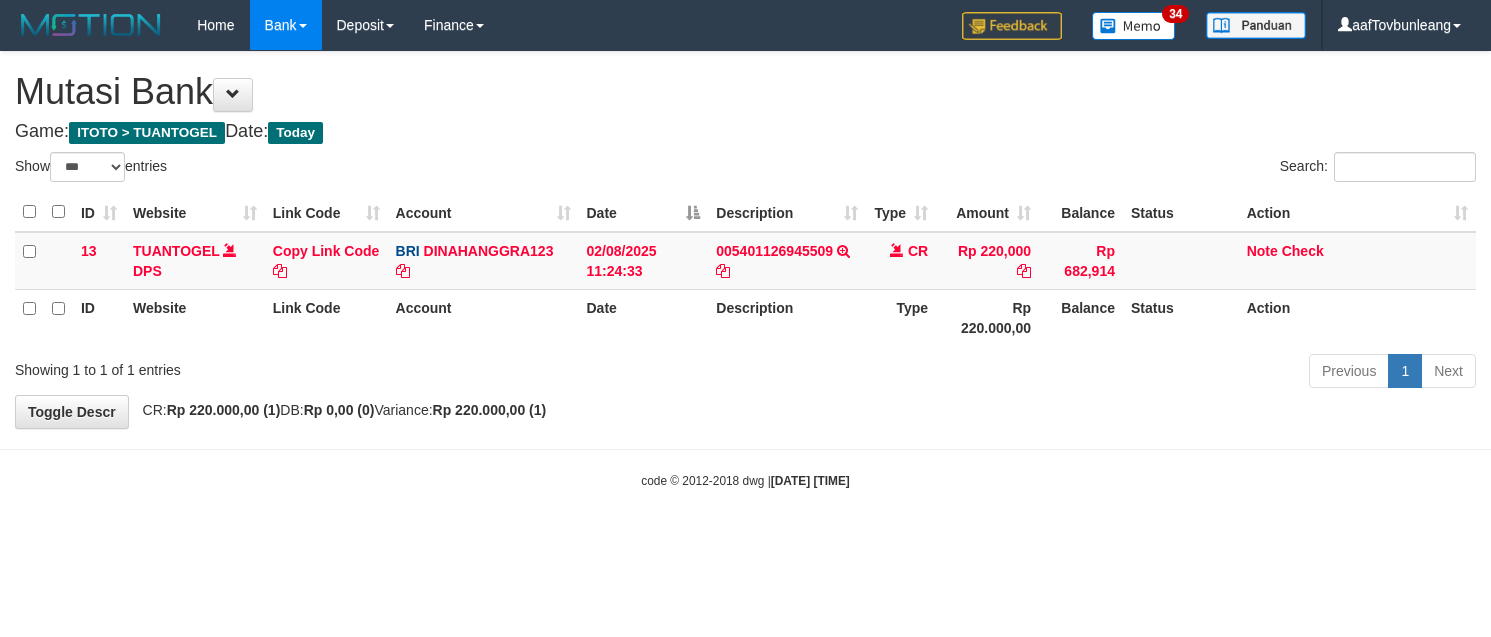 scroll, scrollTop: 0, scrollLeft: 0, axis: both 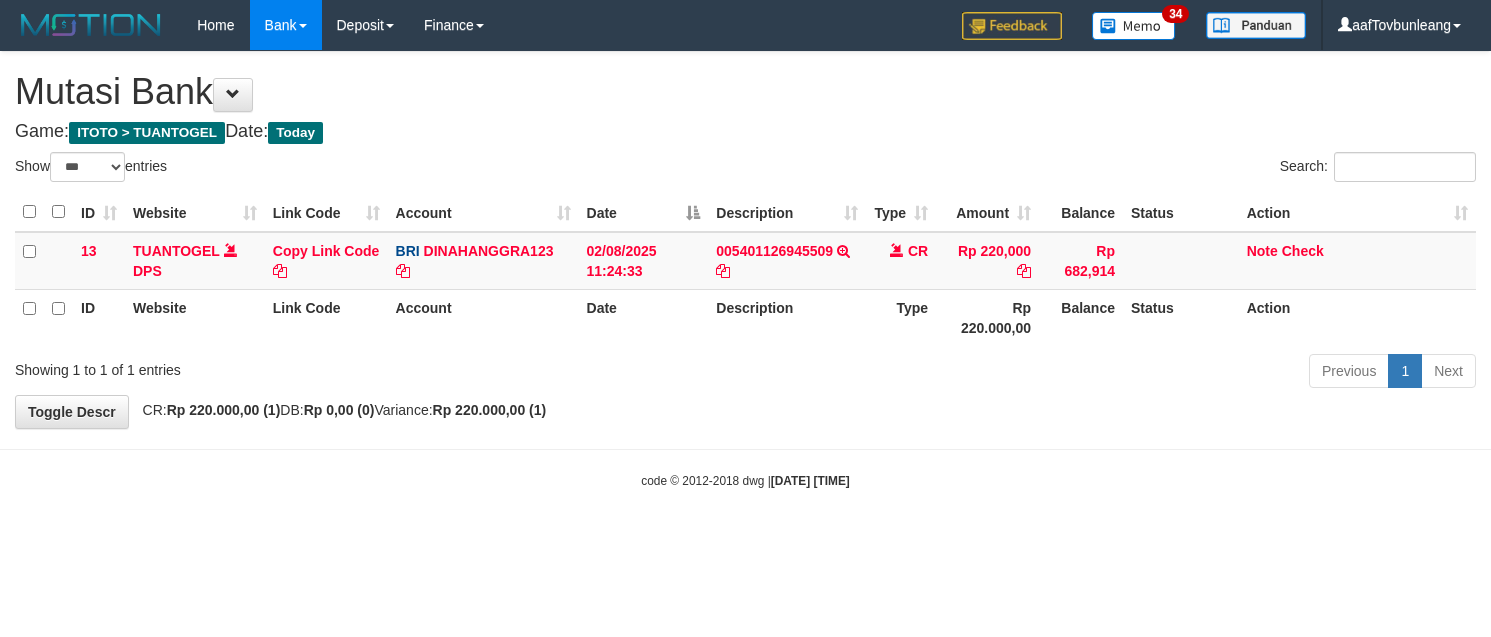 select on "***" 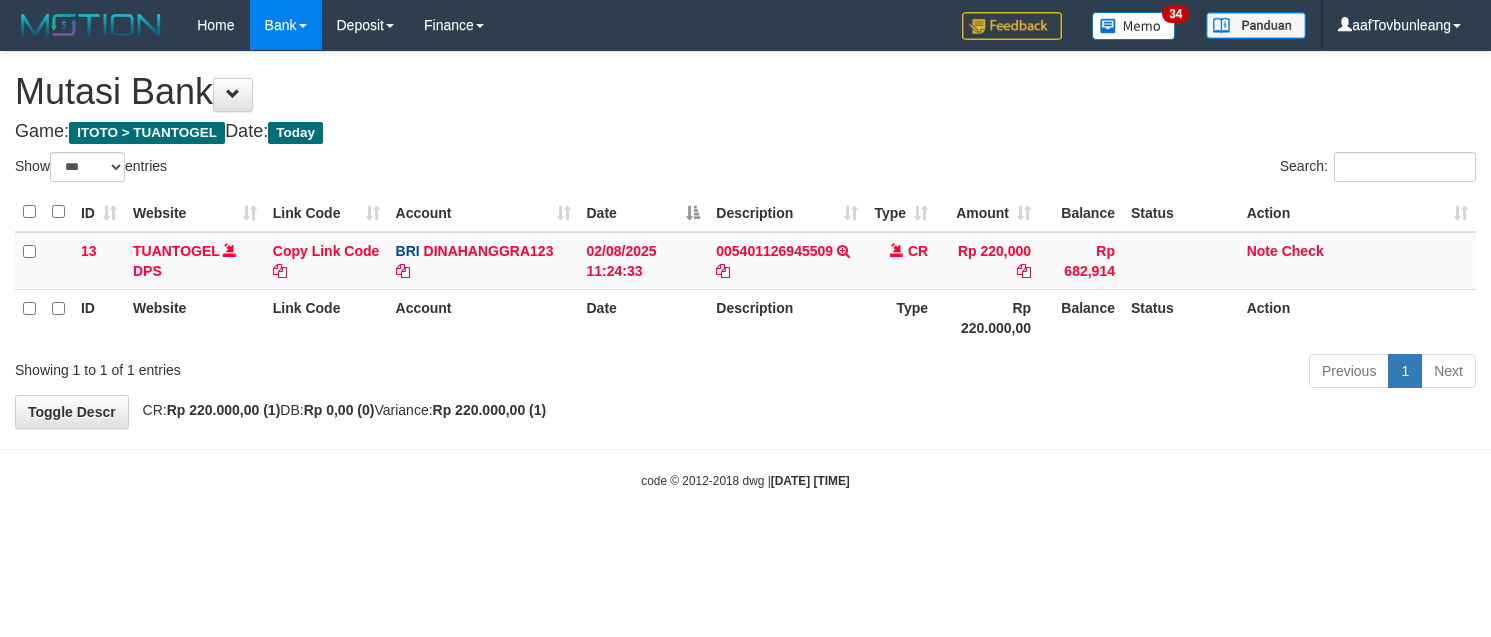 scroll, scrollTop: 0, scrollLeft: 0, axis: both 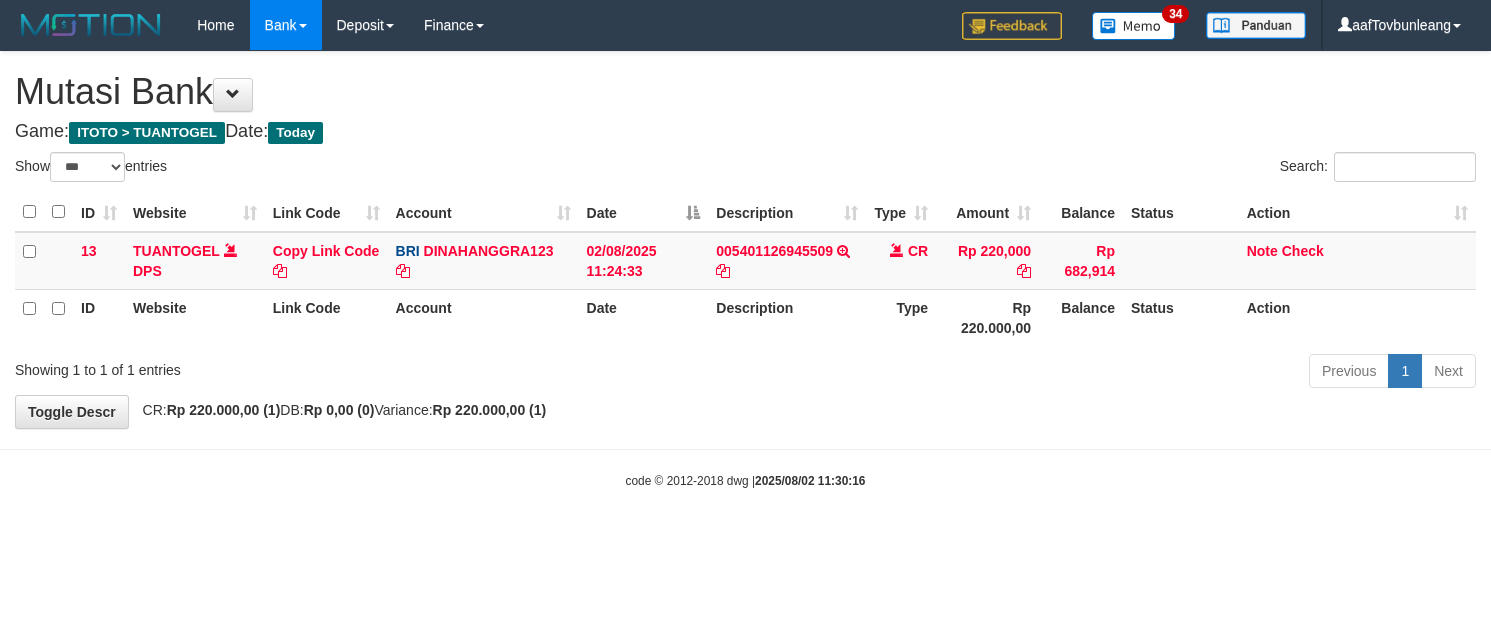 select on "***" 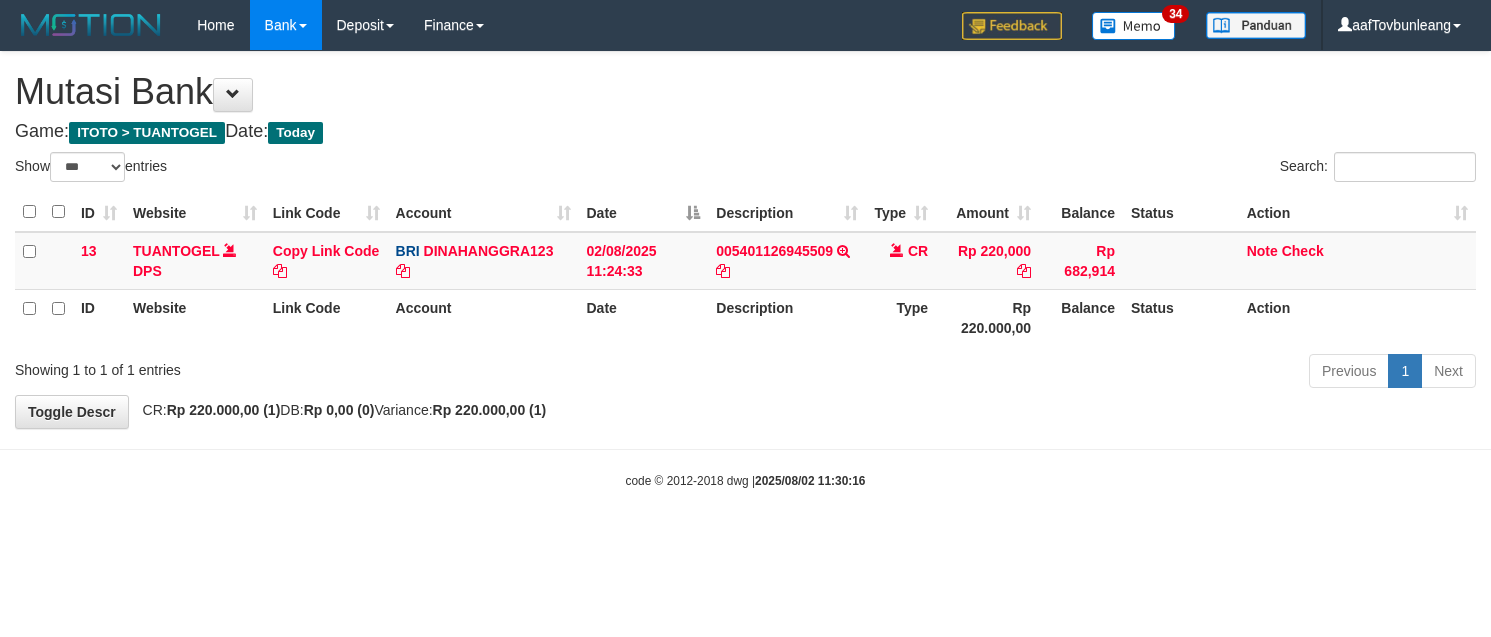 scroll, scrollTop: 0, scrollLeft: 0, axis: both 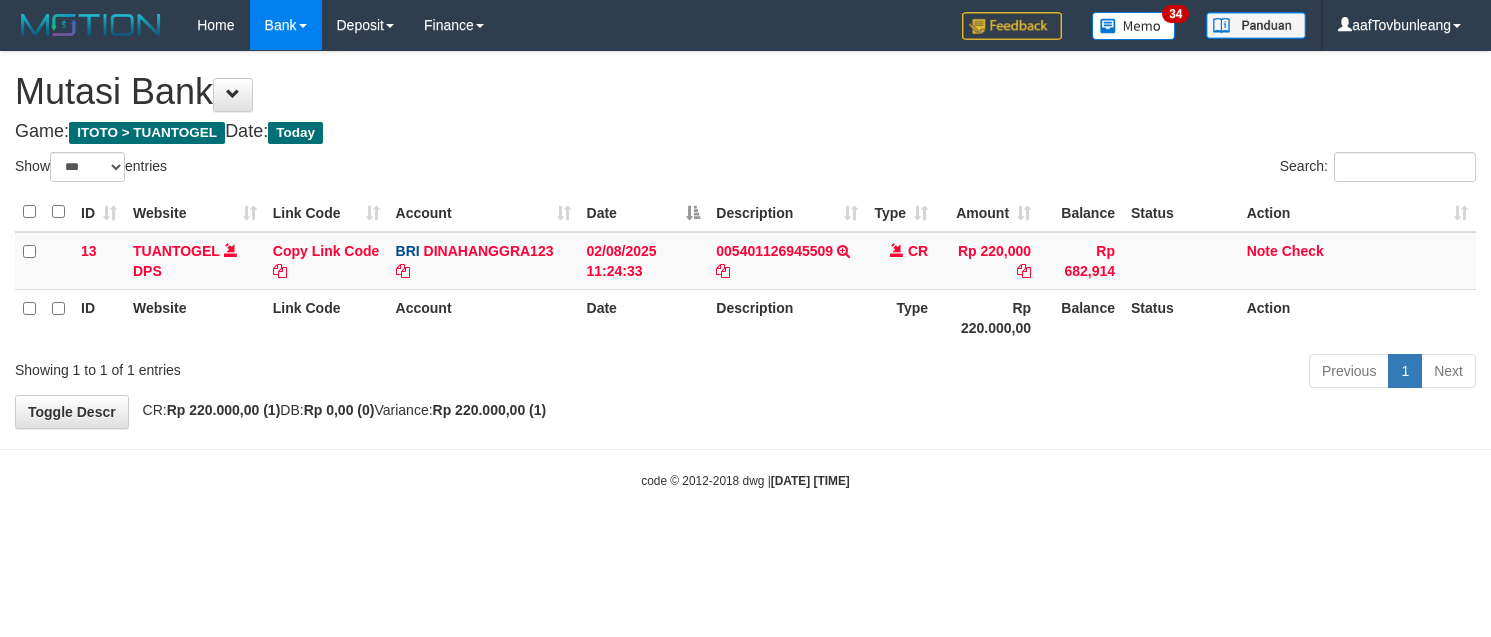 select on "***" 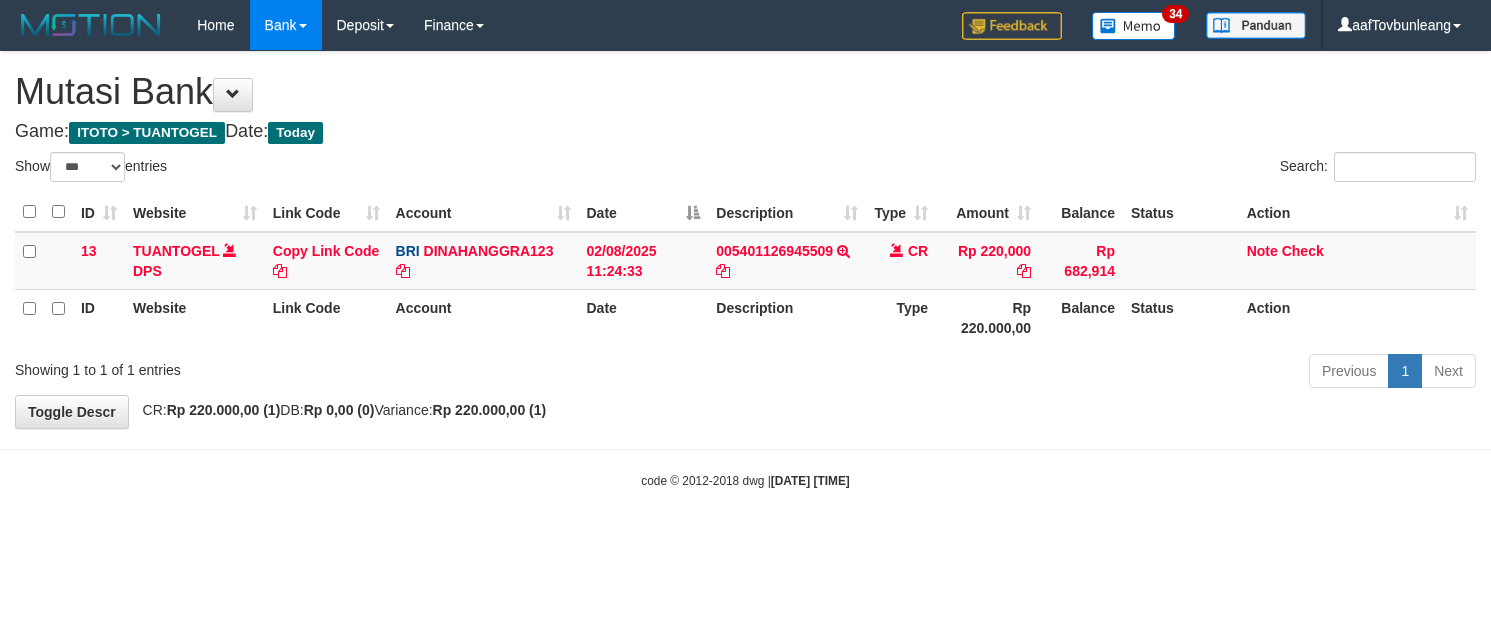 scroll, scrollTop: 0, scrollLeft: 0, axis: both 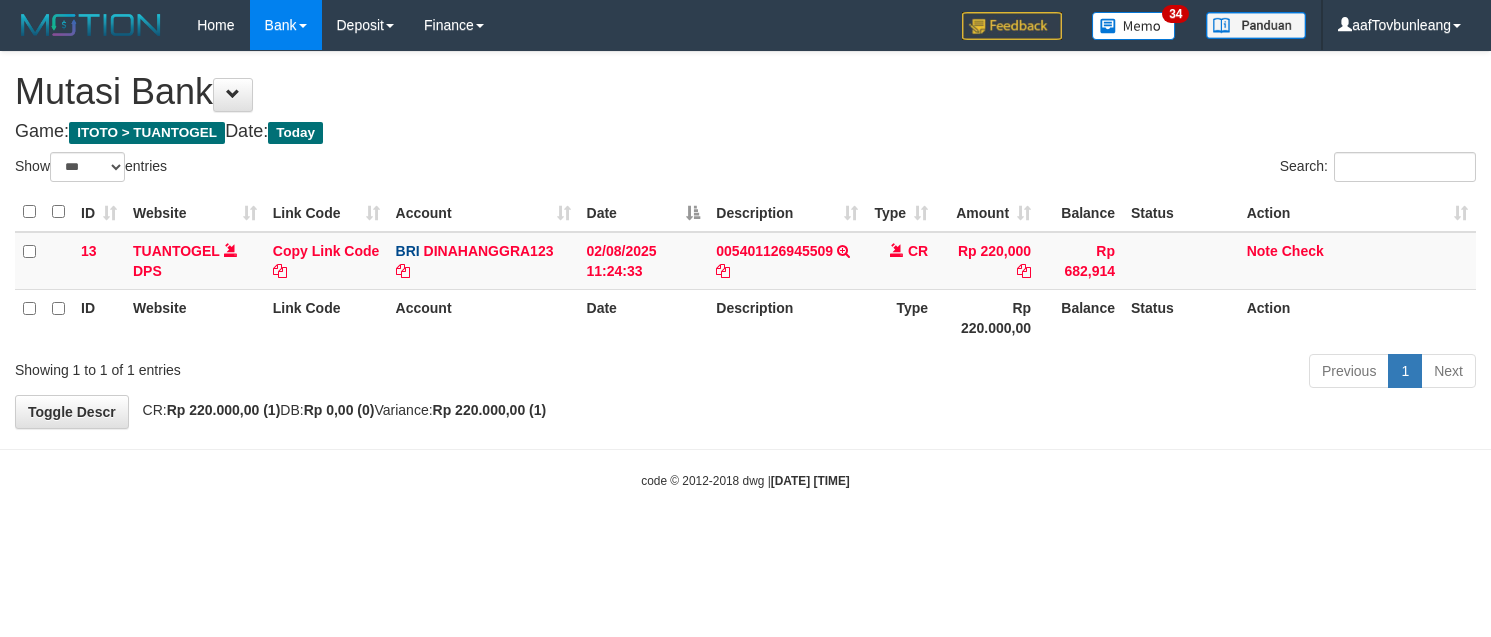 select on "***" 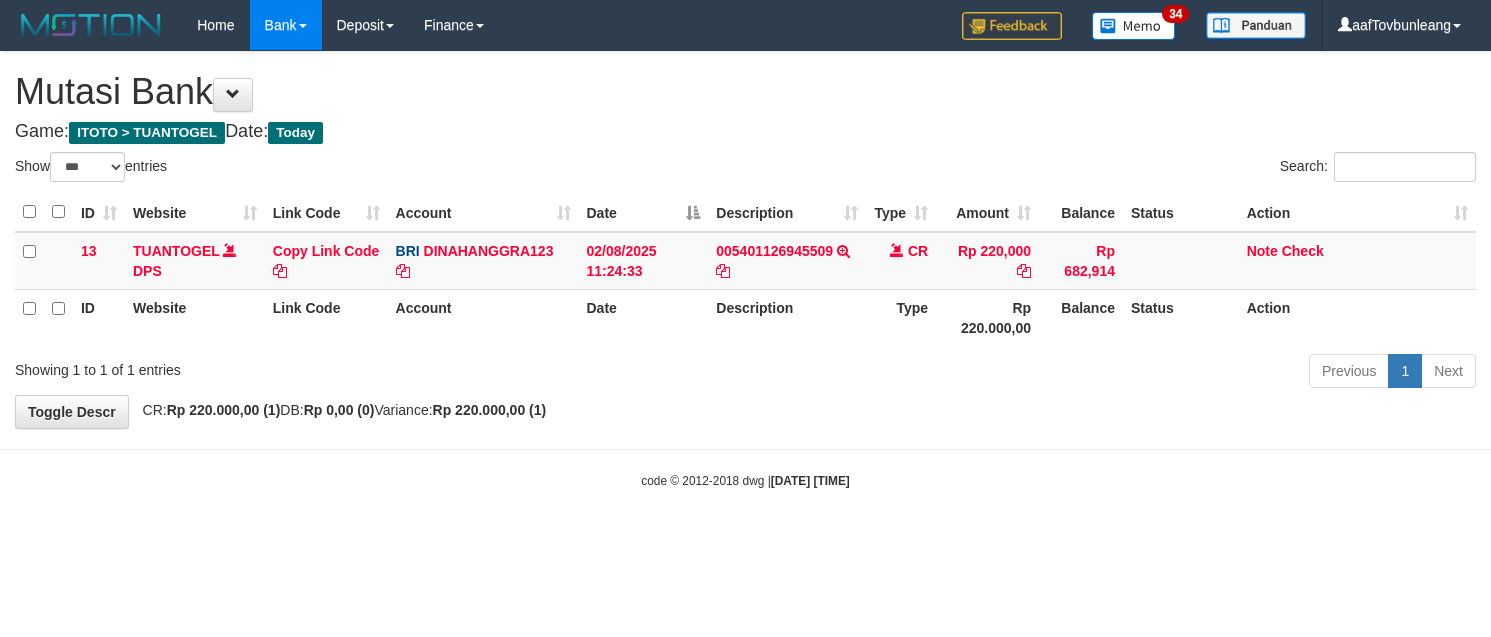 scroll, scrollTop: 0, scrollLeft: 0, axis: both 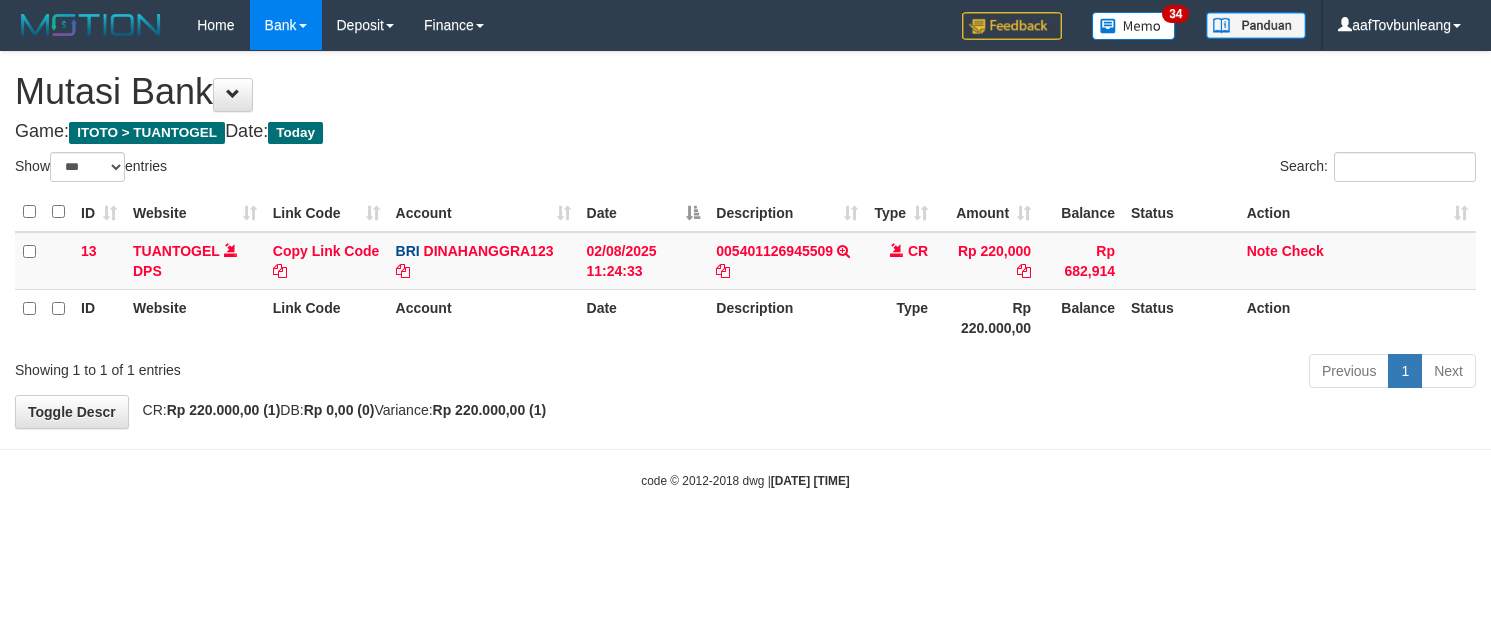 select on "***" 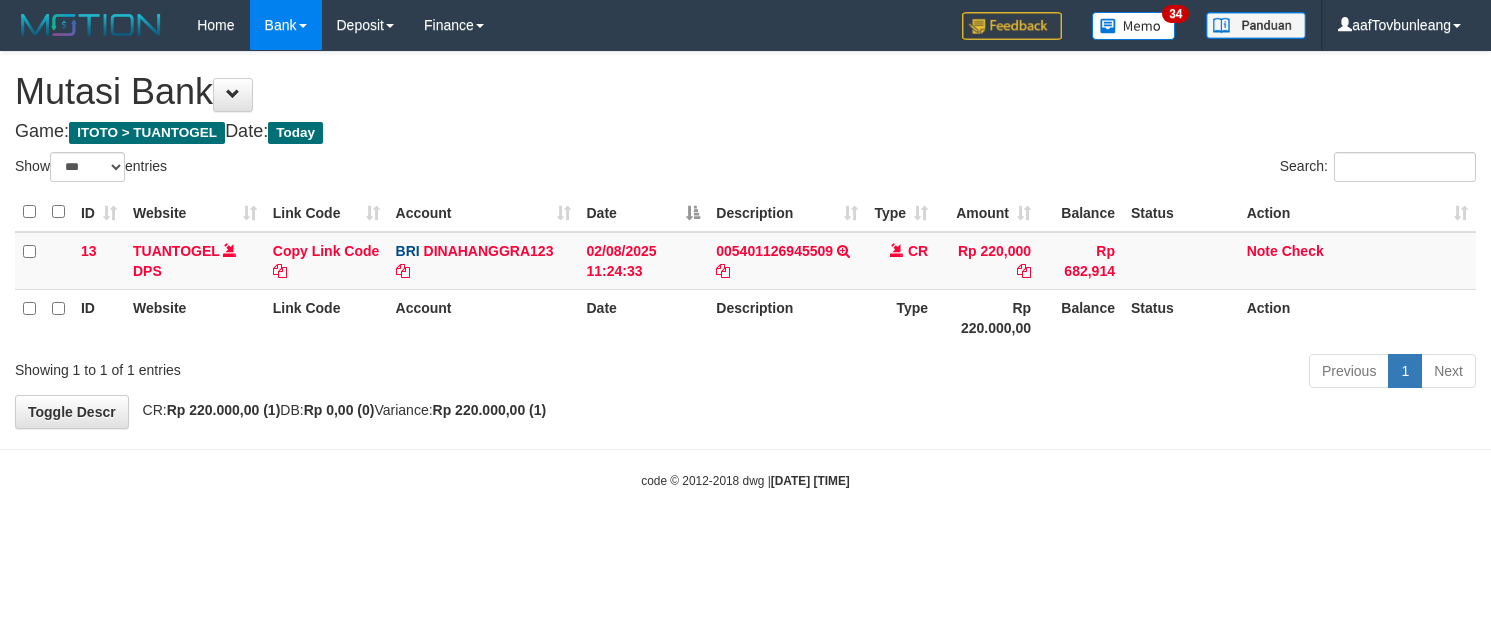 scroll, scrollTop: 0, scrollLeft: 0, axis: both 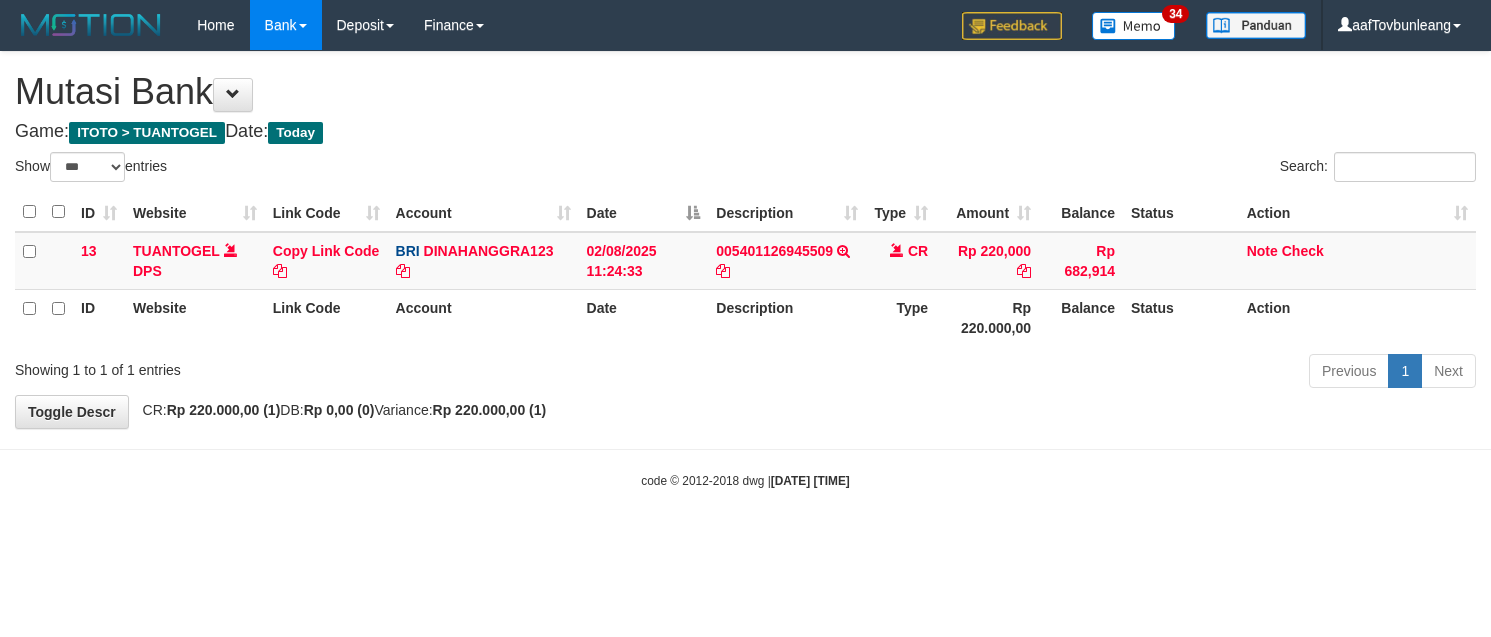 select on "***" 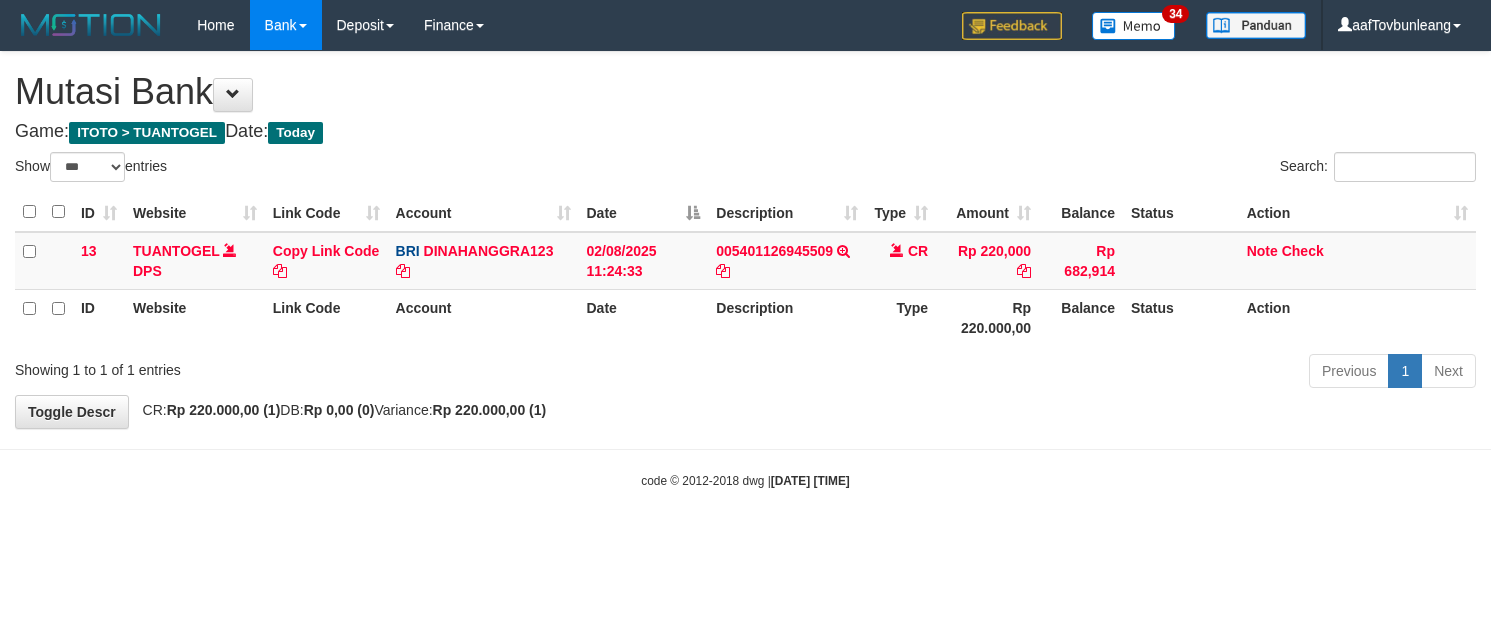 scroll, scrollTop: 0, scrollLeft: 0, axis: both 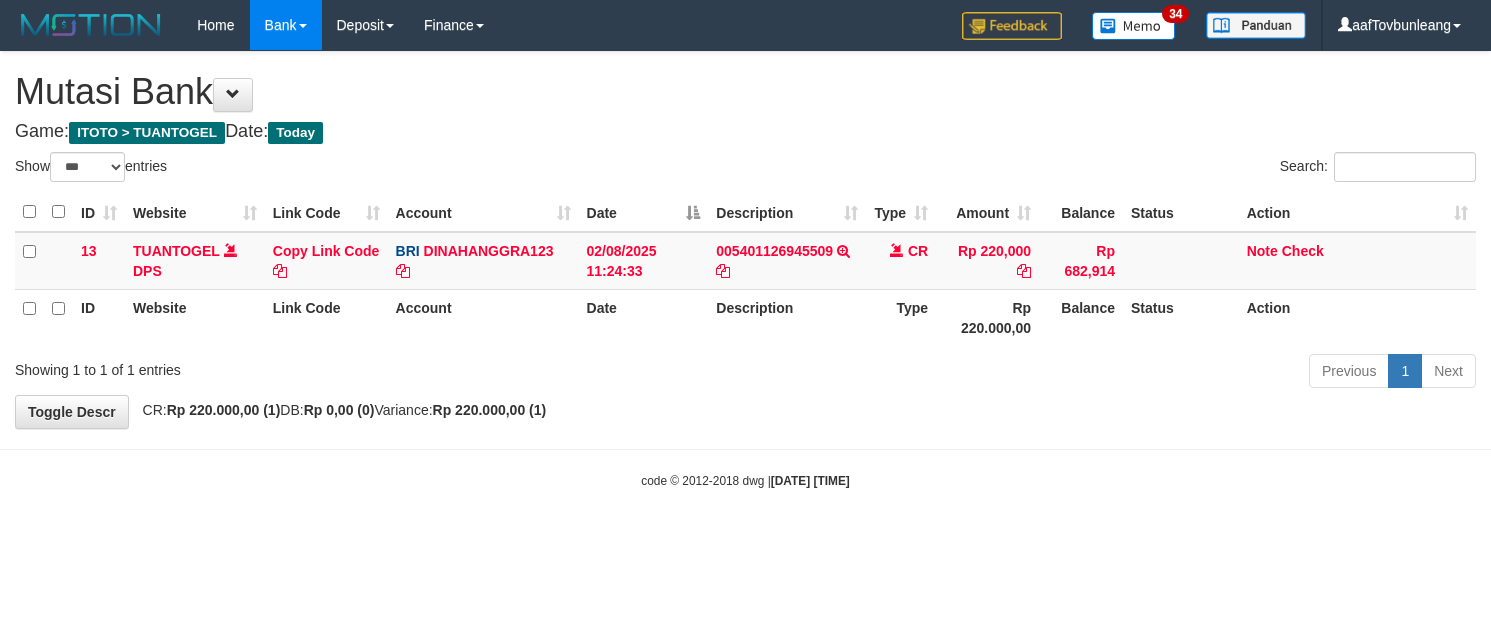 select on "***" 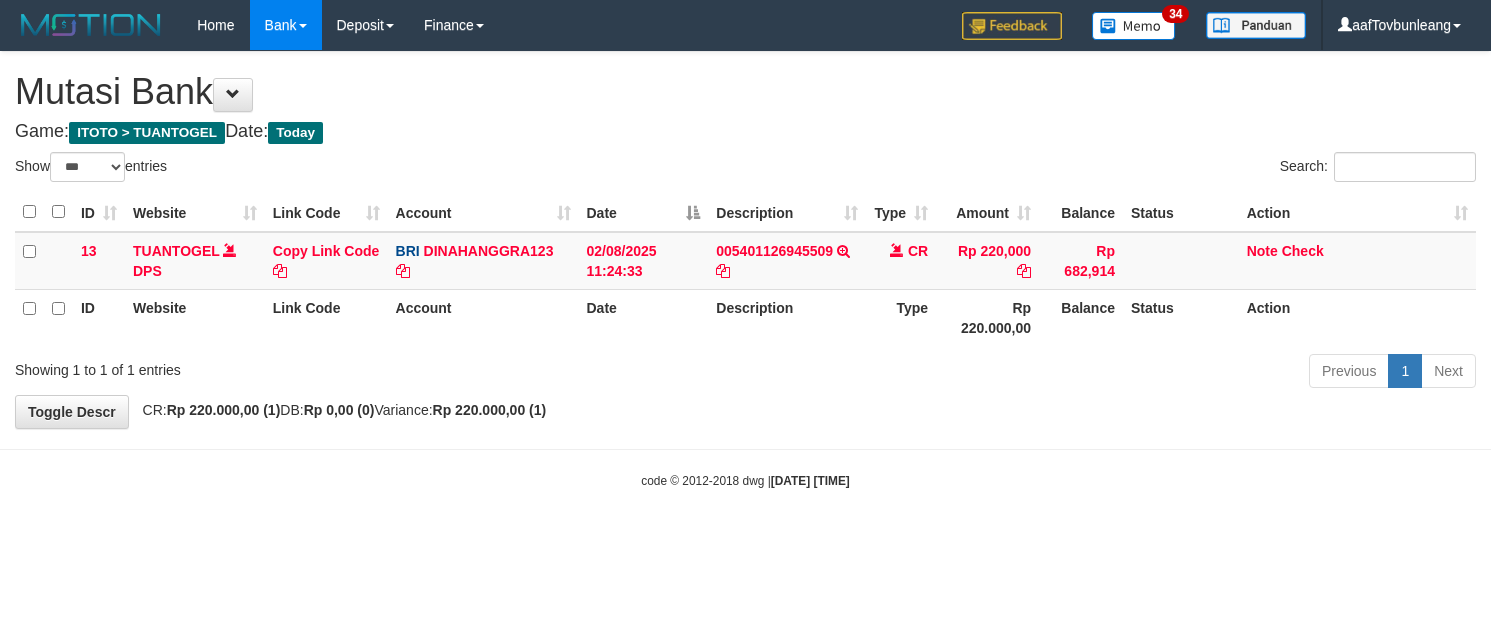 scroll, scrollTop: 0, scrollLeft: 0, axis: both 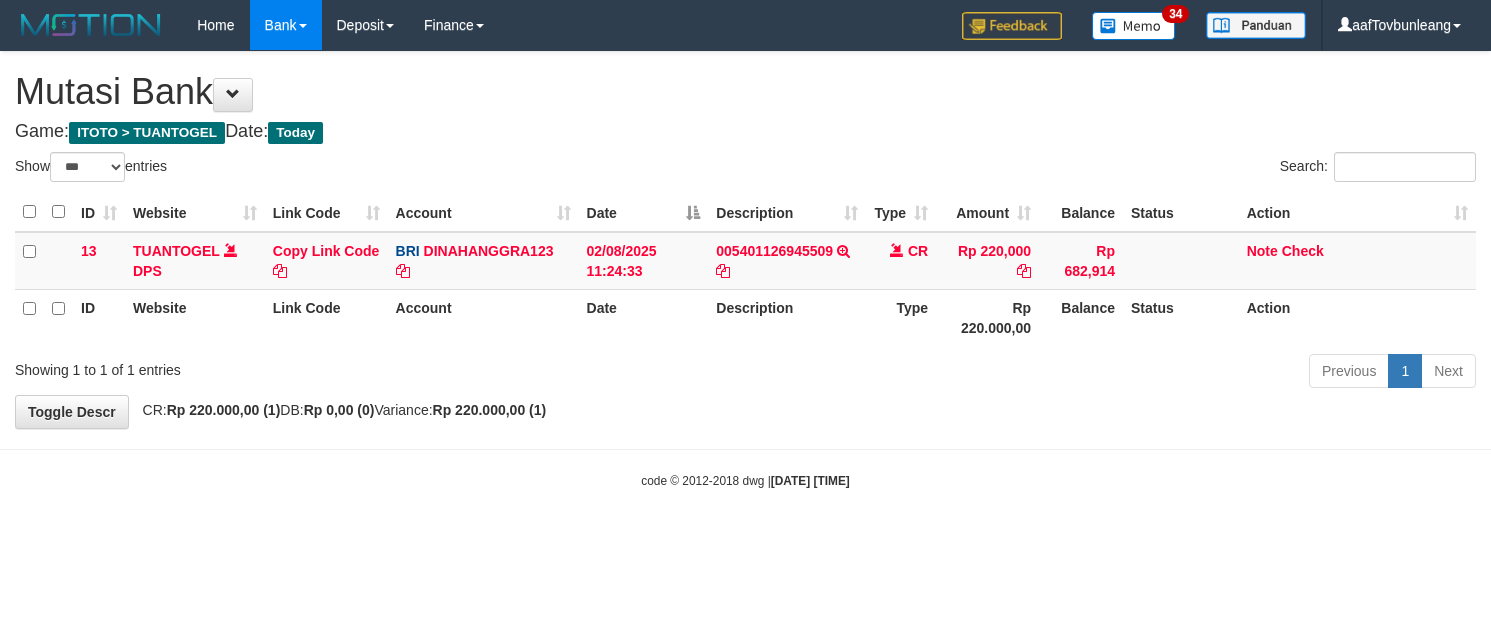 select on "***" 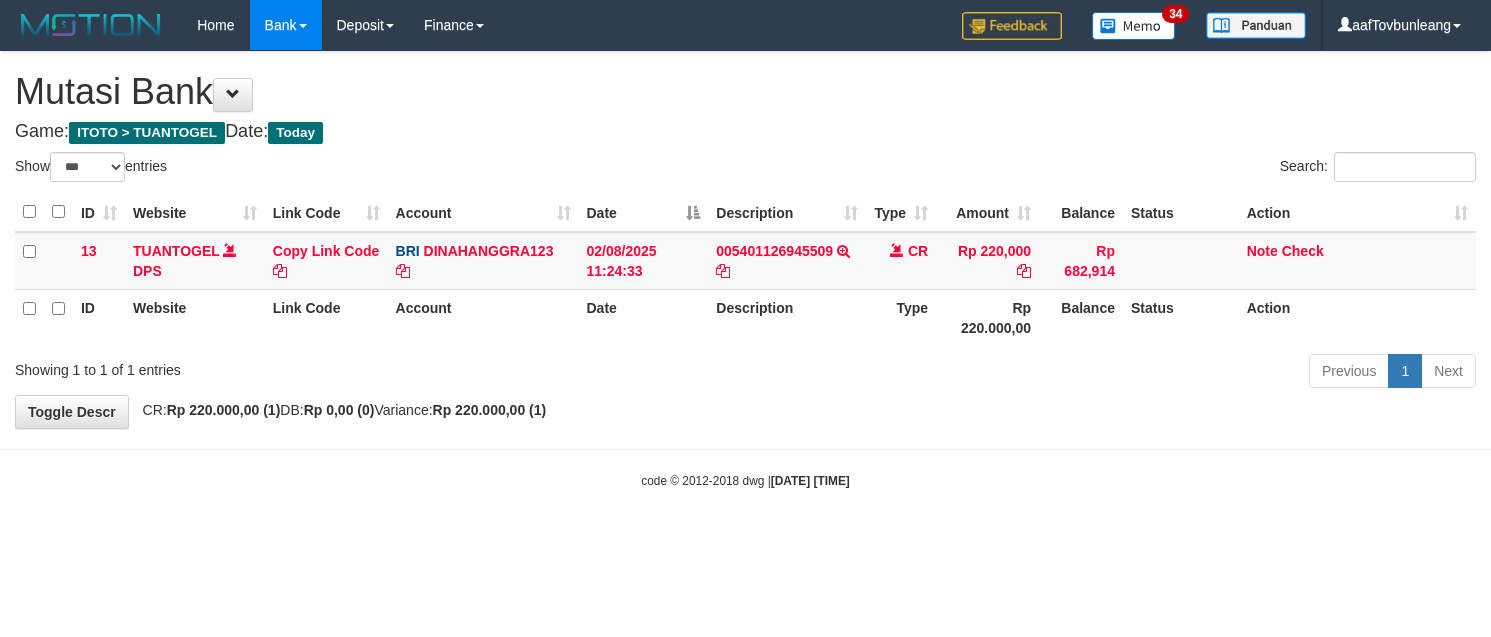 scroll, scrollTop: 0, scrollLeft: 0, axis: both 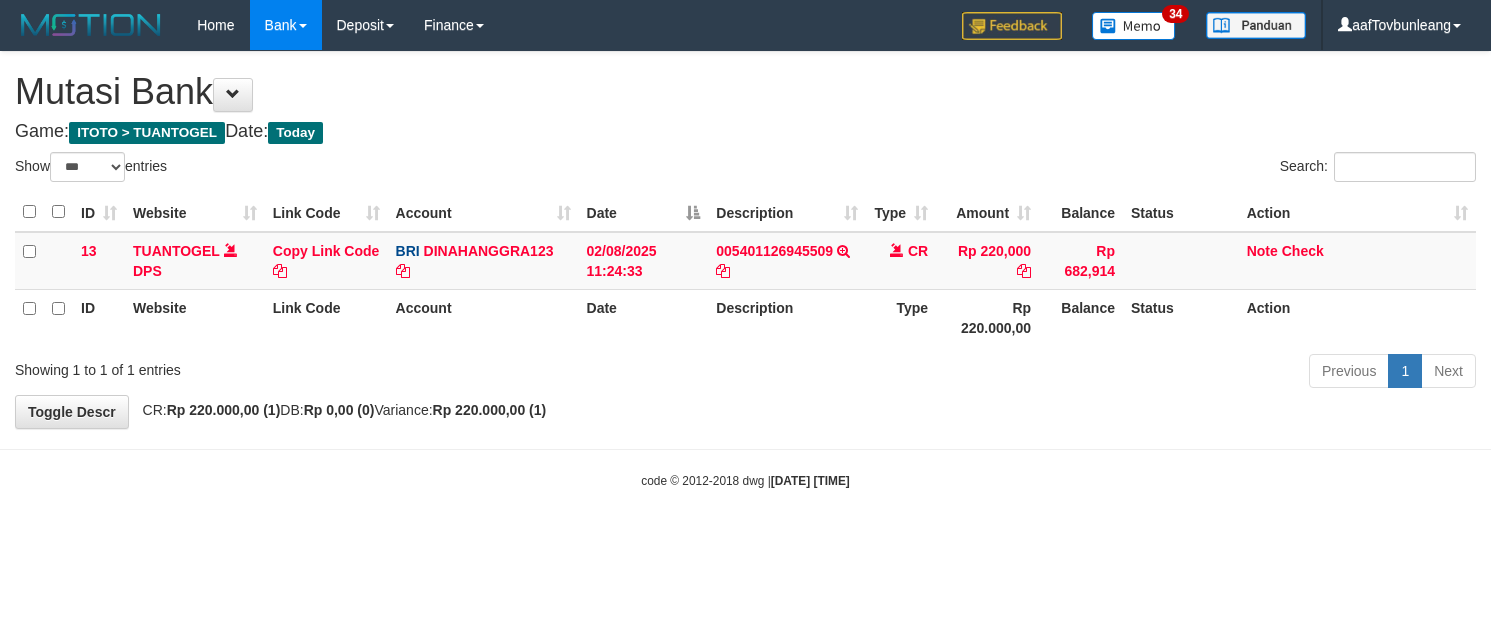 select on "***" 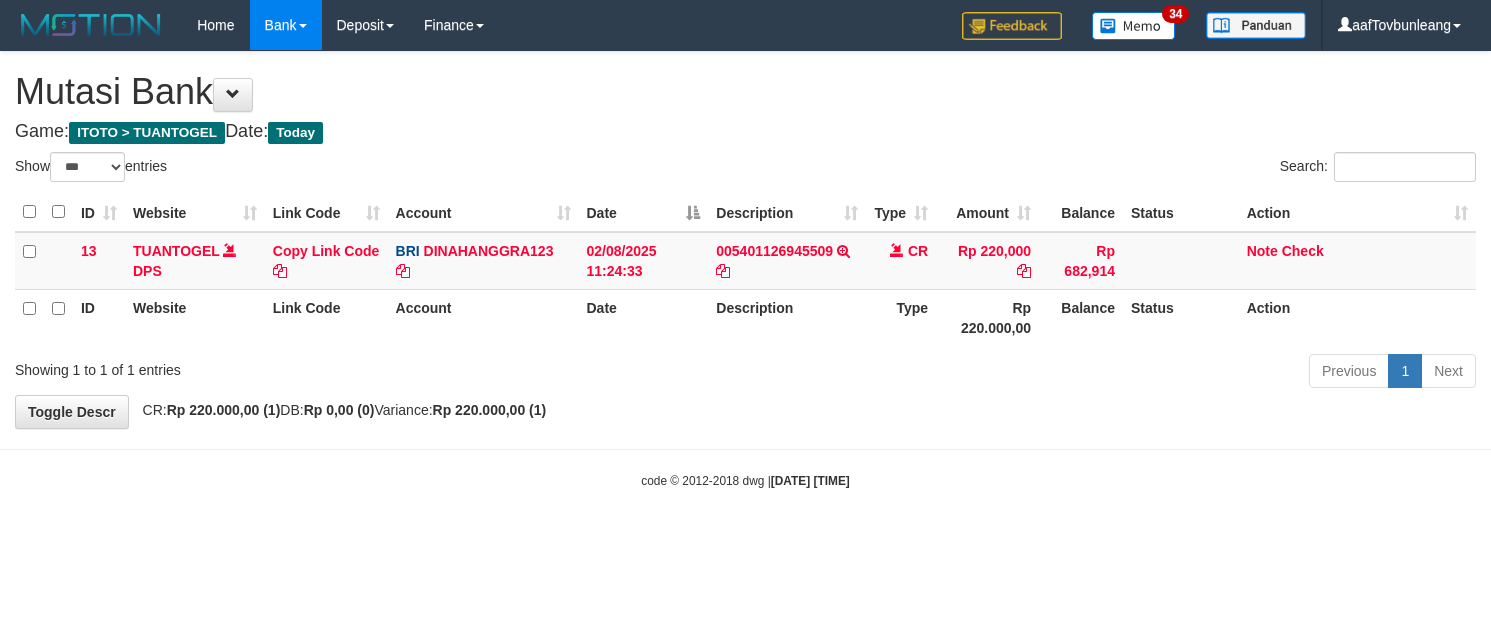 scroll, scrollTop: 0, scrollLeft: 0, axis: both 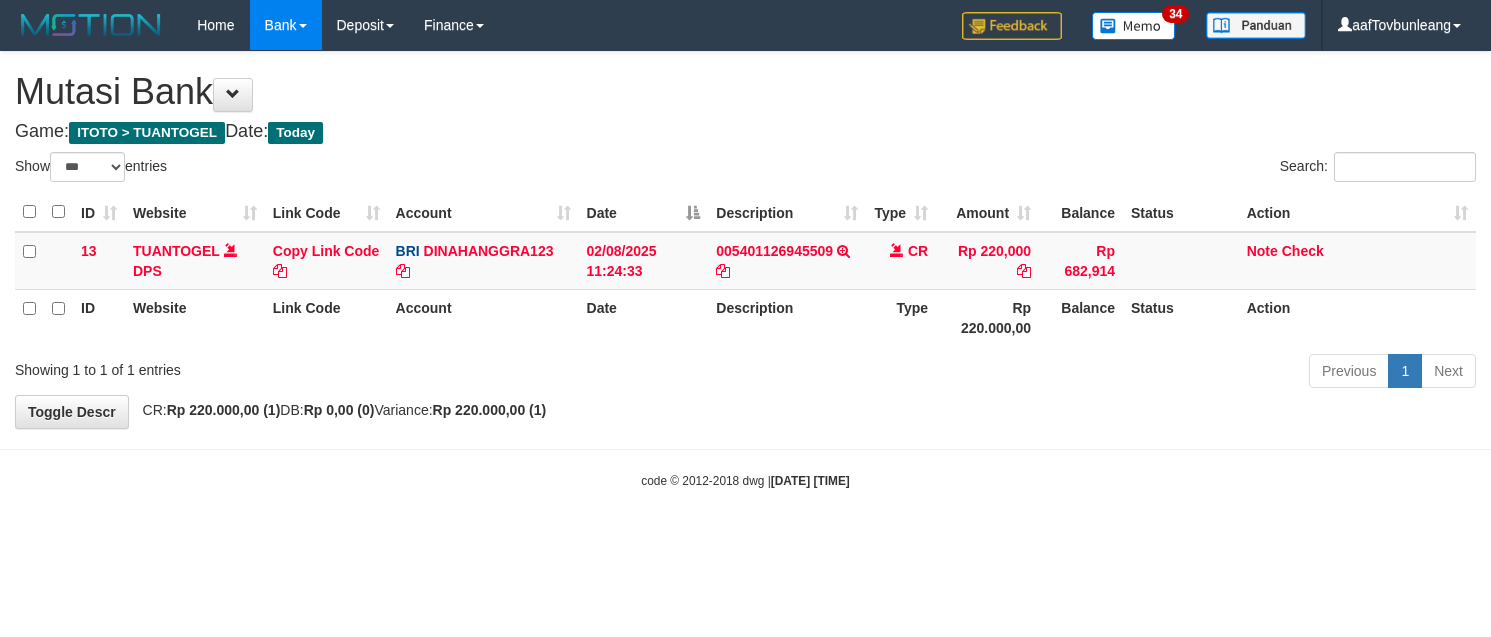 select on "***" 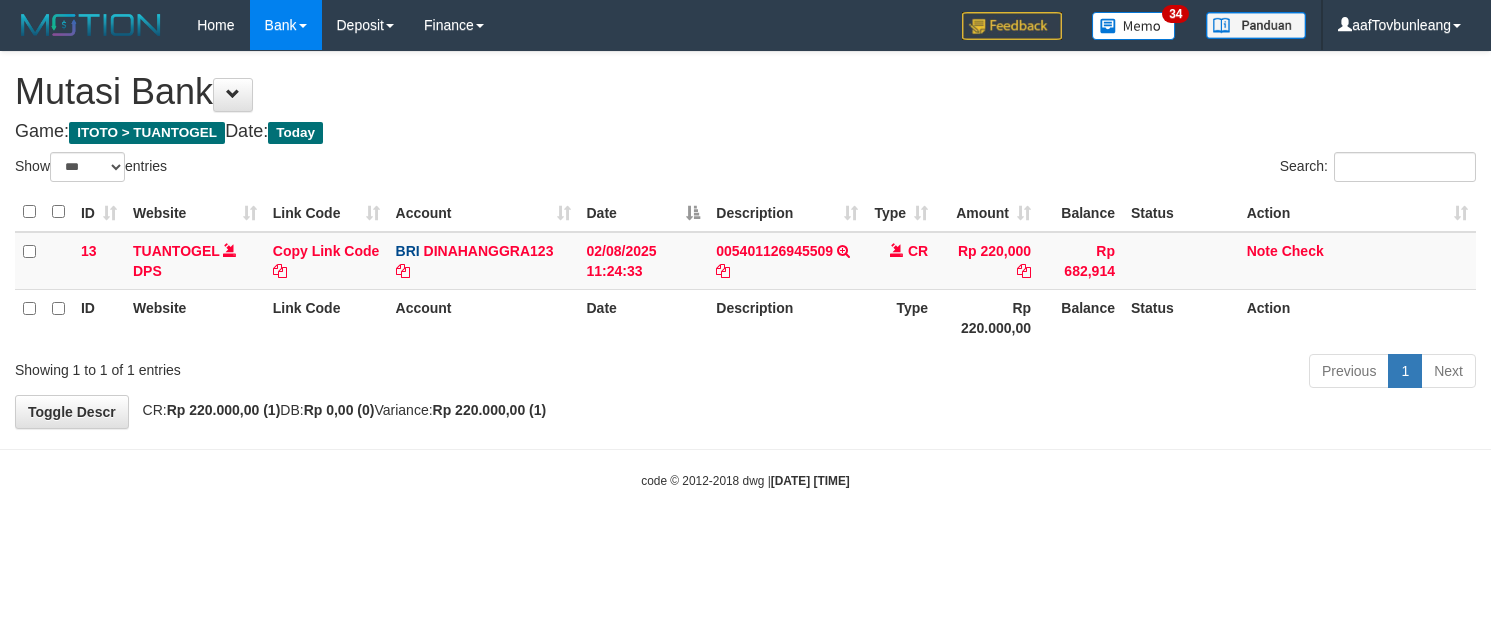 scroll, scrollTop: 0, scrollLeft: 0, axis: both 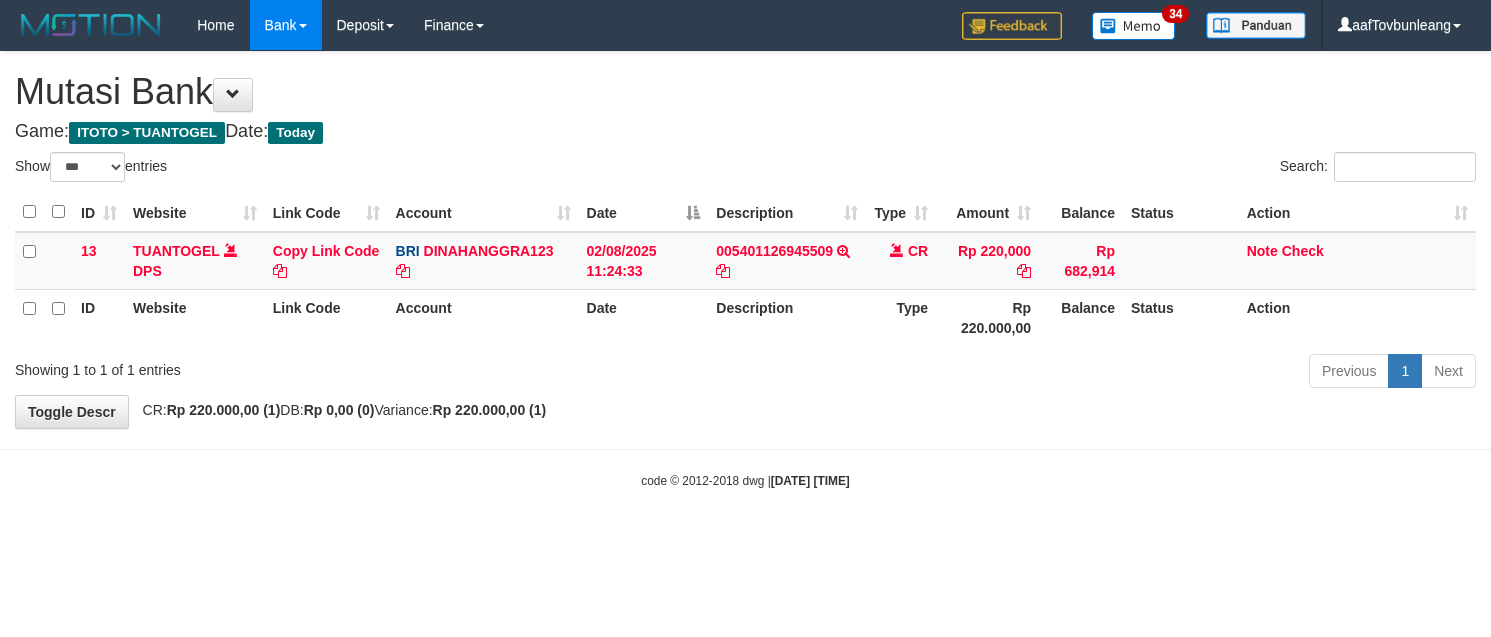select on "***" 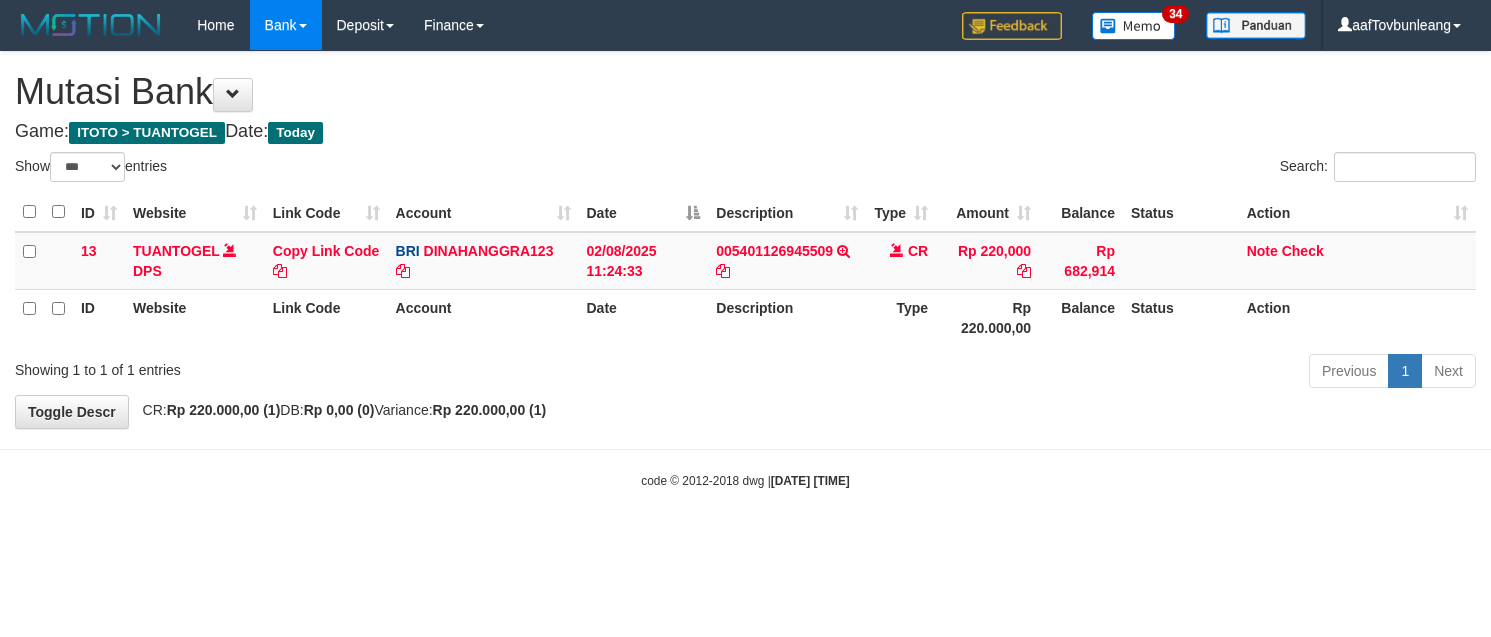 scroll, scrollTop: 0, scrollLeft: 0, axis: both 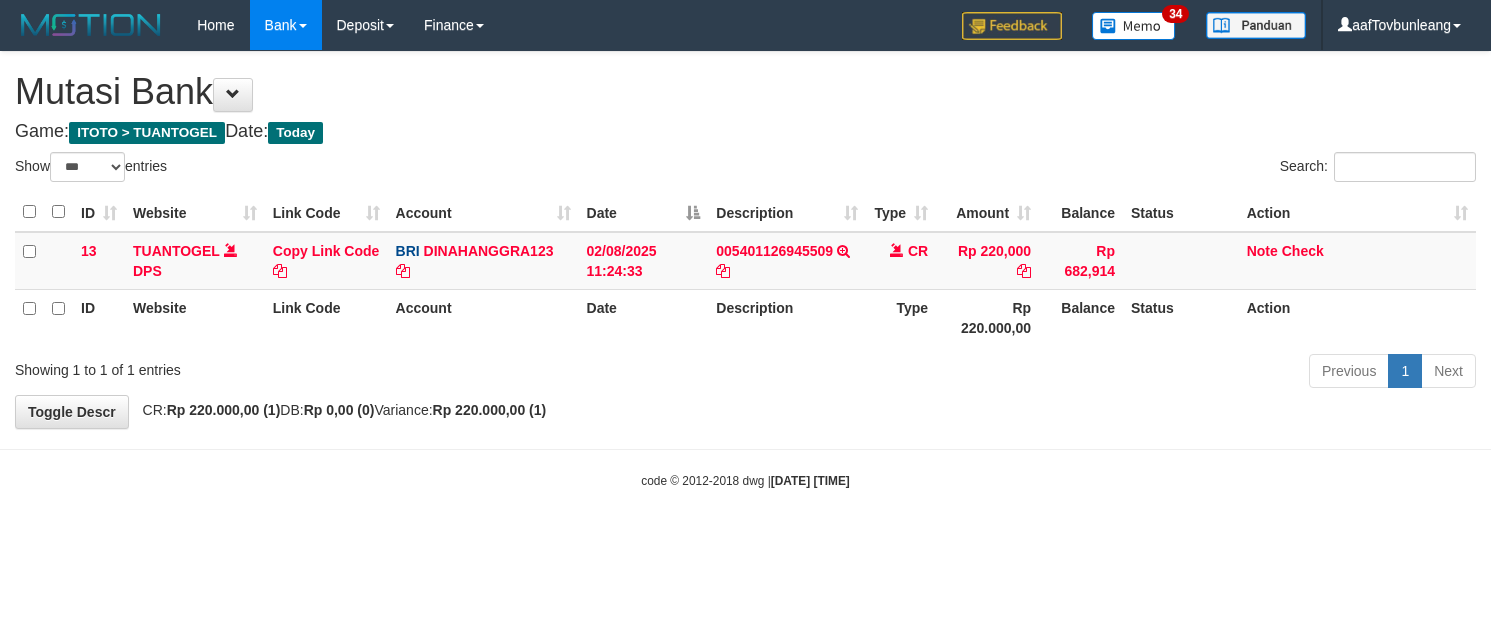 select on "***" 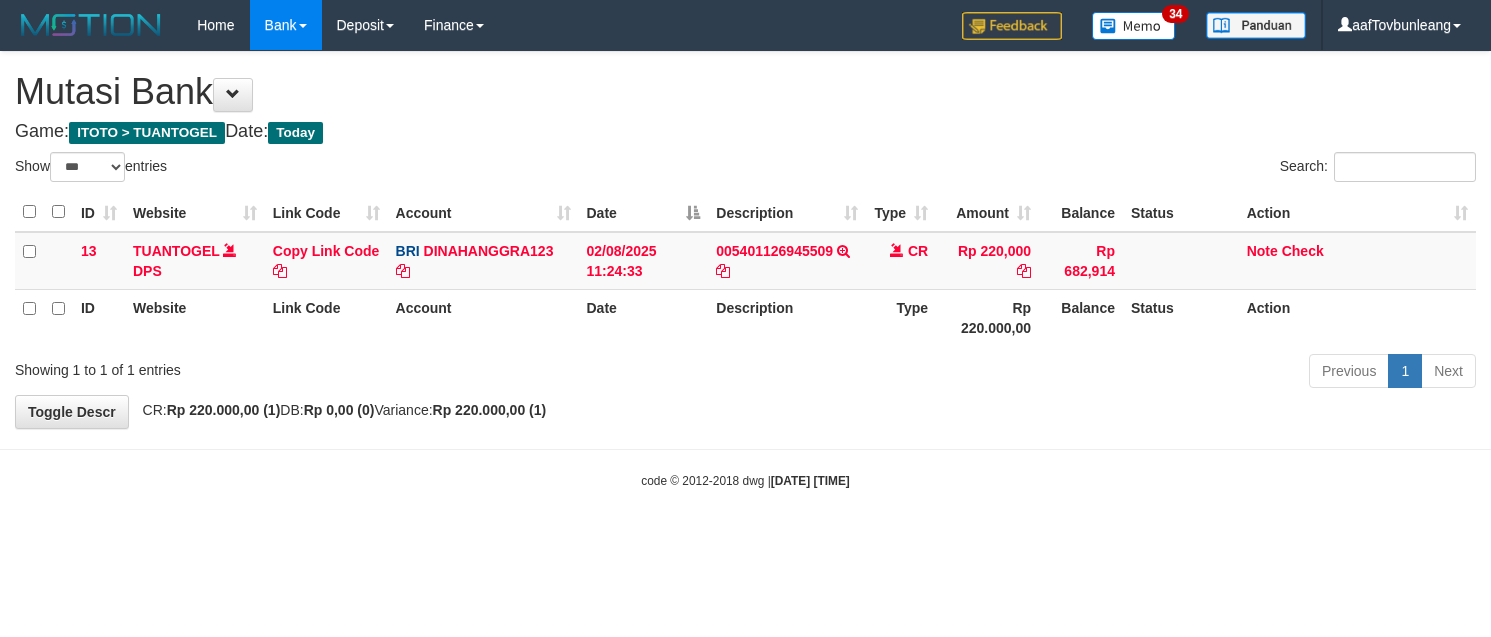 scroll, scrollTop: 0, scrollLeft: 0, axis: both 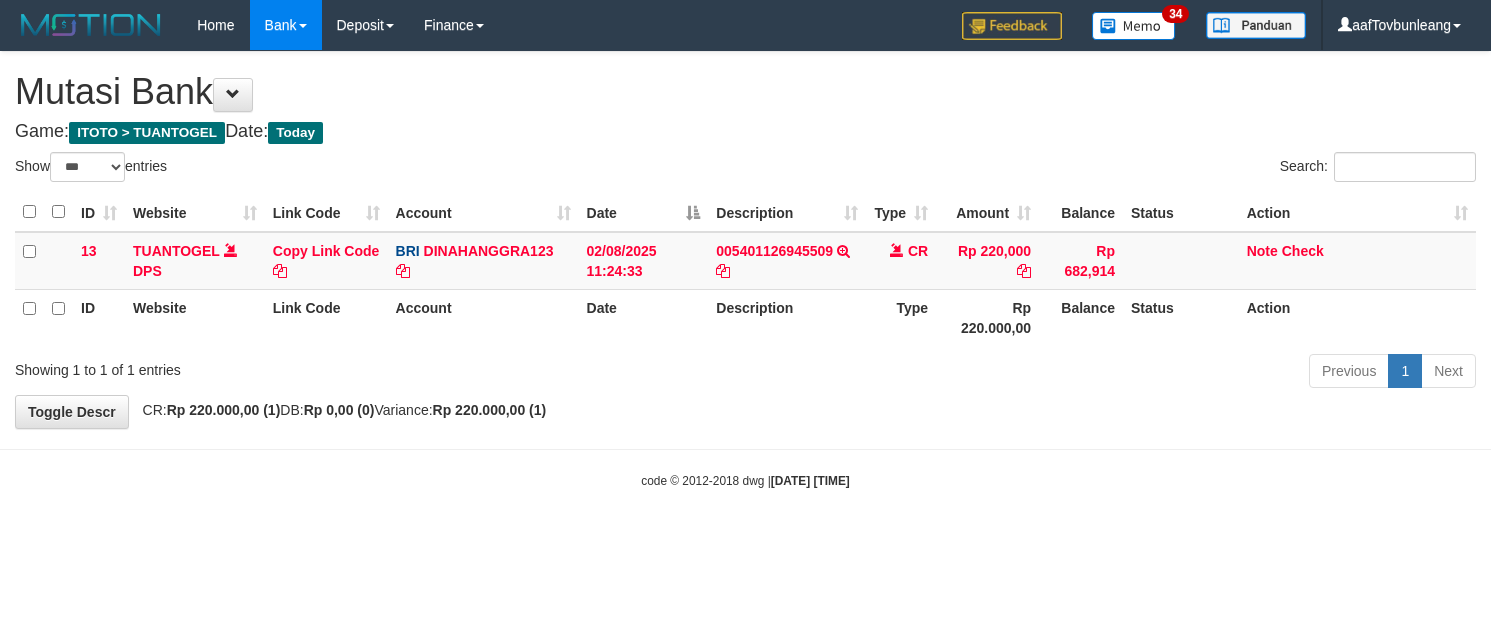 select on "***" 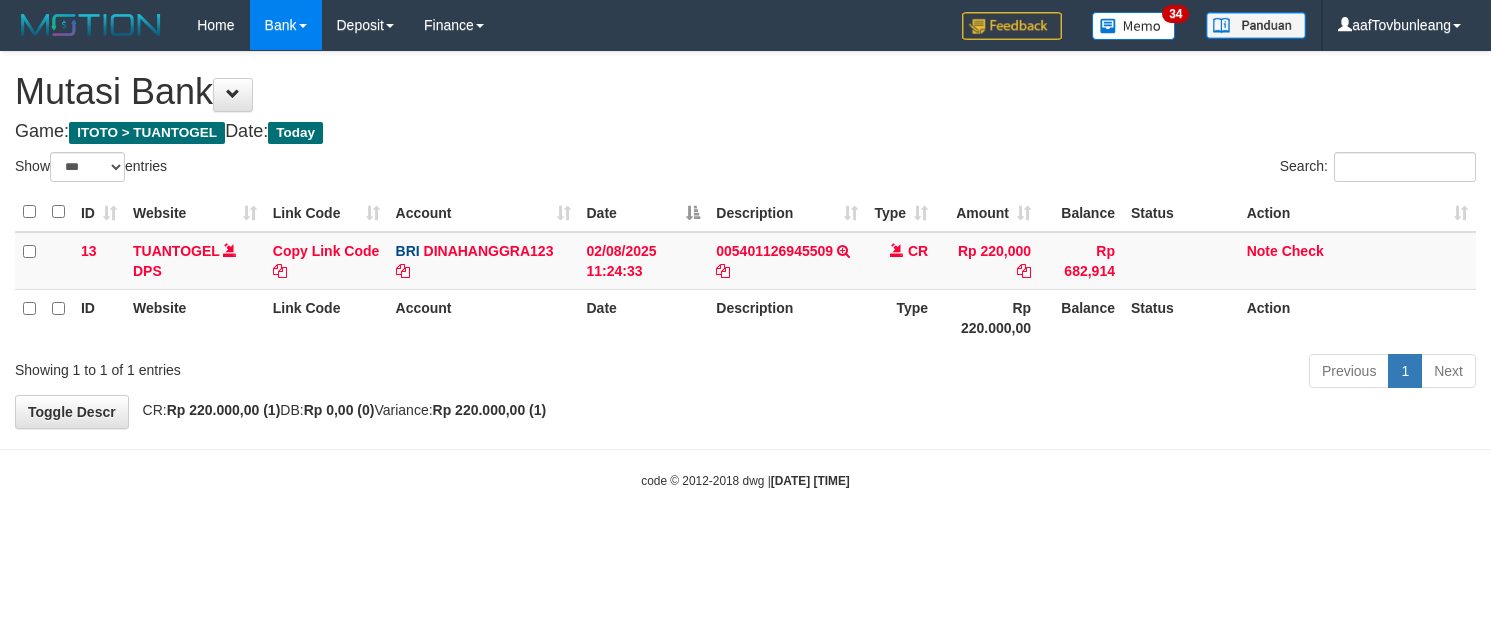scroll, scrollTop: 0, scrollLeft: 0, axis: both 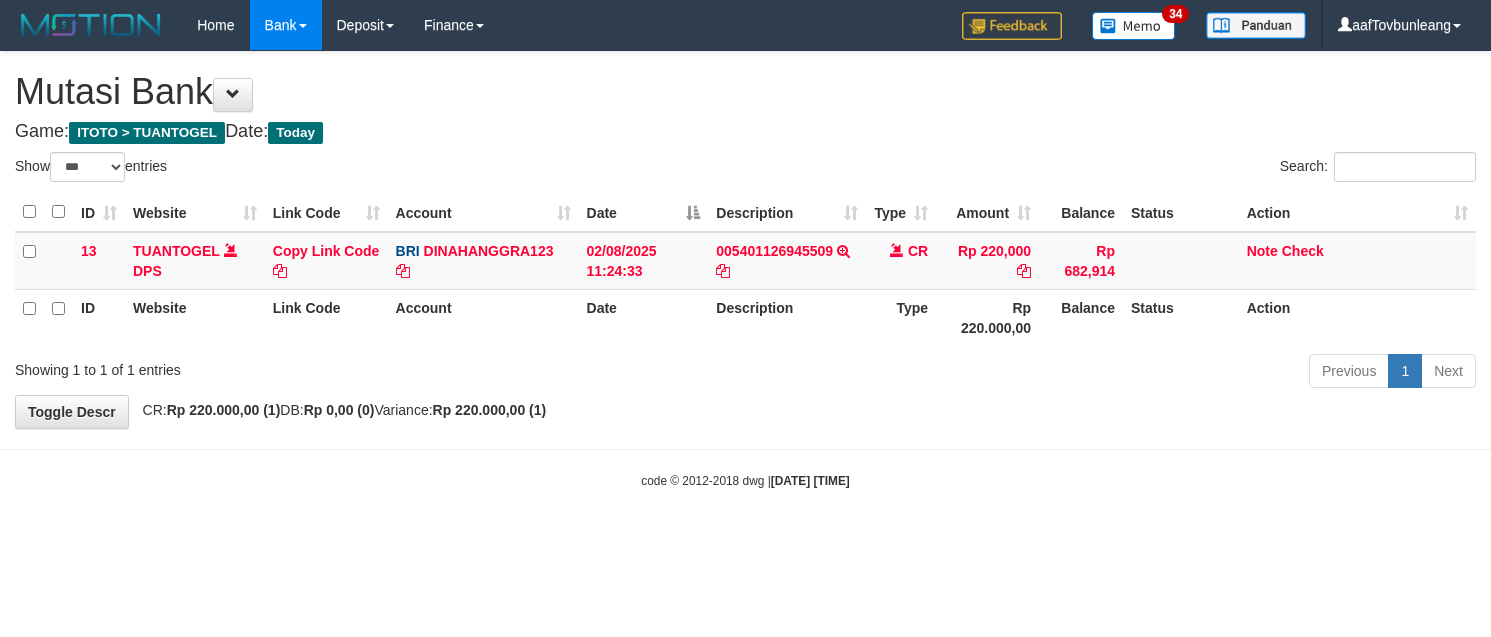select on "***" 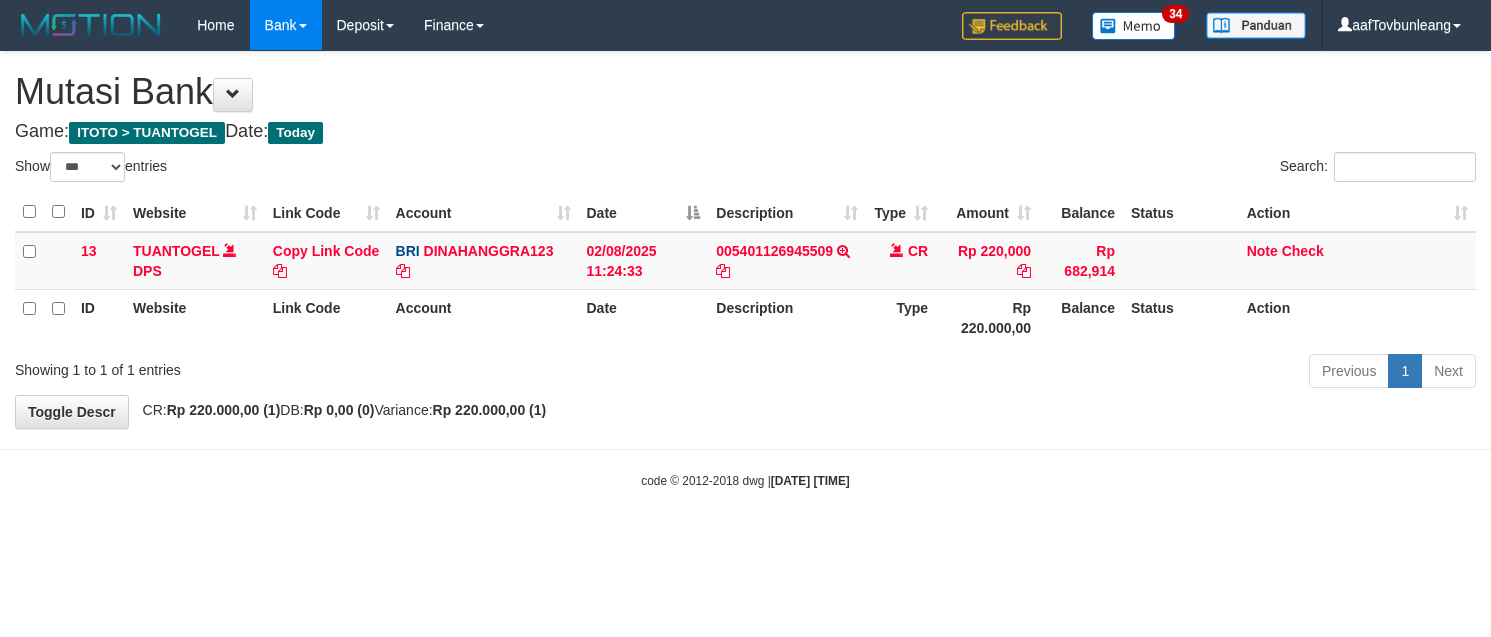 scroll, scrollTop: 0, scrollLeft: 0, axis: both 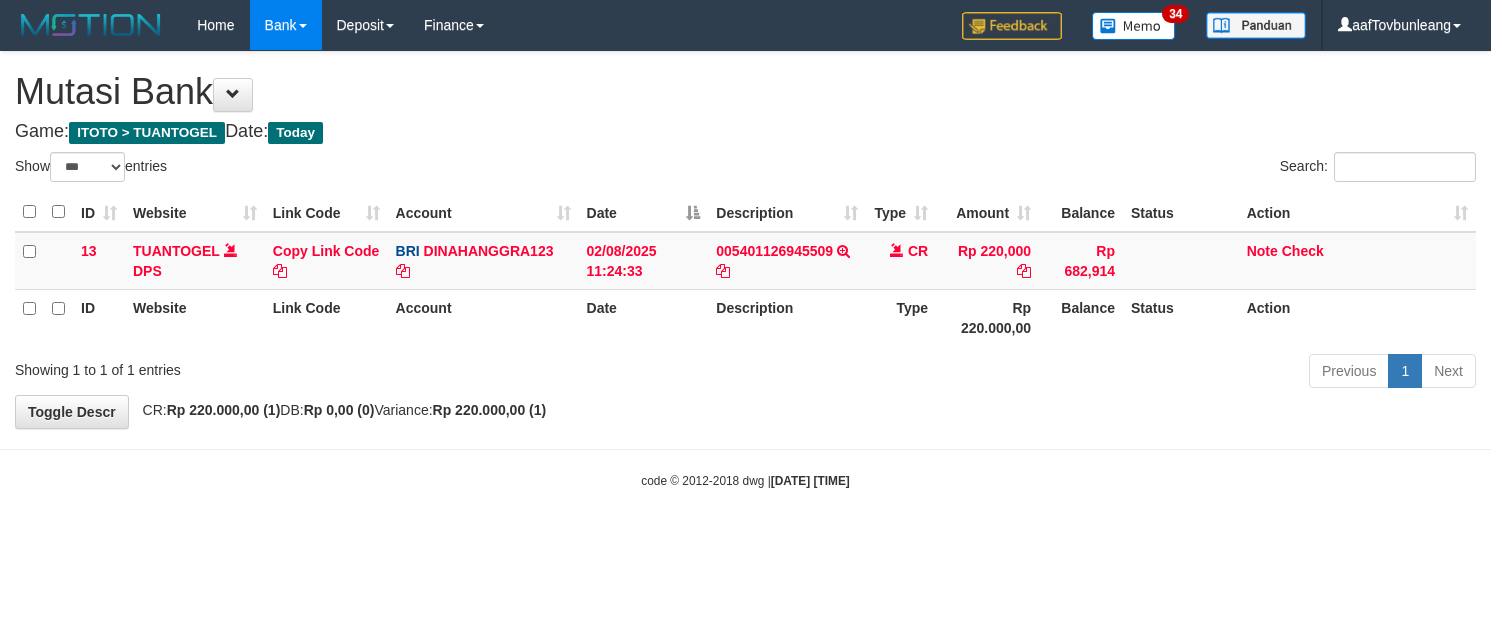 select on "***" 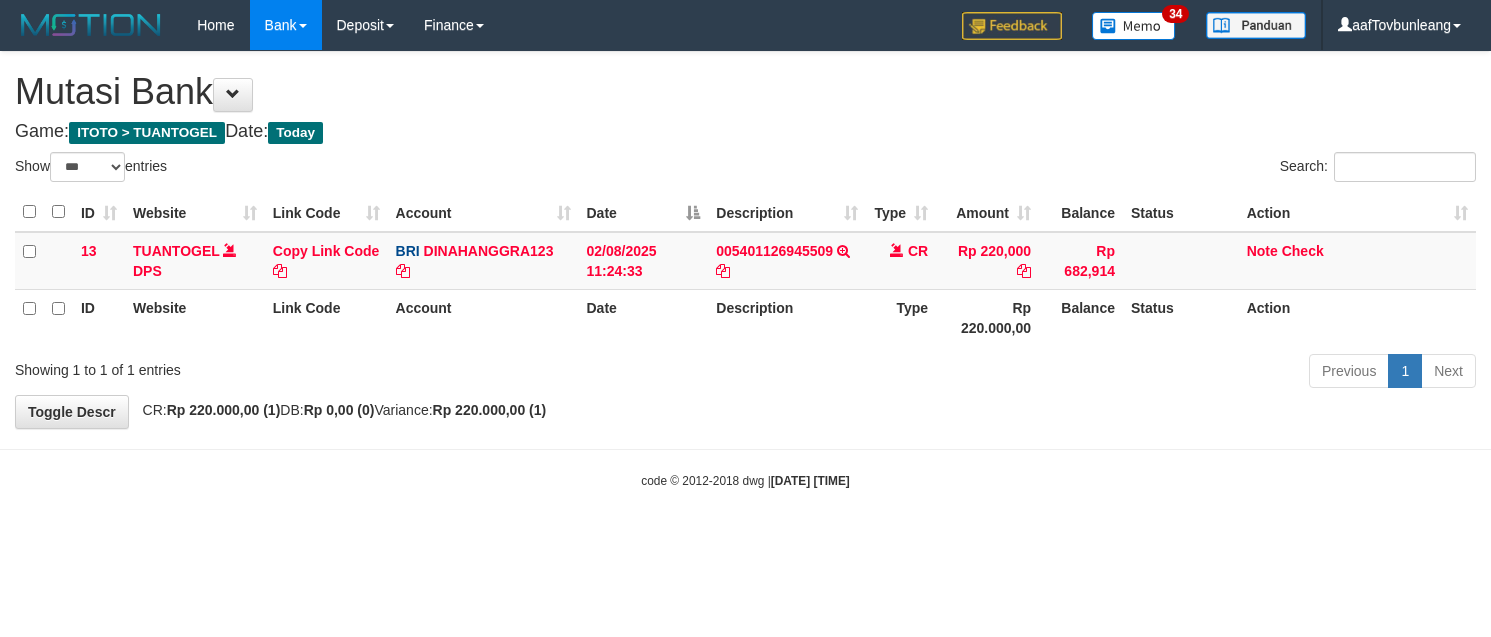 scroll, scrollTop: 0, scrollLeft: 0, axis: both 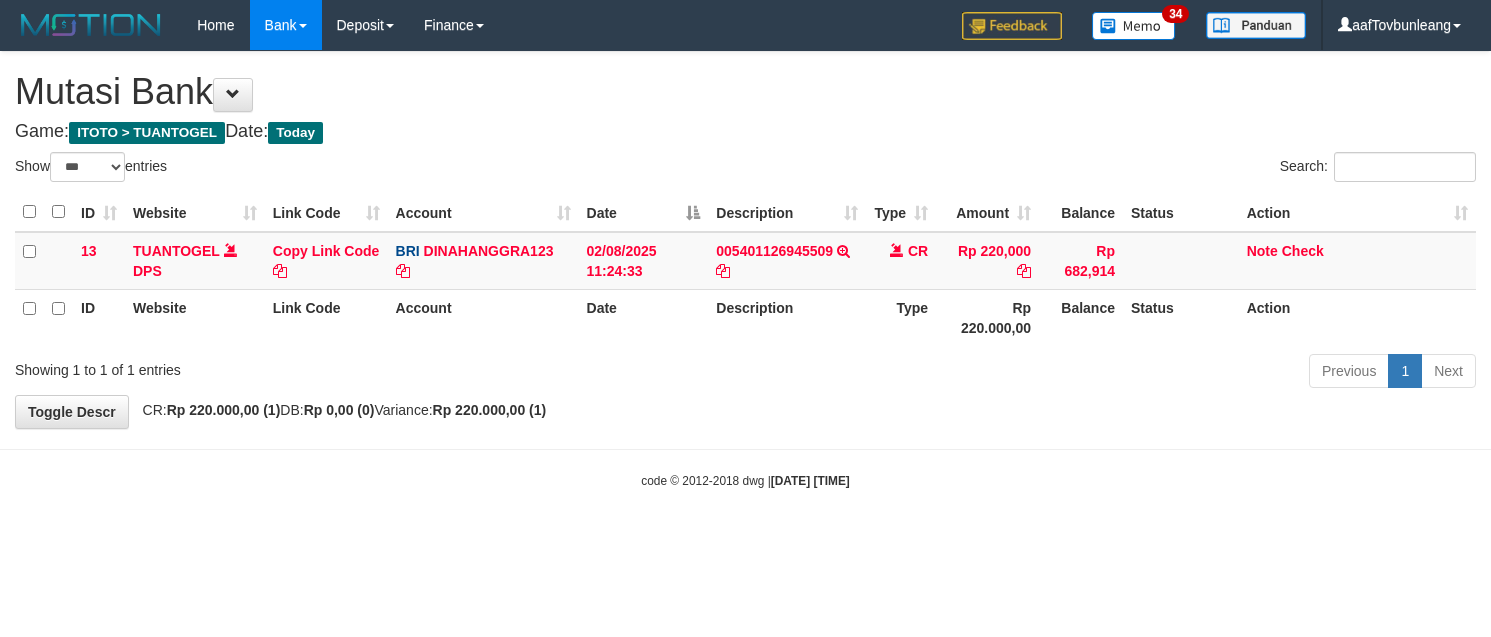 select on "***" 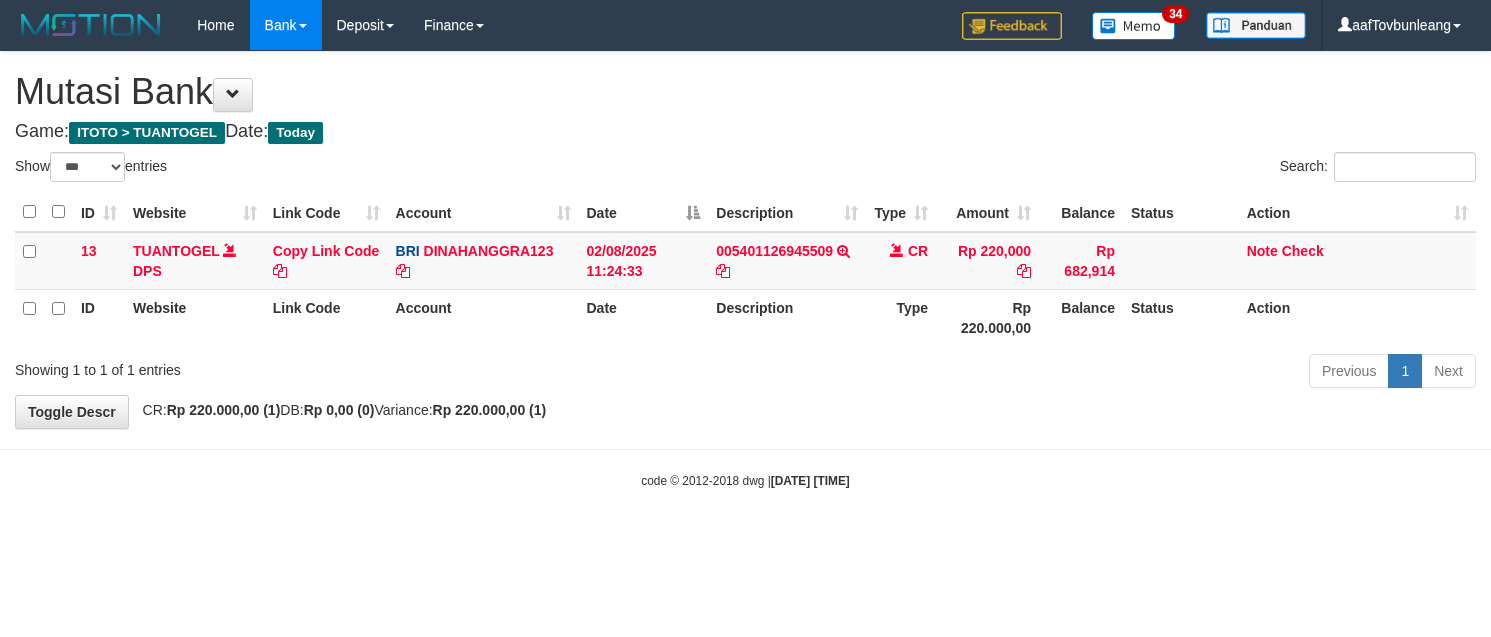 scroll, scrollTop: 0, scrollLeft: 0, axis: both 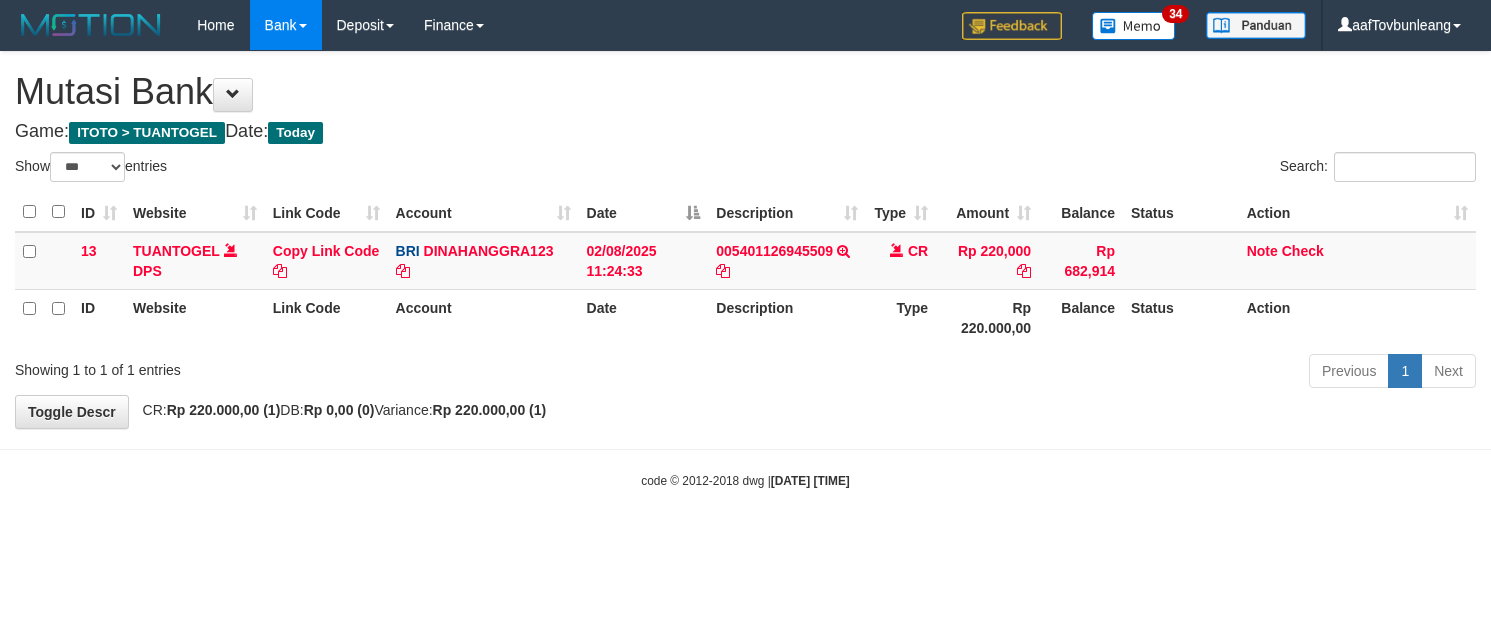 select on "***" 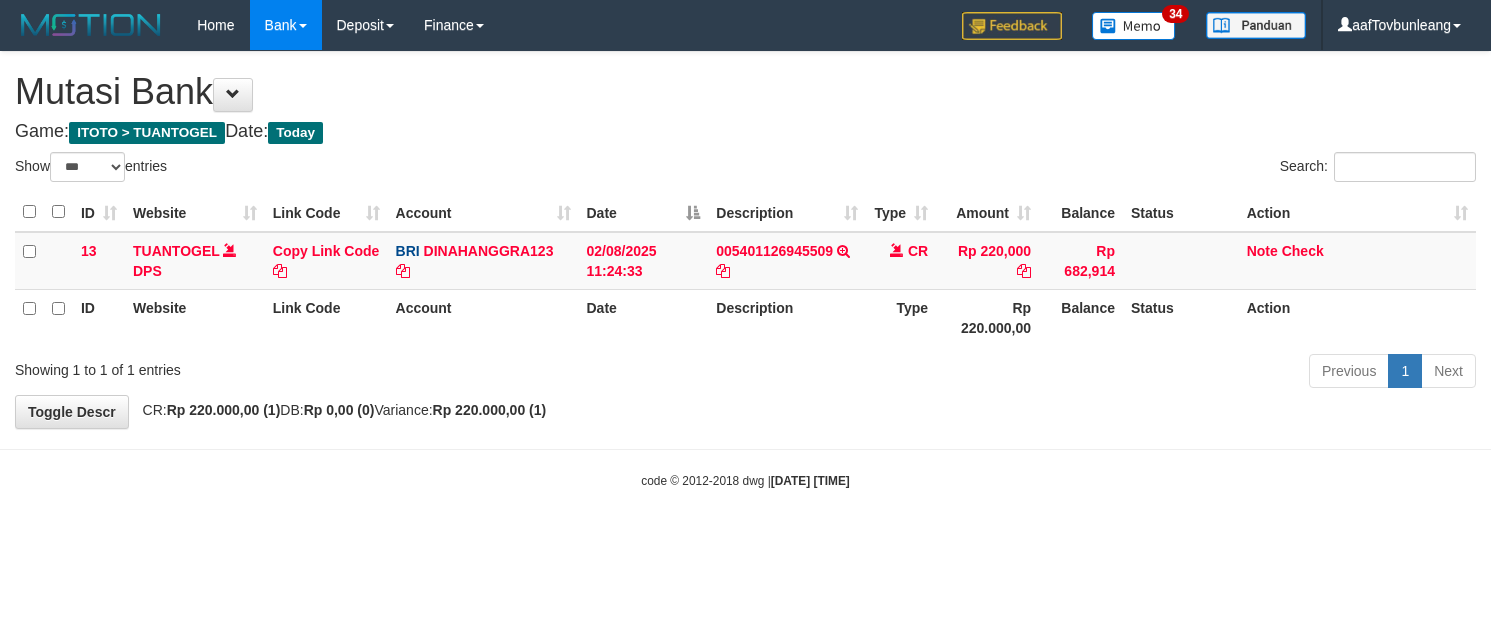 scroll, scrollTop: 0, scrollLeft: 0, axis: both 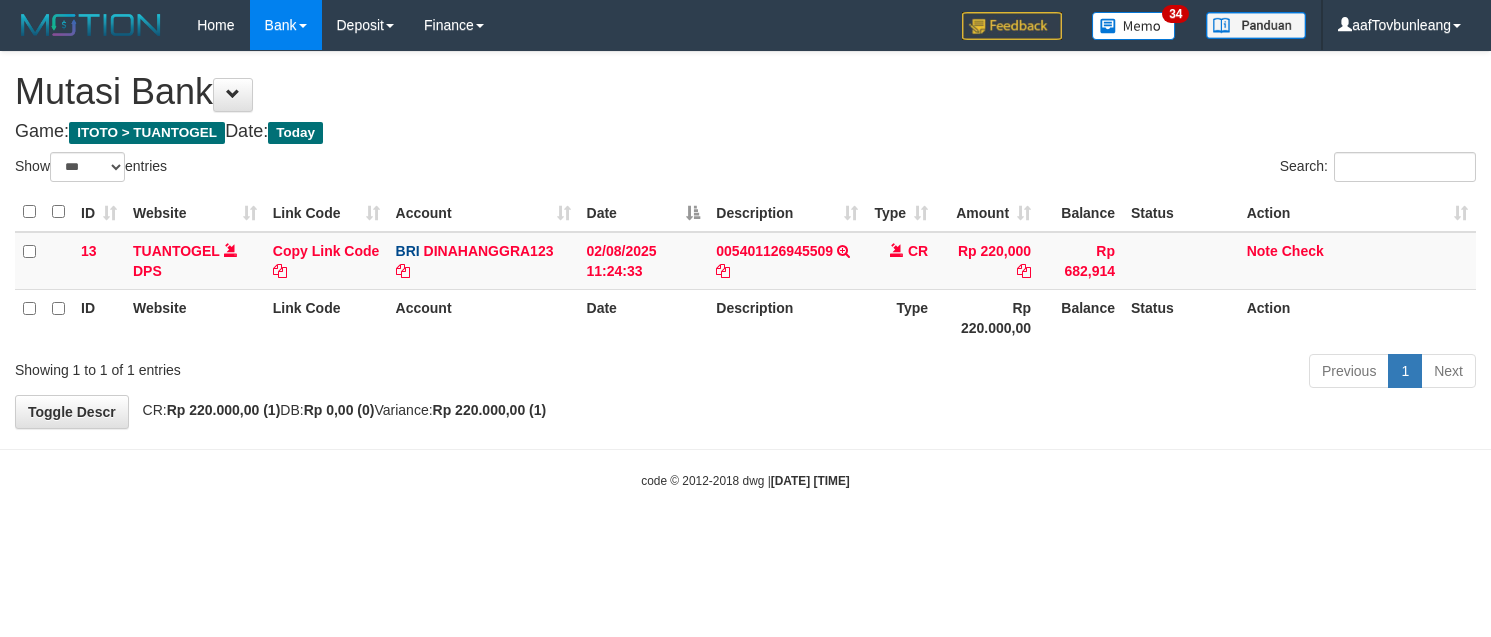 select on "***" 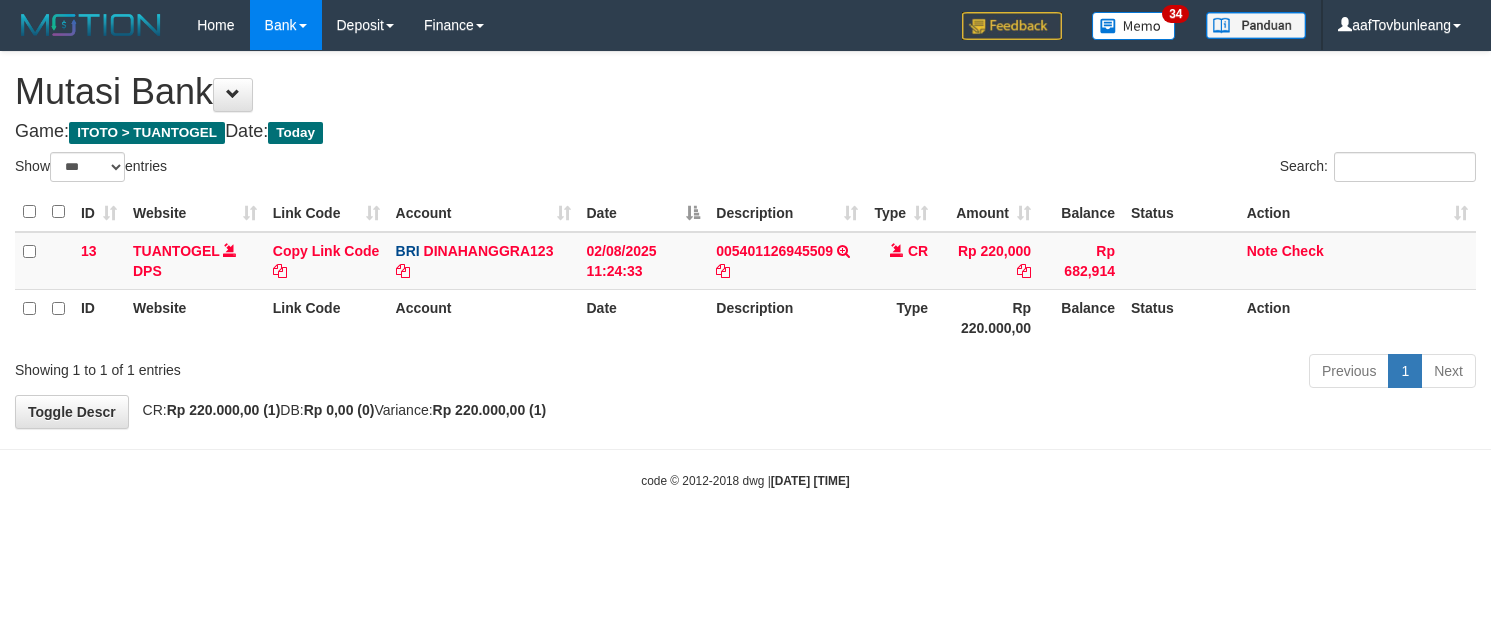 scroll, scrollTop: 0, scrollLeft: 0, axis: both 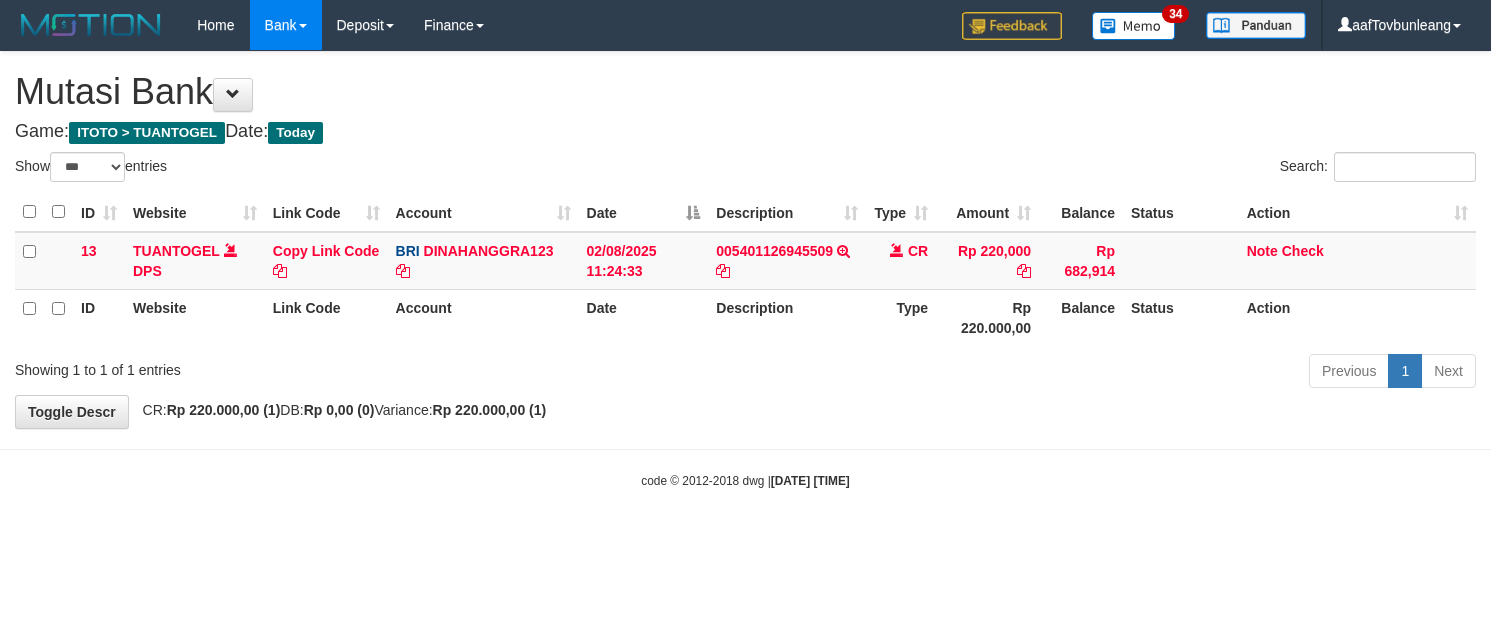 select on "***" 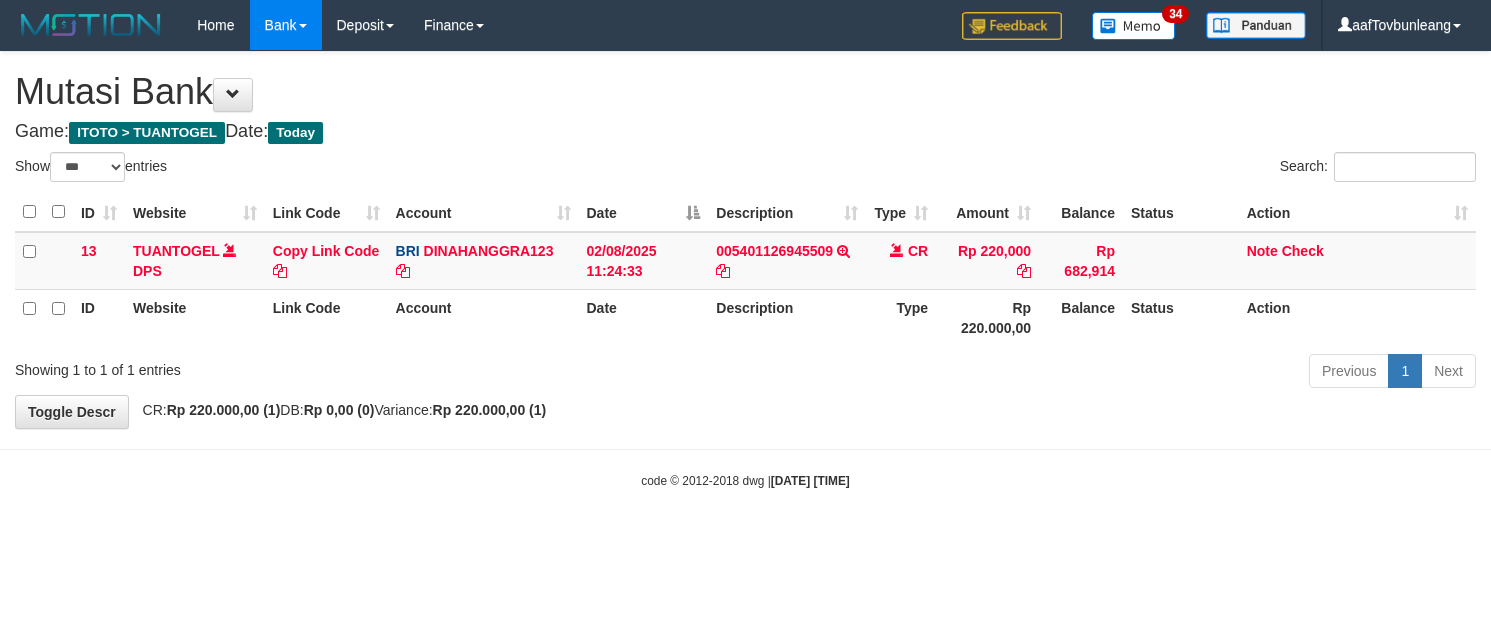 scroll, scrollTop: 0, scrollLeft: 0, axis: both 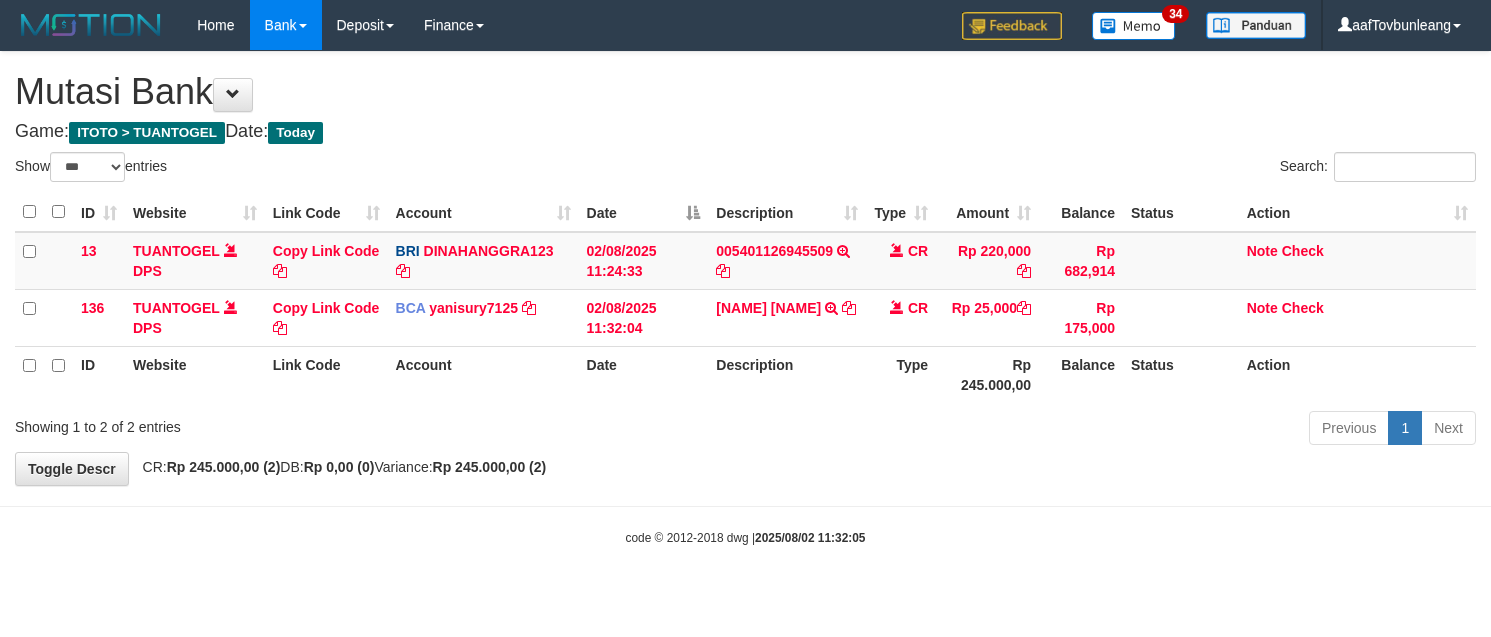 select on "***" 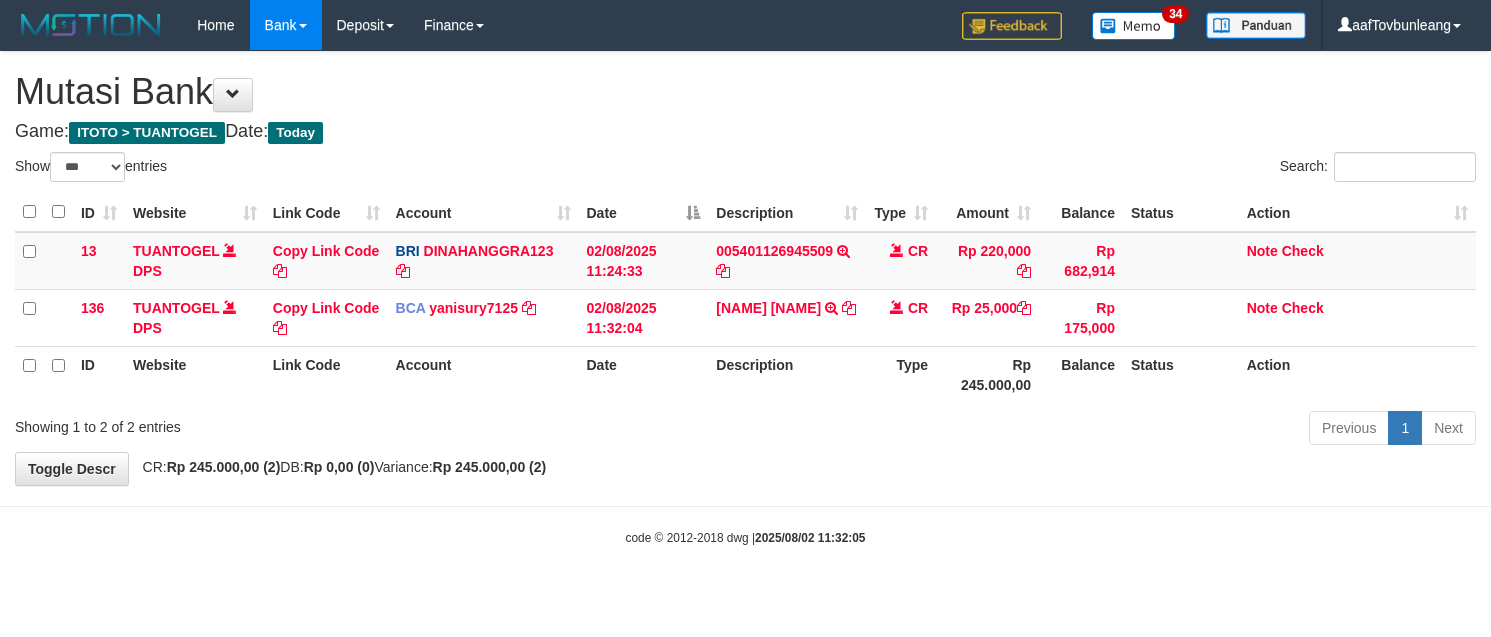 scroll, scrollTop: 0, scrollLeft: 0, axis: both 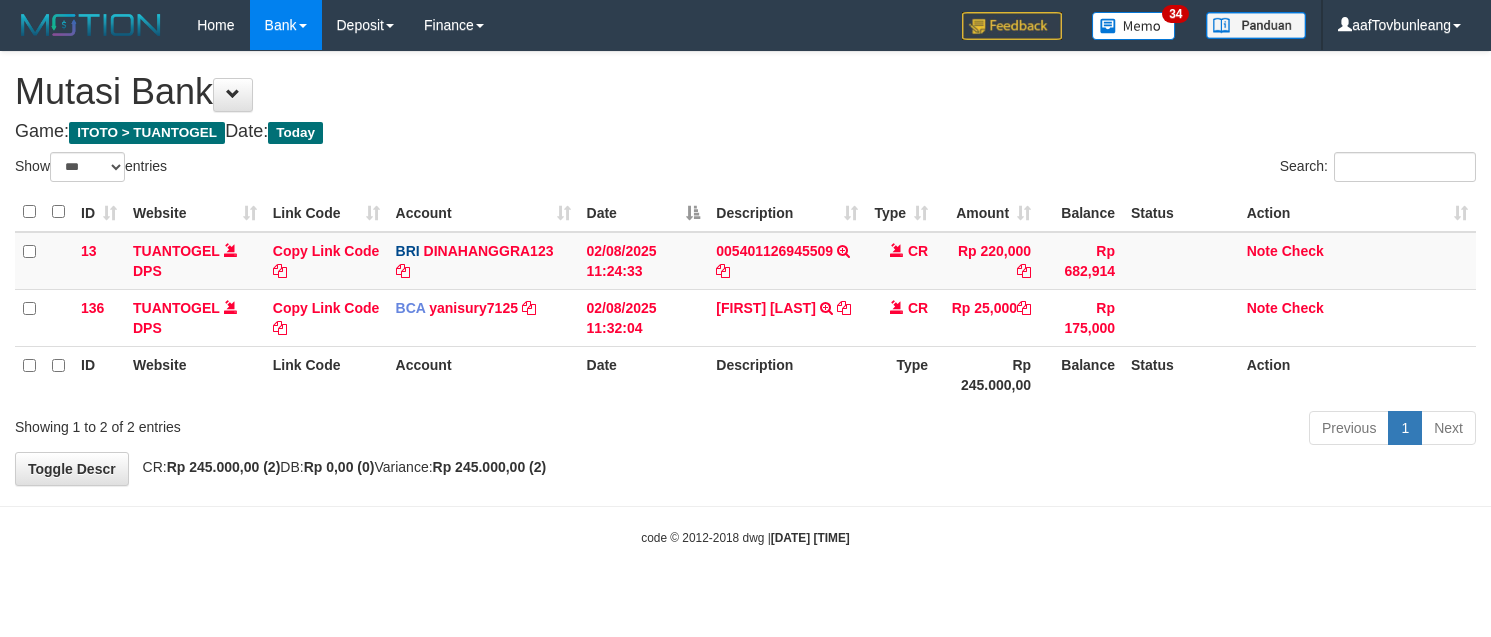 select on "***" 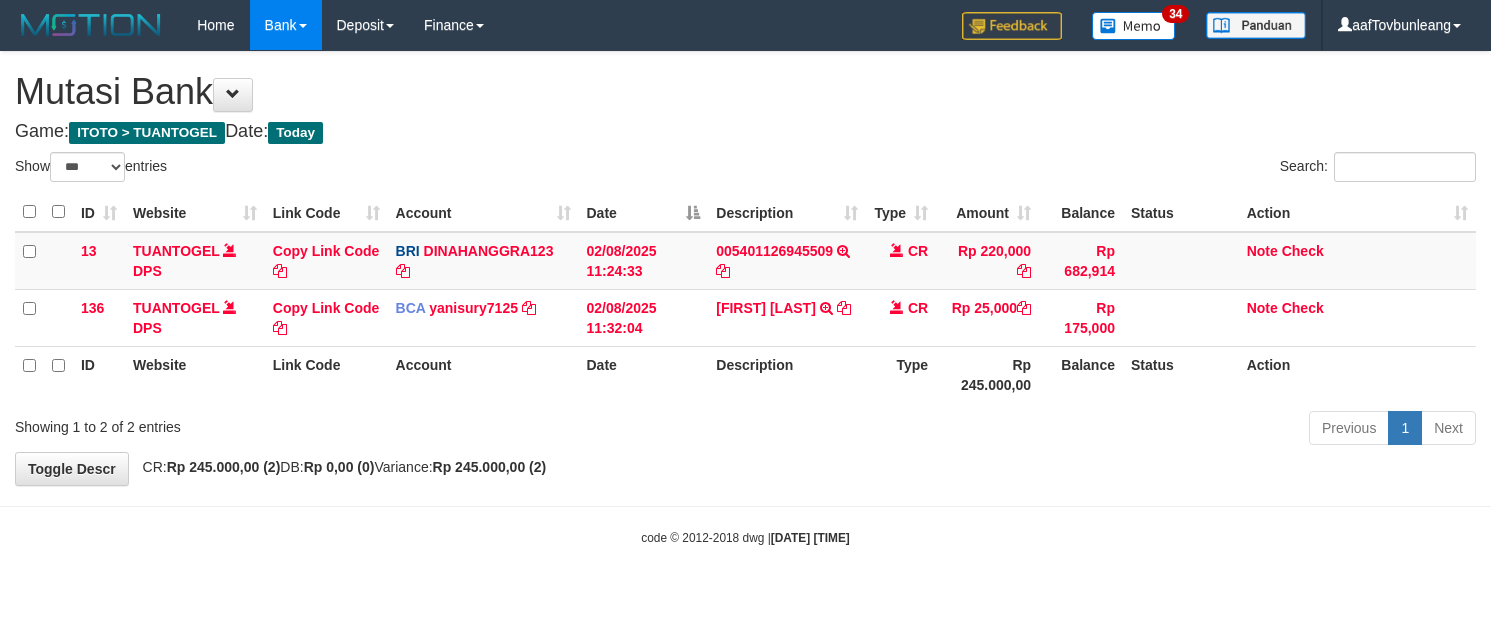 scroll, scrollTop: 0, scrollLeft: 0, axis: both 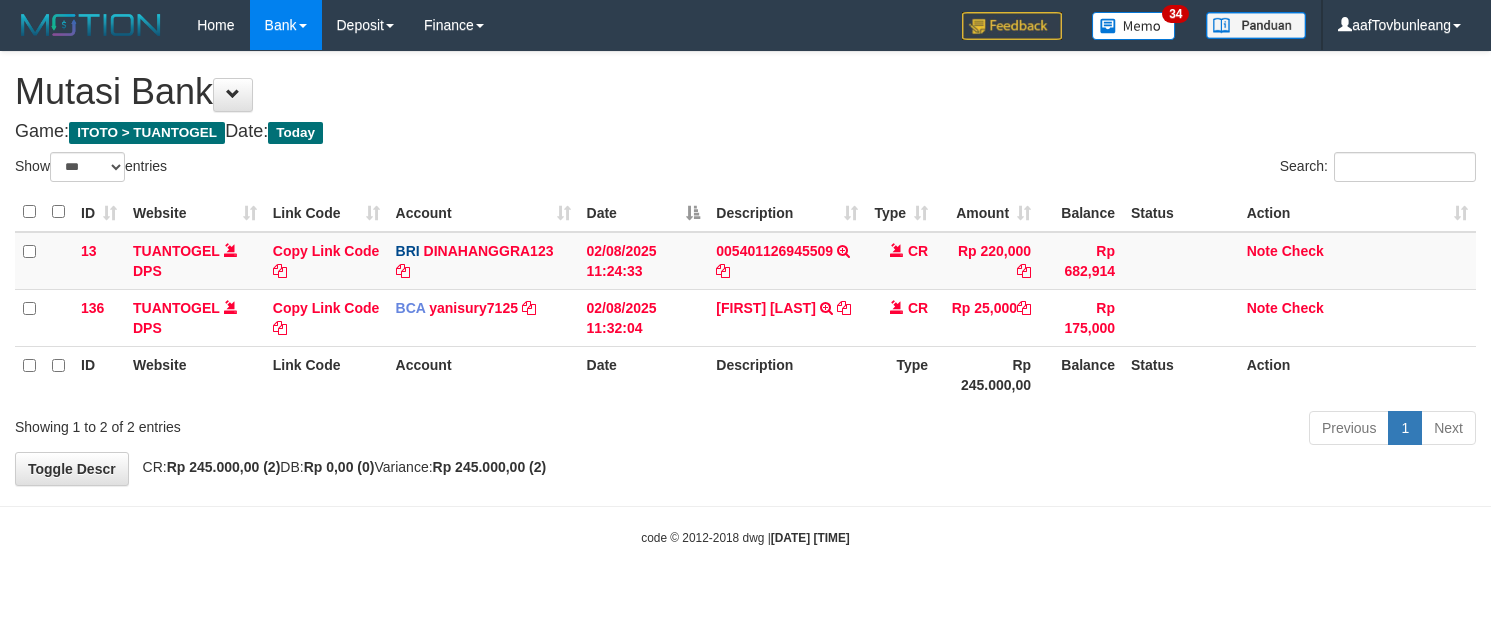 select on "***" 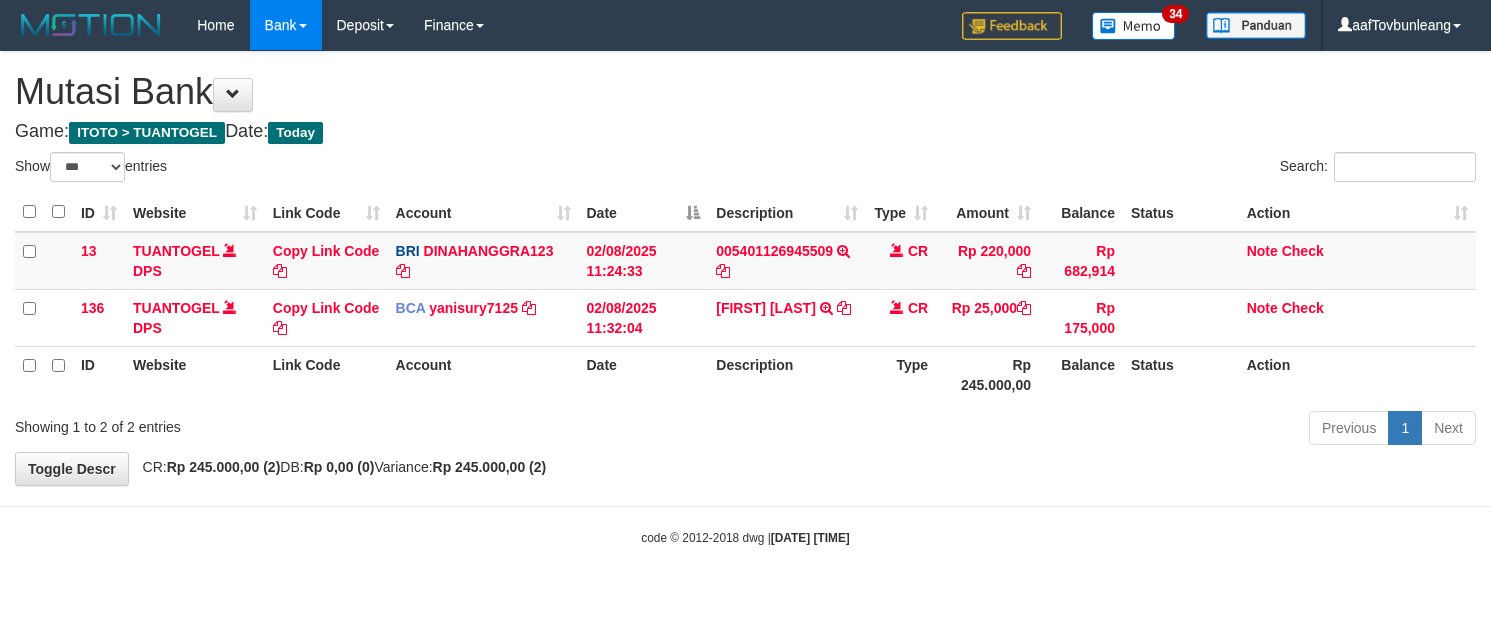 scroll, scrollTop: 0, scrollLeft: 0, axis: both 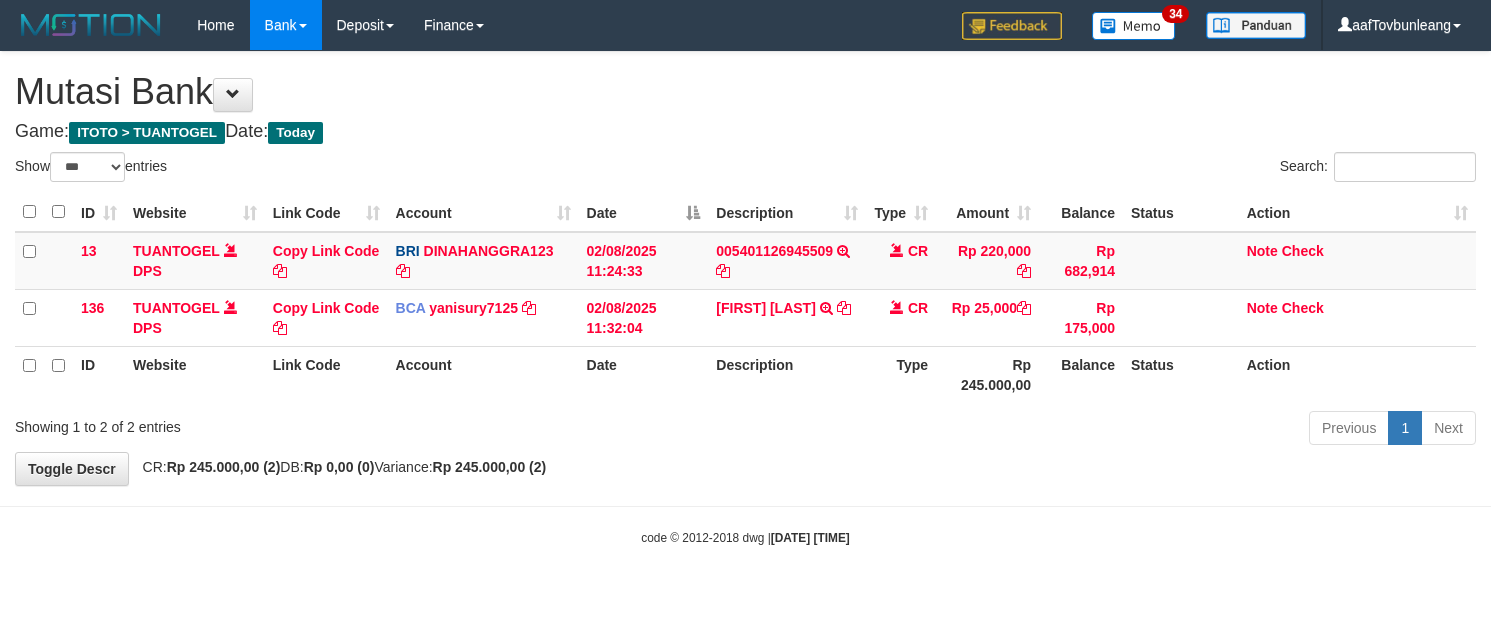 select on "***" 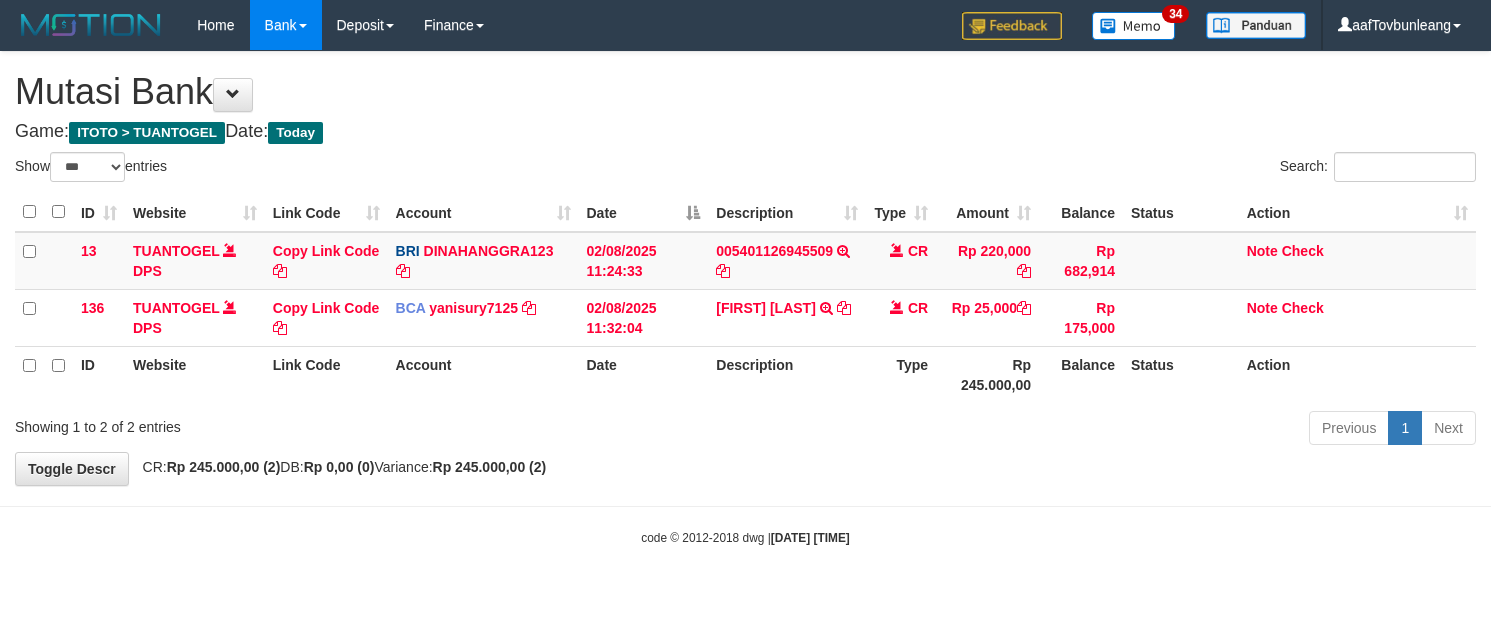 scroll, scrollTop: 0, scrollLeft: 0, axis: both 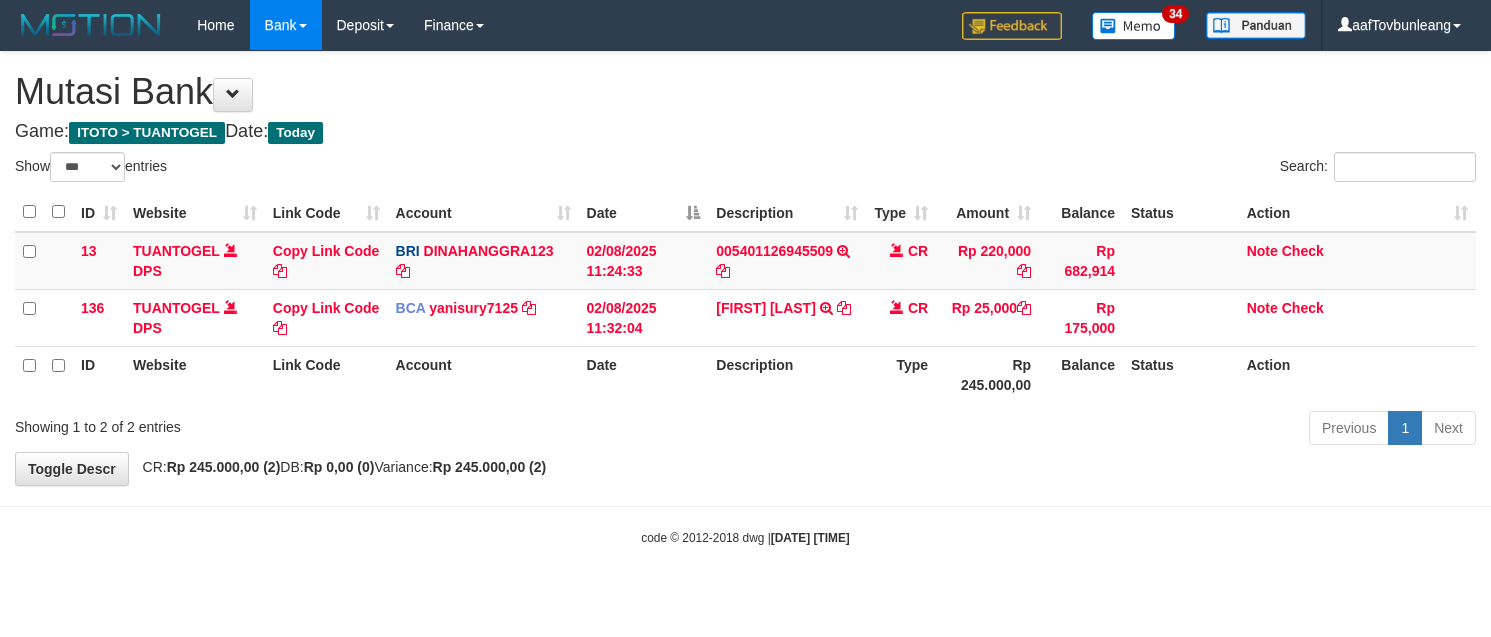 select on "***" 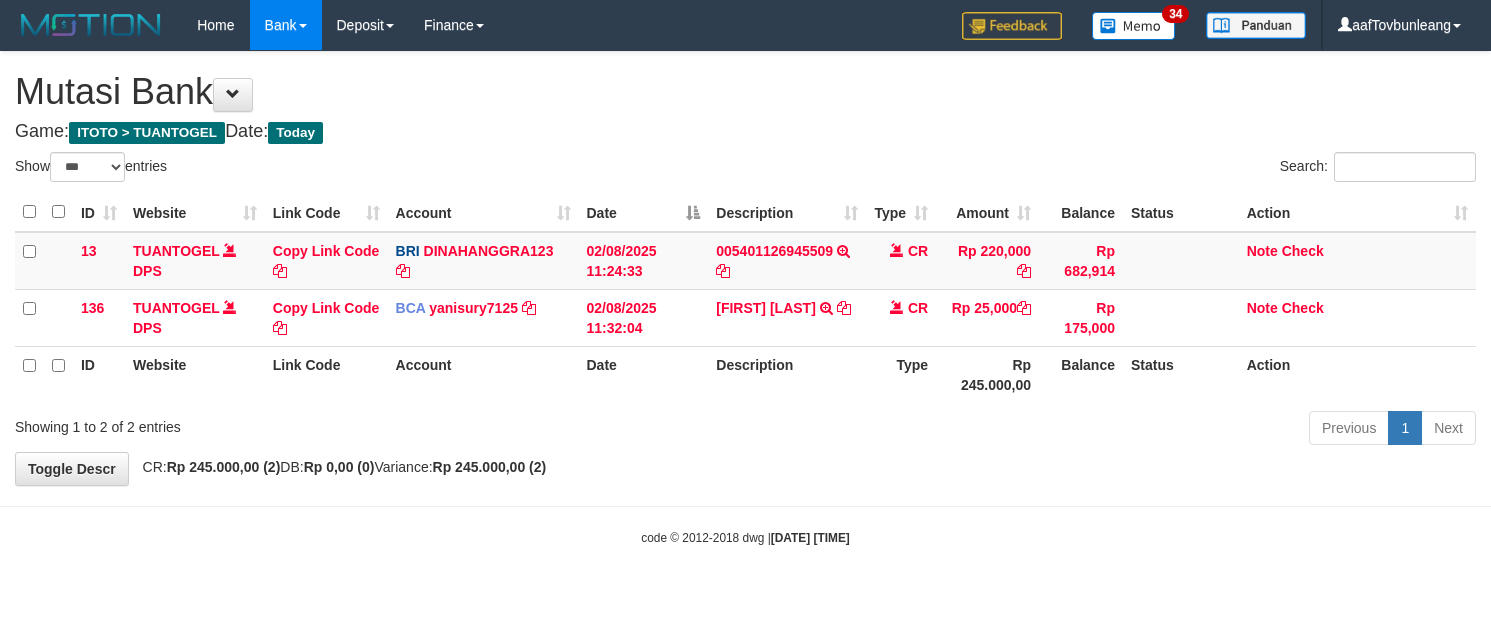scroll, scrollTop: 0, scrollLeft: 0, axis: both 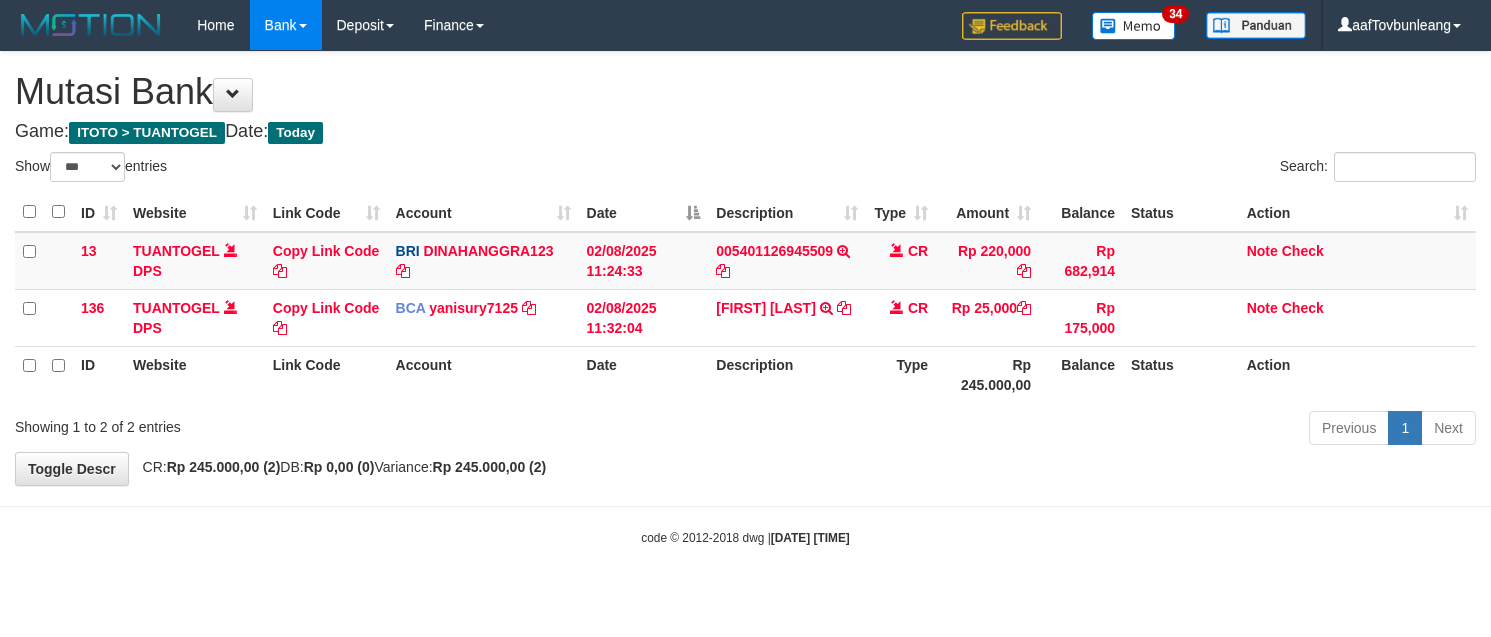 select on "***" 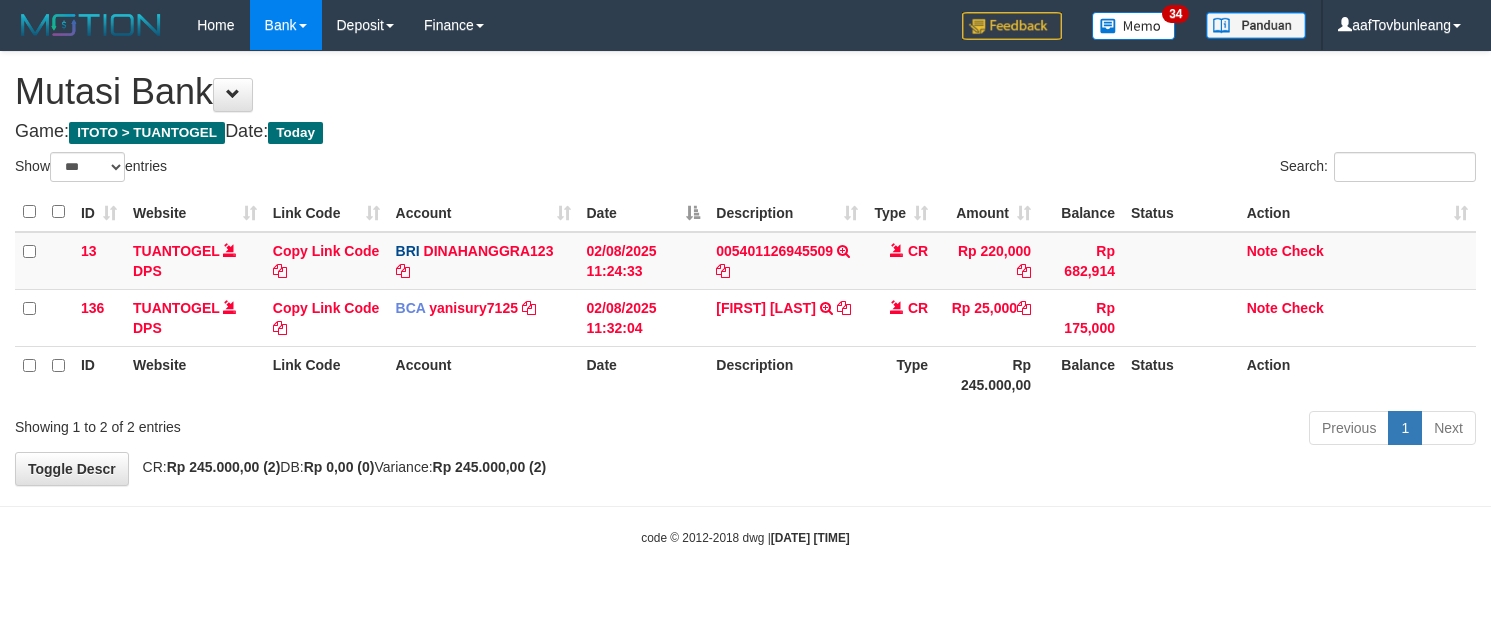 scroll, scrollTop: 0, scrollLeft: 0, axis: both 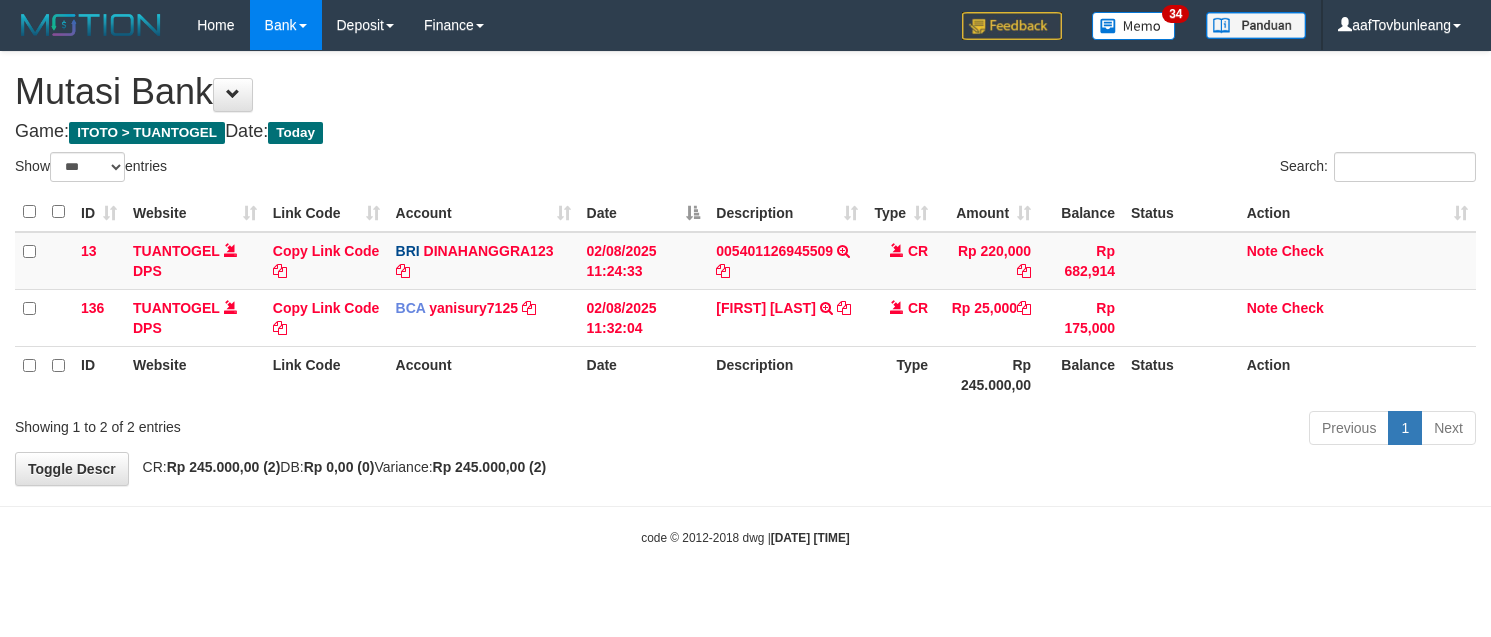 select on "***" 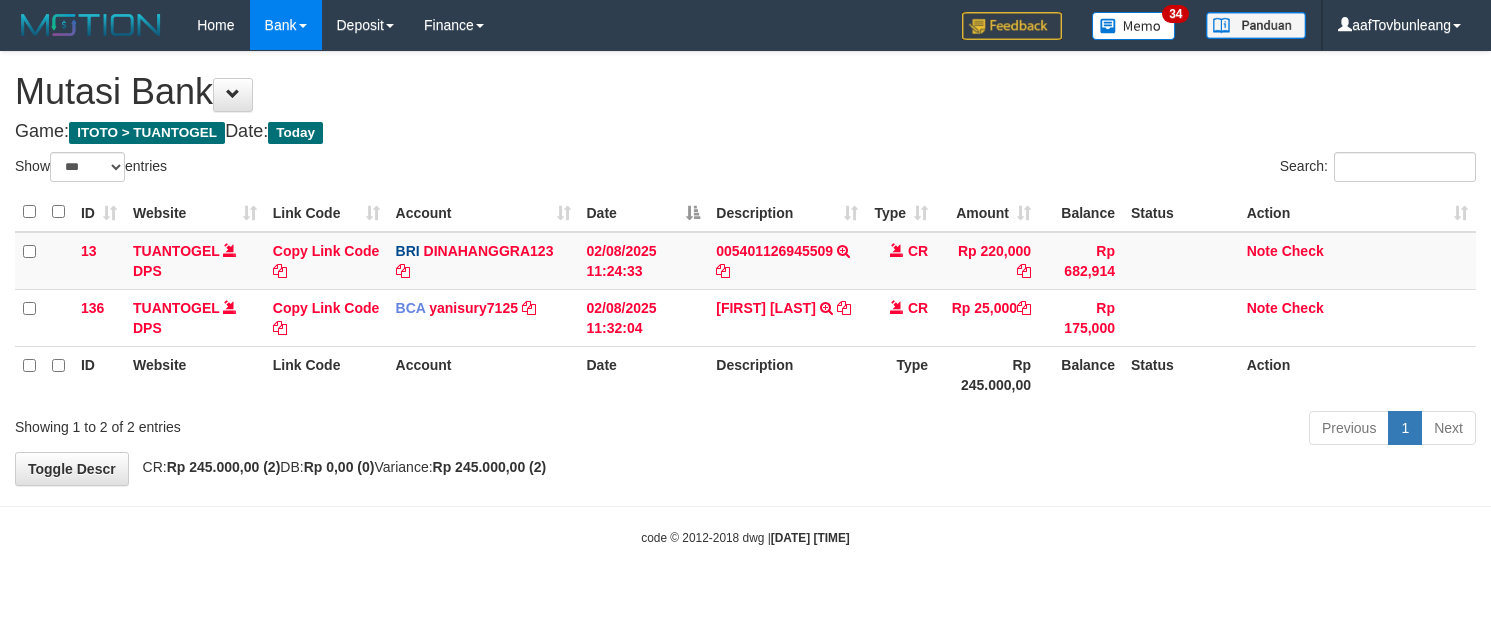 scroll, scrollTop: 0, scrollLeft: 0, axis: both 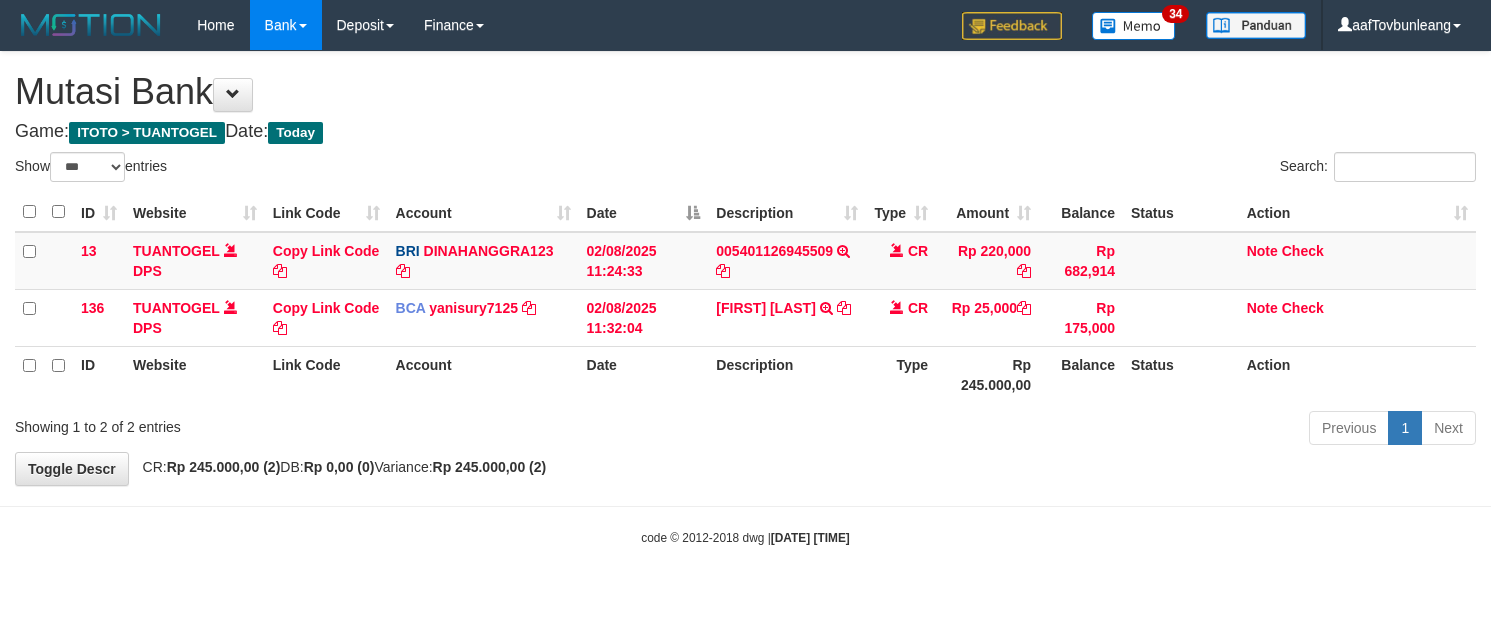 select on "***" 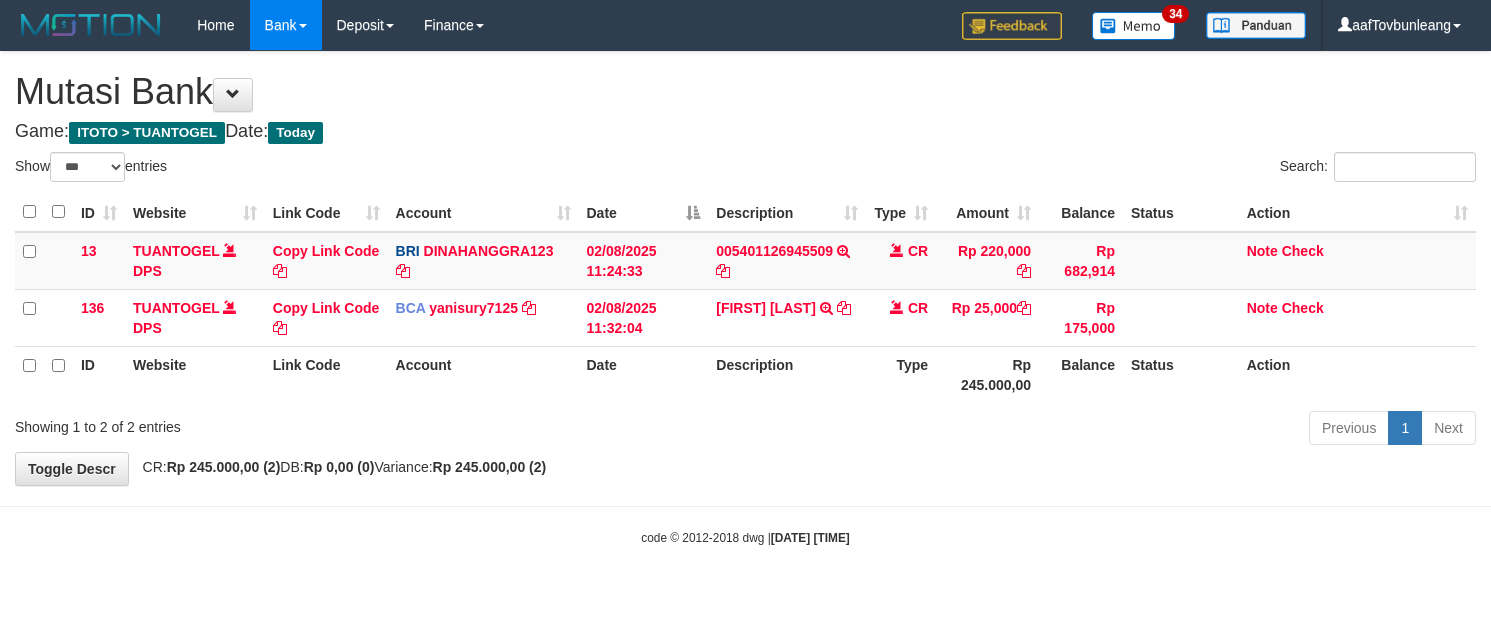 scroll, scrollTop: 0, scrollLeft: 0, axis: both 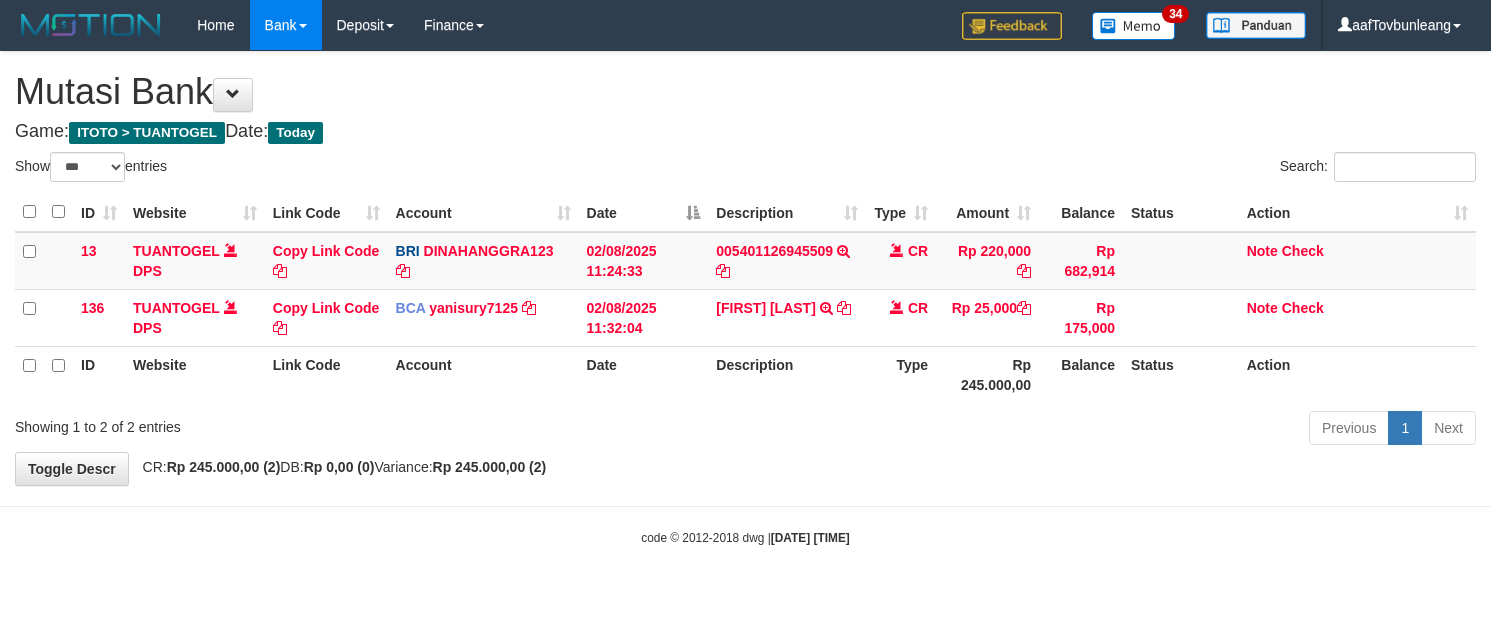 select on "***" 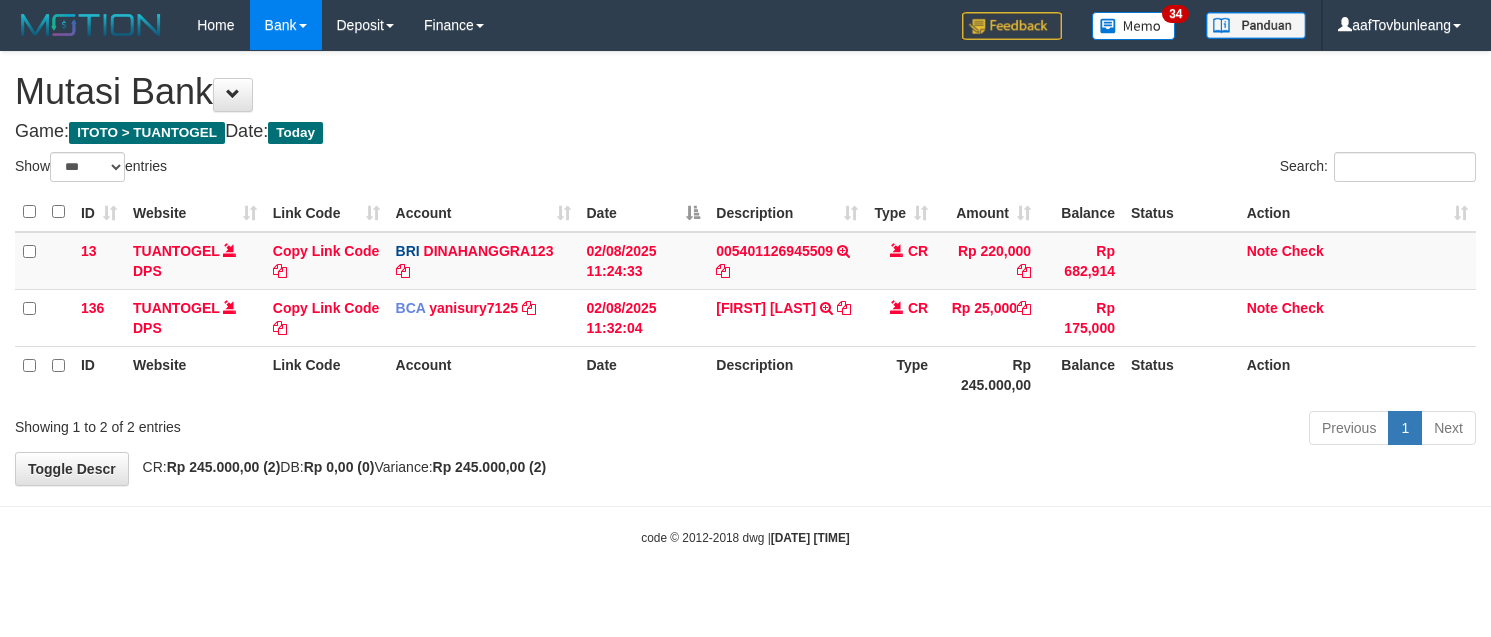 scroll, scrollTop: 0, scrollLeft: 0, axis: both 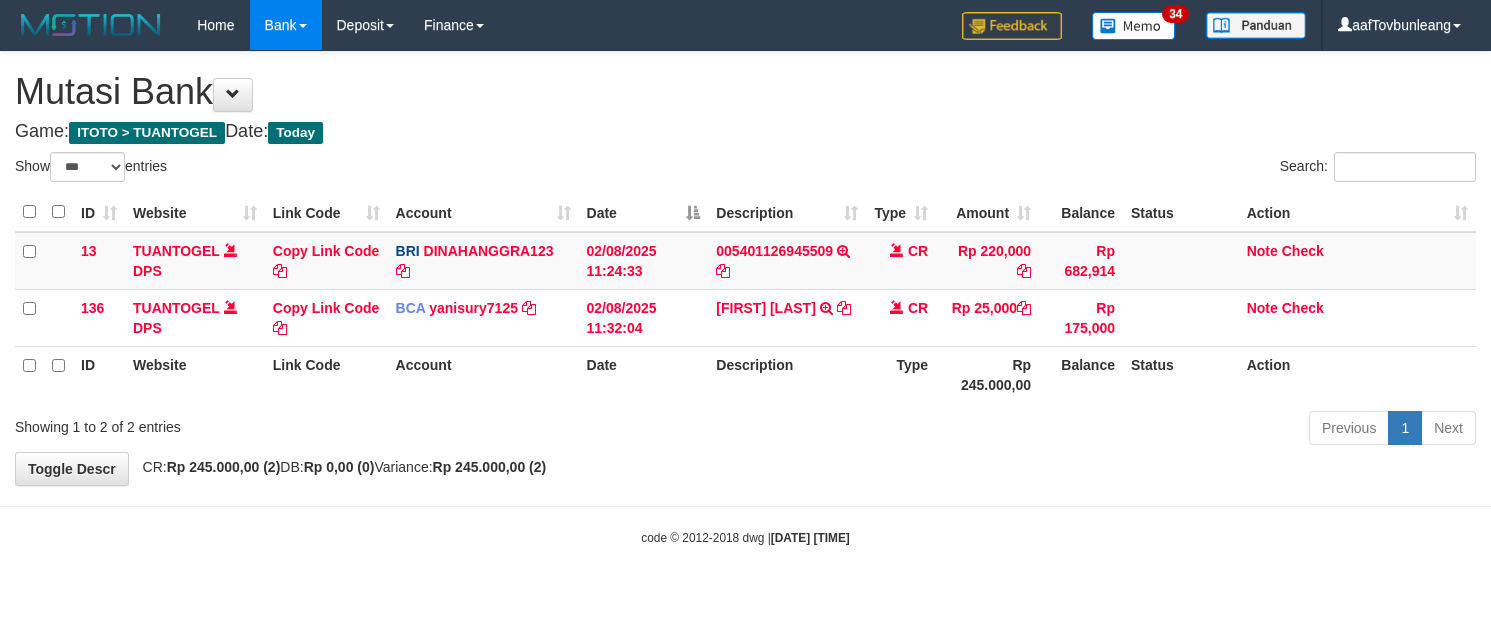 select on "***" 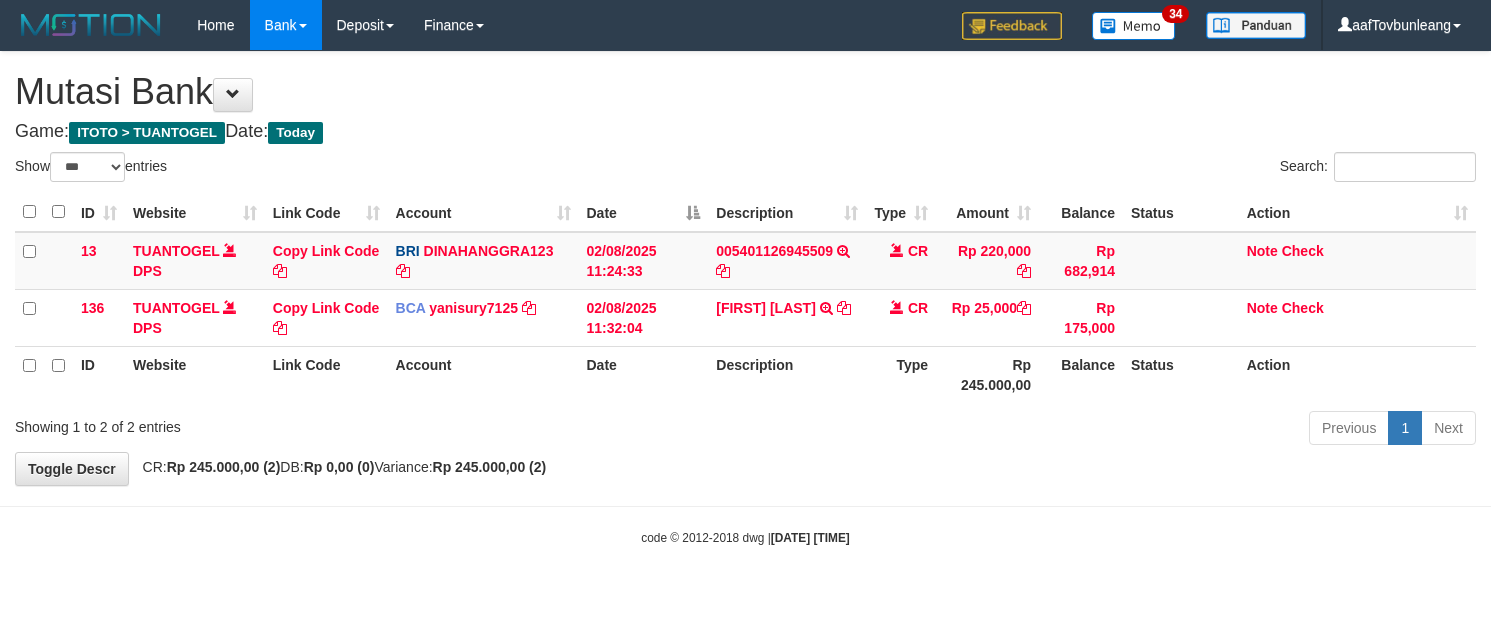 scroll, scrollTop: 0, scrollLeft: 0, axis: both 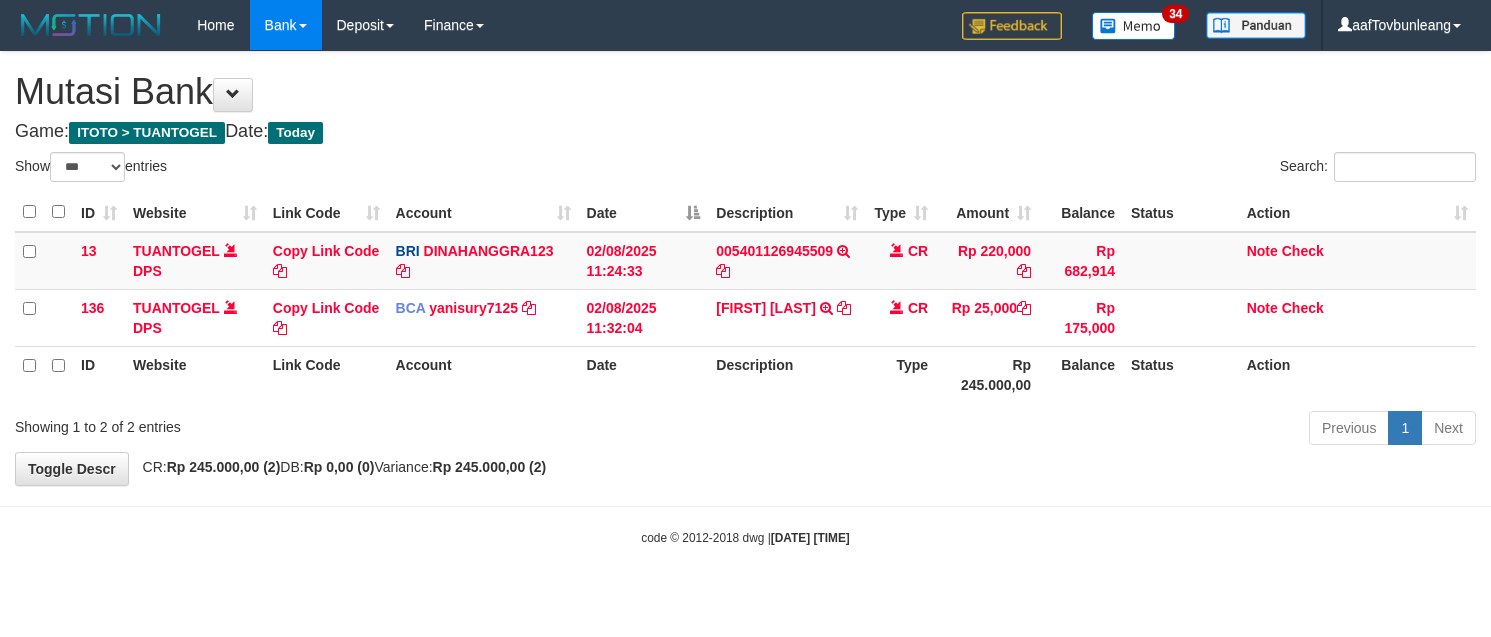 select on "***" 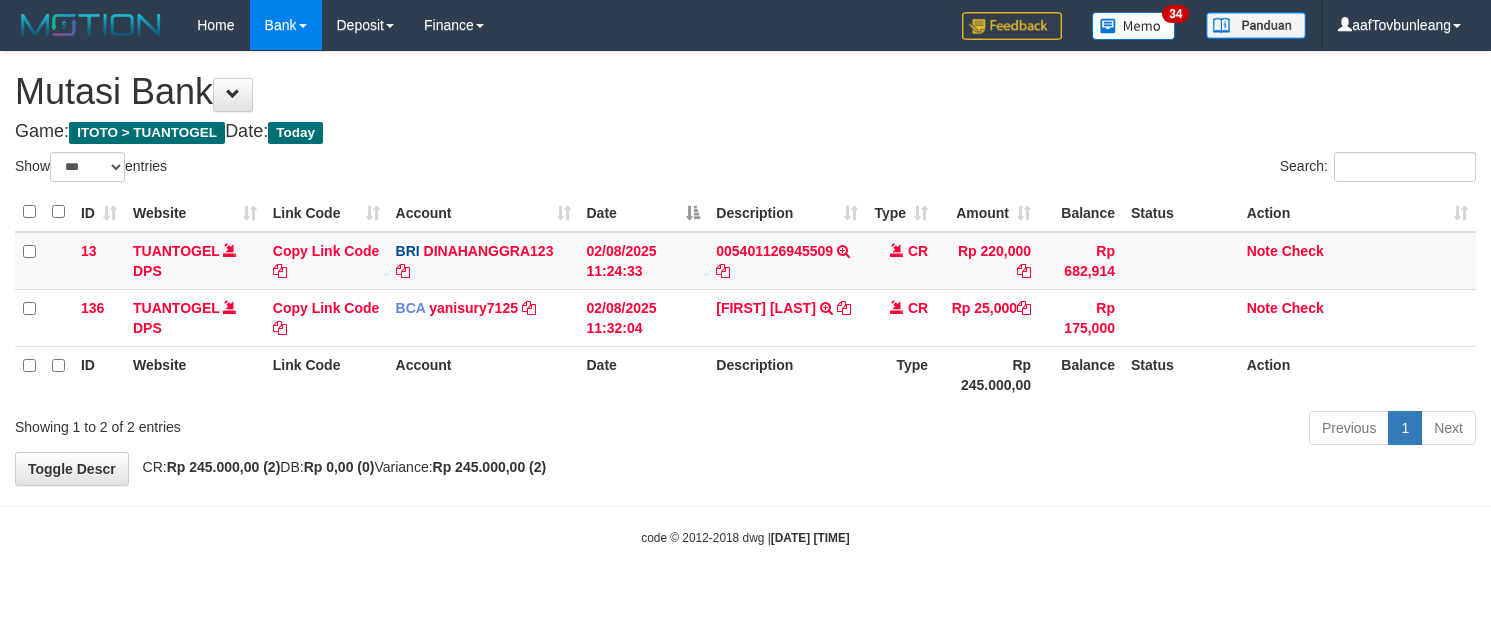 scroll, scrollTop: 0, scrollLeft: 0, axis: both 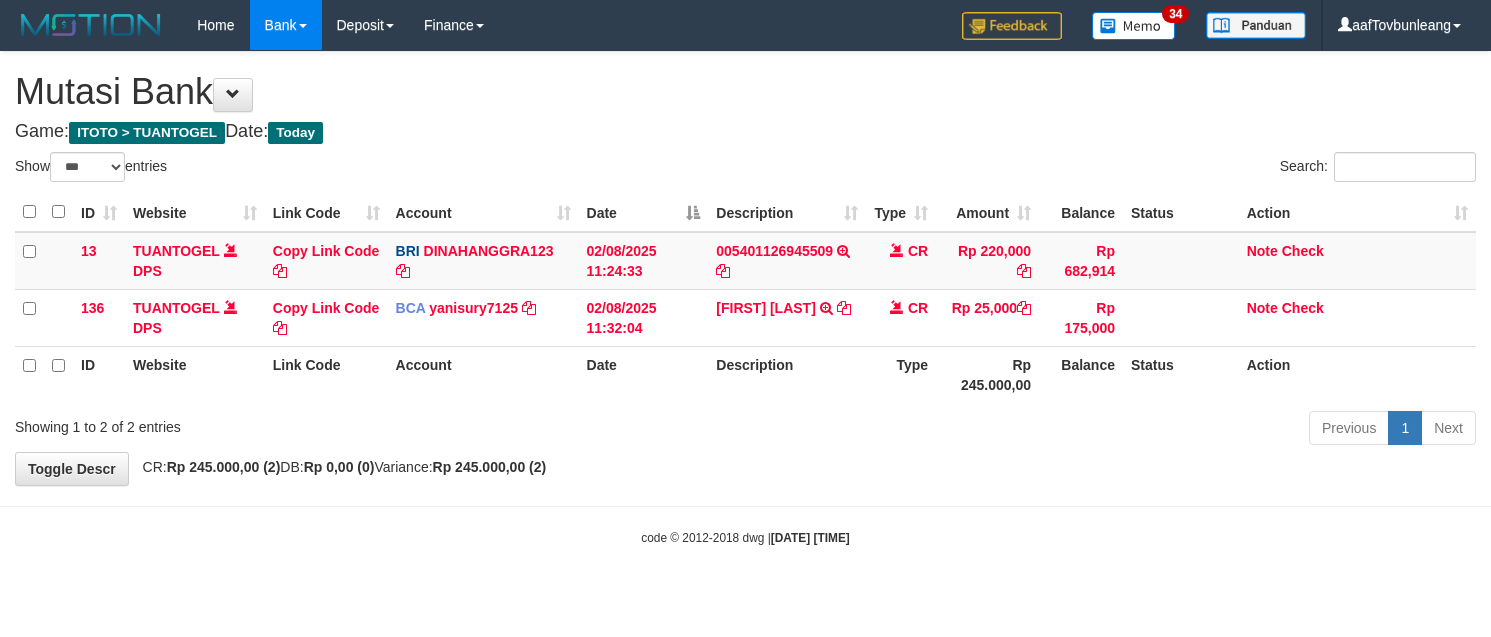 select on "***" 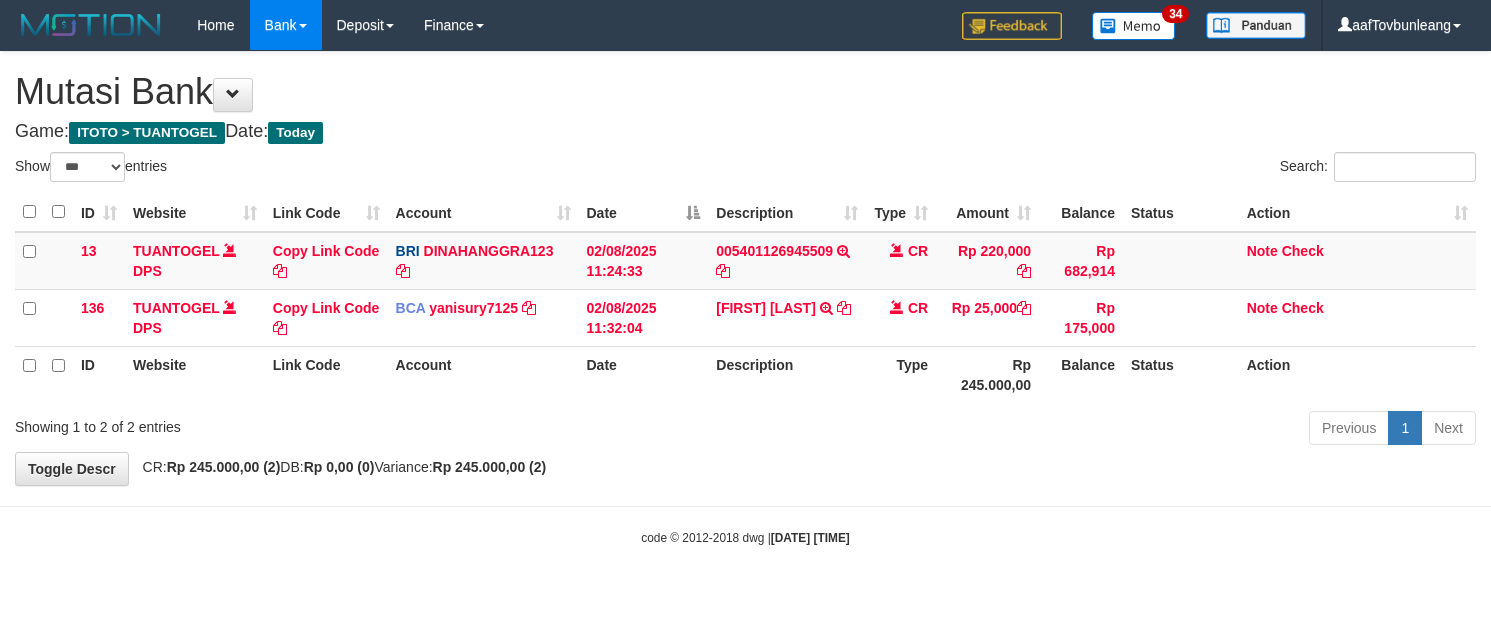 scroll, scrollTop: 0, scrollLeft: 0, axis: both 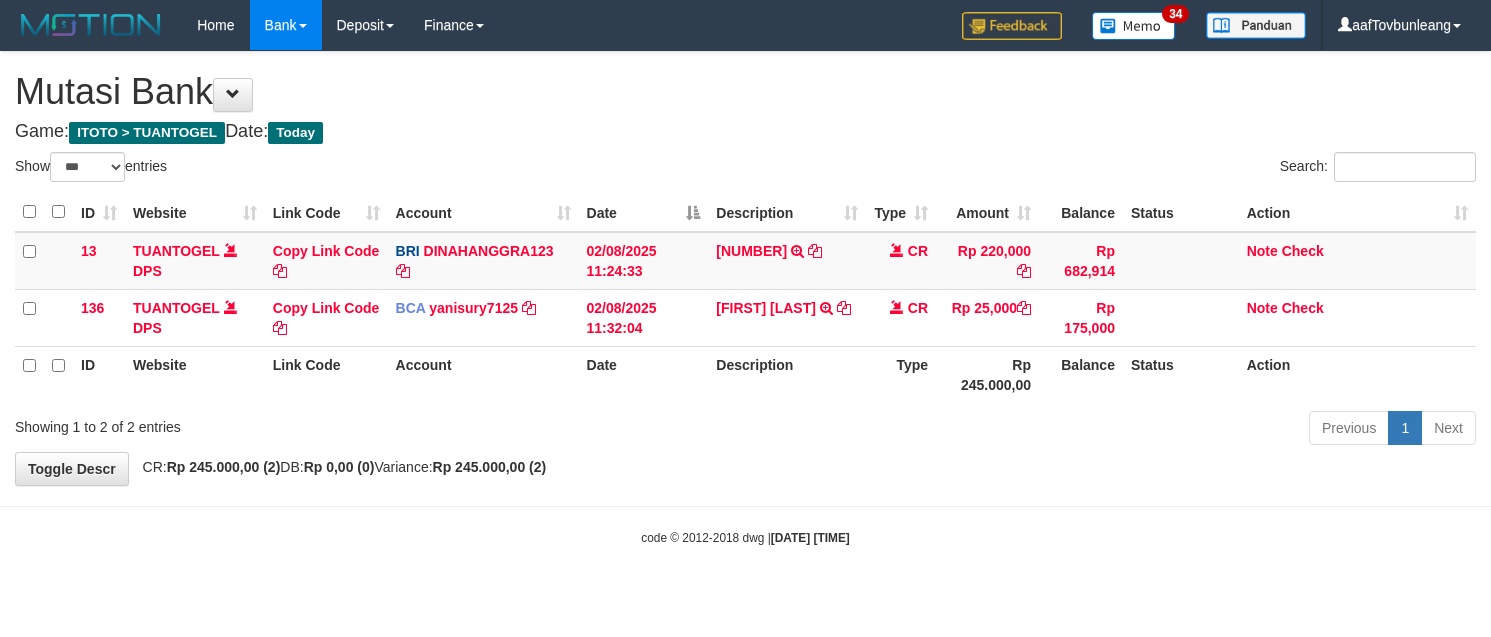 select on "***" 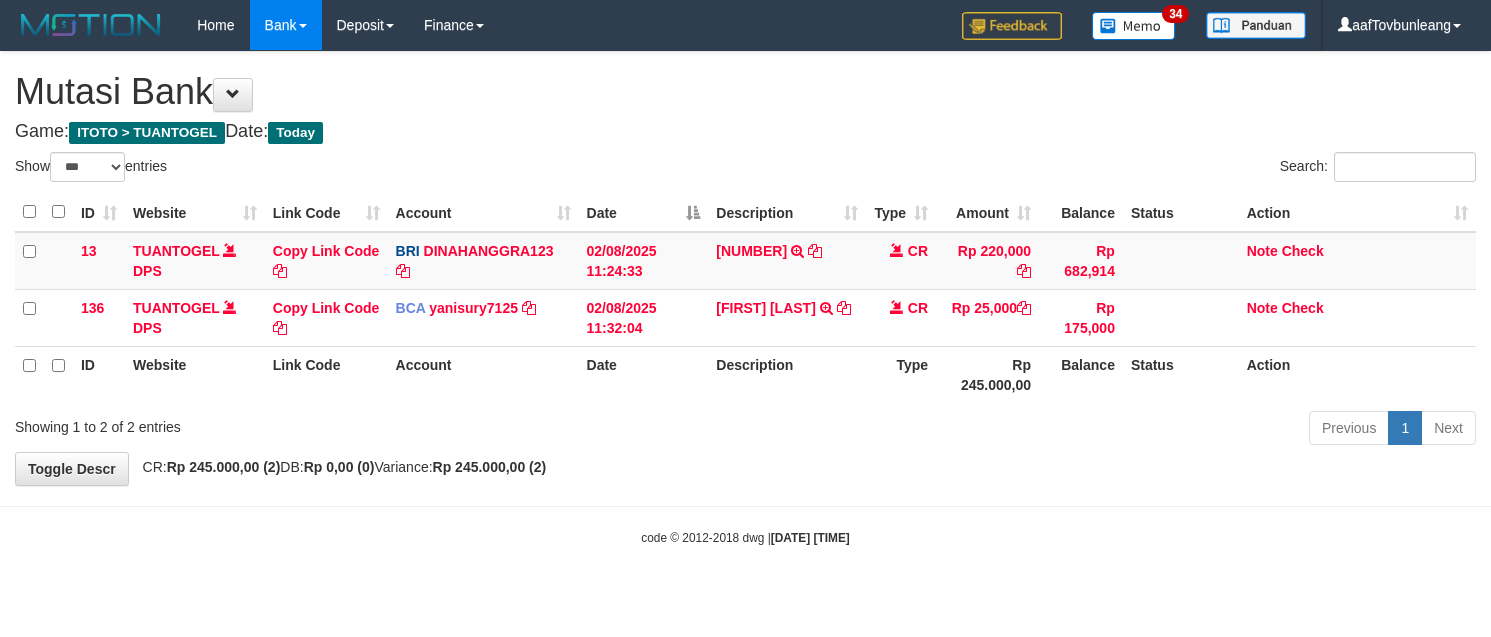 scroll, scrollTop: 0, scrollLeft: 0, axis: both 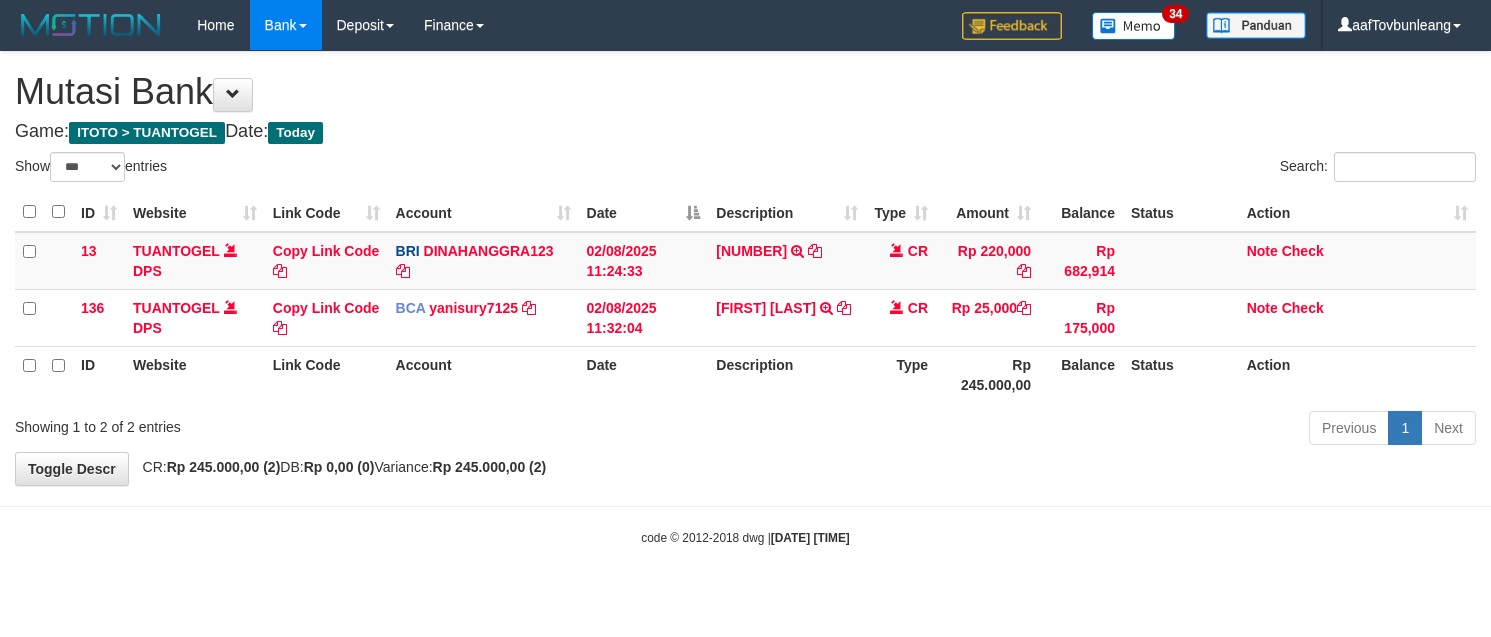 select on "***" 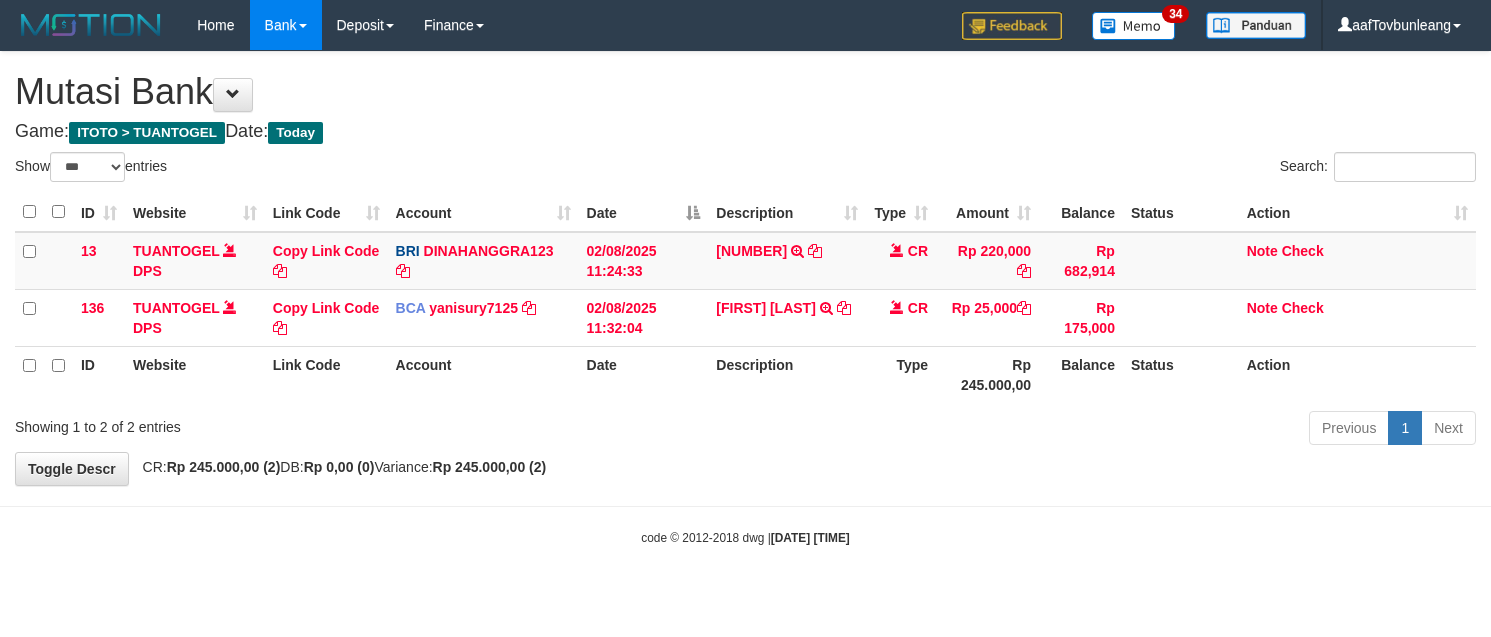 scroll, scrollTop: 0, scrollLeft: 0, axis: both 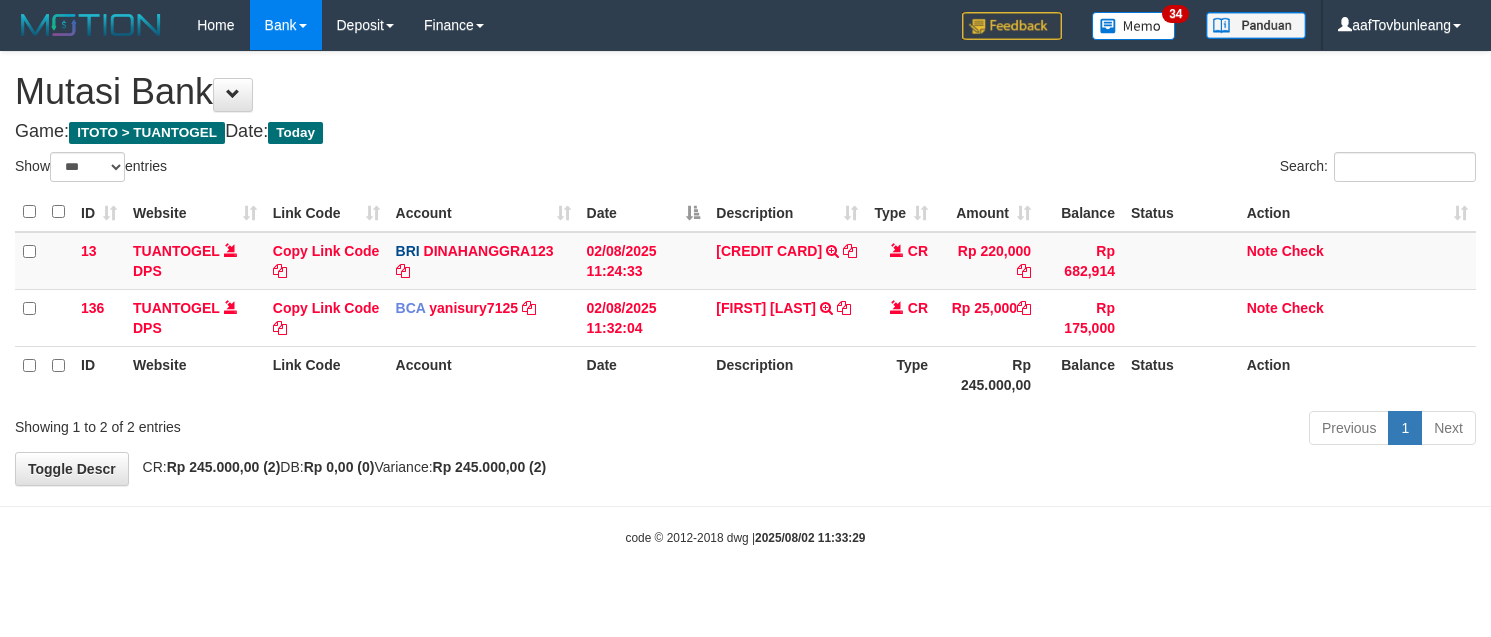 select on "***" 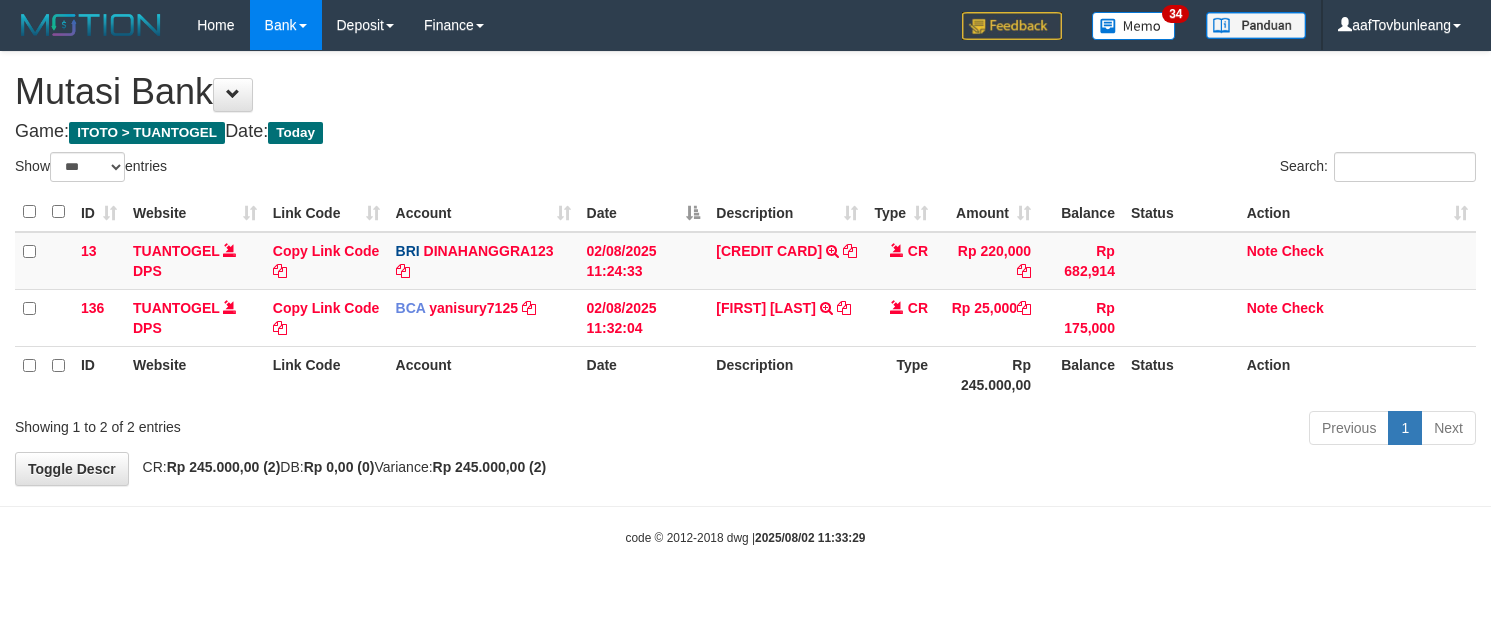 scroll, scrollTop: 0, scrollLeft: 0, axis: both 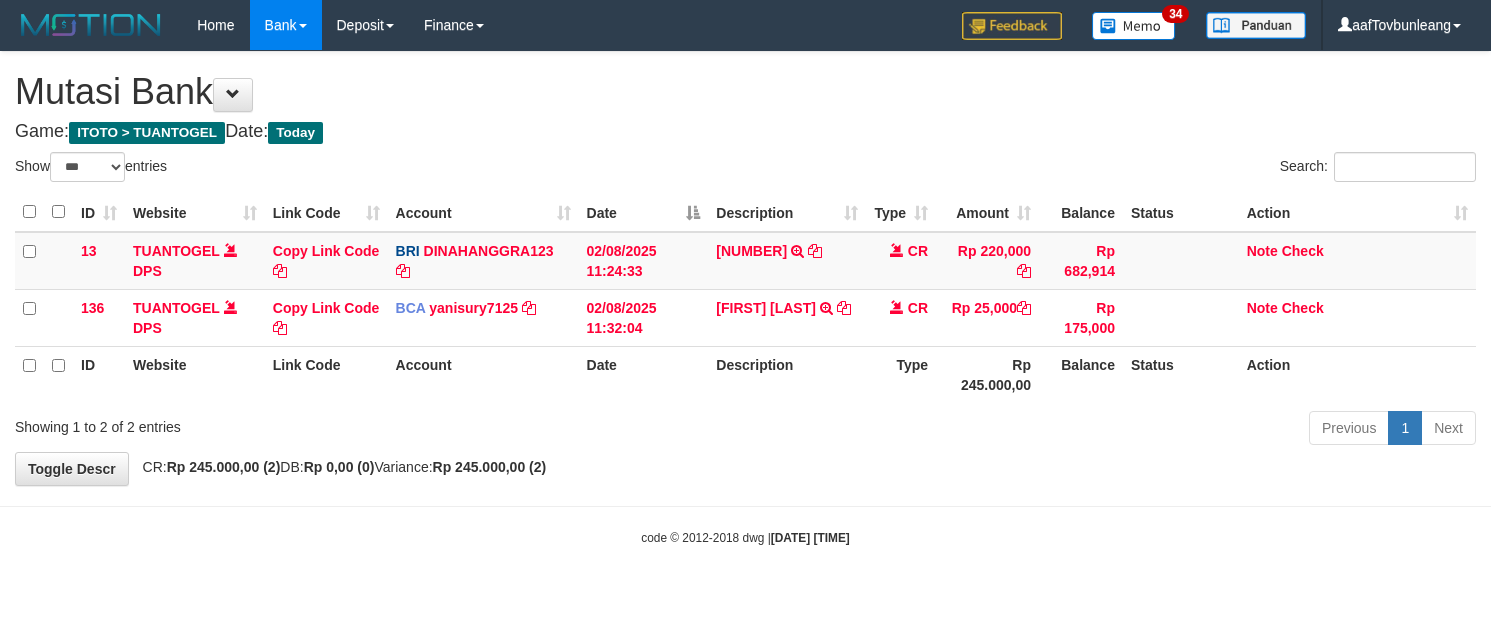 select on "***" 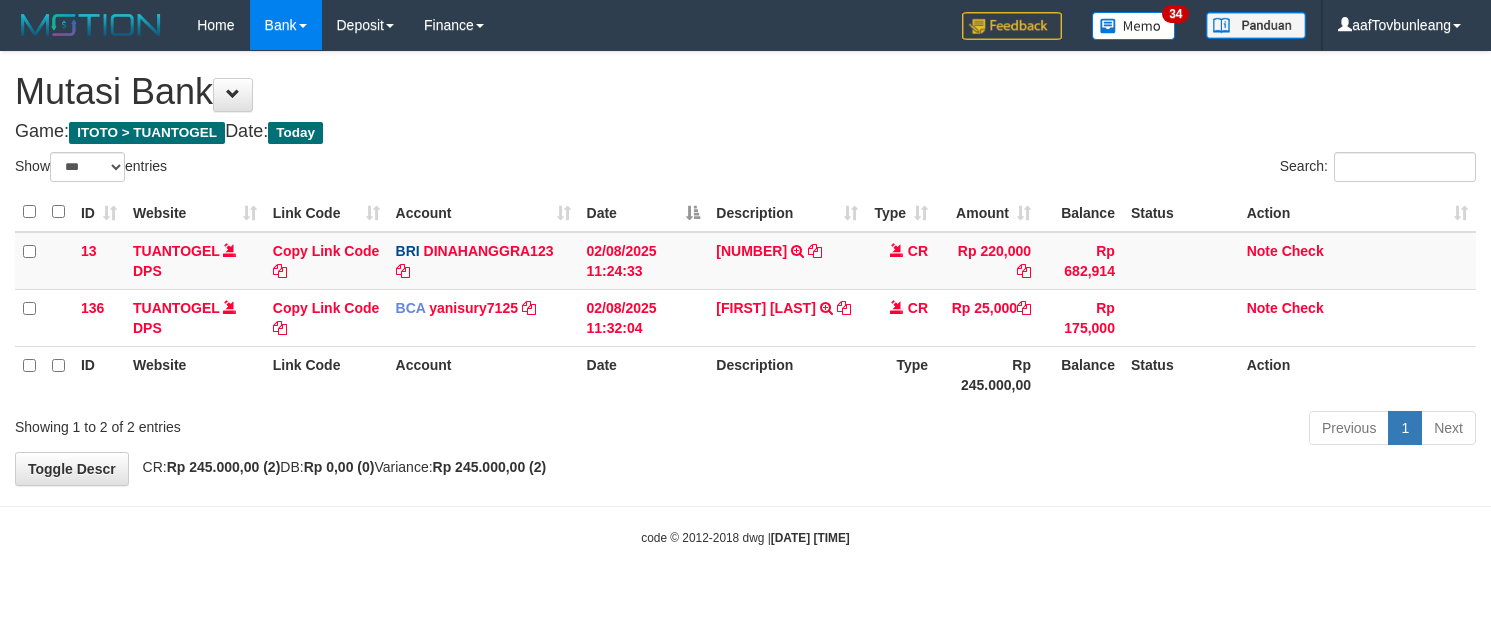 scroll, scrollTop: 0, scrollLeft: 0, axis: both 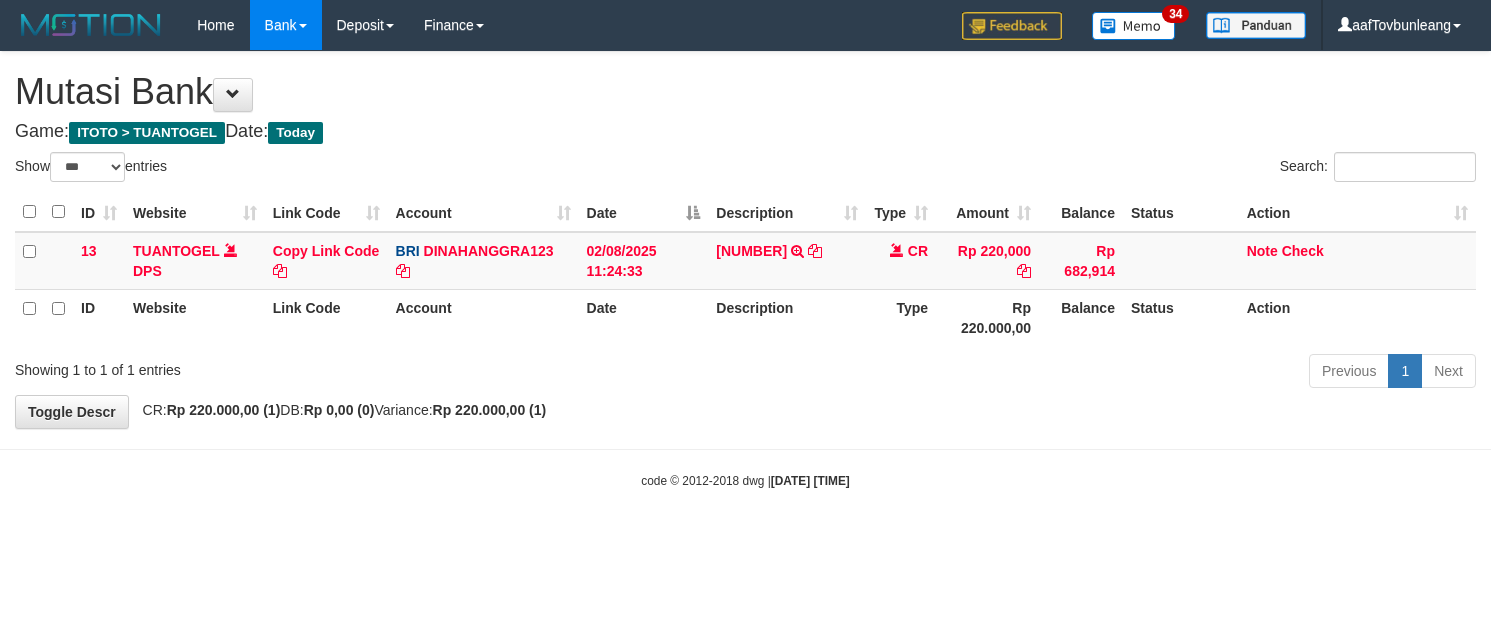 select on "***" 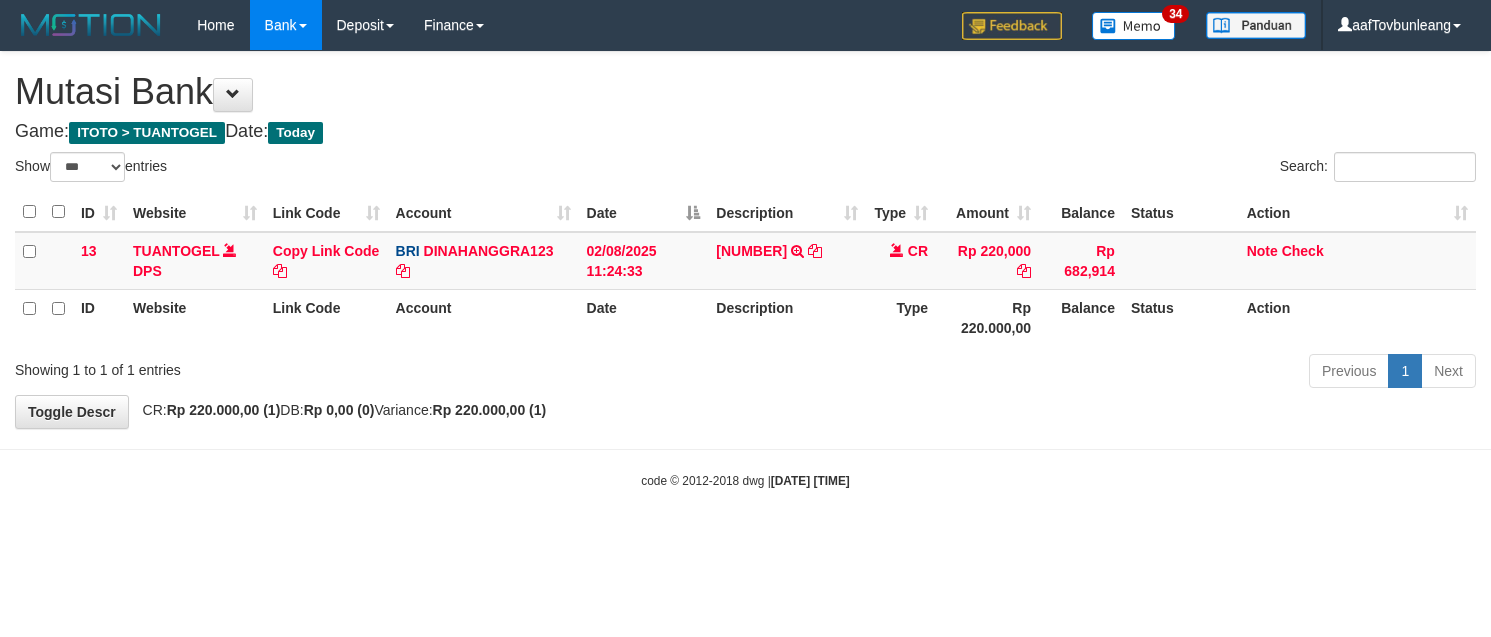 scroll, scrollTop: 0, scrollLeft: 0, axis: both 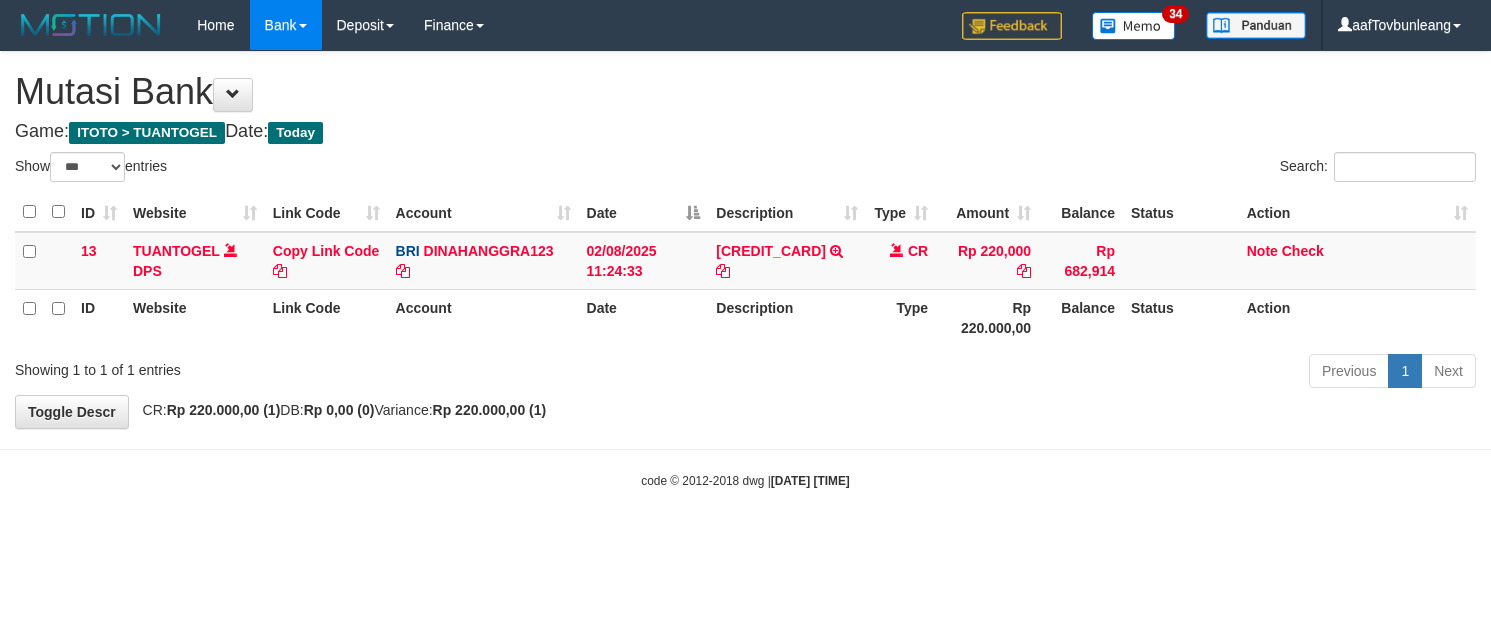 select on "***" 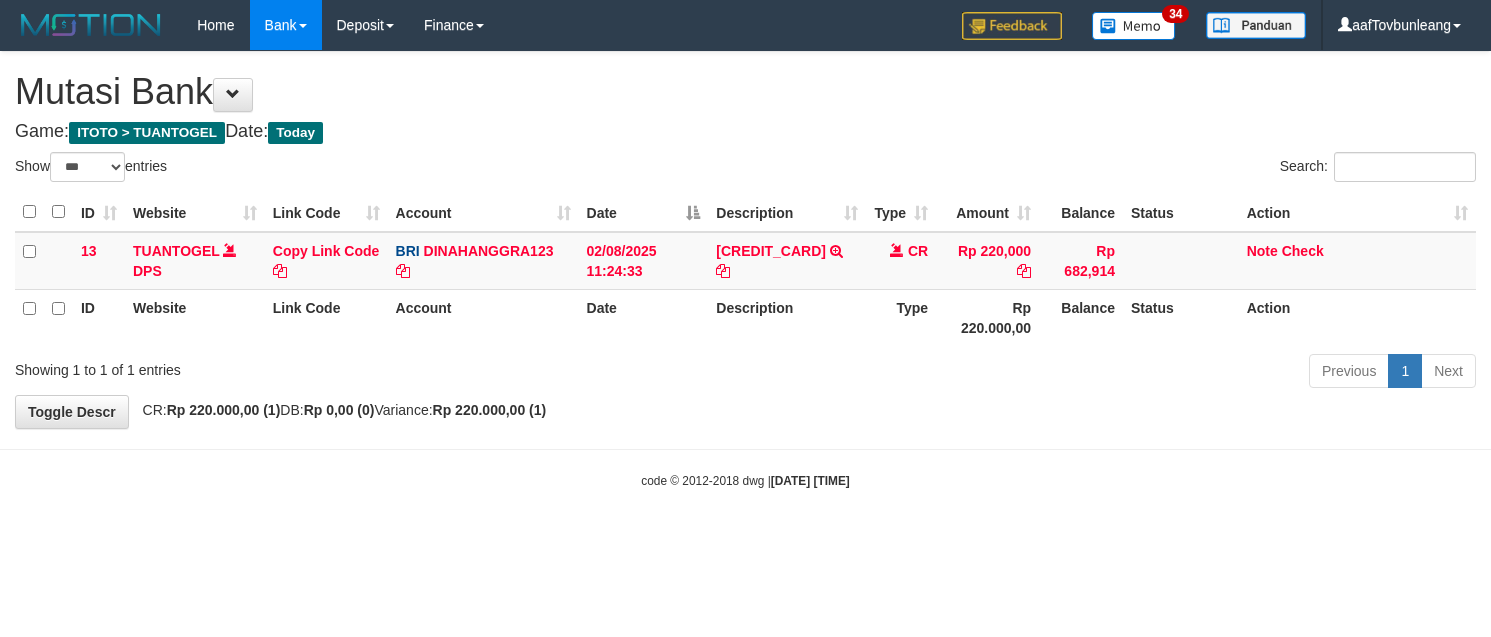 scroll, scrollTop: 0, scrollLeft: 0, axis: both 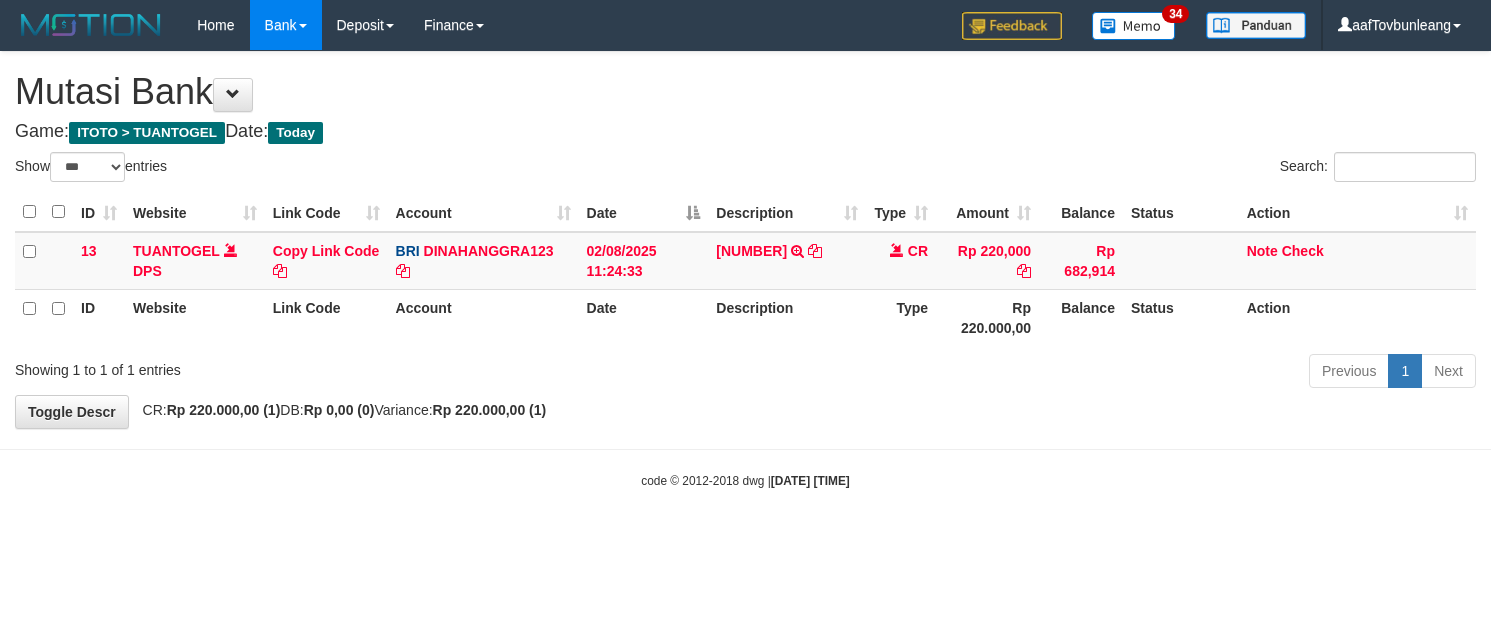 select on "***" 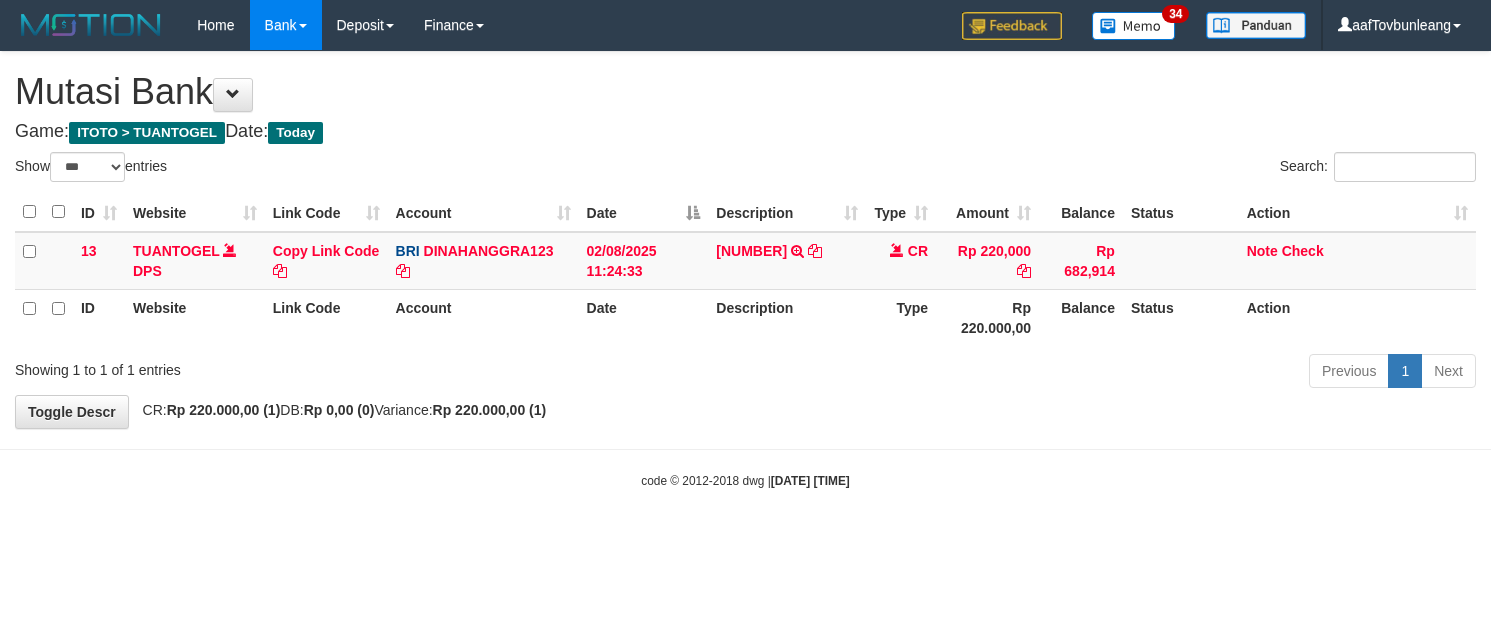scroll, scrollTop: 0, scrollLeft: 0, axis: both 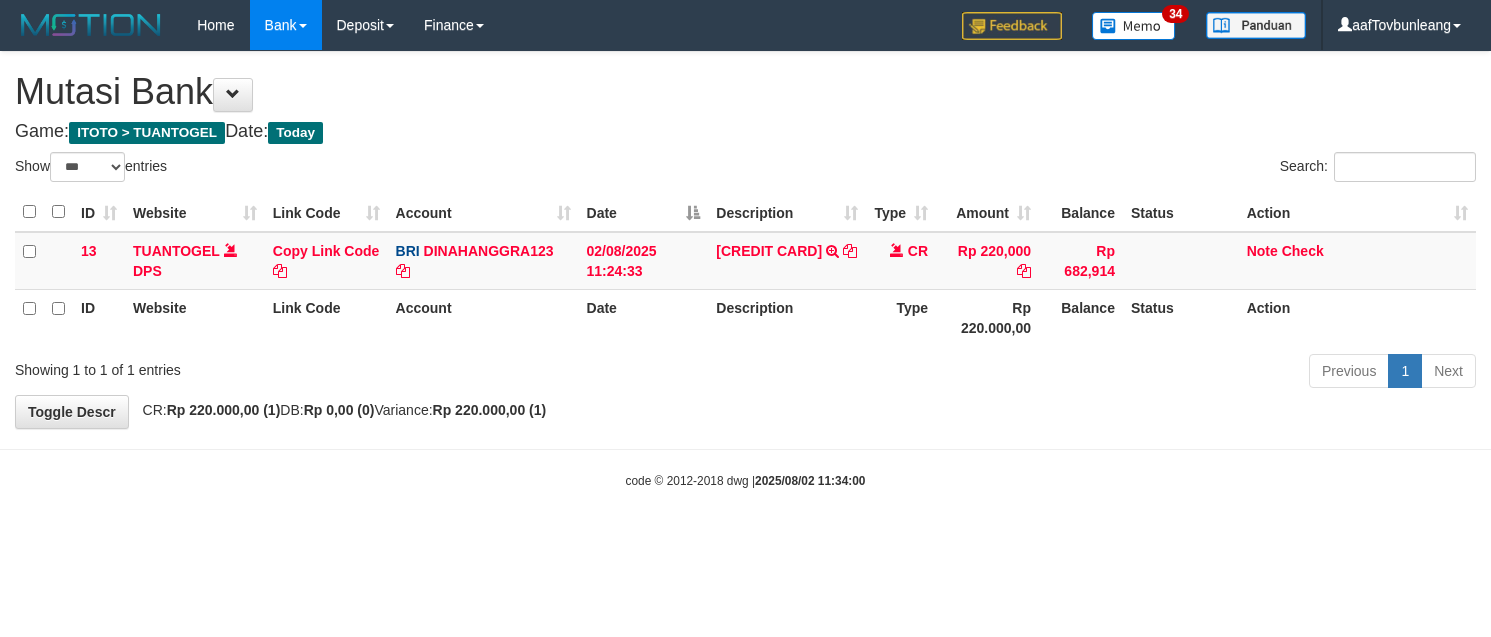 select on "***" 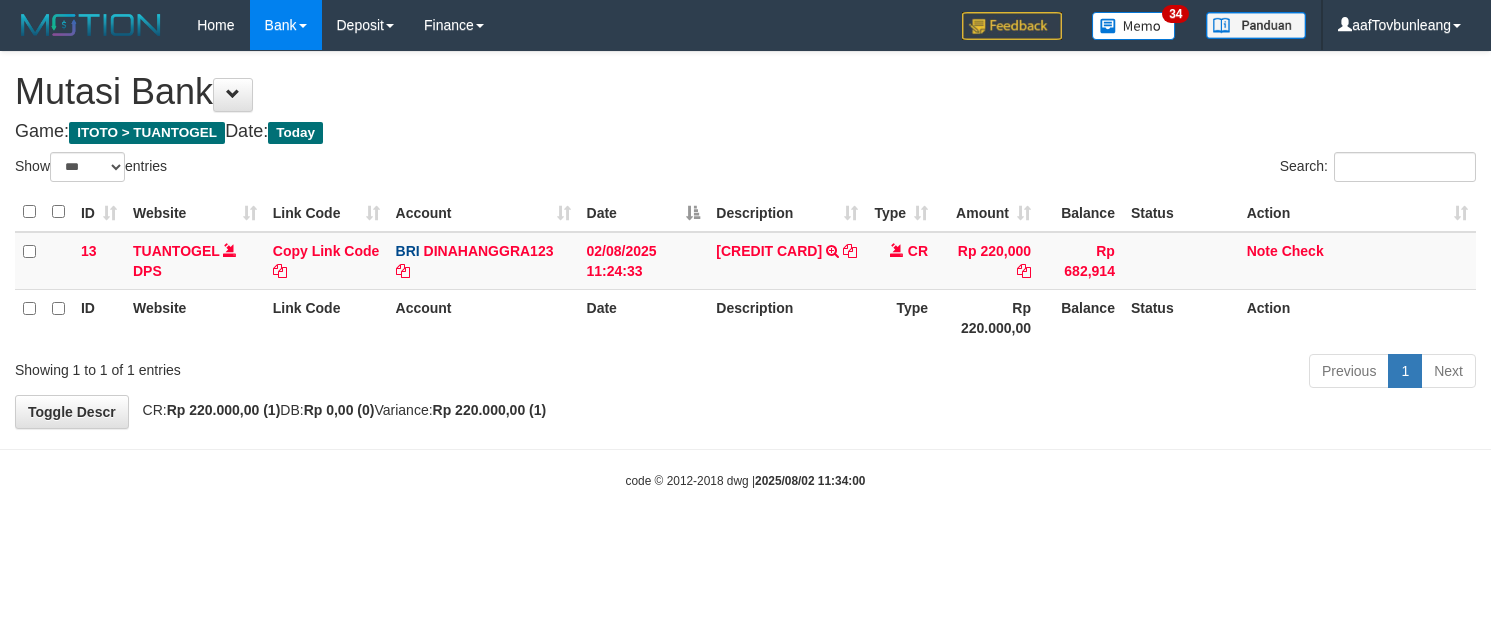 scroll, scrollTop: 0, scrollLeft: 0, axis: both 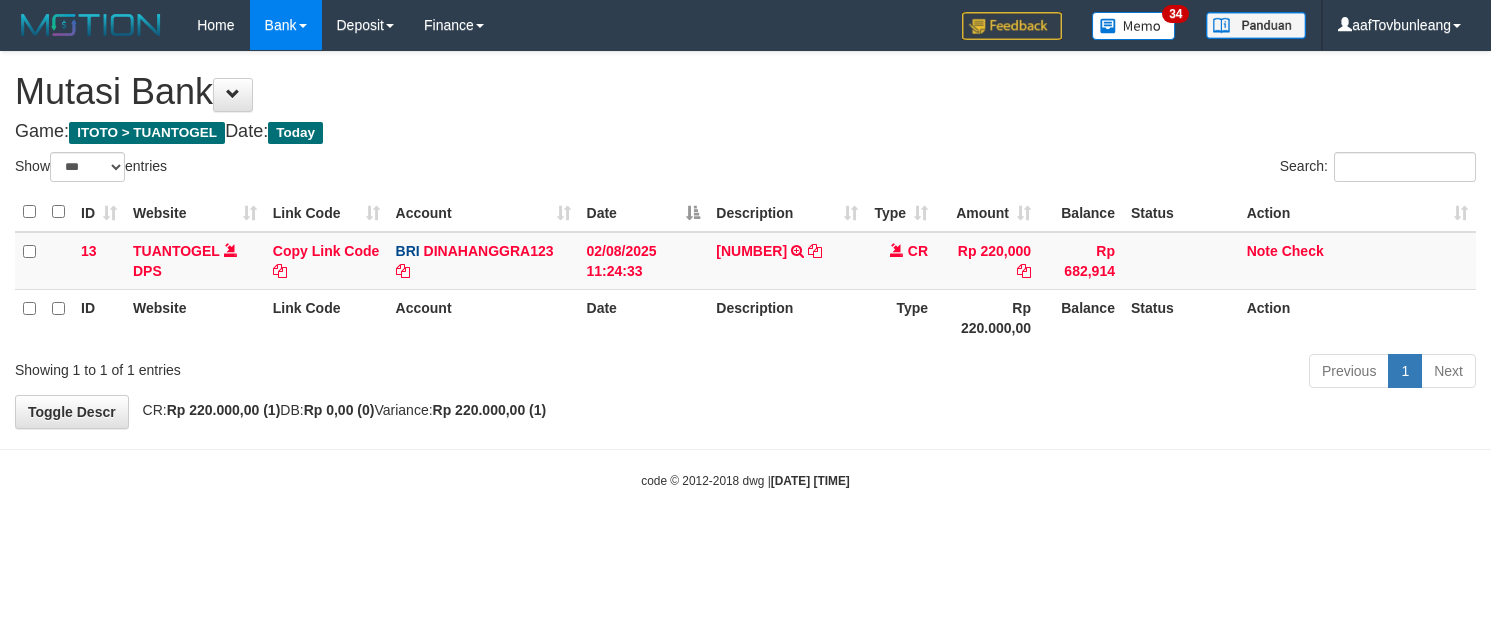 select on "***" 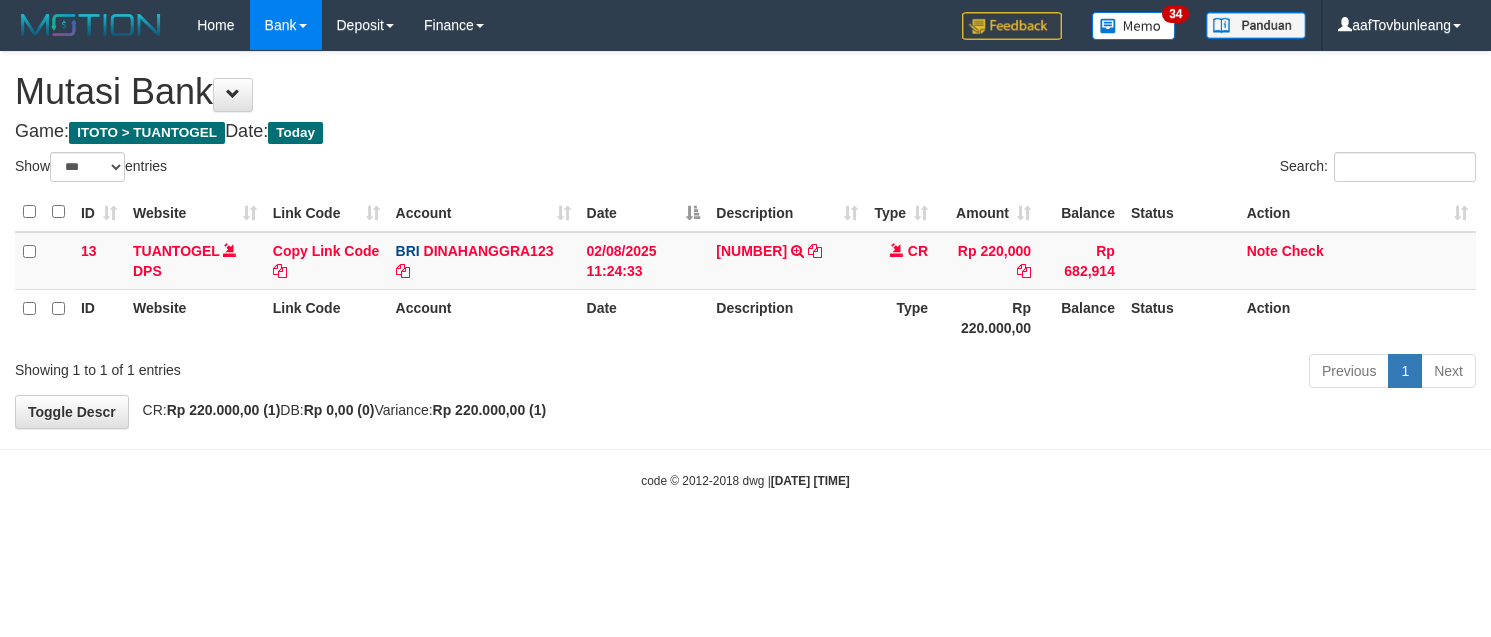 scroll, scrollTop: 0, scrollLeft: 0, axis: both 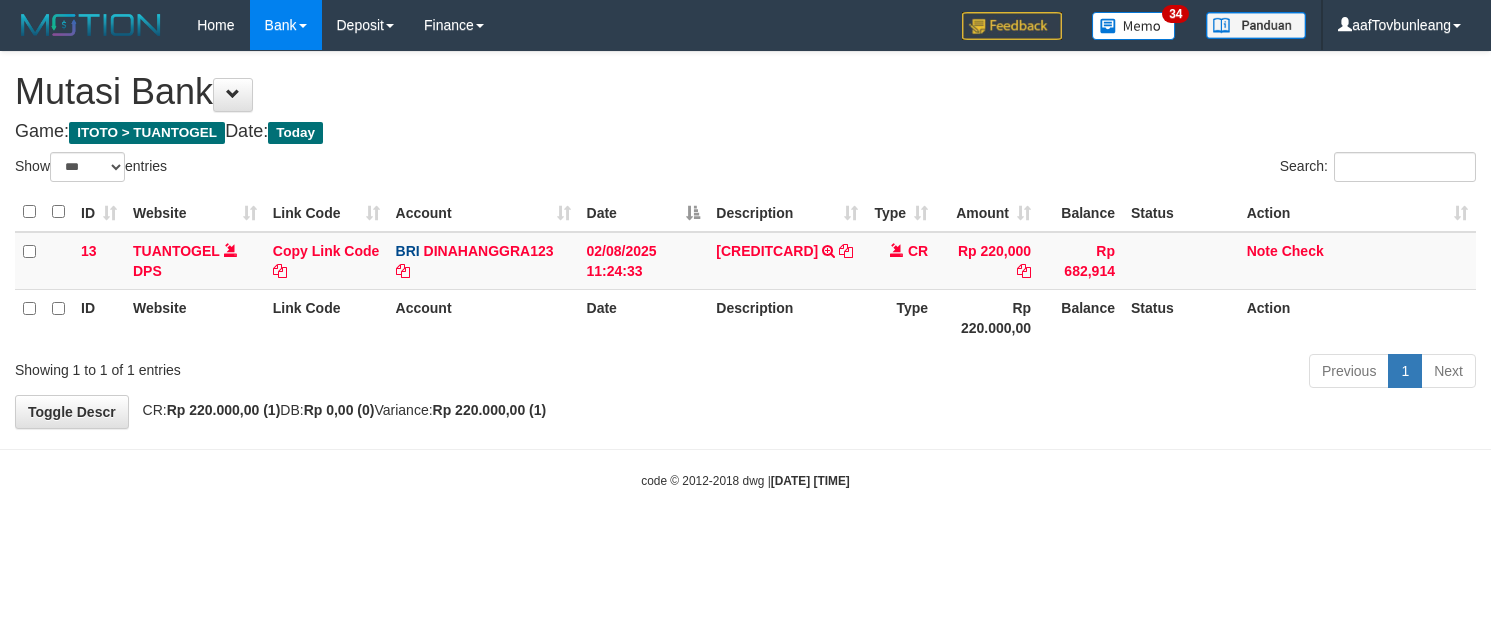 select on "***" 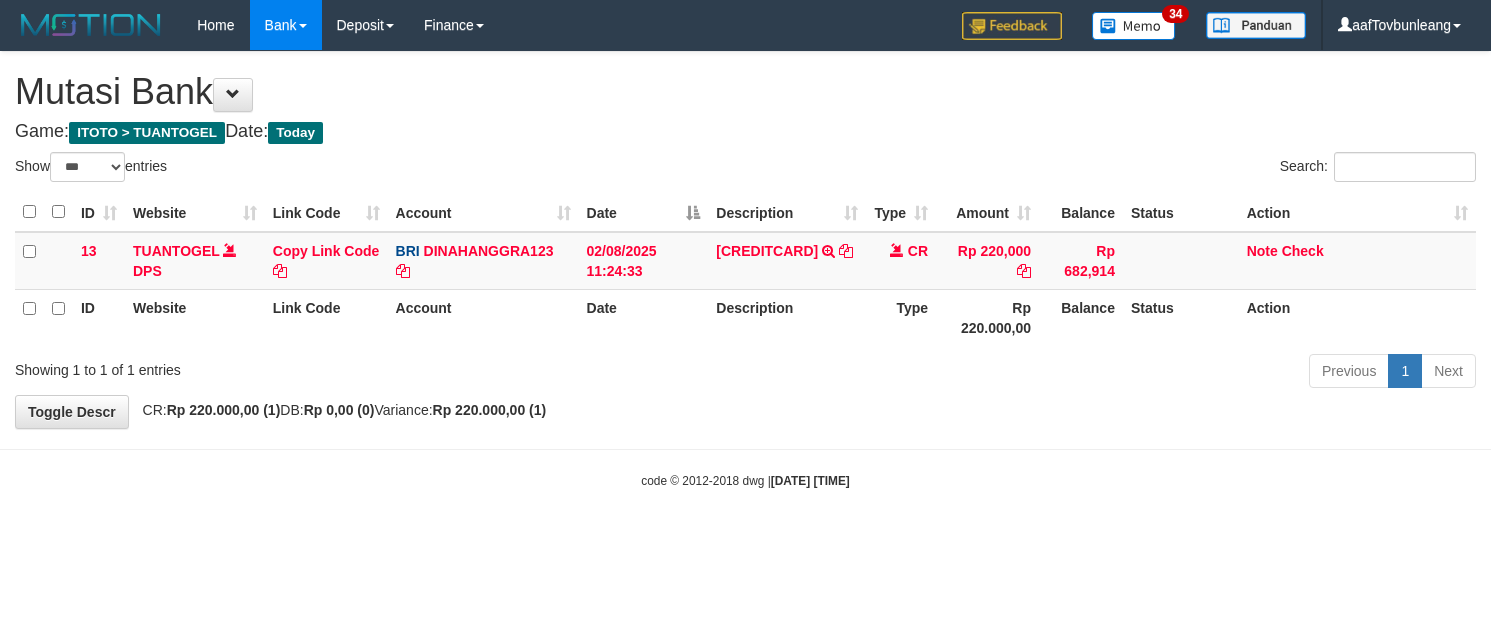 scroll, scrollTop: 0, scrollLeft: 0, axis: both 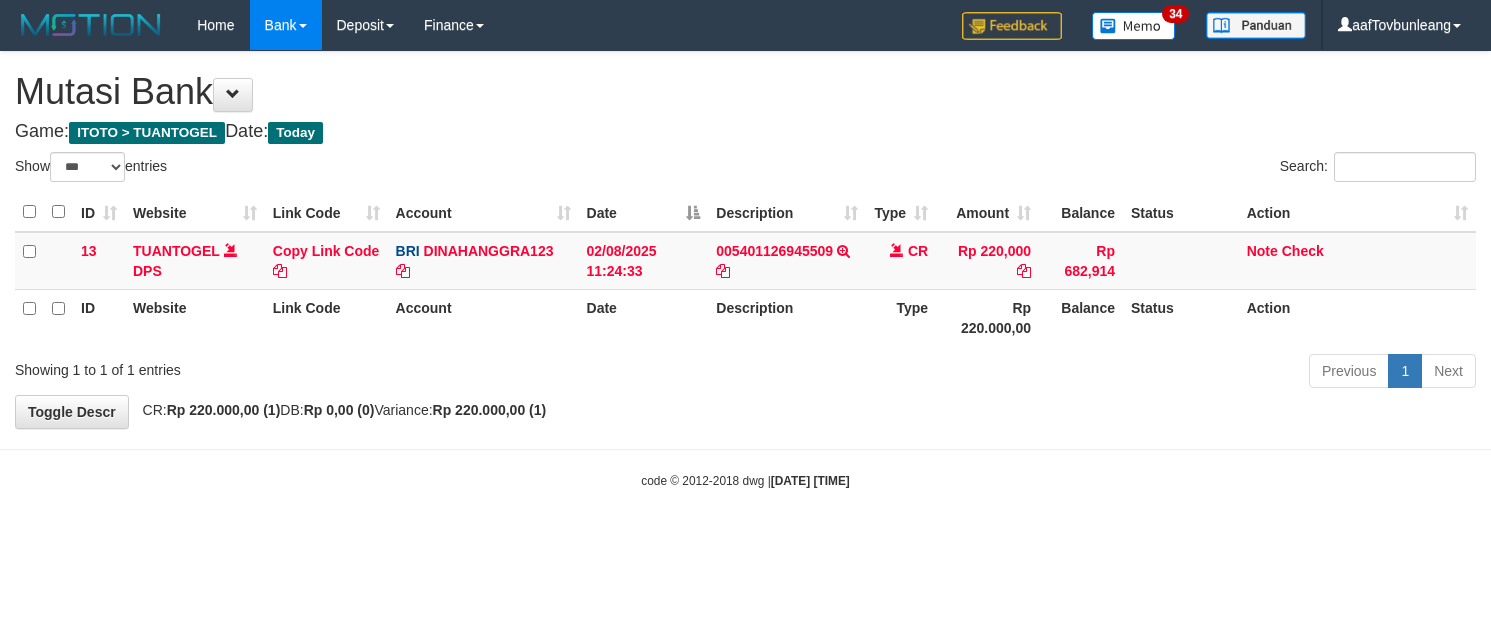 select on "***" 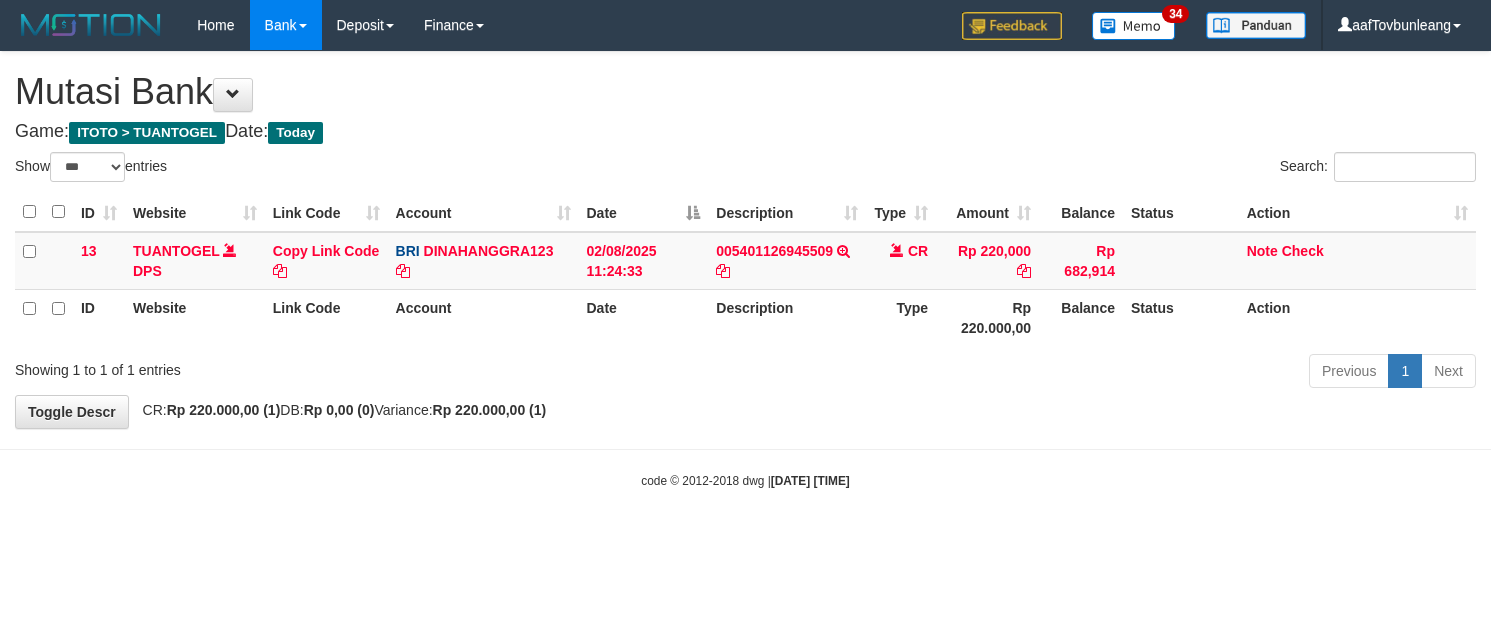 scroll, scrollTop: 0, scrollLeft: 0, axis: both 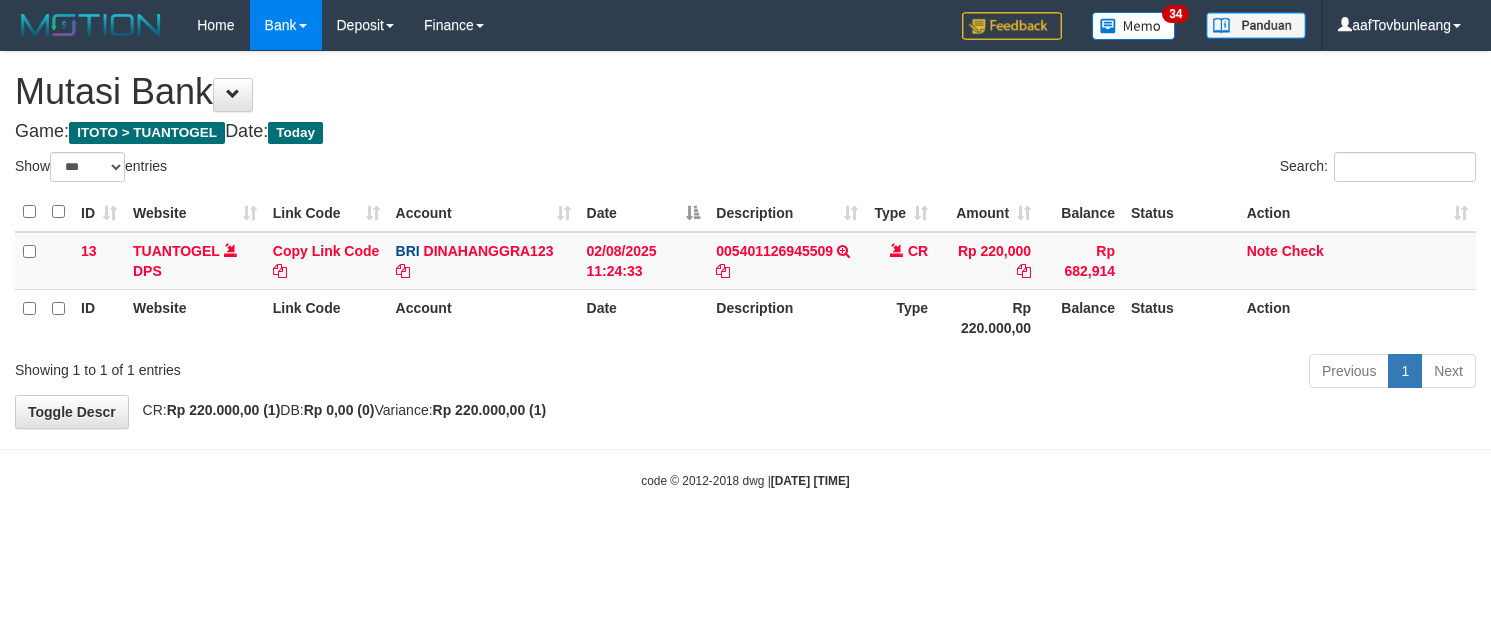 select on "***" 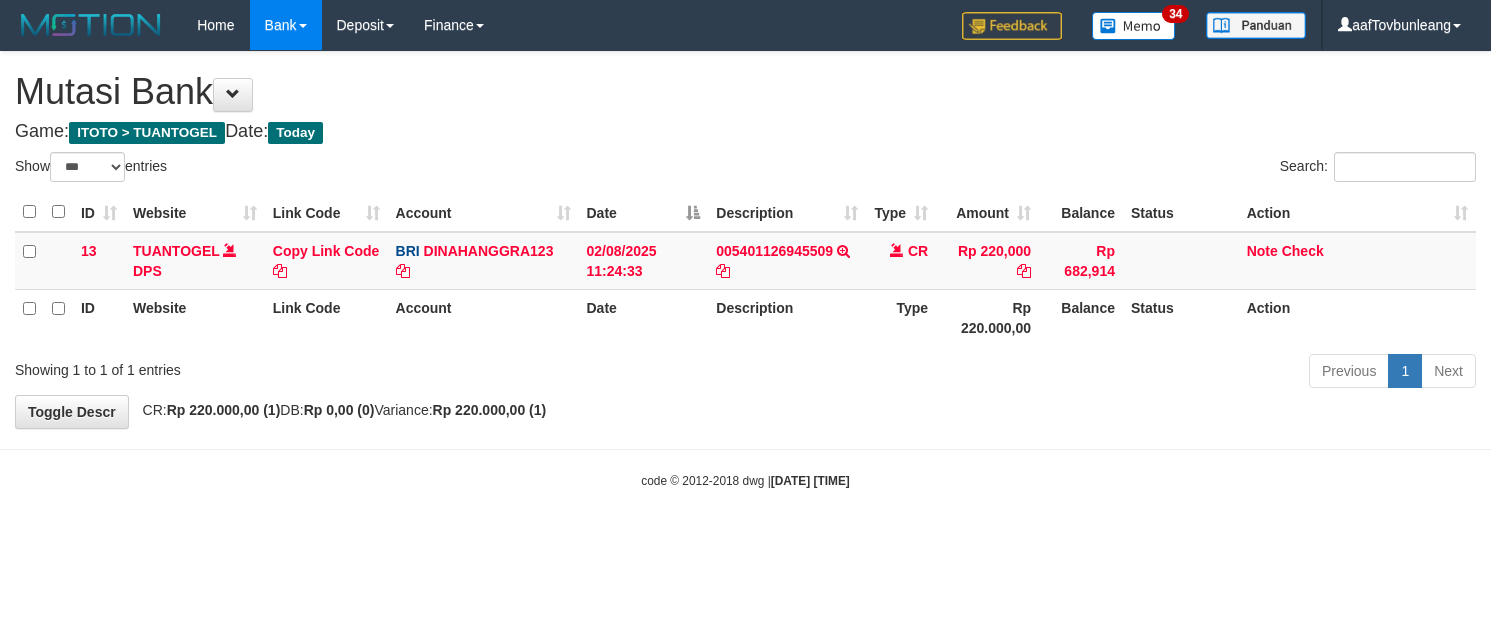 scroll, scrollTop: 0, scrollLeft: 0, axis: both 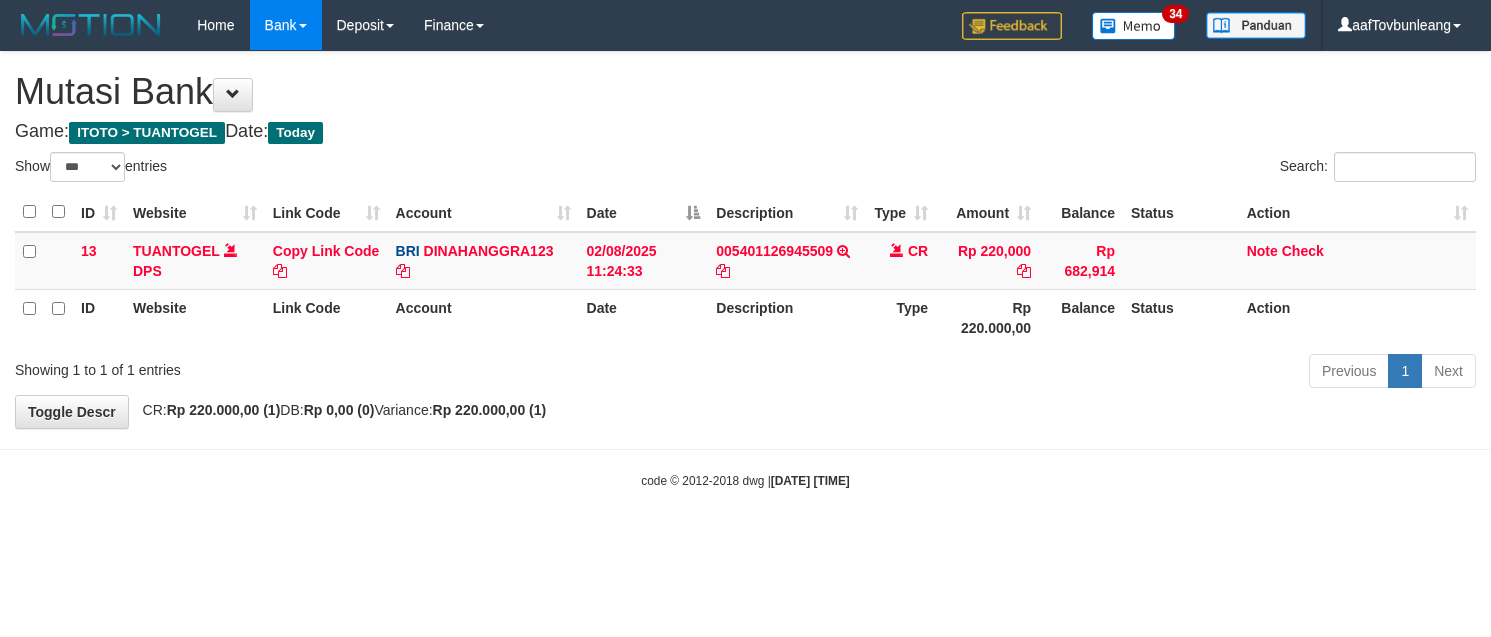 select on "***" 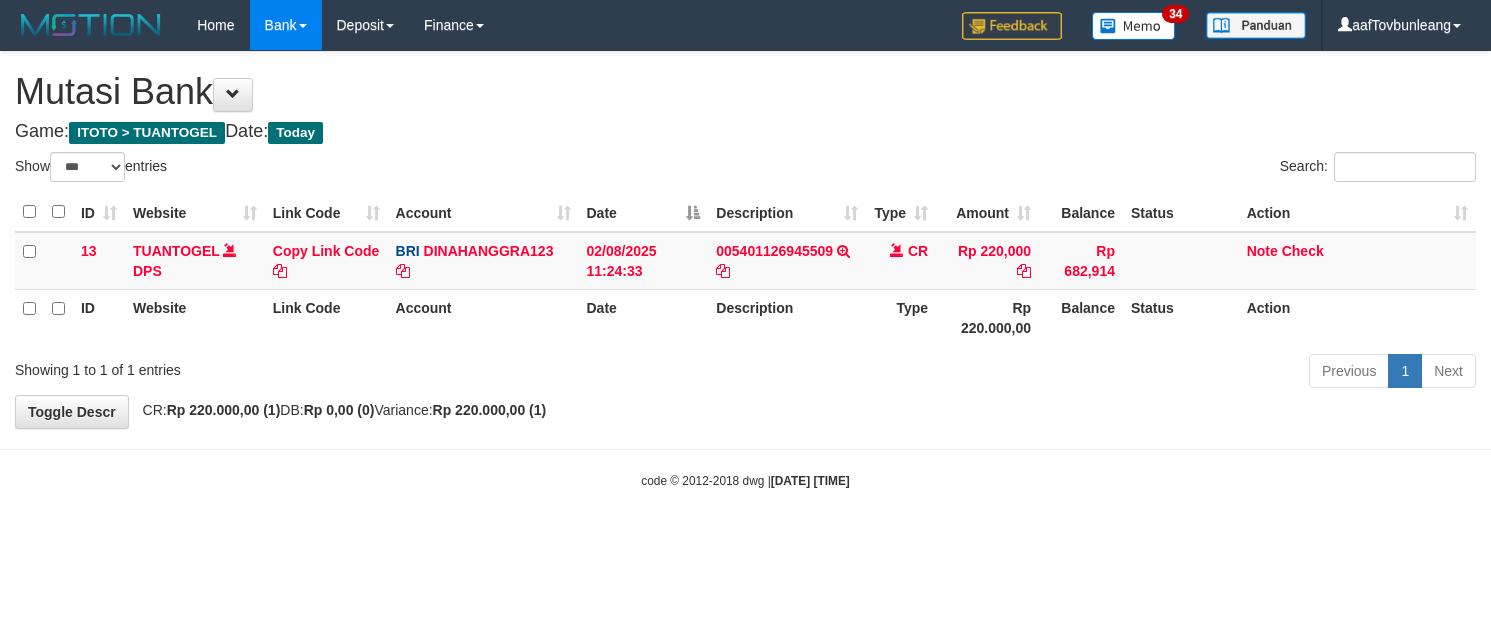 scroll, scrollTop: 0, scrollLeft: 0, axis: both 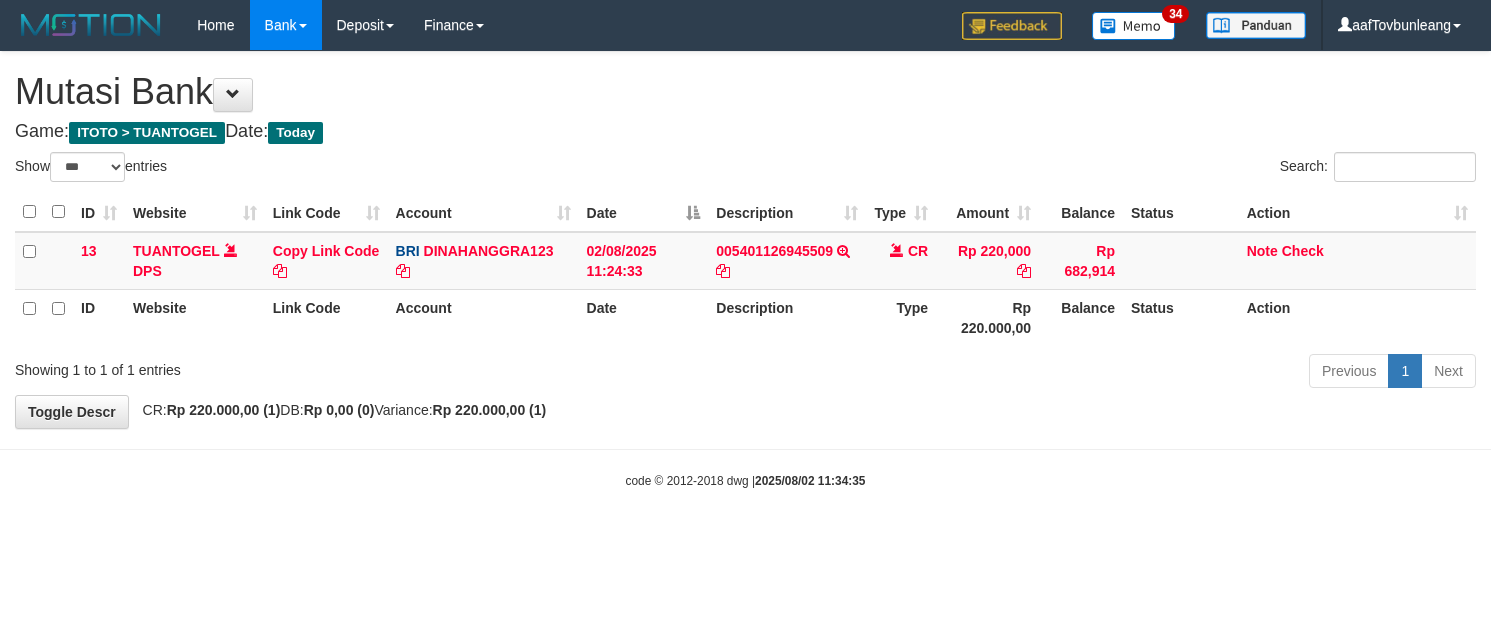 select on "***" 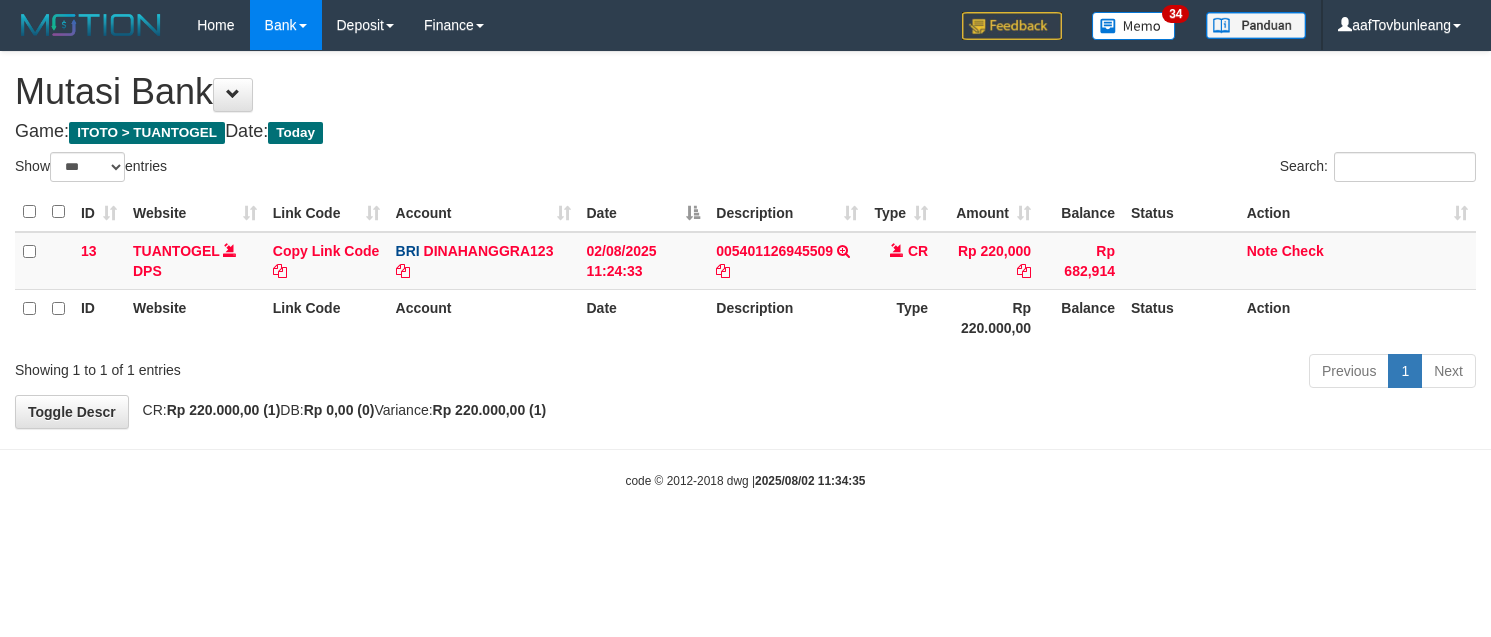 scroll, scrollTop: 0, scrollLeft: 0, axis: both 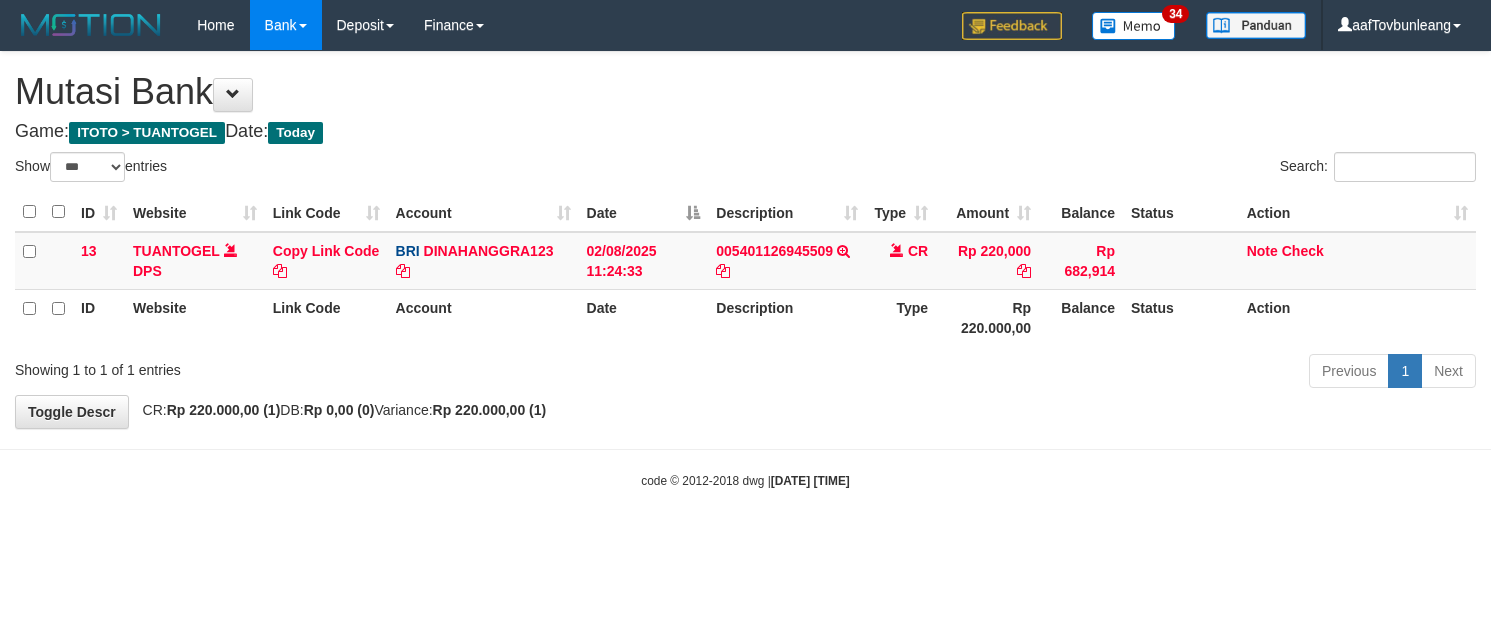 select on "***" 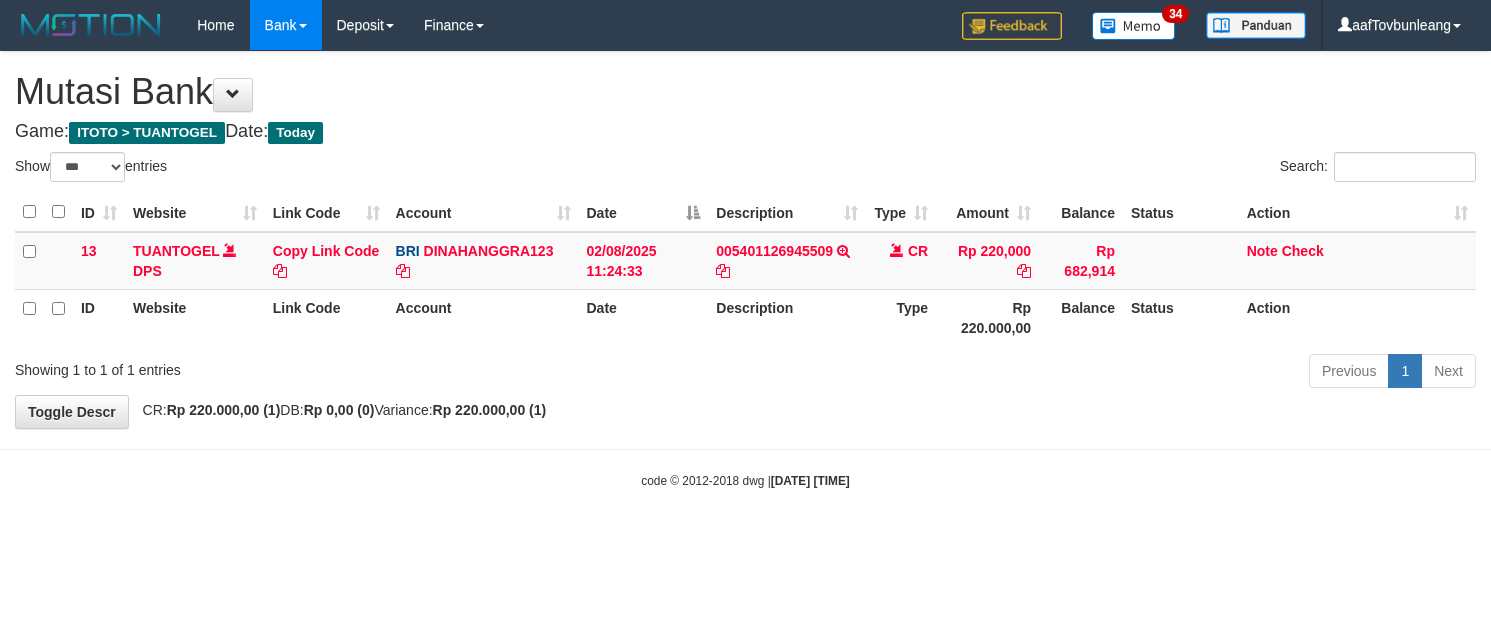 scroll, scrollTop: 0, scrollLeft: 0, axis: both 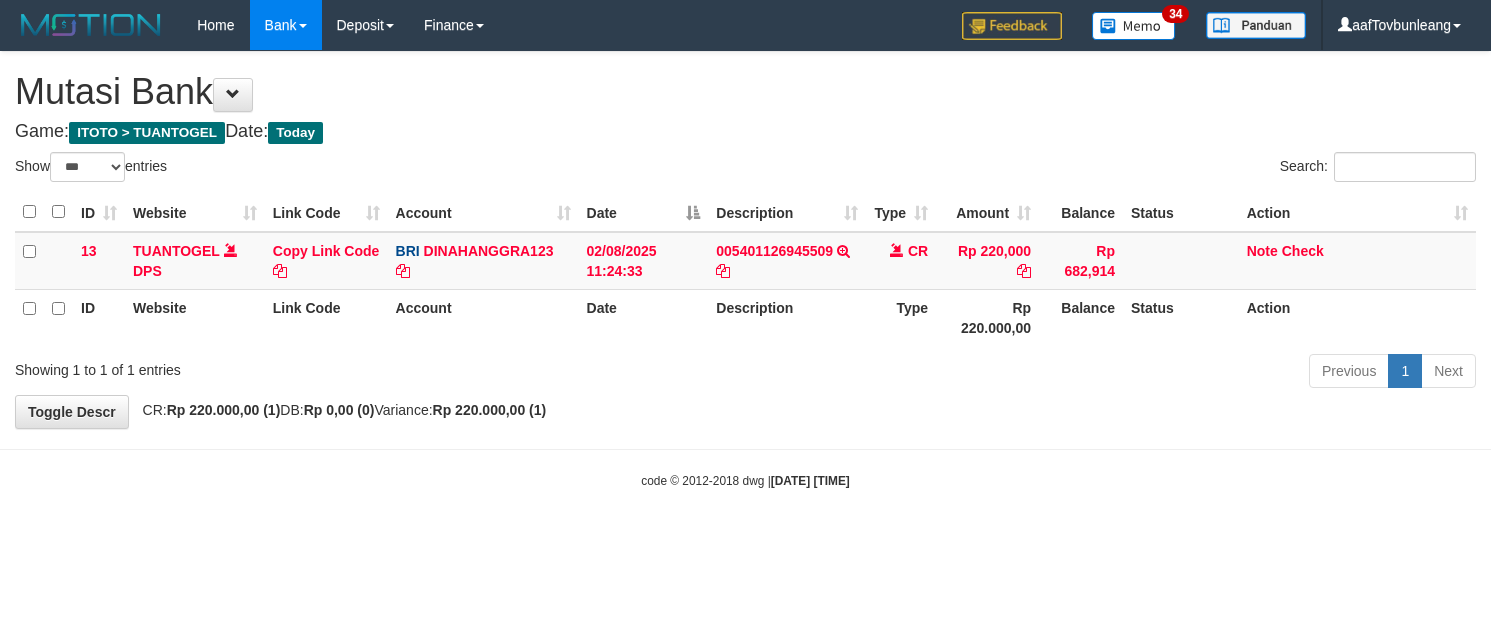 select on "***" 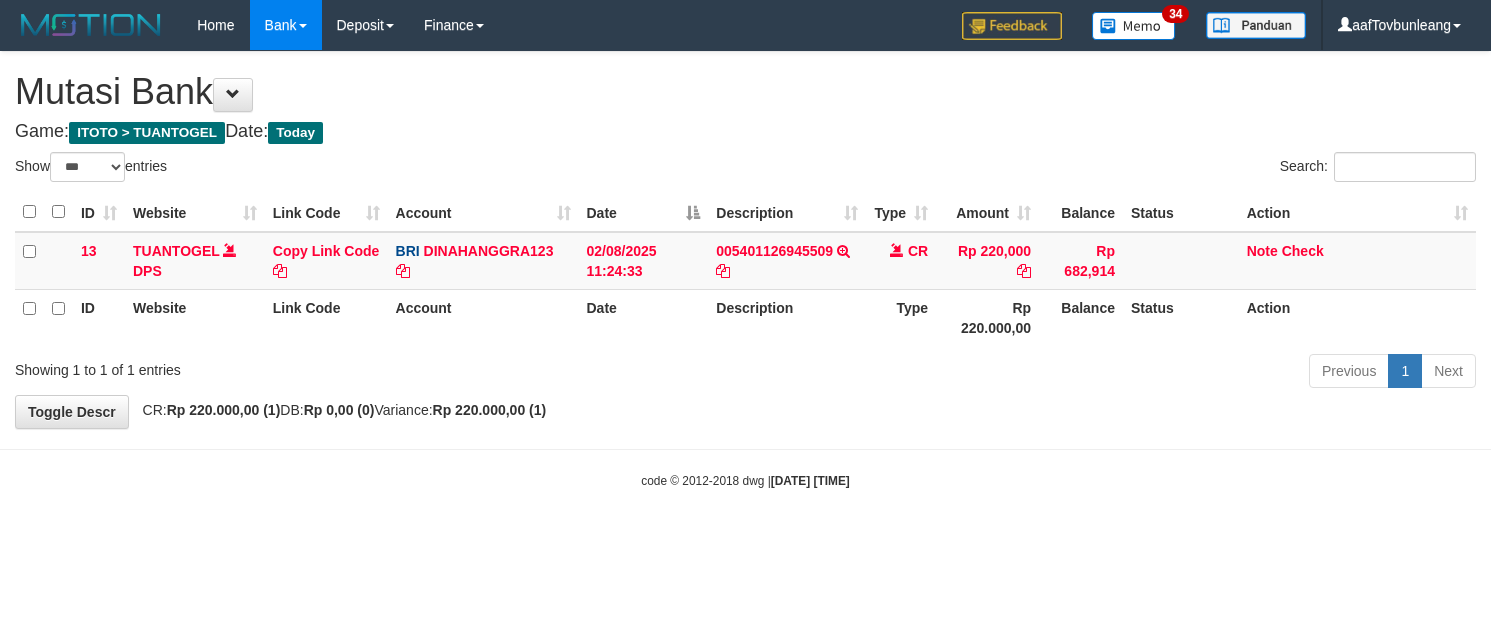 scroll, scrollTop: 0, scrollLeft: 0, axis: both 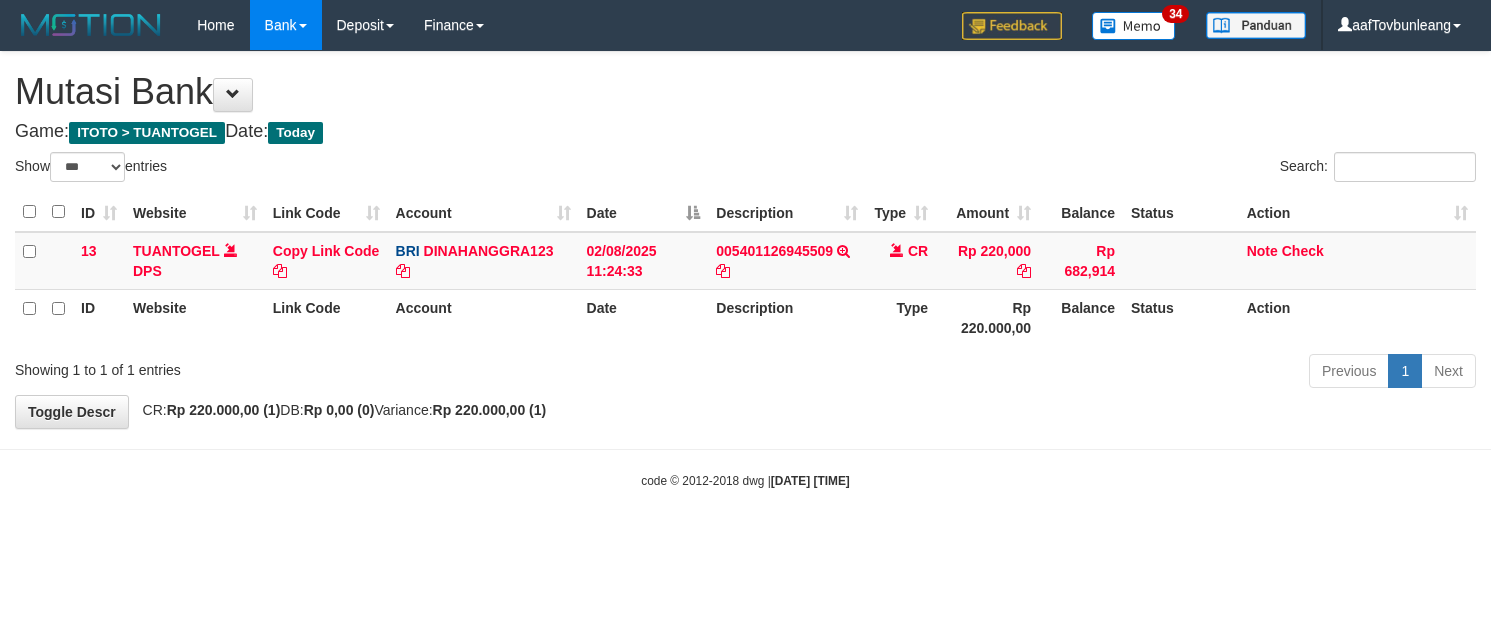 select on "***" 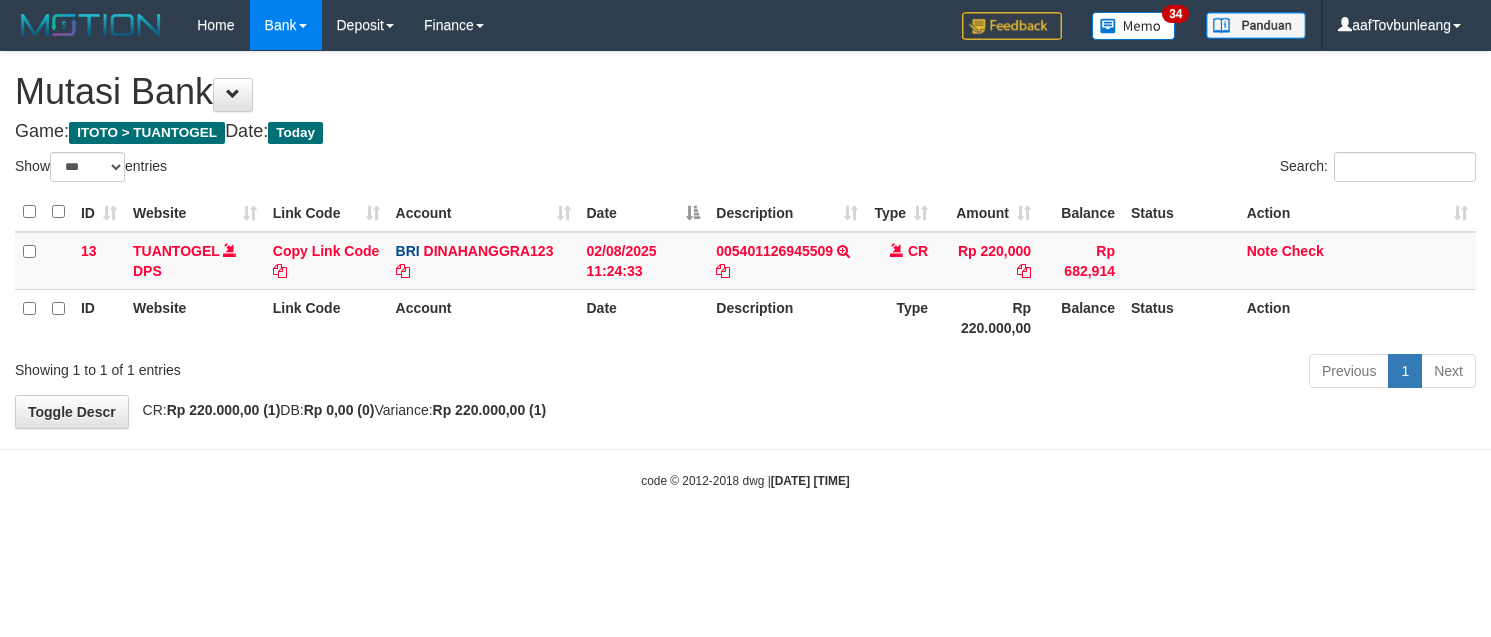 scroll, scrollTop: 0, scrollLeft: 0, axis: both 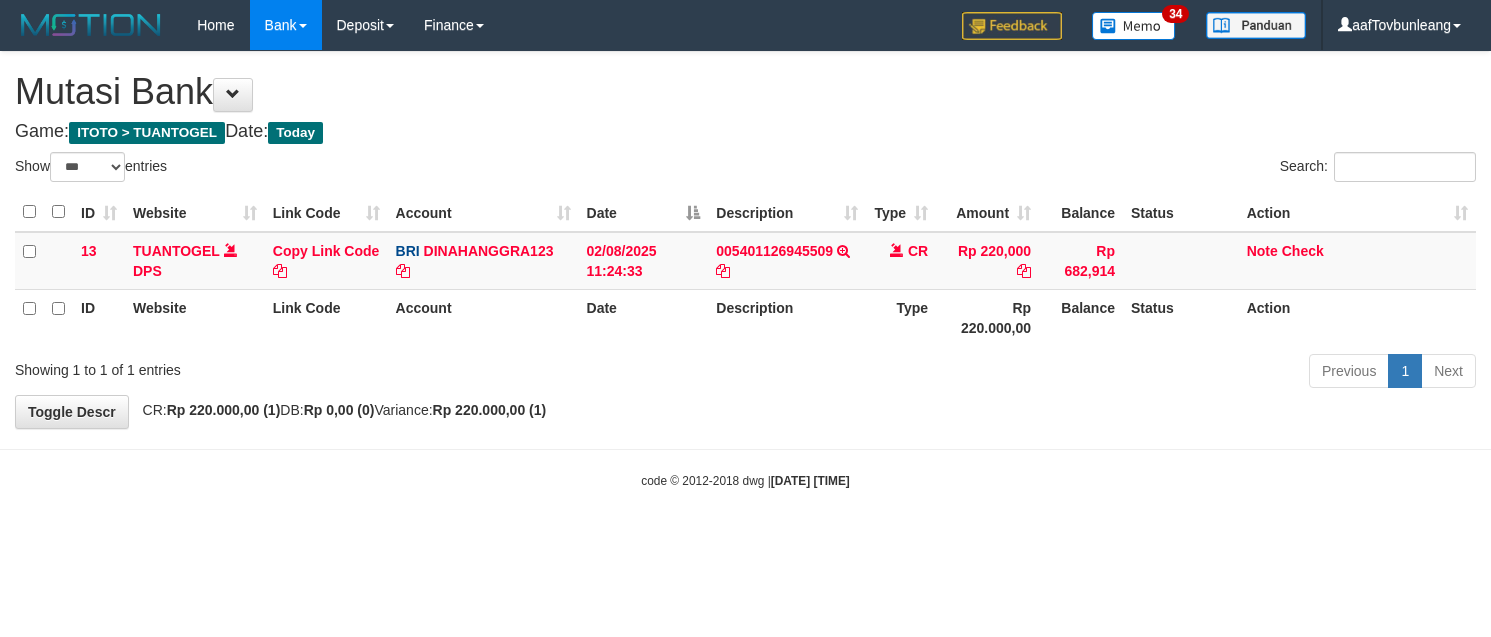 select on "***" 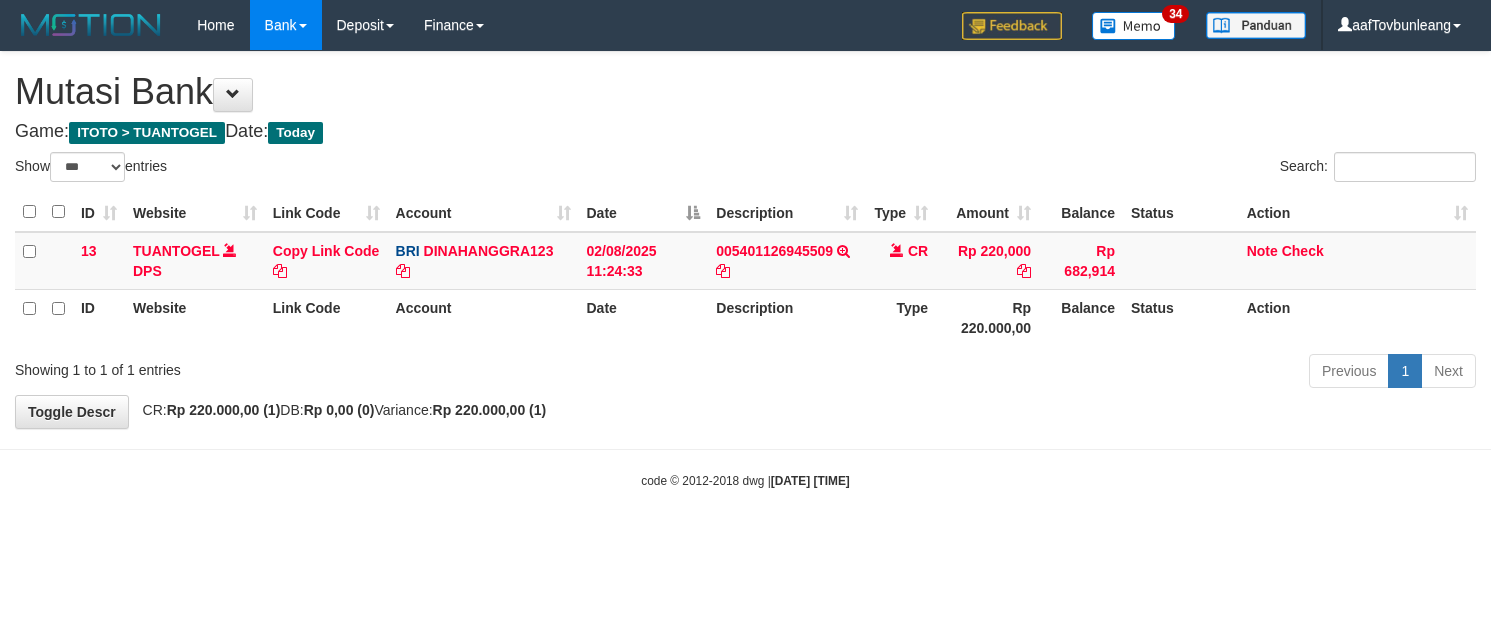 scroll, scrollTop: 0, scrollLeft: 0, axis: both 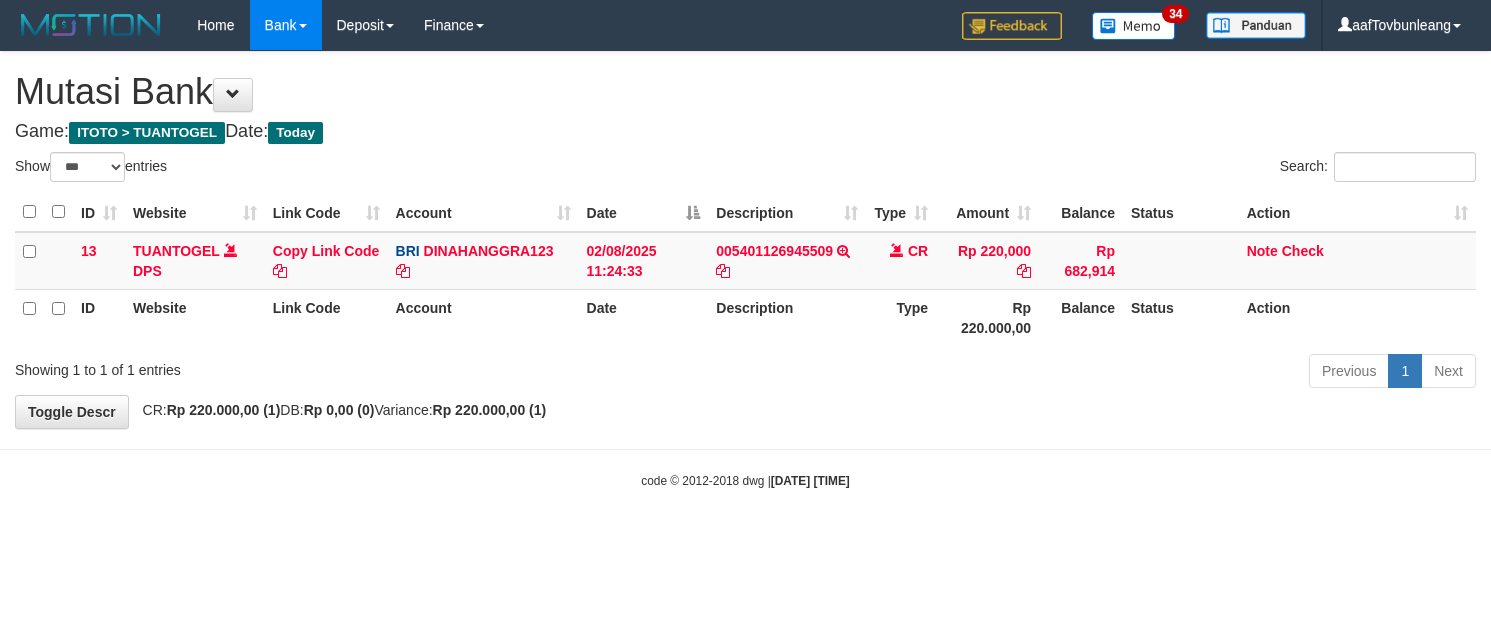 select on "***" 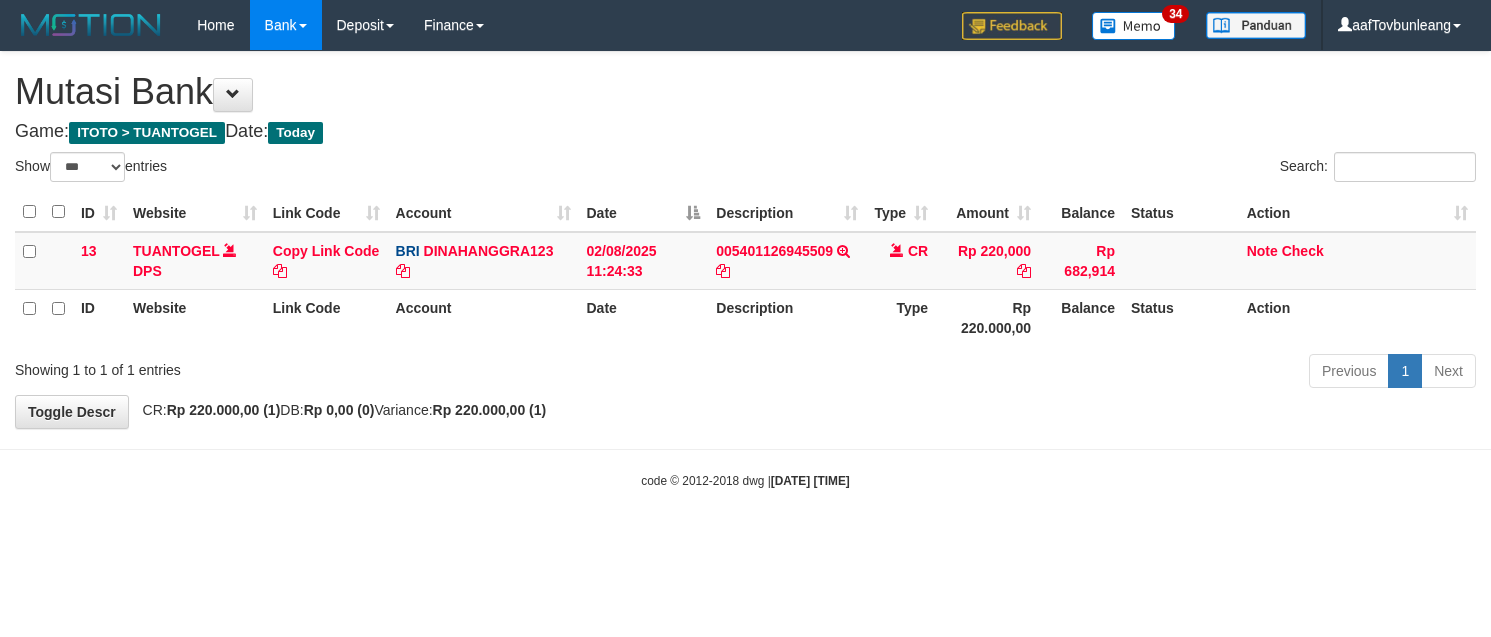 scroll, scrollTop: 0, scrollLeft: 0, axis: both 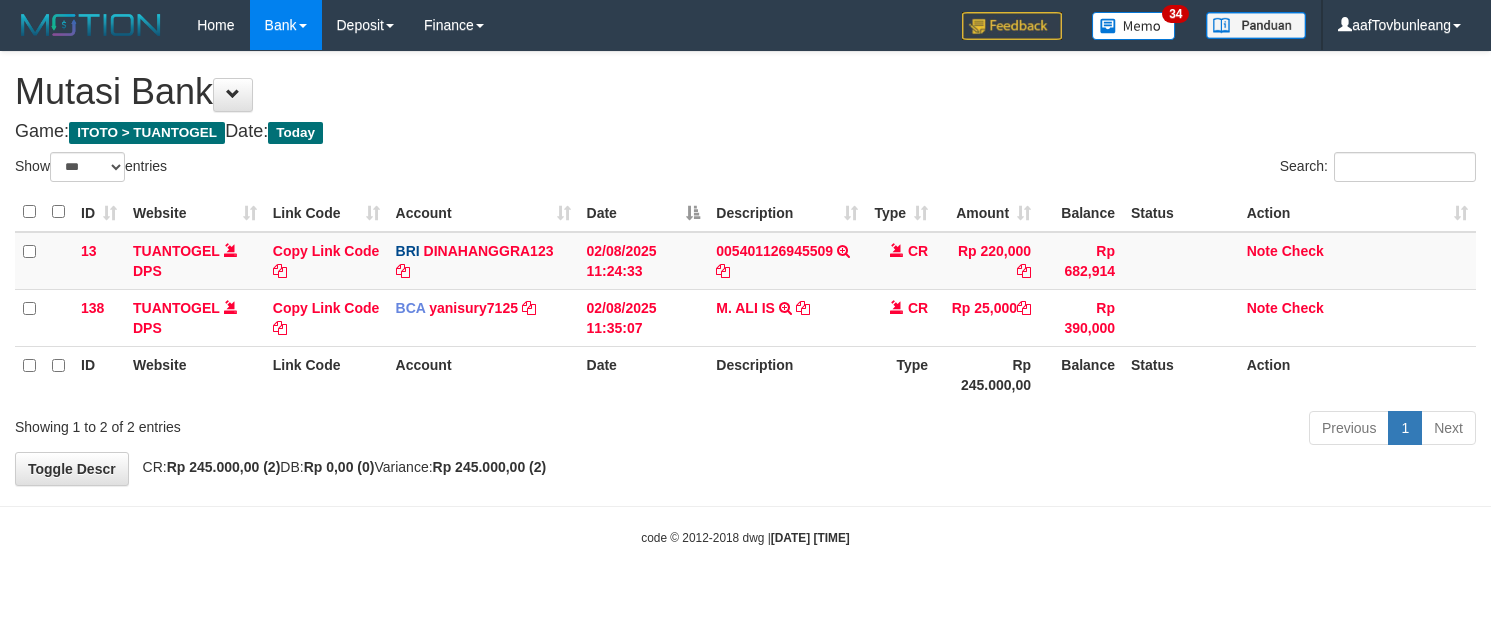 select on "***" 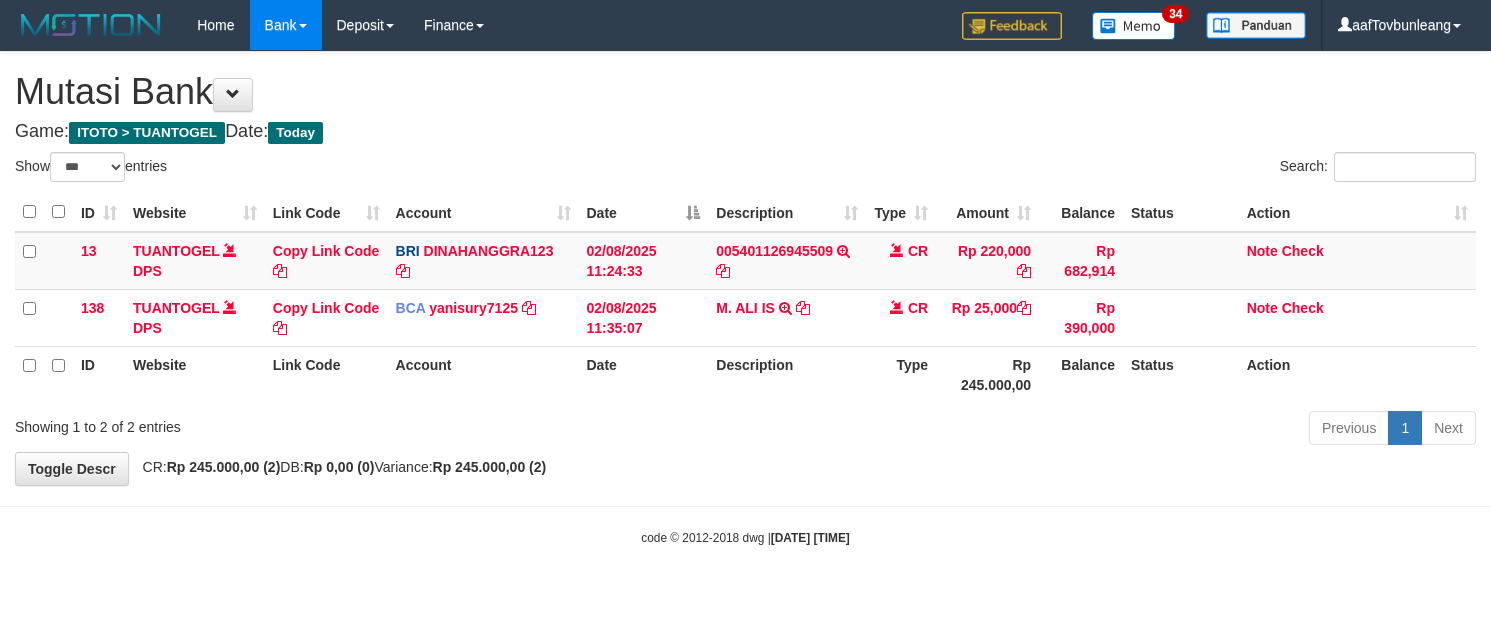 scroll, scrollTop: 0, scrollLeft: 0, axis: both 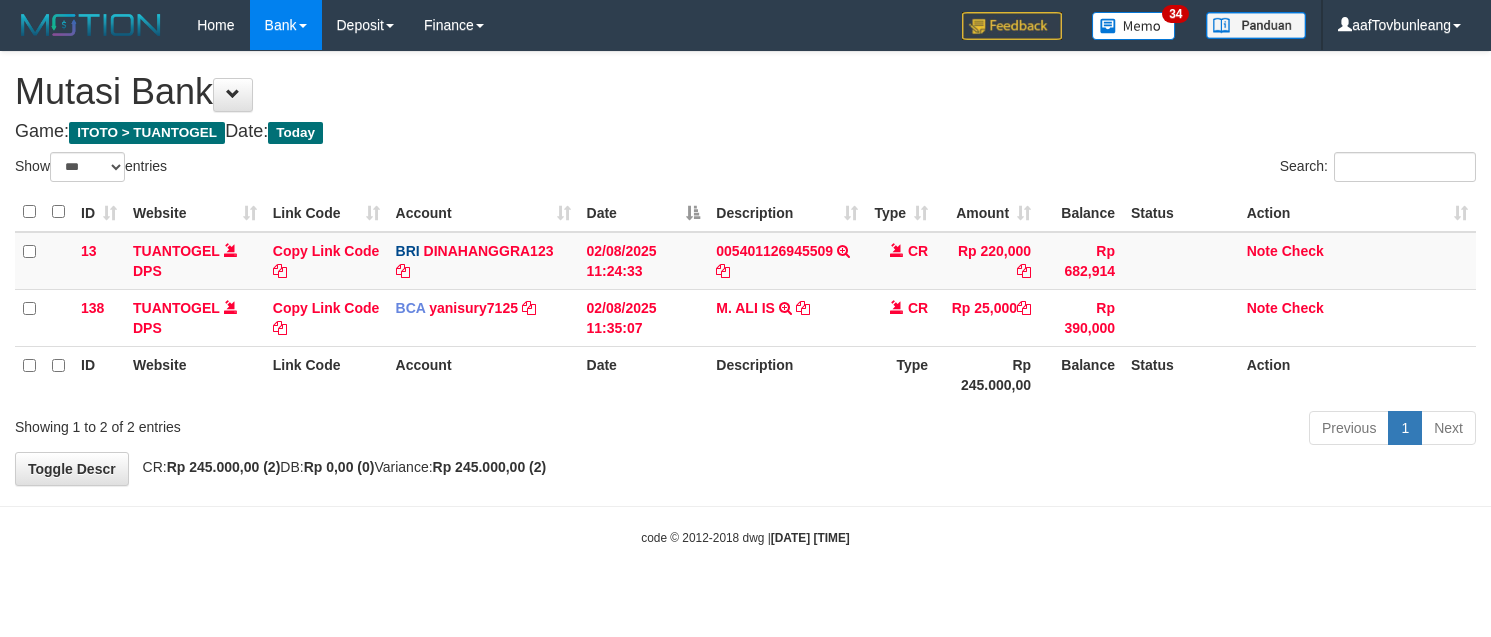 select on "***" 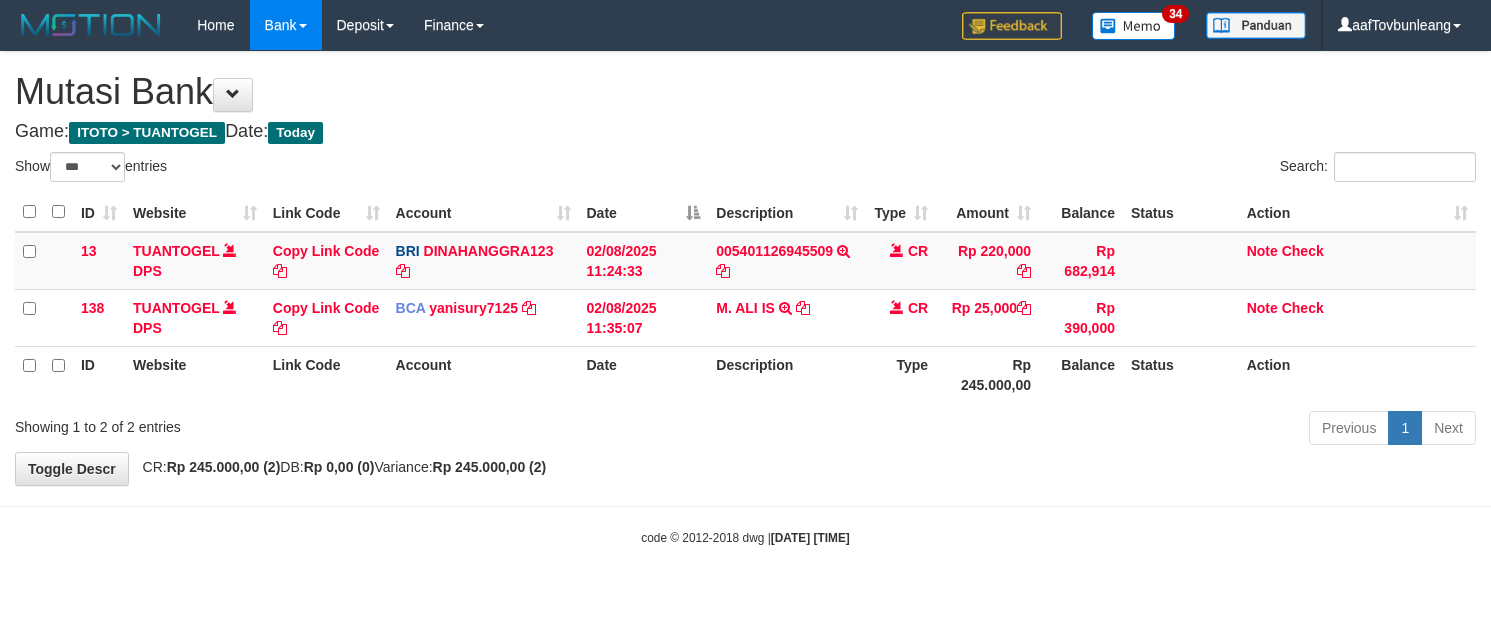 scroll, scrollTop: 0, scrollLeft: 0, axis: both 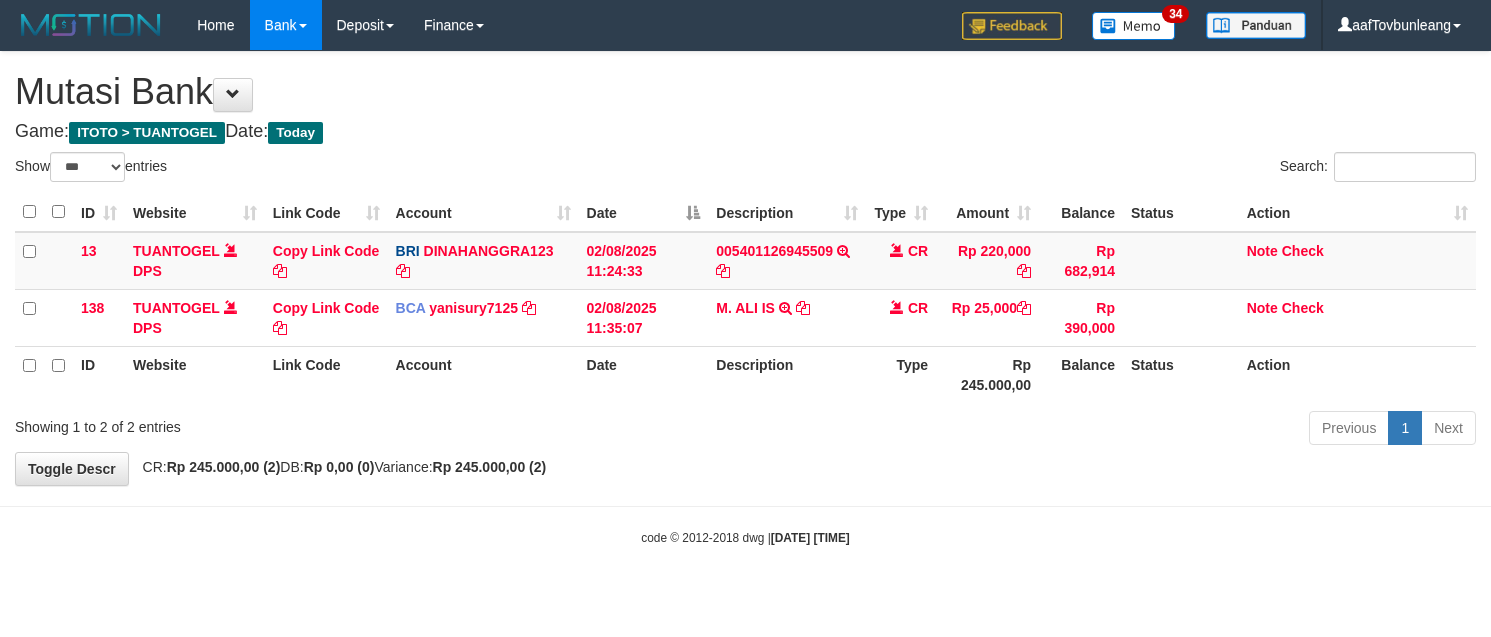 select on "***" 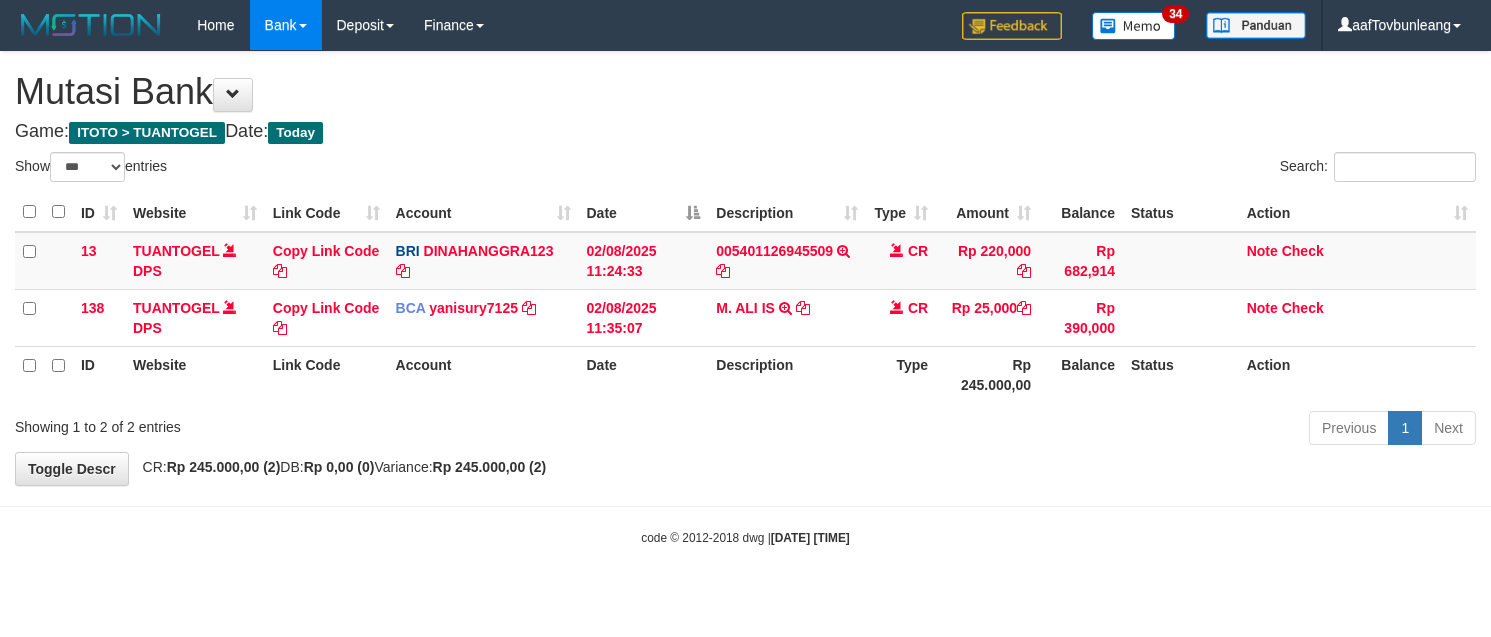 scroll, scrollTop: 0, scrollLeft: 0, axis: both 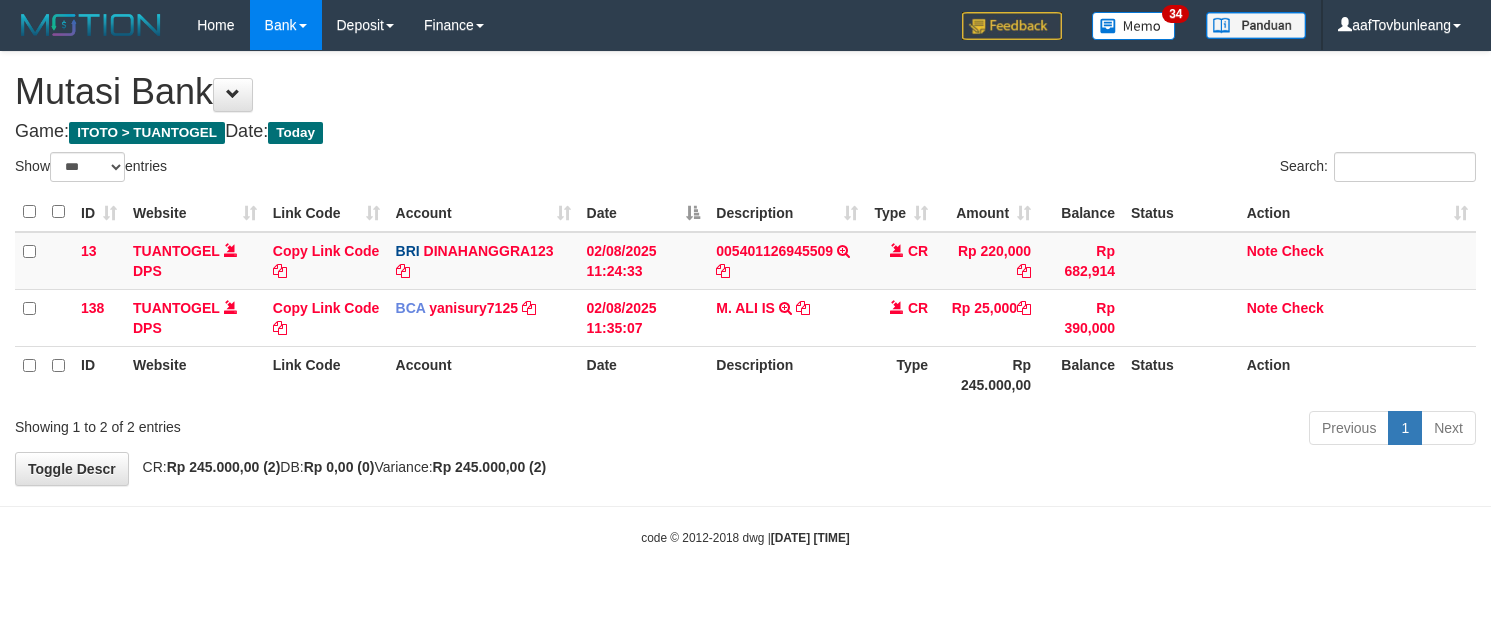 select on "***" 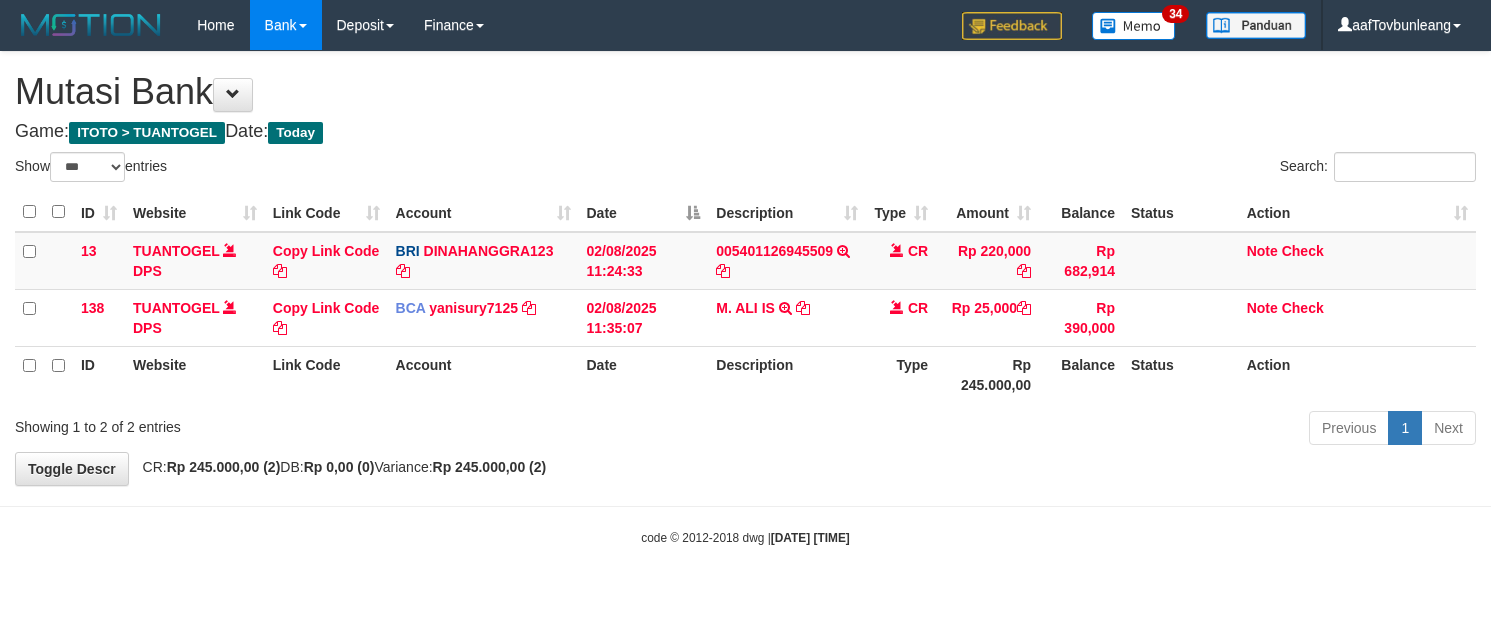 scroll, scrollTop: 0, scrollLeft: 0, axis: both 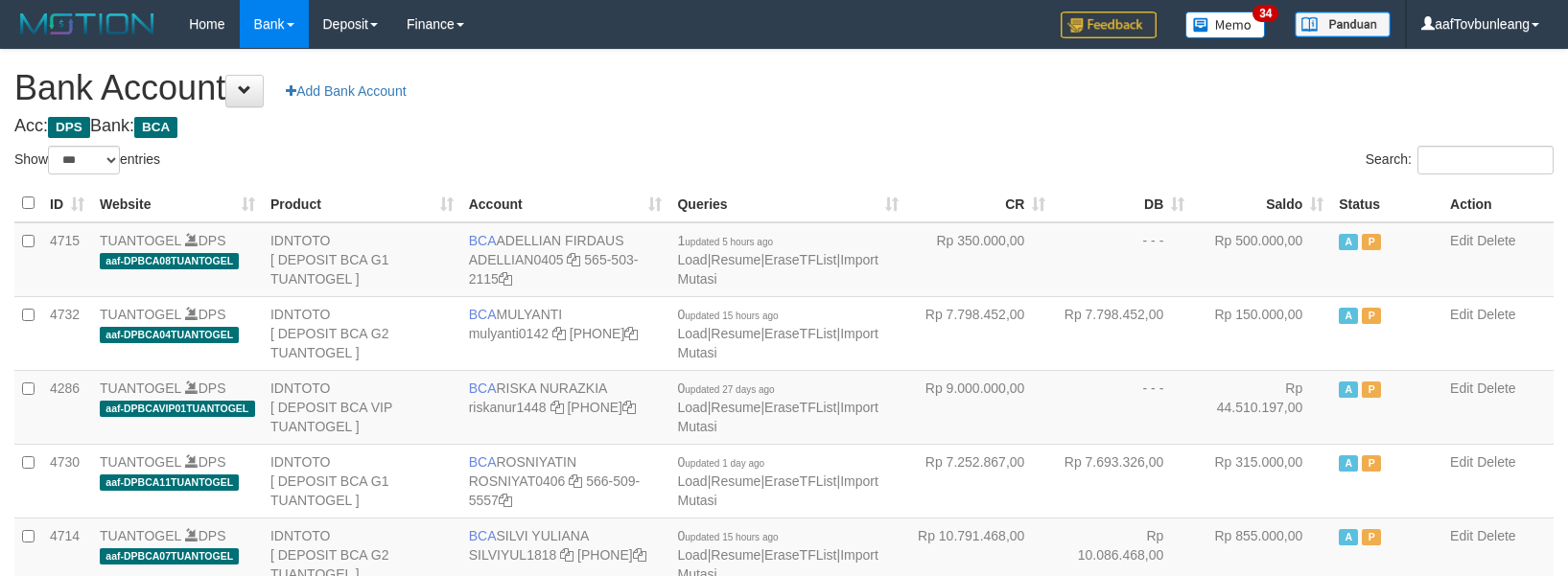 select on "***" 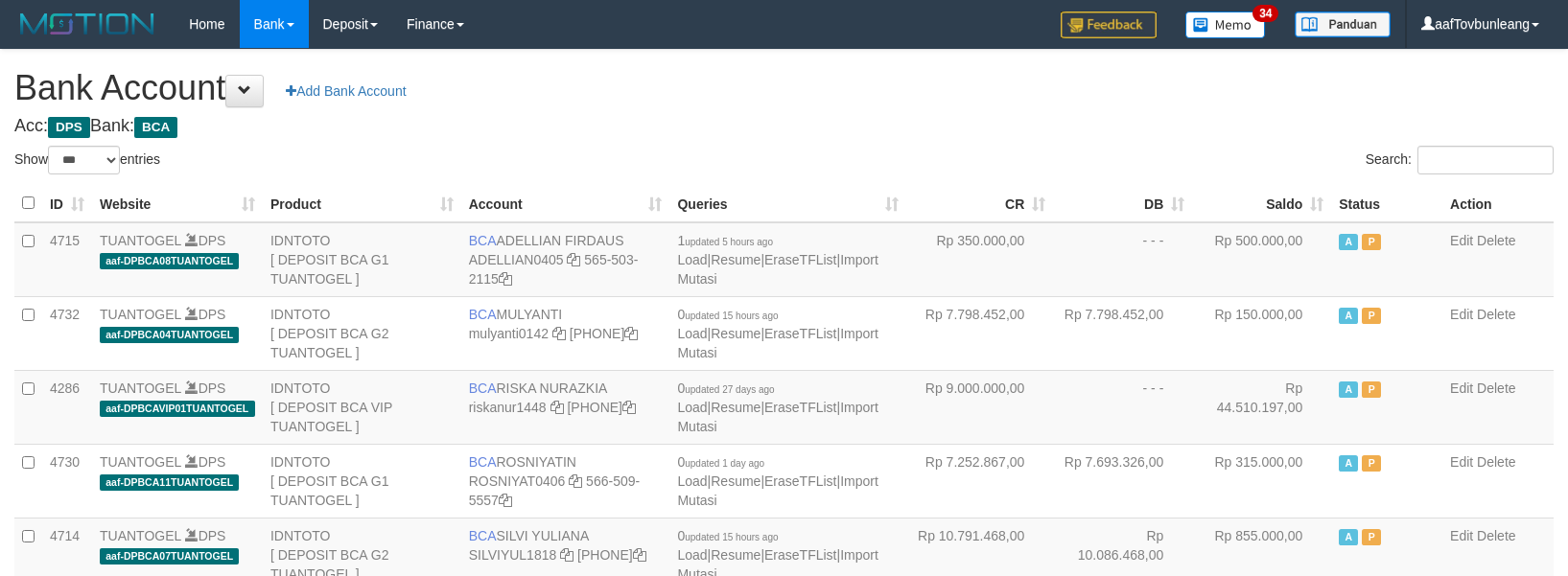 scroll, scrollTop: 594, scrollLeft: 0, axis: vertical 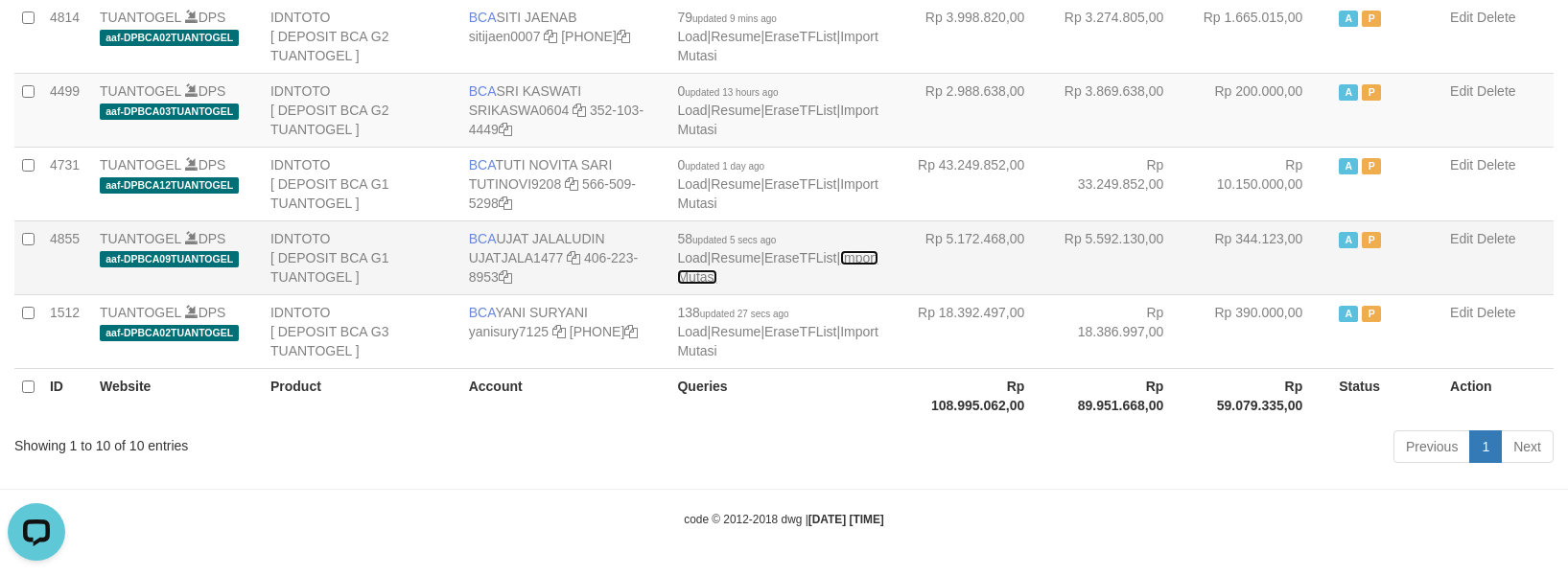 click on "Import Mutasi" at bounding box center [777, 267] 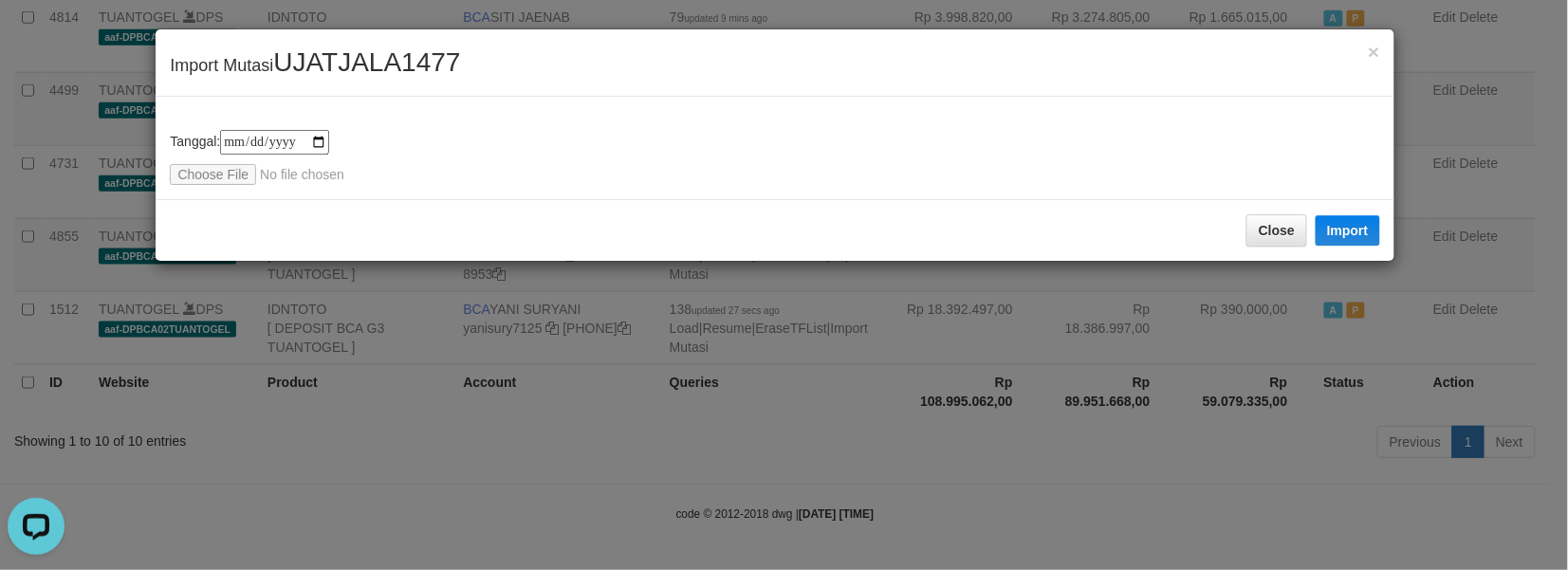 click on "UJATJALA1477" at bounding box center [366, 62] 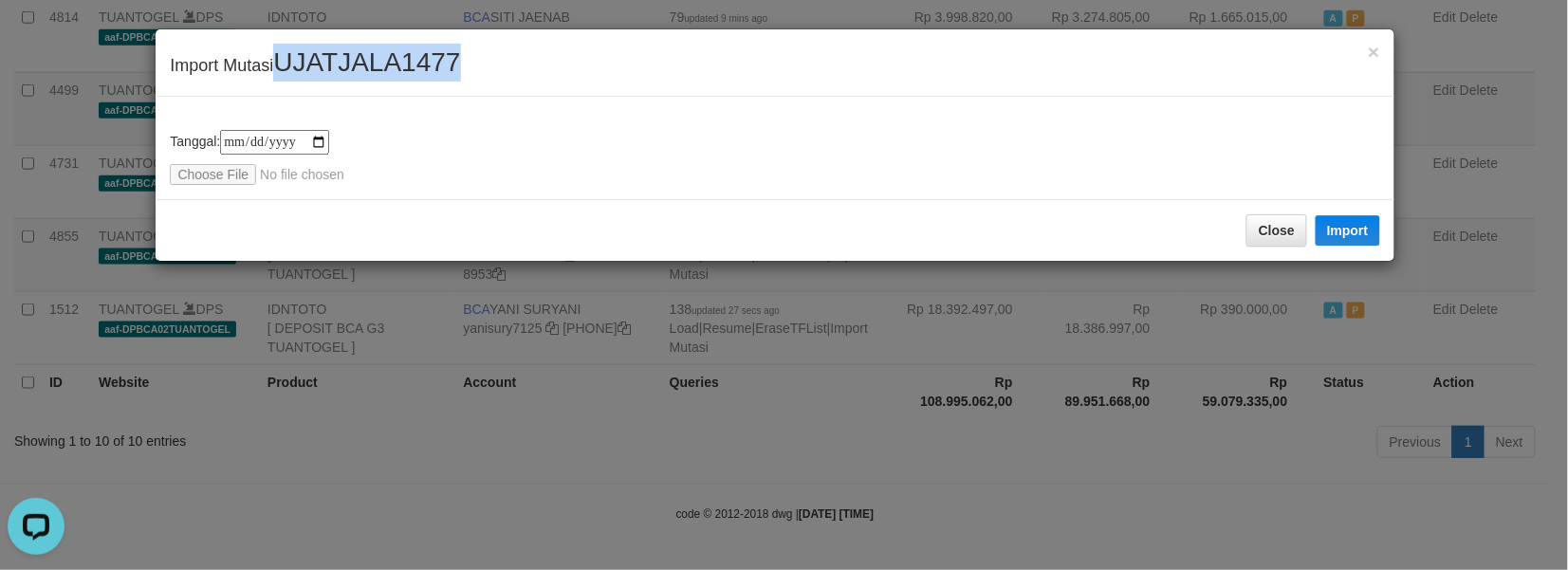 click on "UJATJALA1477" at bounding box center [366, 62] 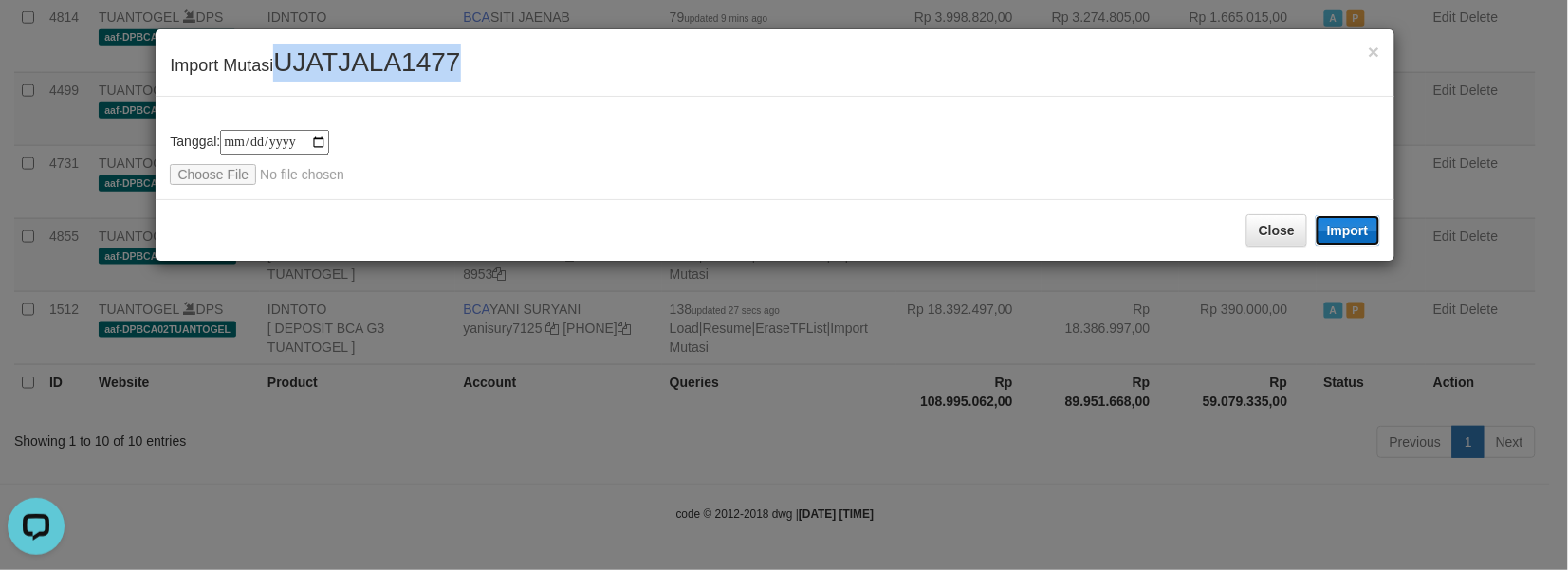 click on "Import" at bounding box center [1348, 230] 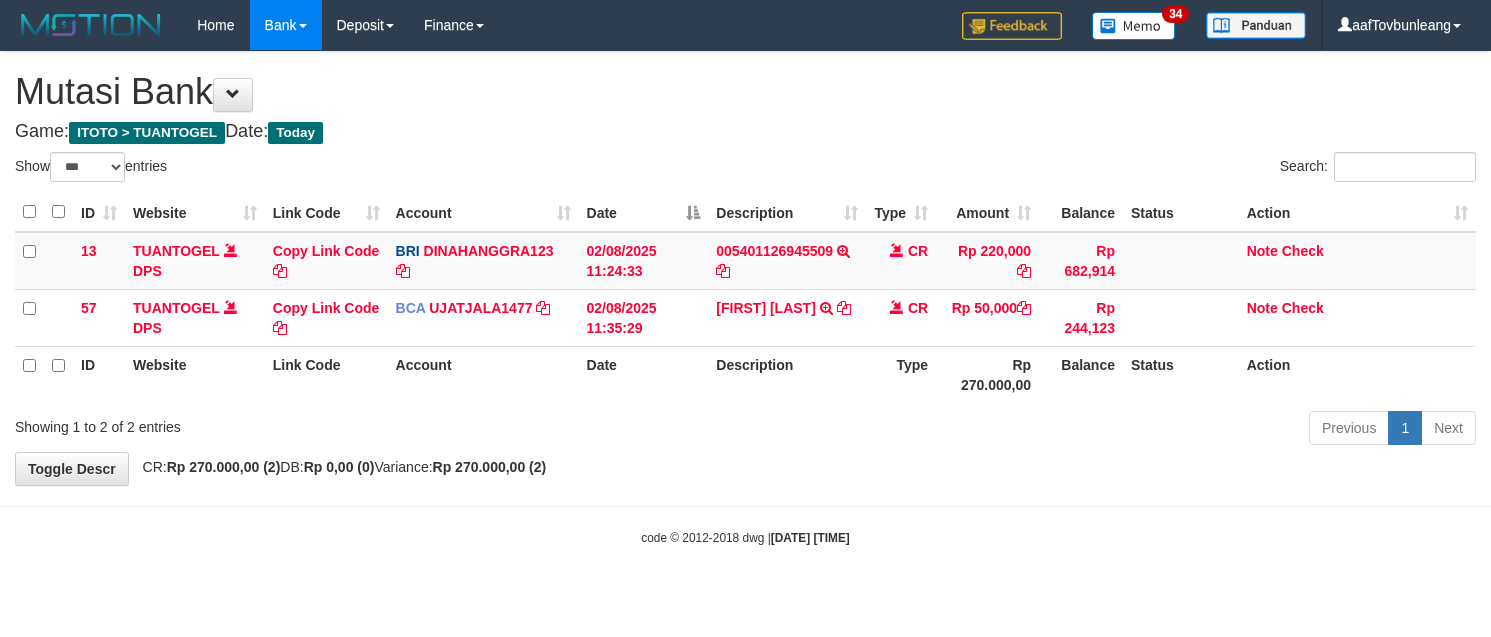 select on "***" 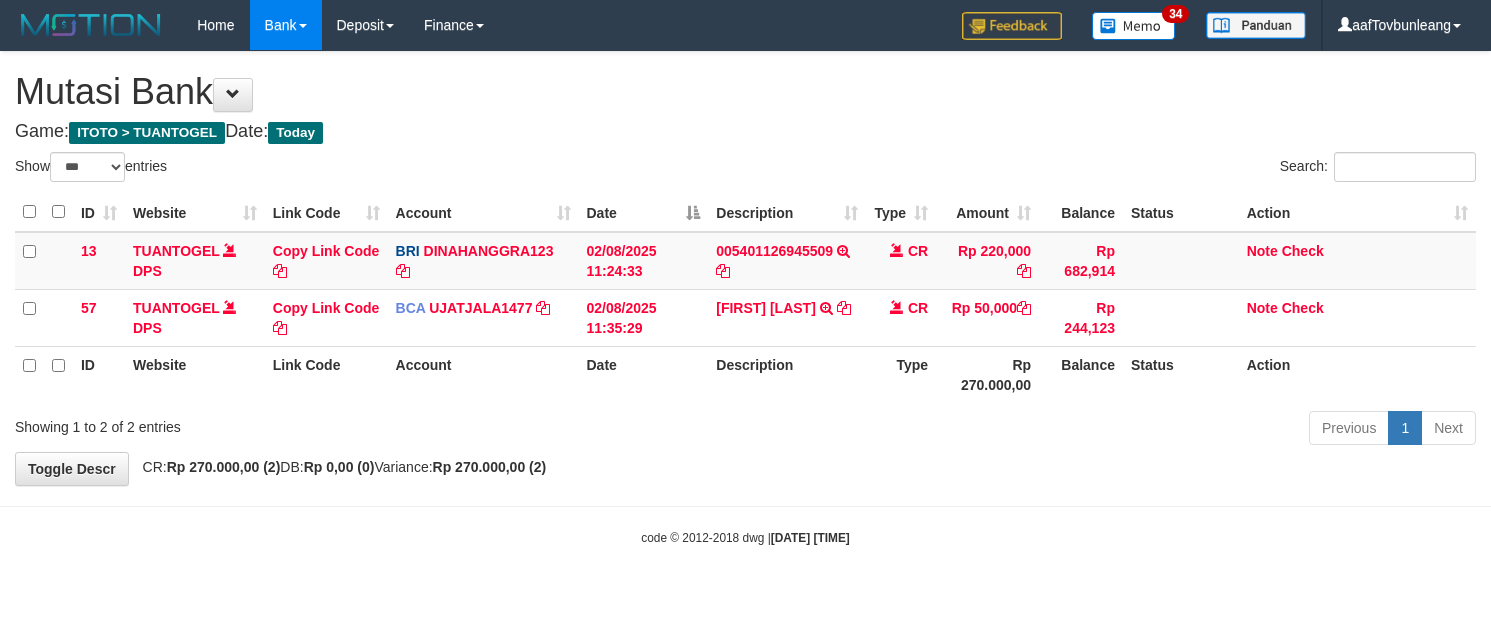 scroll, scrollTop: 0, scrollLeft: 0, axis: both 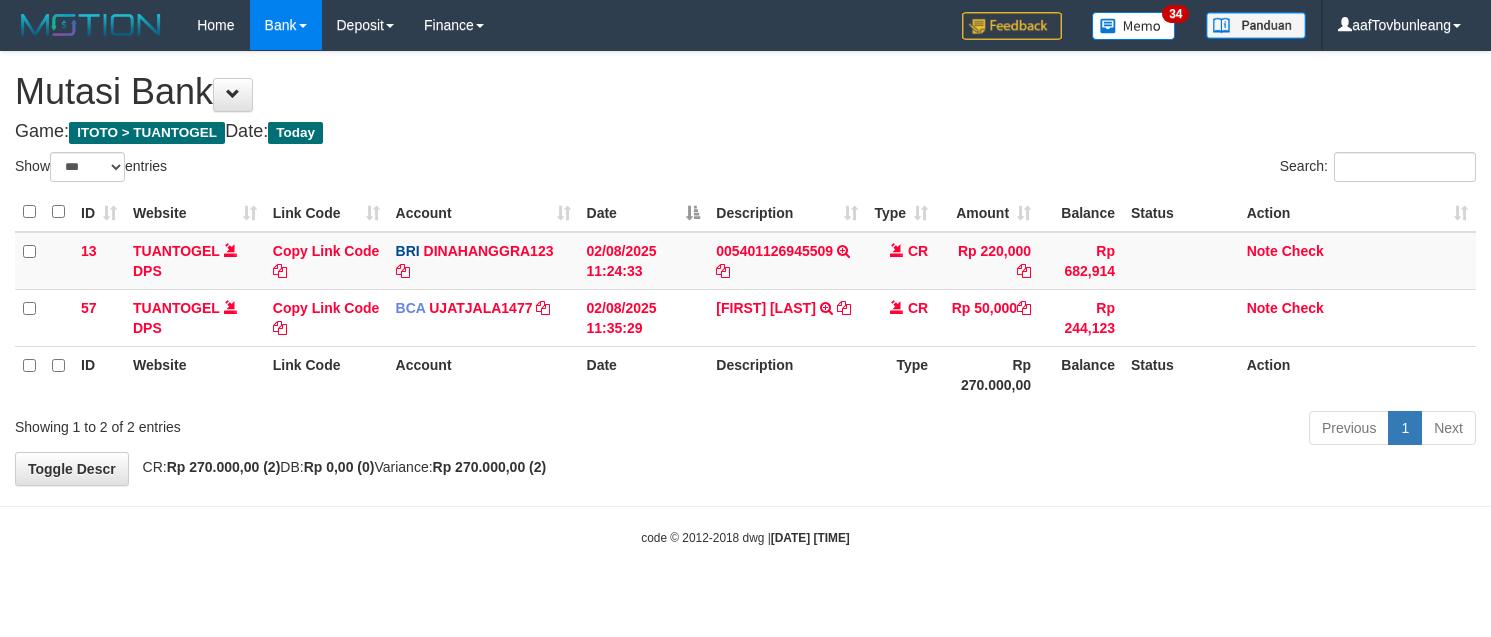 select on "***" 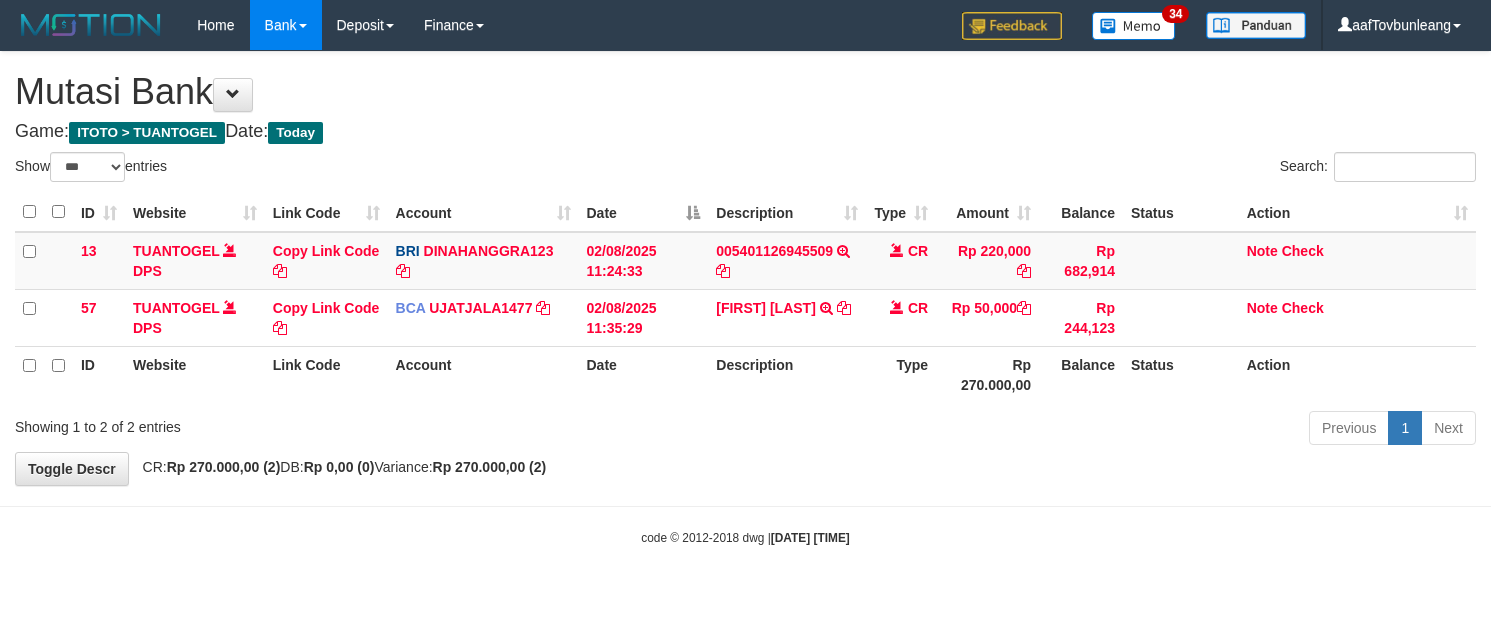 scroll, scrollTop: 0, scrollLeft: 0, axis: both 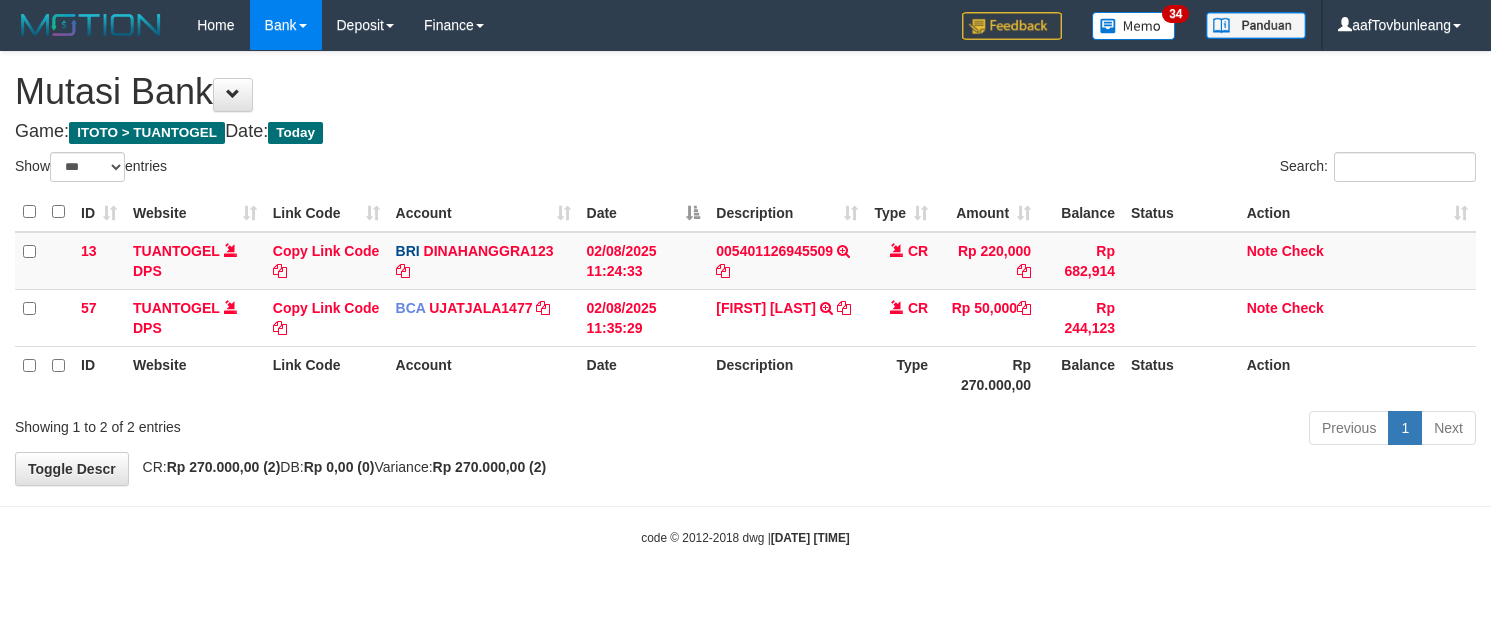 select on "***" 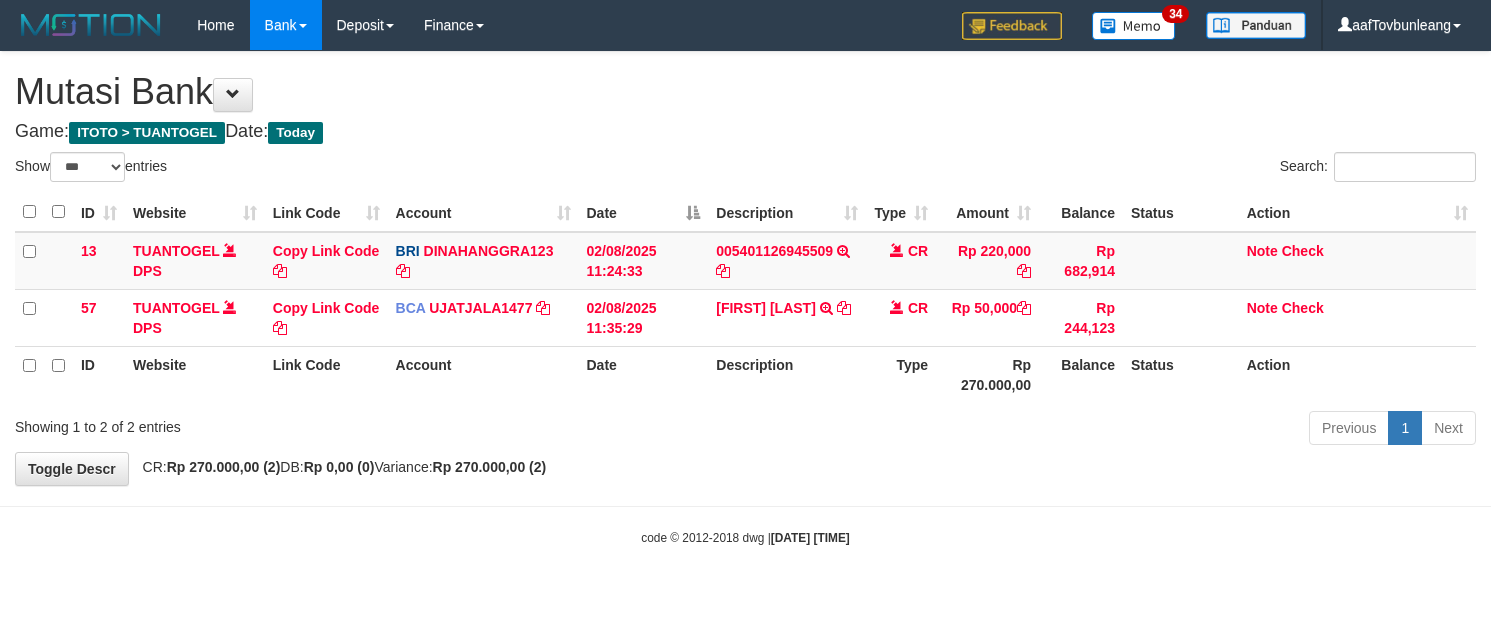 scroll, scrollTop: 0, scrollLeft: 0, axis: both 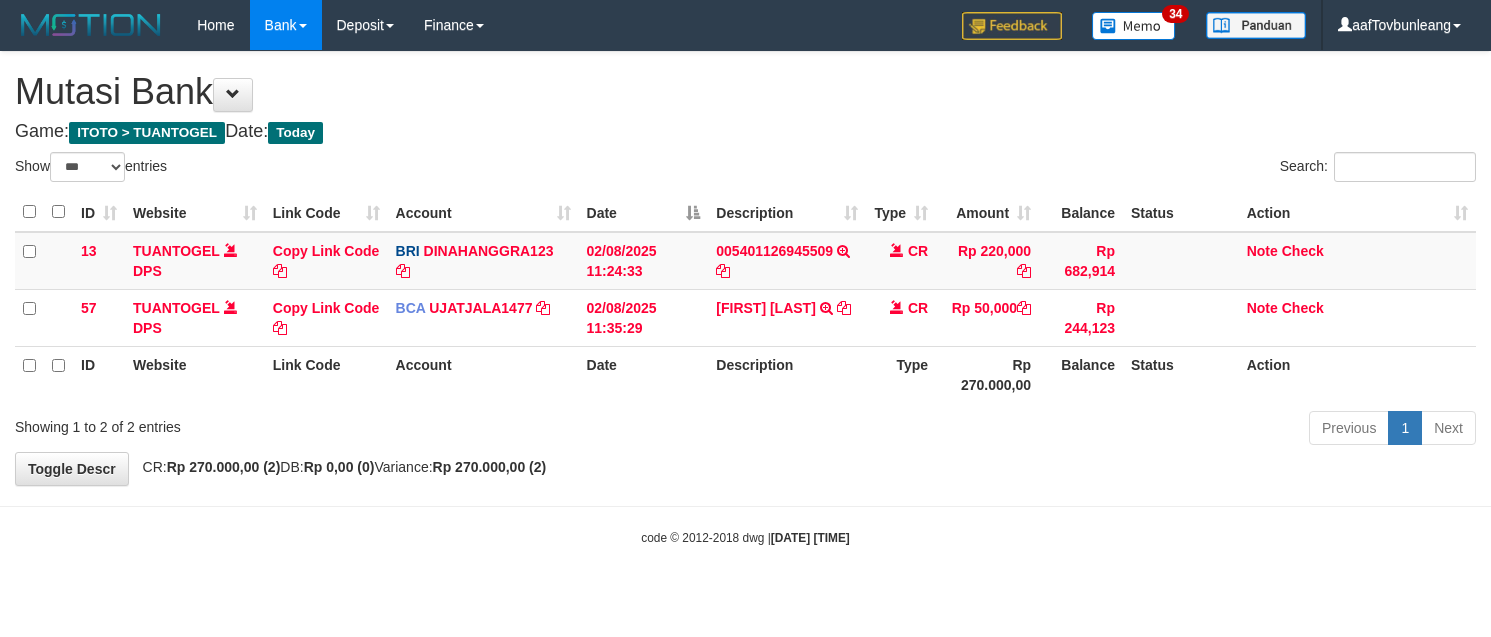 select on "***" 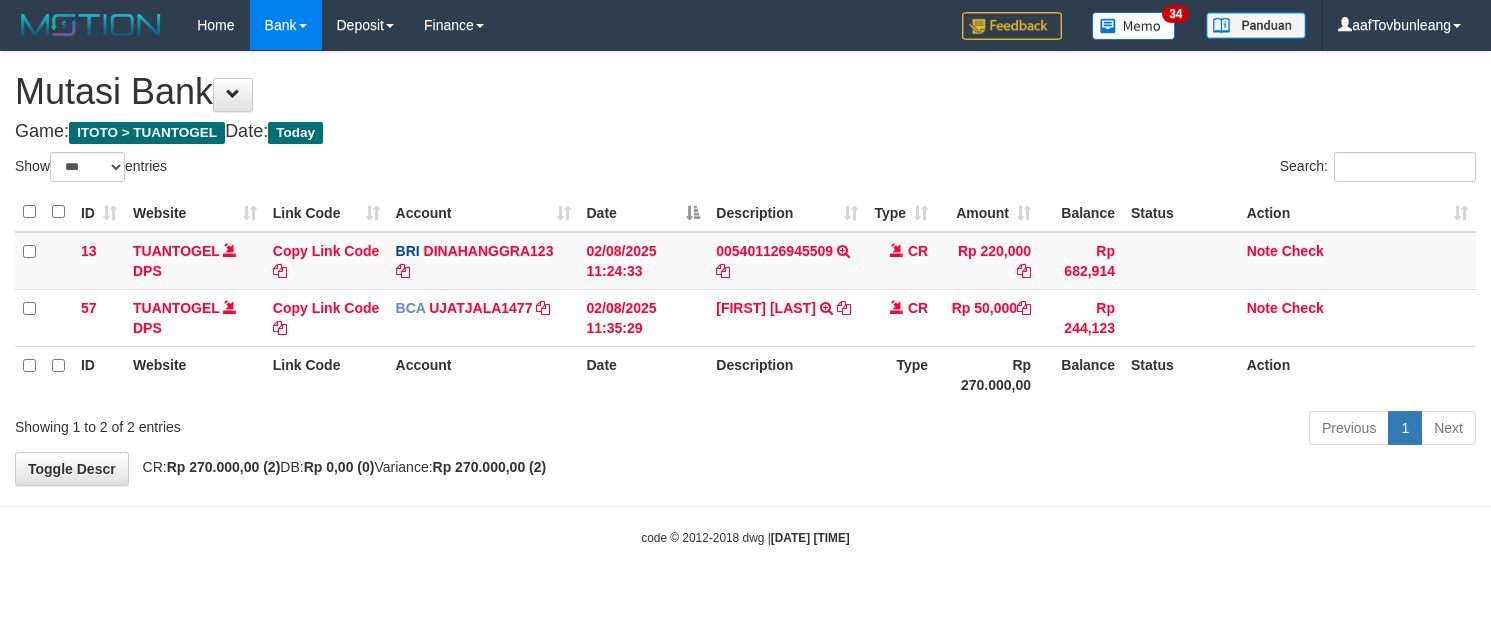 scroll, scrollTop: 0, scrollLeft: 0, axis: both 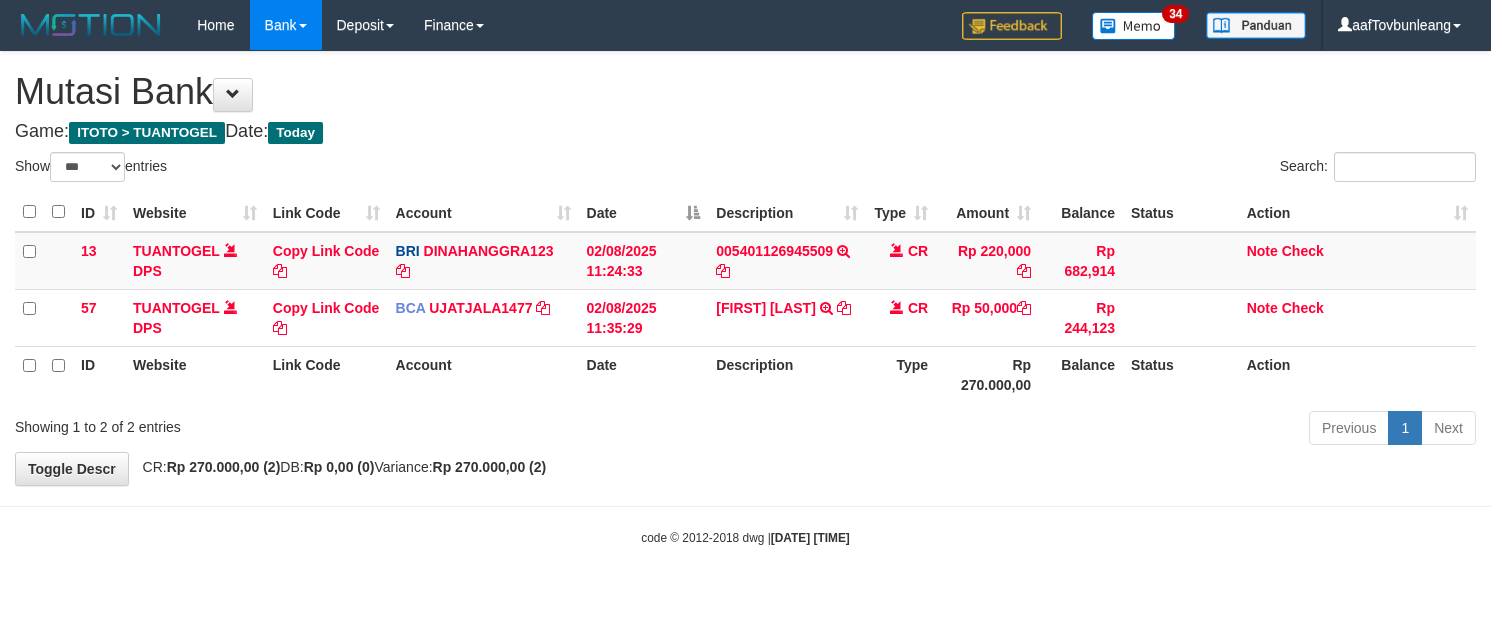 select on "***" 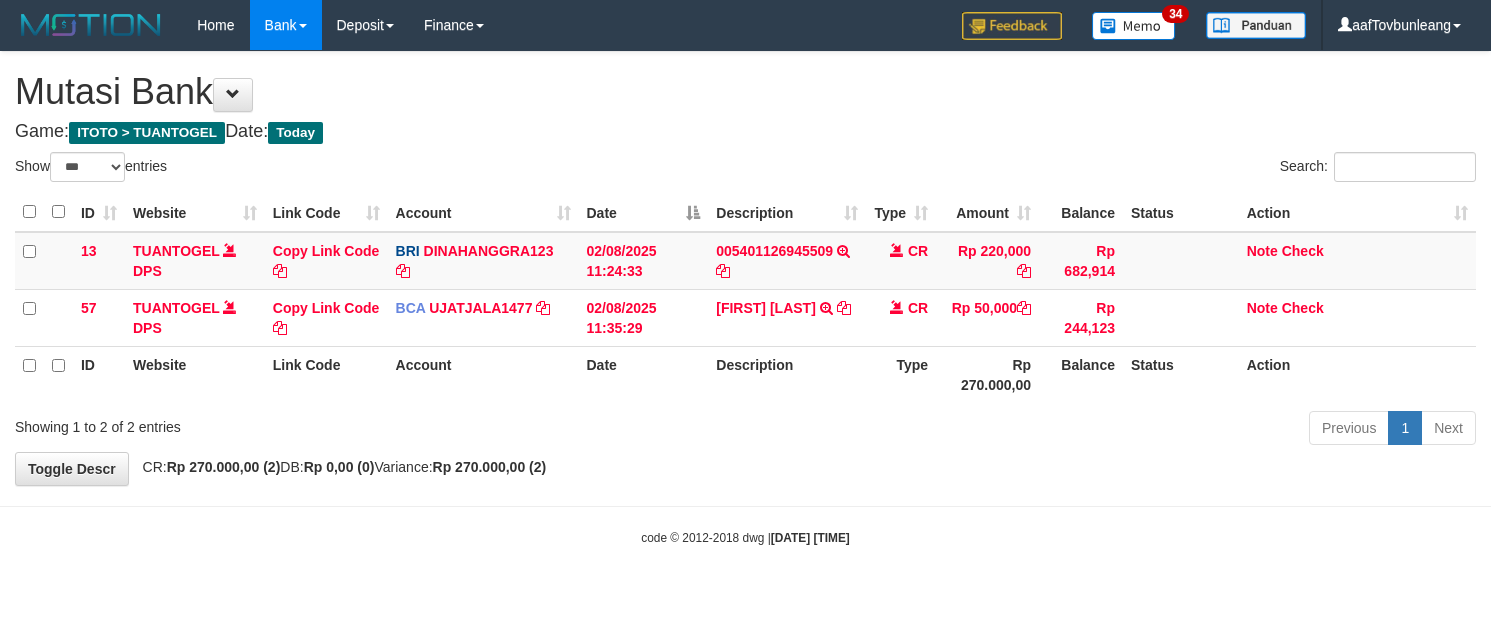 scroll, scrollTop: 0, scrollLeft: 0, axis: both 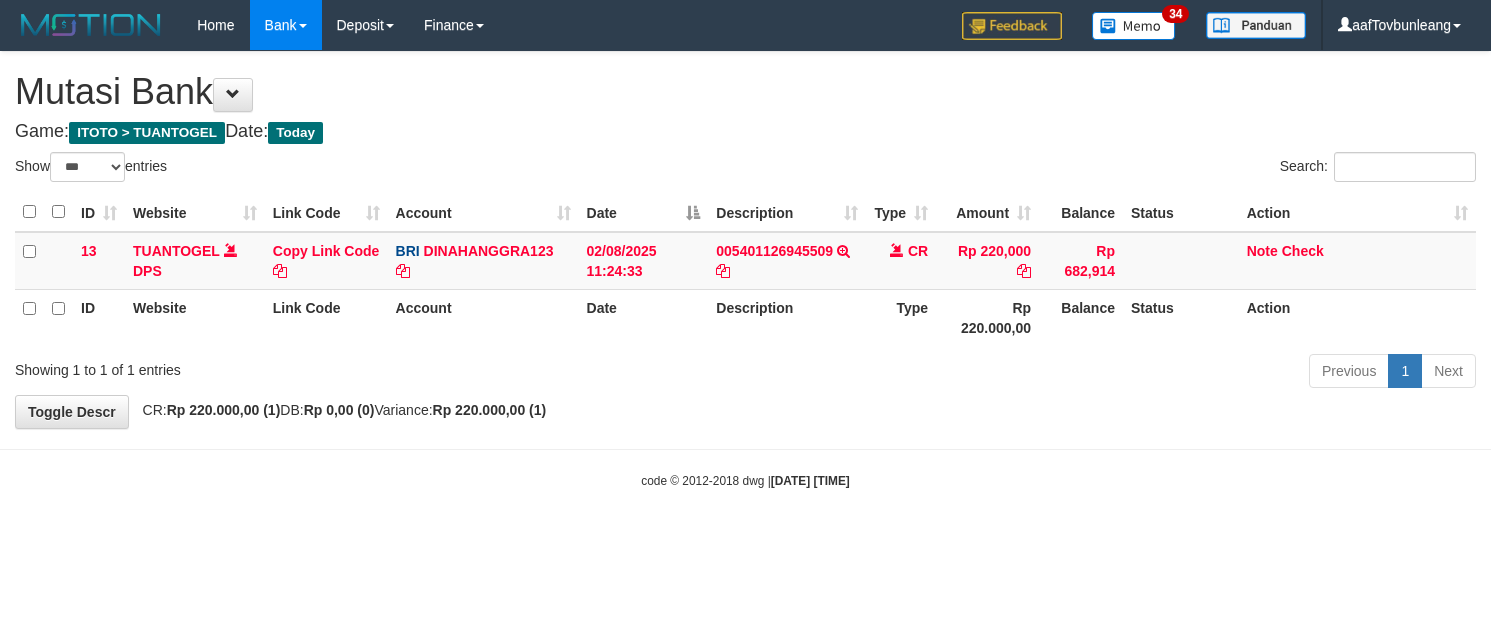 select on "***" 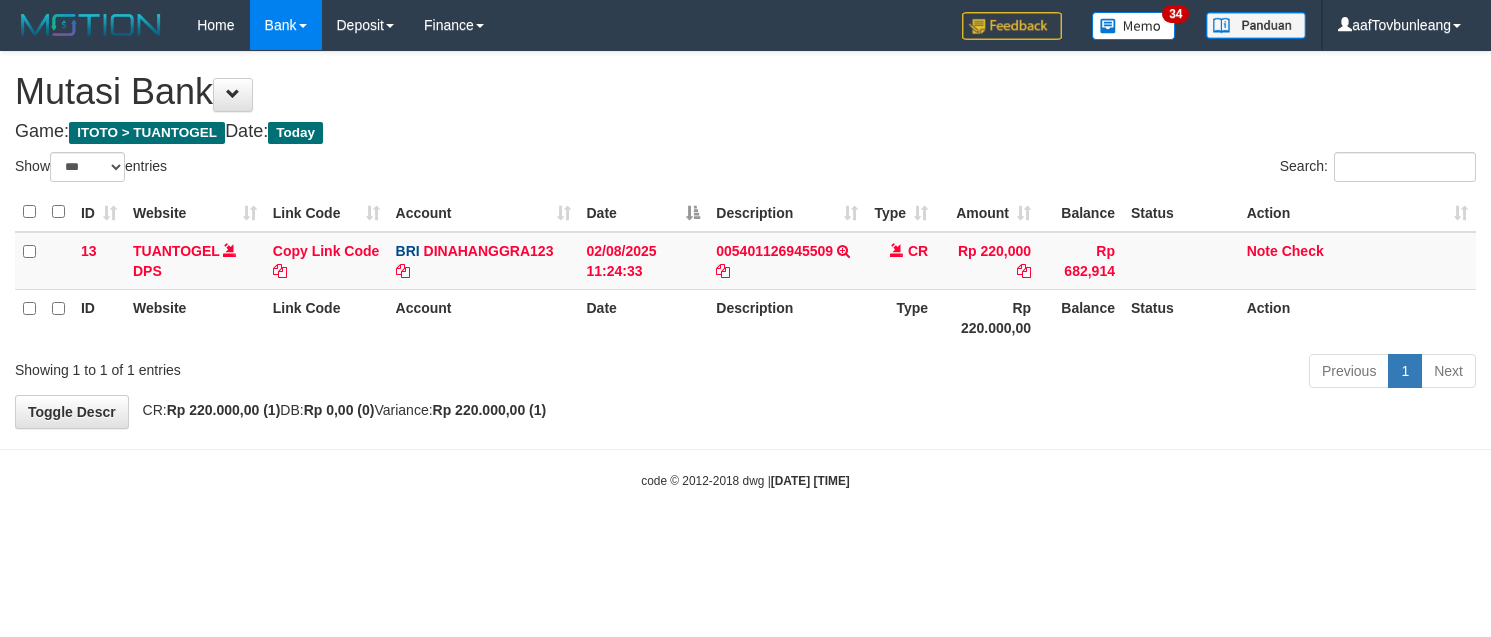 scroll, scrollTop: 0, scrollLeft: 0, axis: both 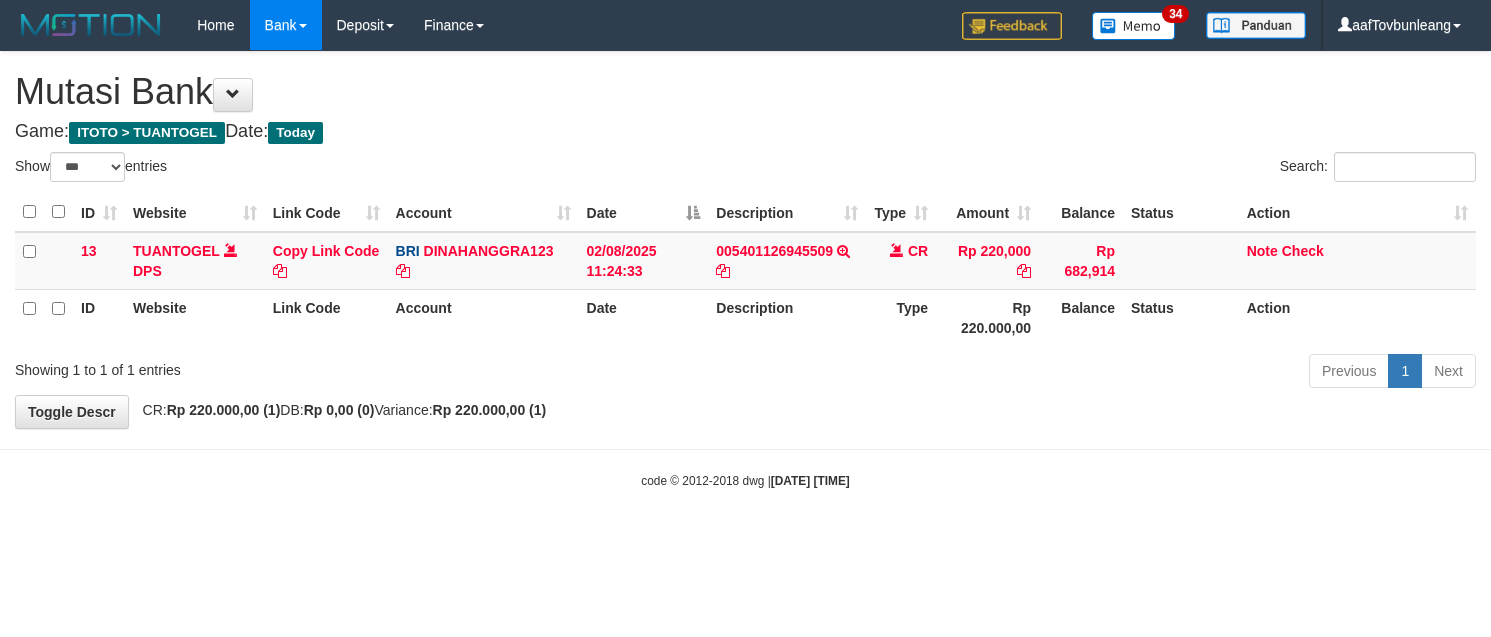 select on "***" 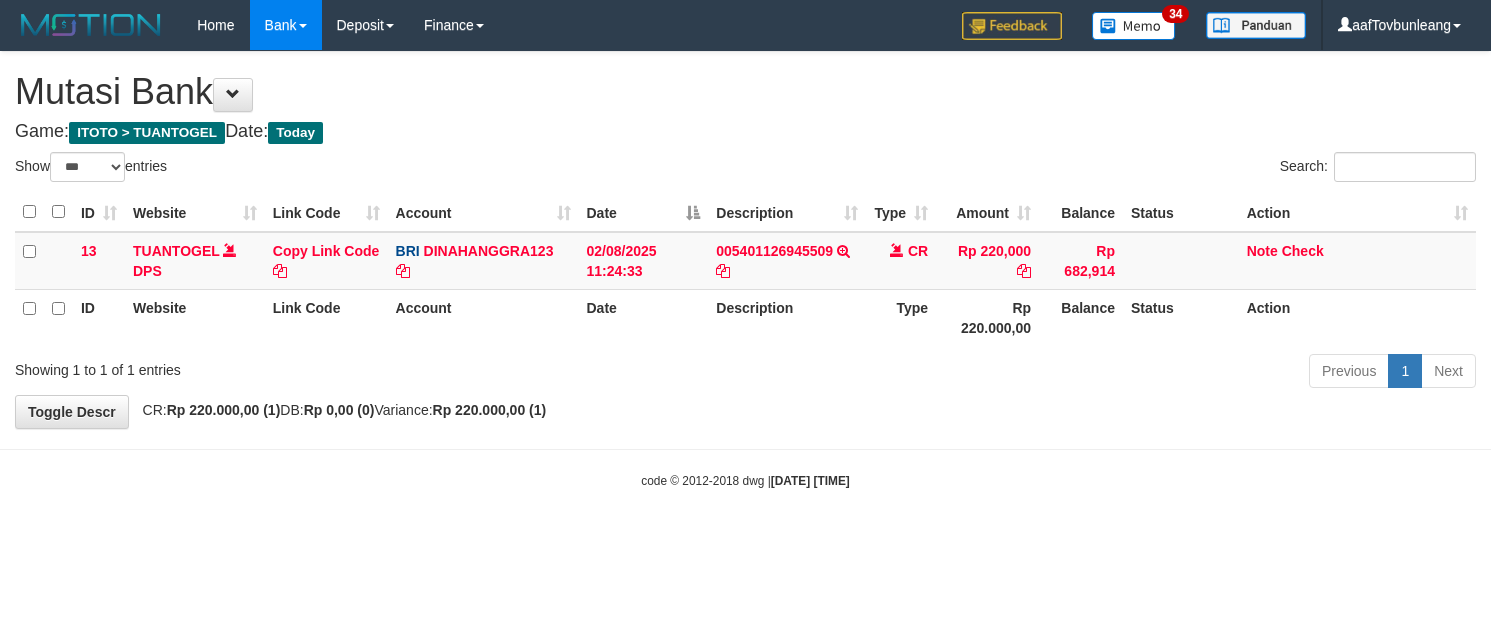 scroll, scrollTop: 0, scrollLeft: 0, axis: both 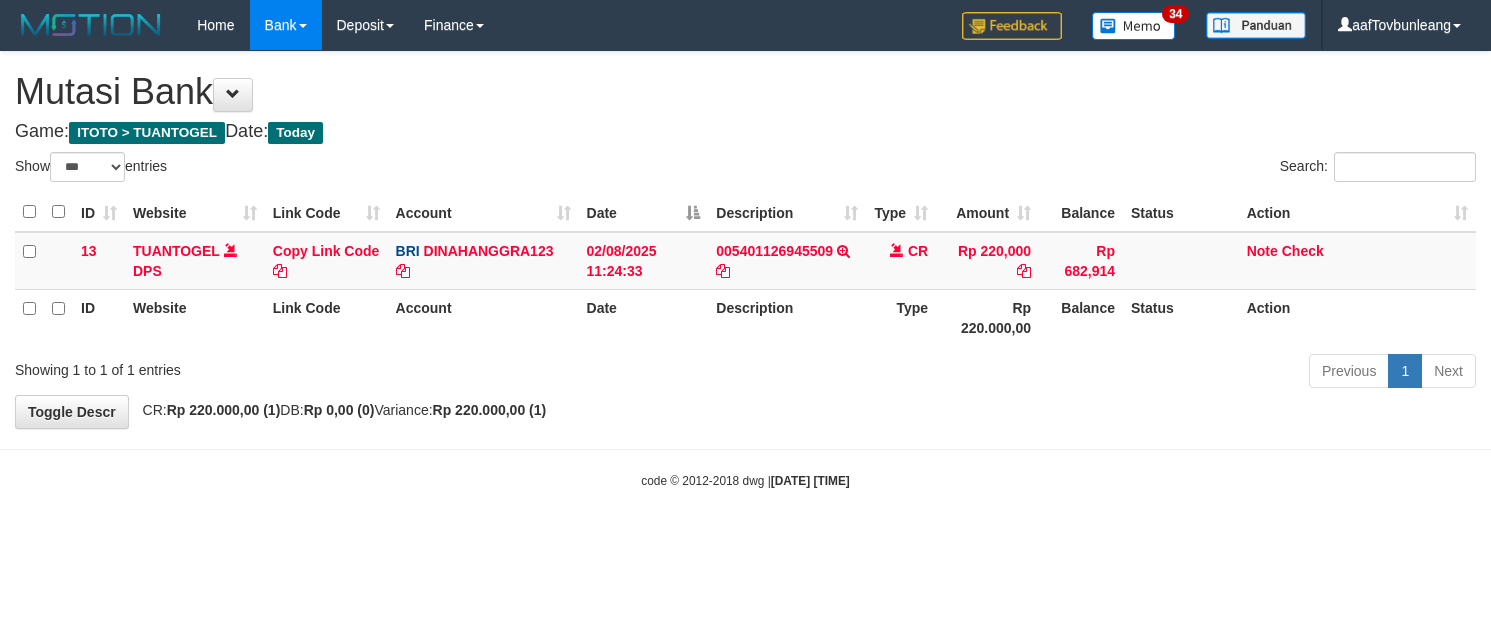 select on "***" 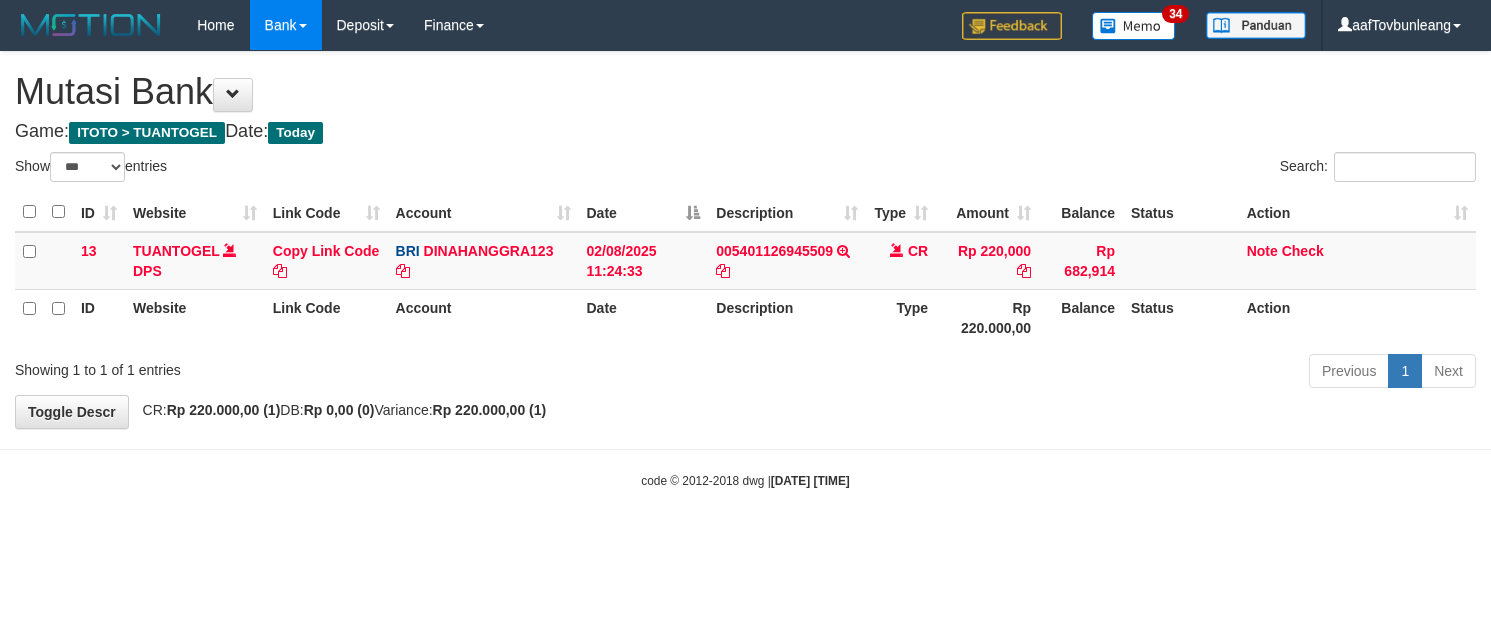 scroll, scrollTop: 0, scrollLeft: 0, axis: both 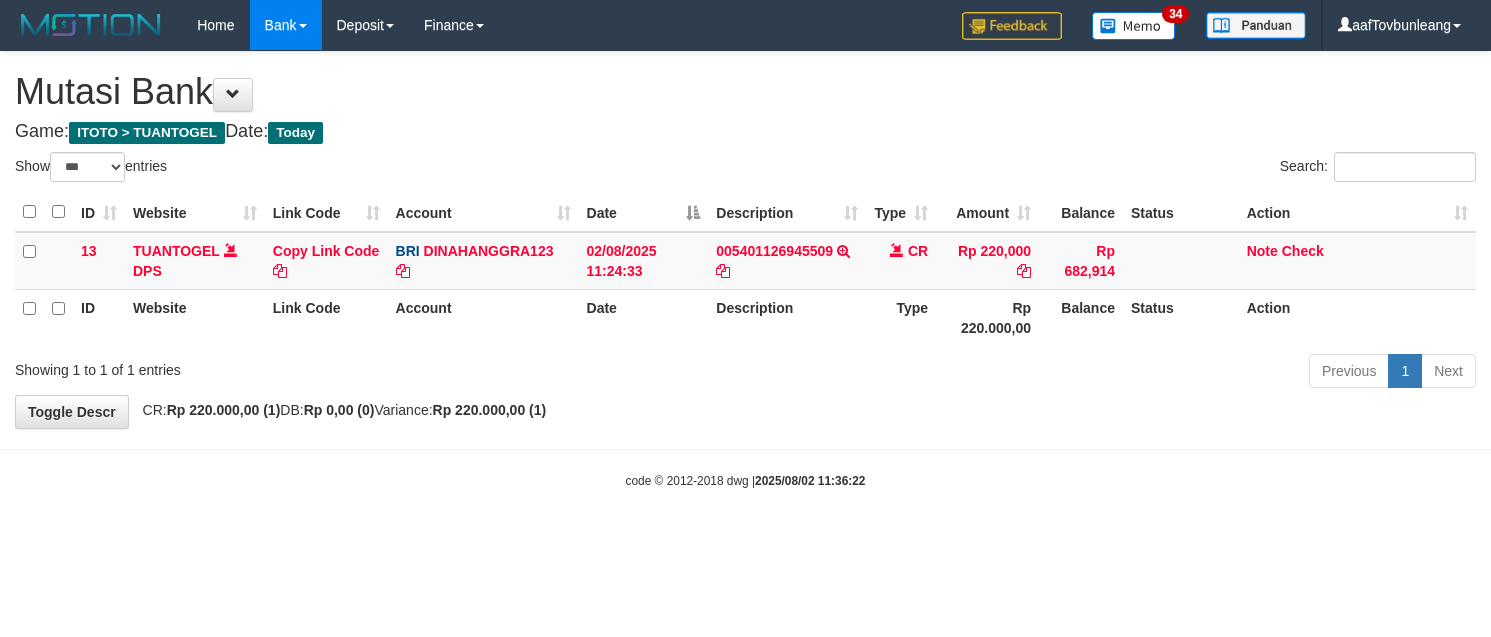select on "***" 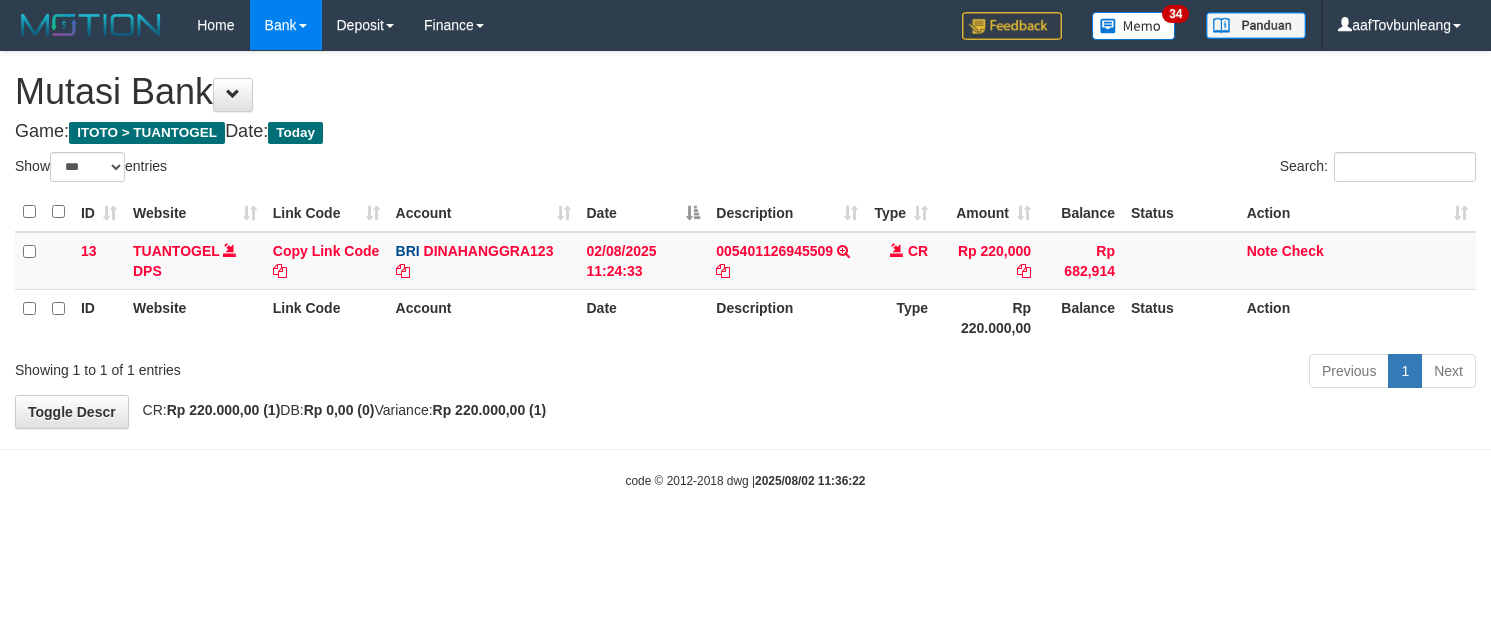 scroll, scrollTop: 0, scrollLeft: 0, axis: both 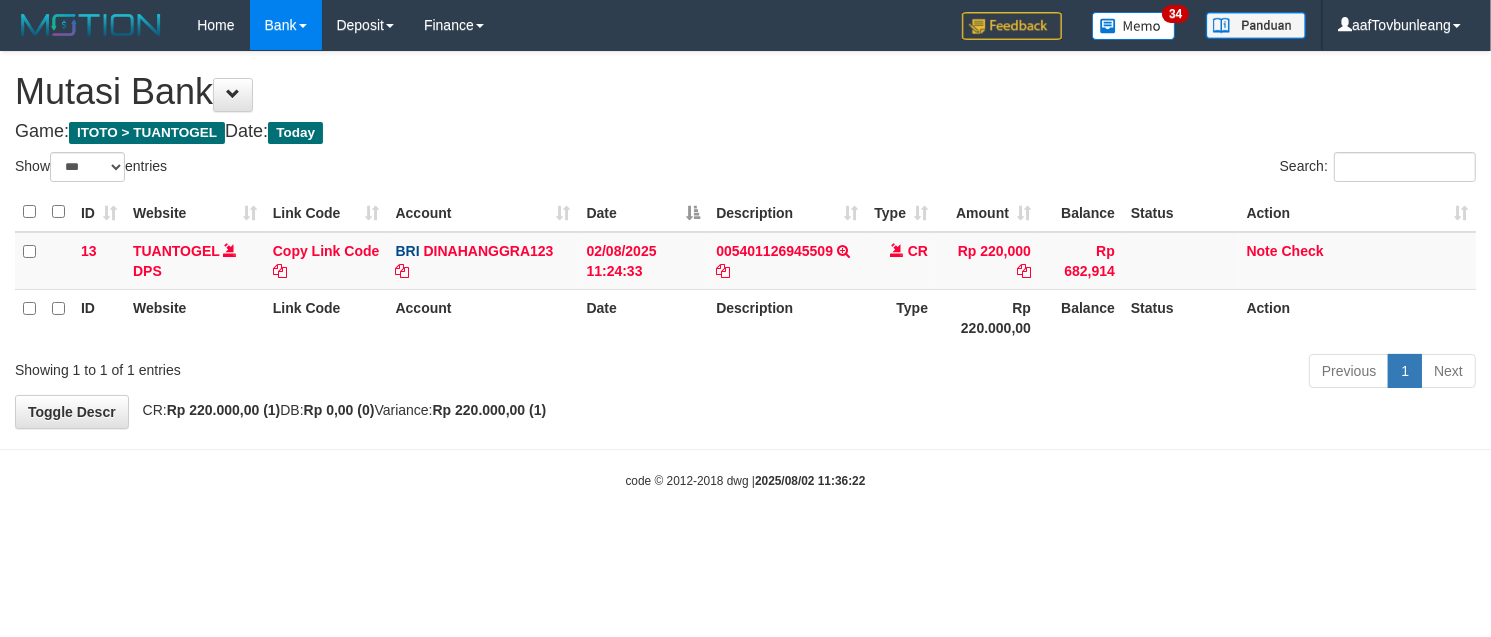 drag, startPoint x: 986, startPoint y: 452, endPoint x: 946, endPoint y: 435, distance: 43.462627 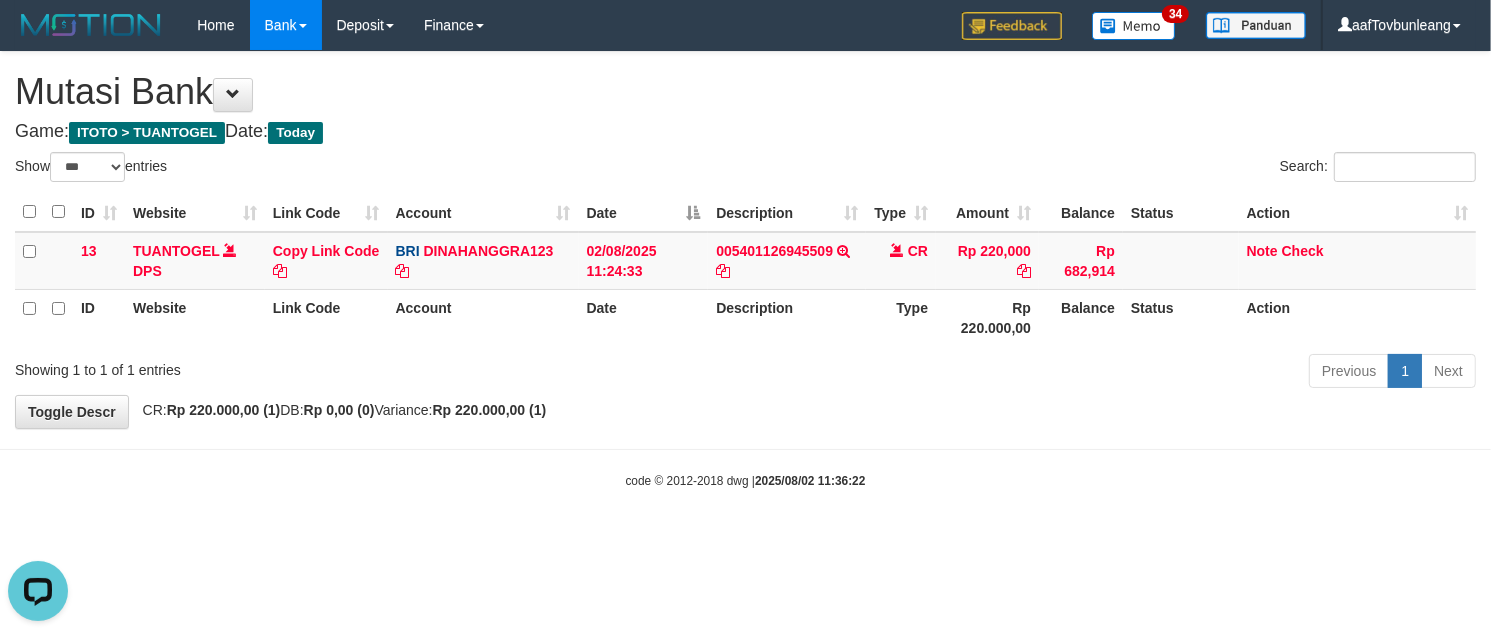 scroll, scrollTop: 0, scrollLeft: 0, axis: both 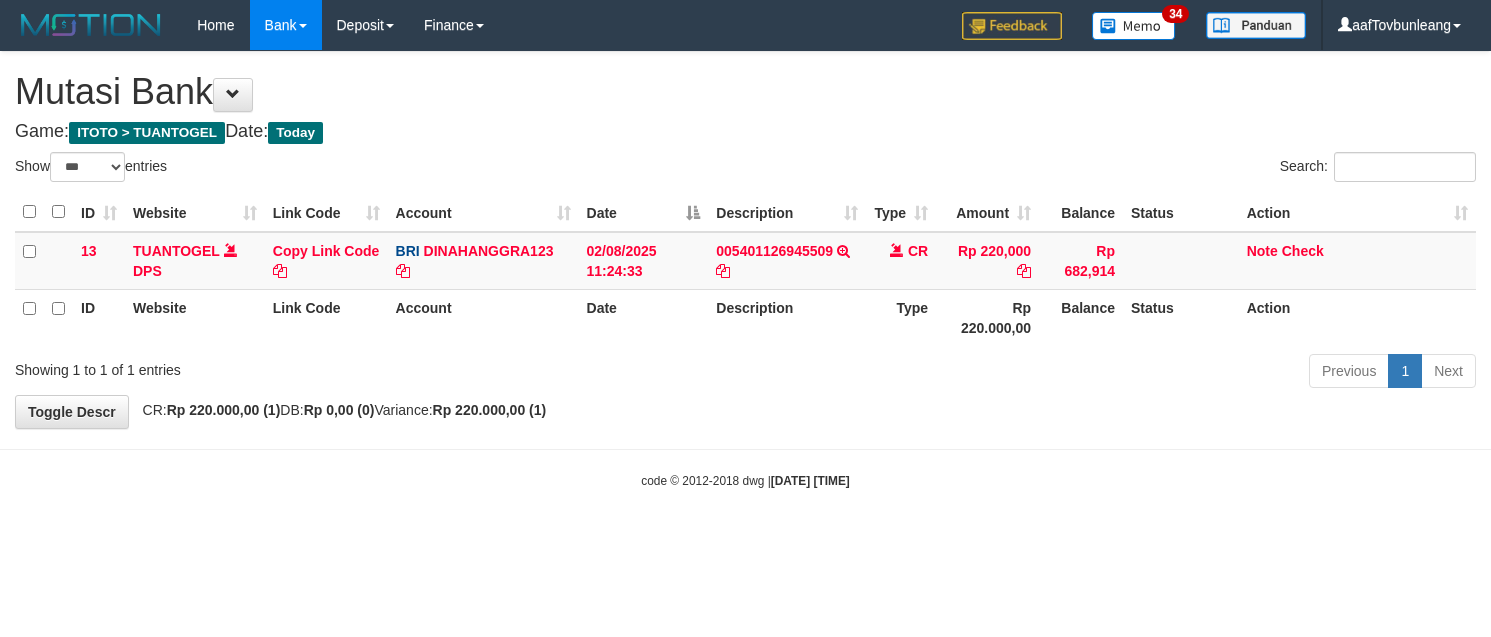 select on "***" 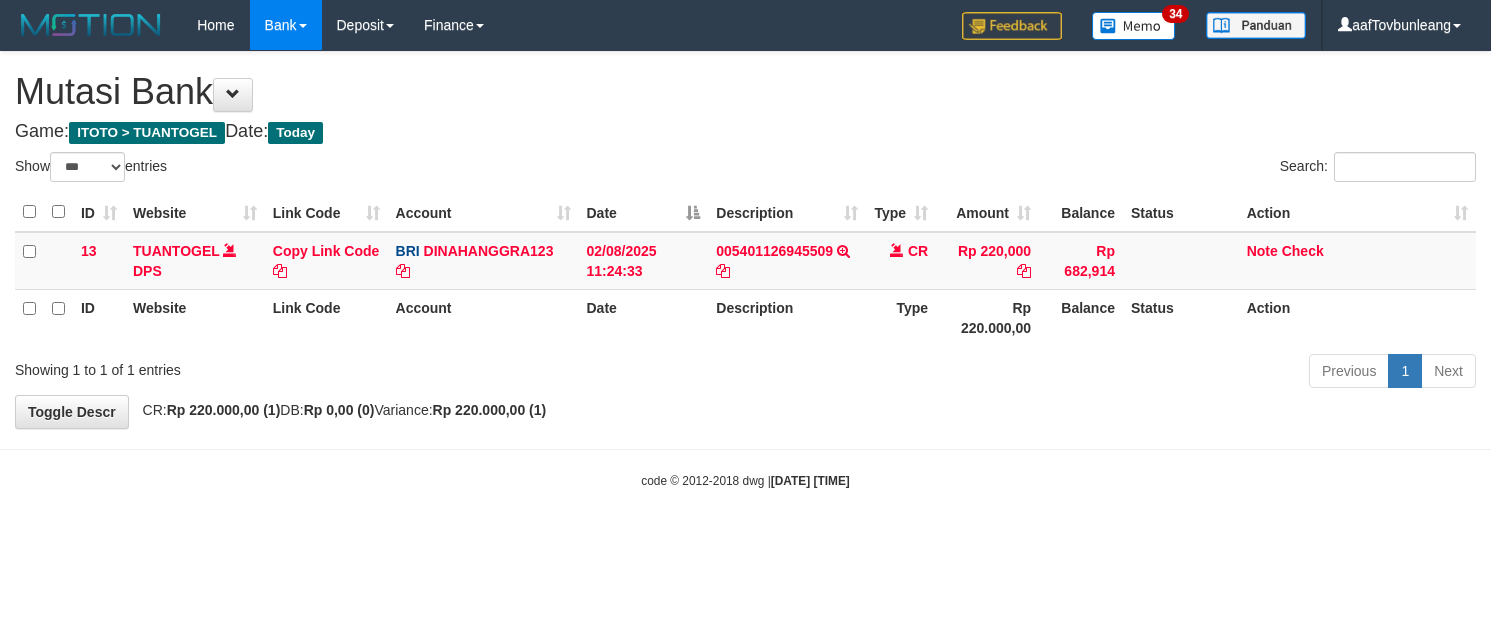 scroll, scrollTop: 0, scrollLeft: 0, axis: both 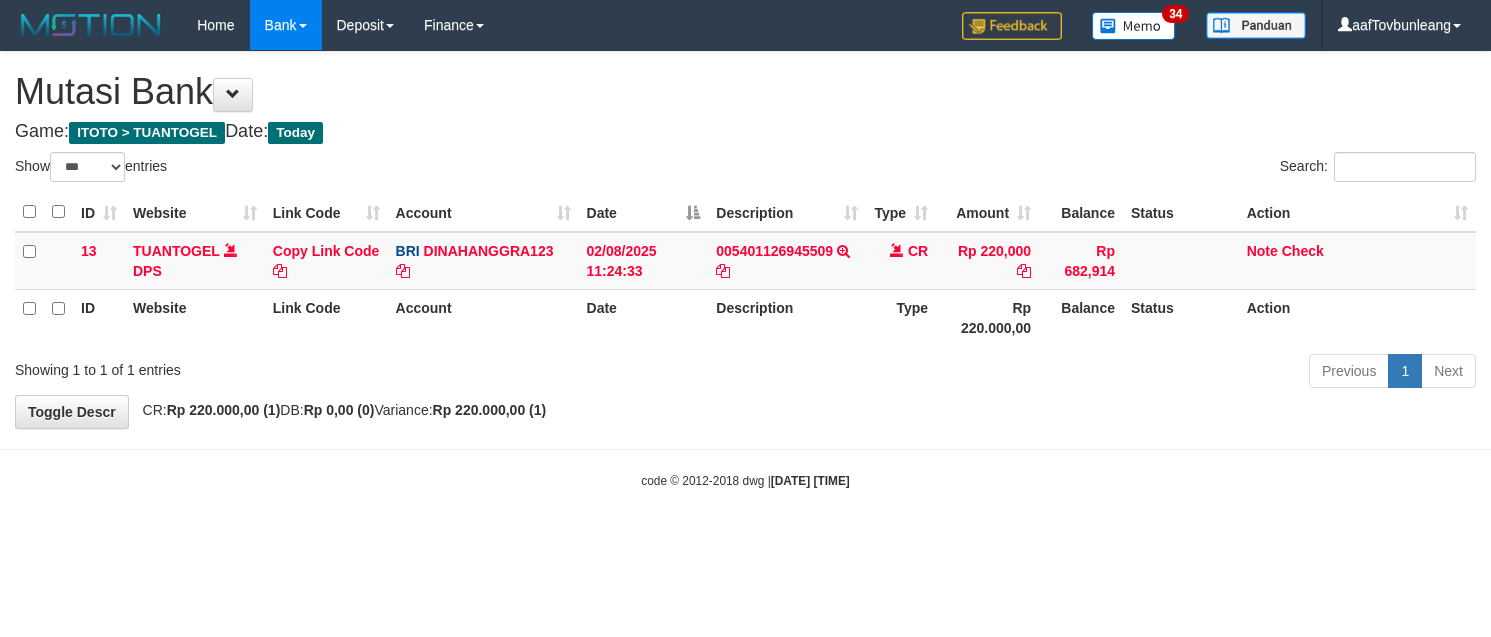 select on "***" 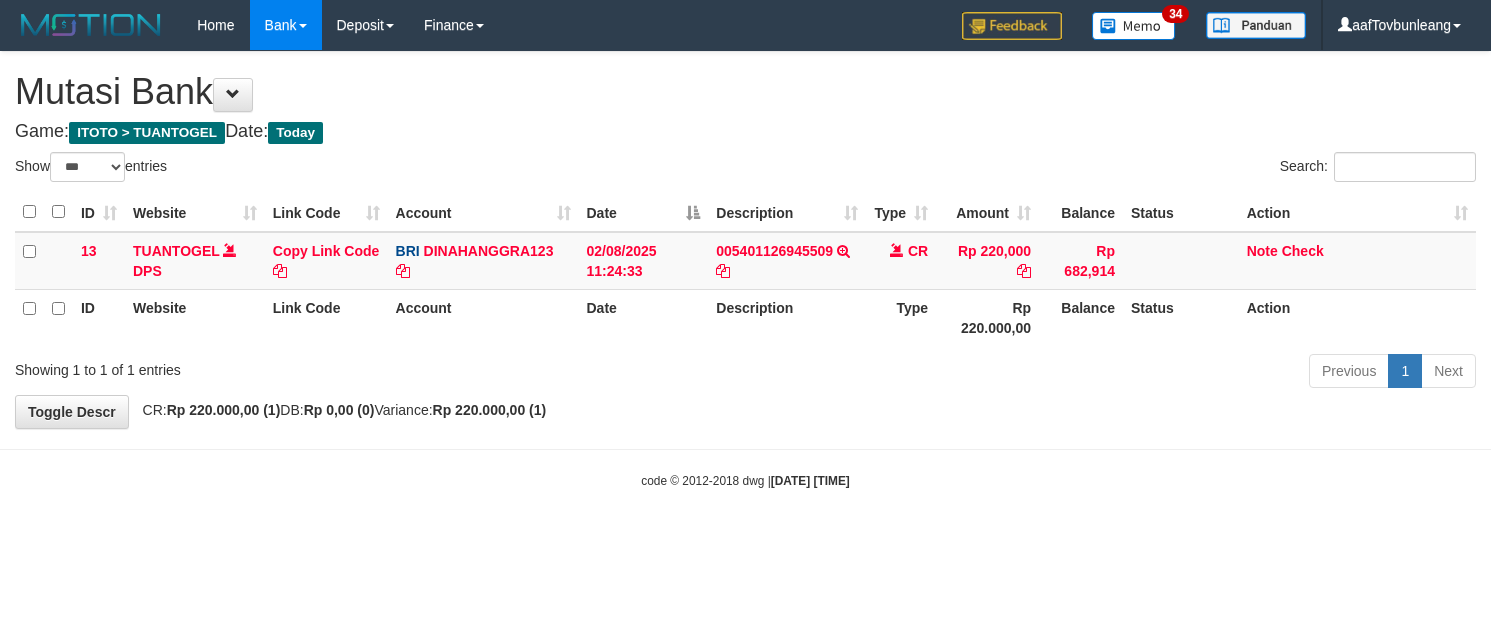 scroll, scrollTop: 0, scrollLeft: 0, axis: both 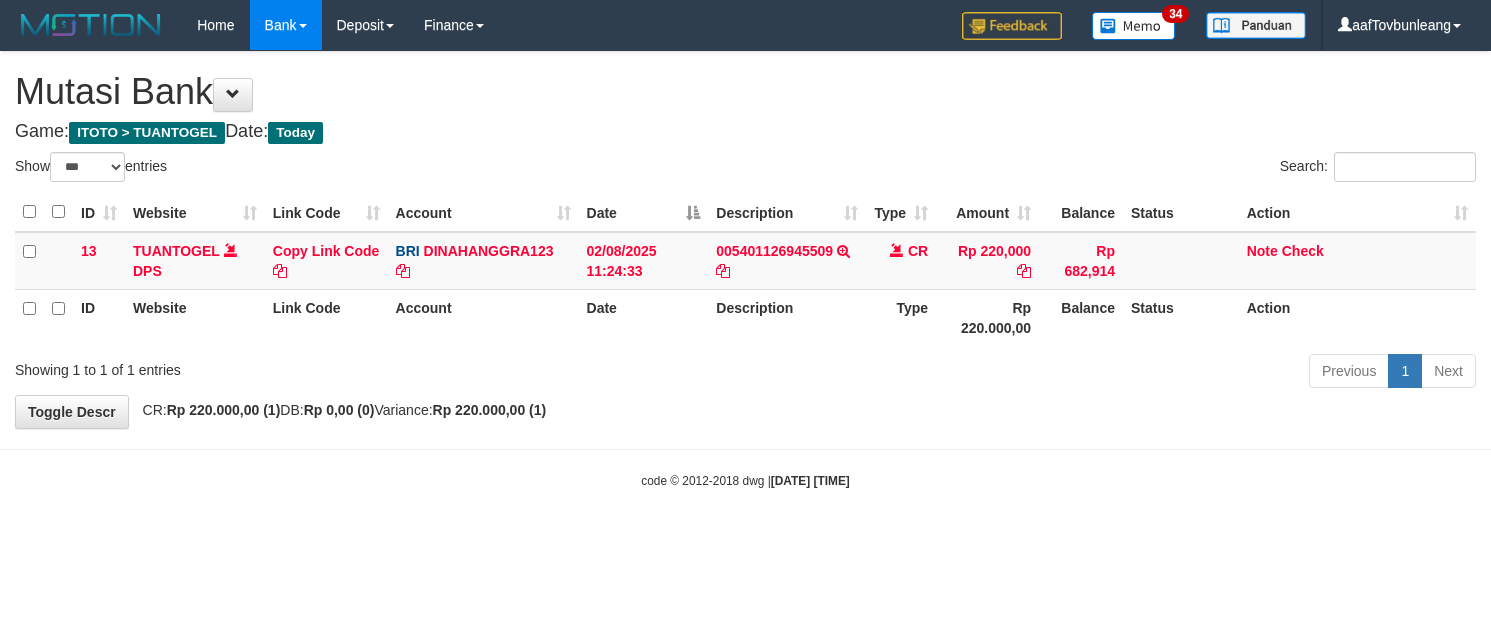 select on "***" 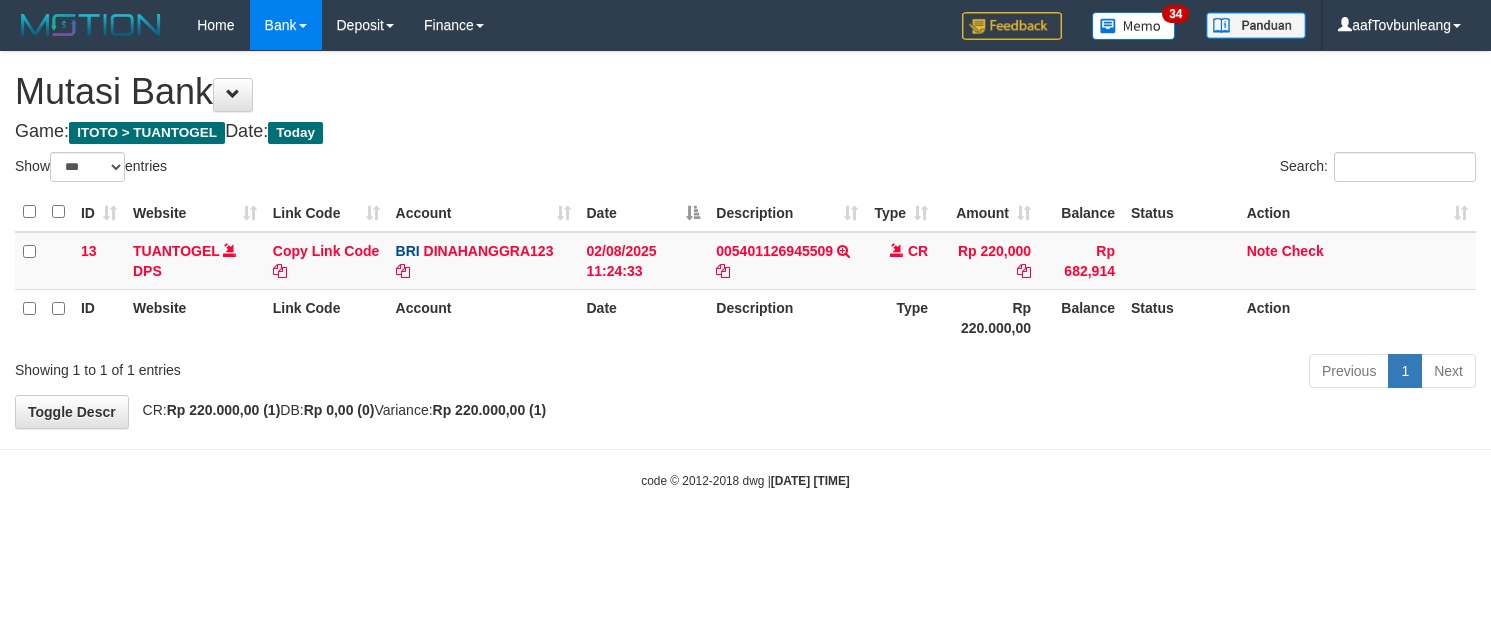 scroll, scrollTop: 0, scrollLeft: 0, axis: both 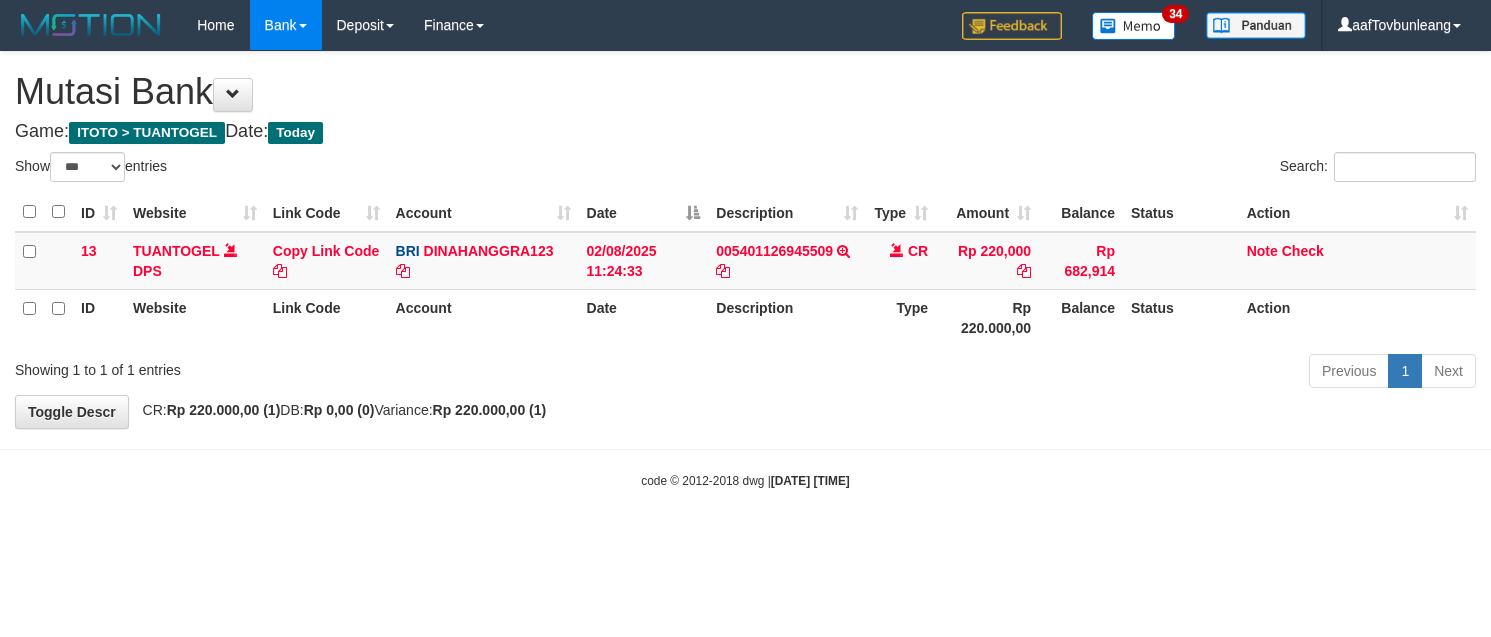 select on "***" 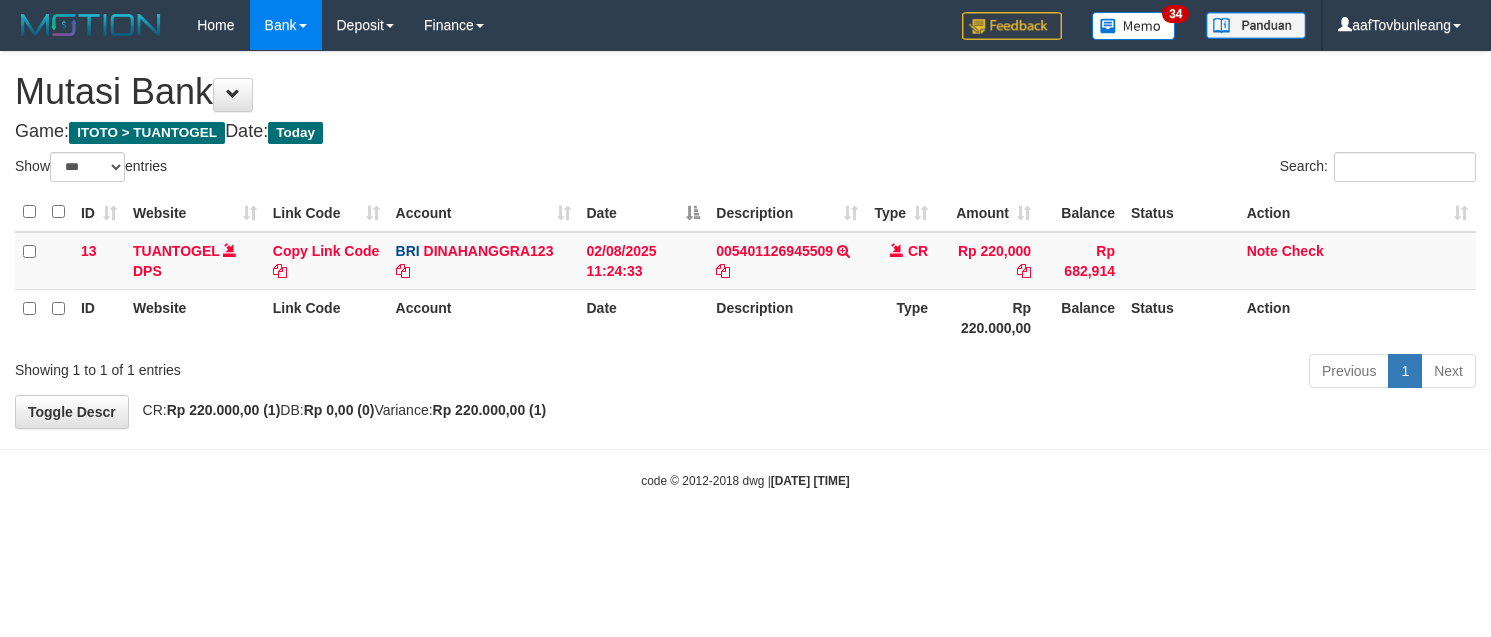 scroll, scrollTop: 0, scrollLeft: 0, axis: both 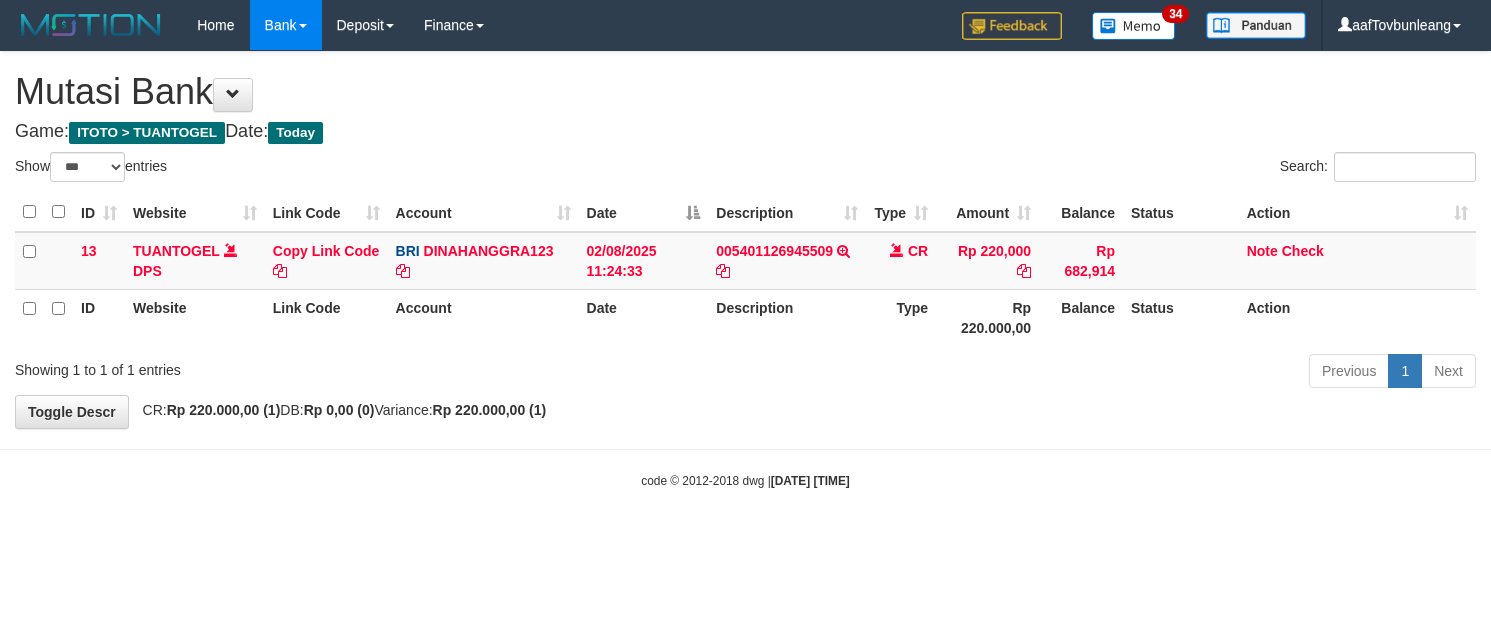 select on "***" 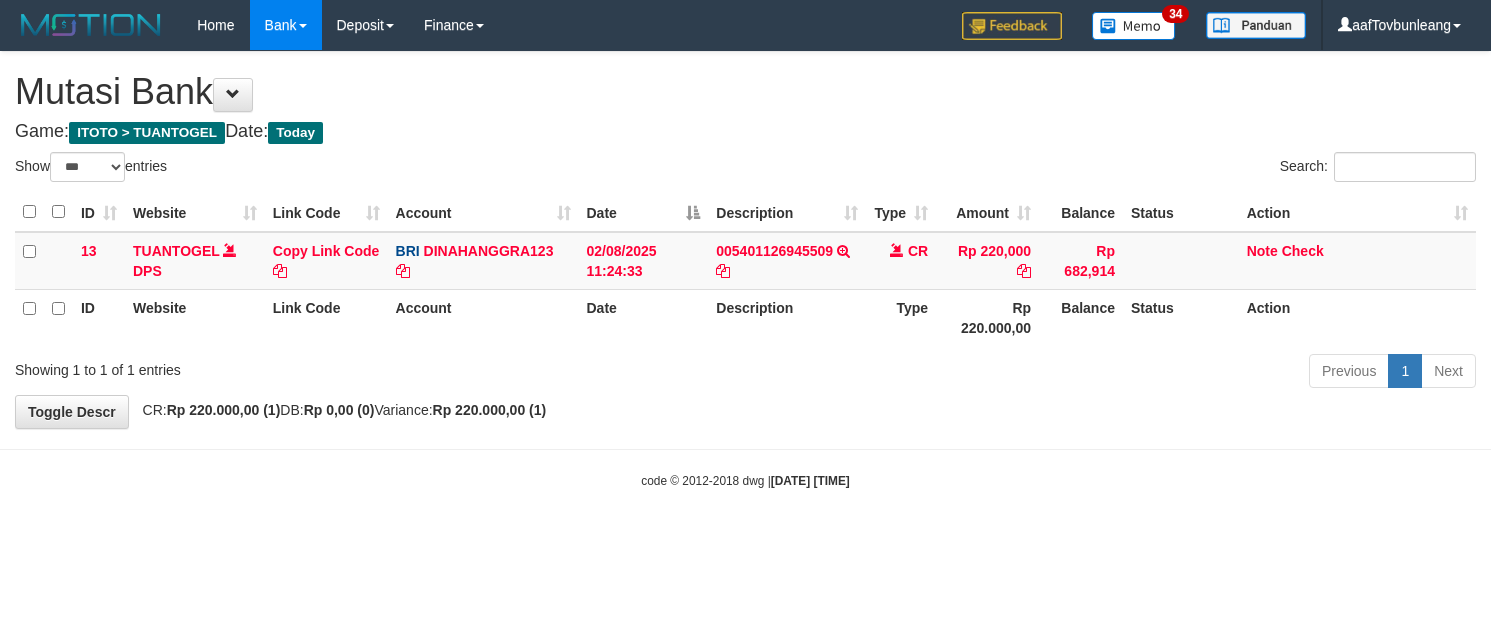 scroll, scrollTop: 0, scrollLeft: 0, axis: both 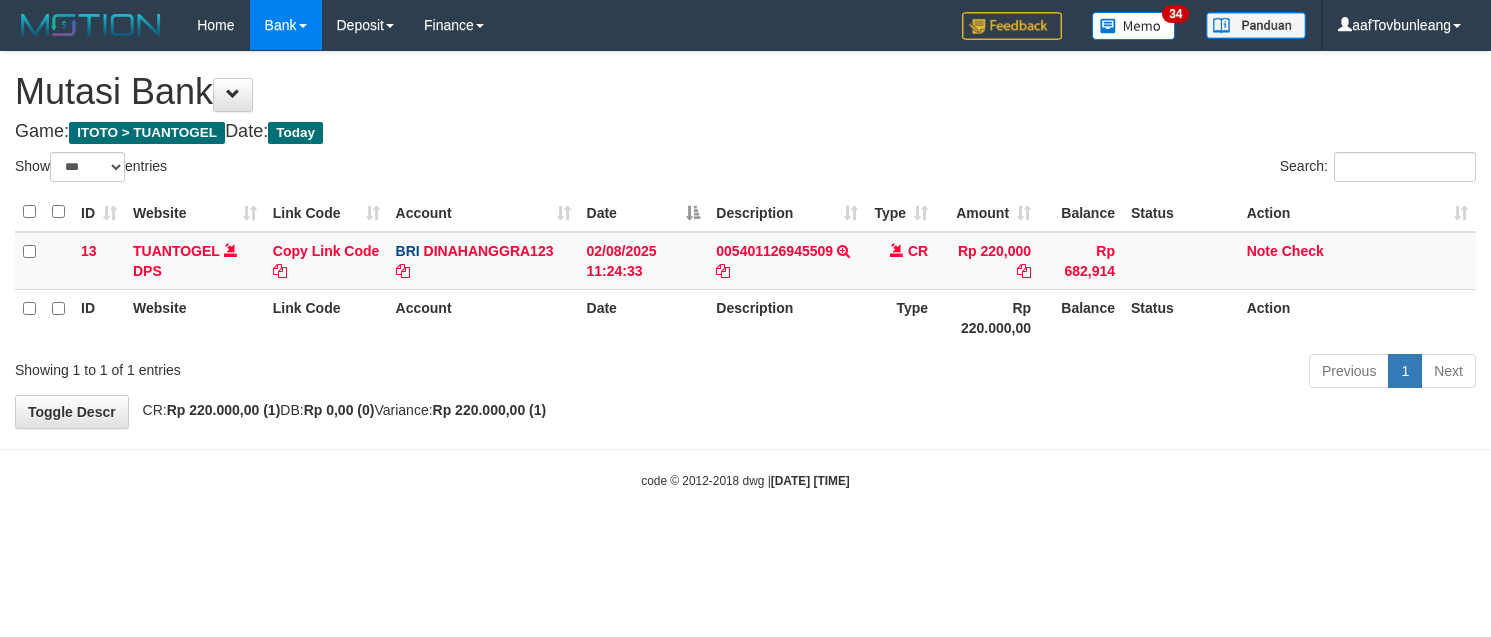 select on "***" 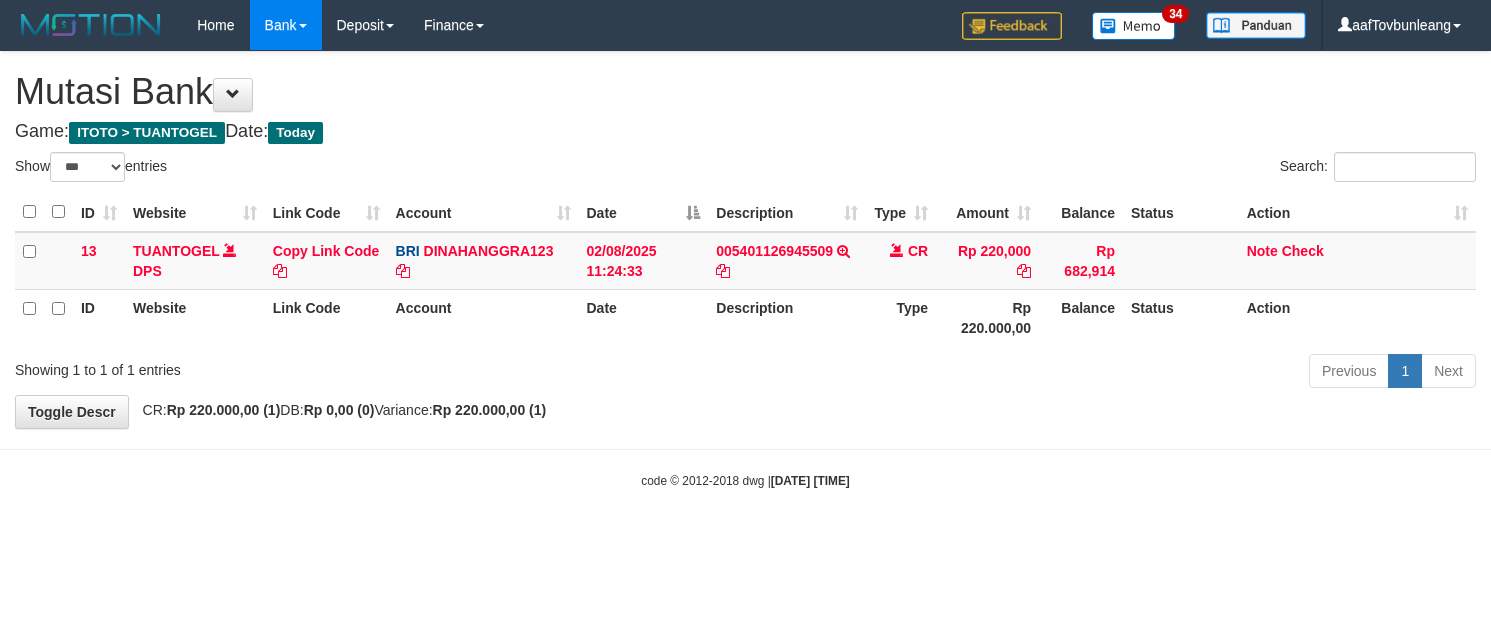 scroll, scrollTop: 0, scrollLeft: 0, axis: both 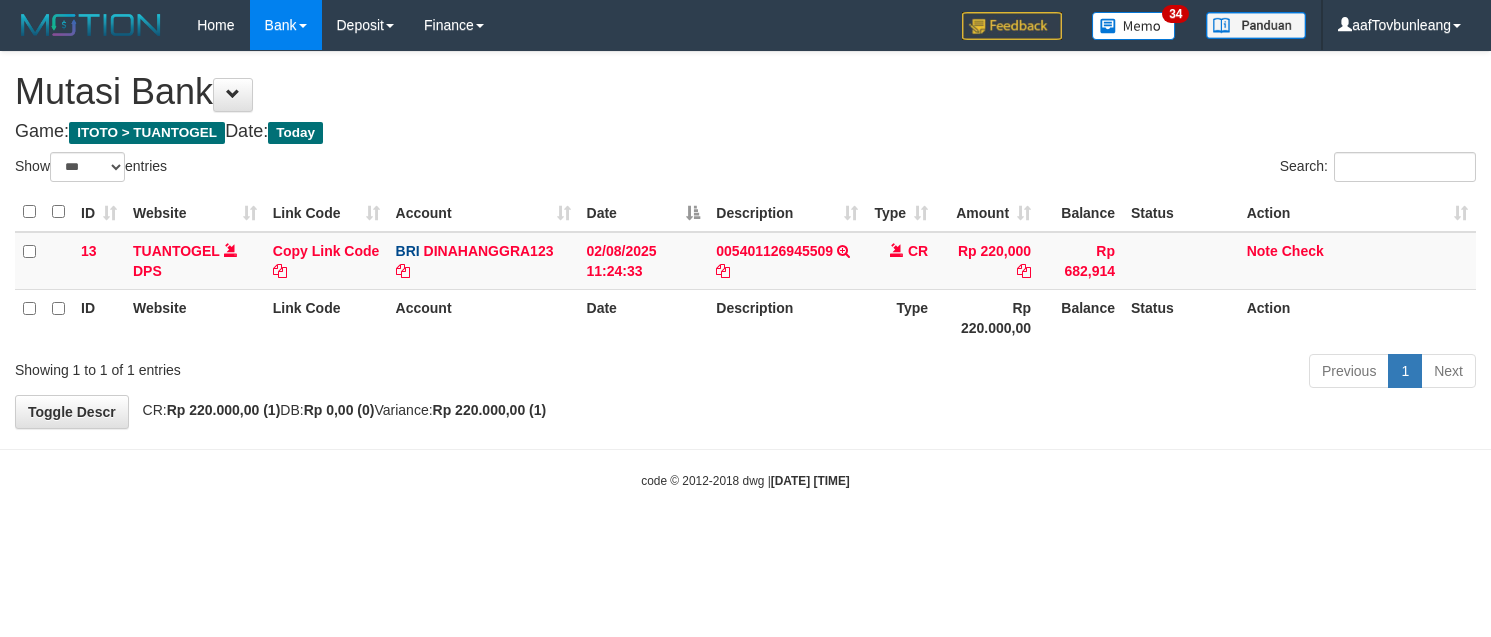 select on "***" 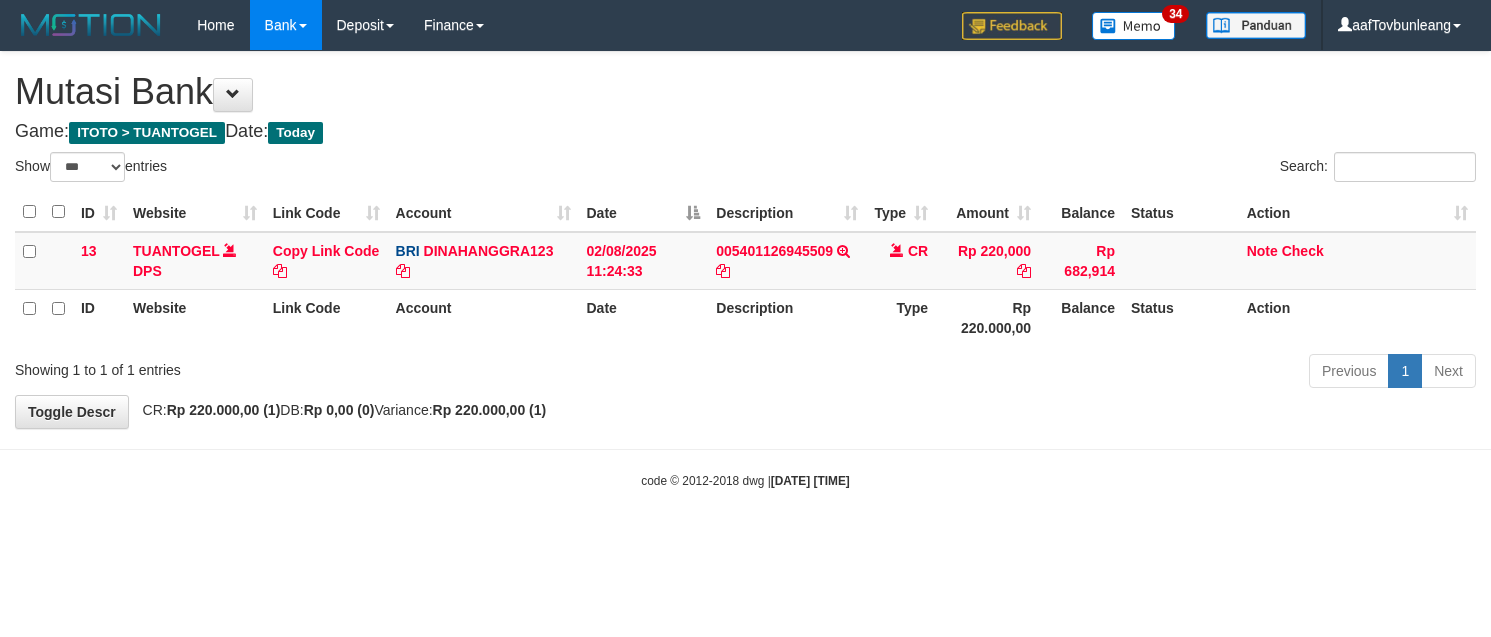 scroll, scrollTop: 0, scrollLeft: 0, axis: both 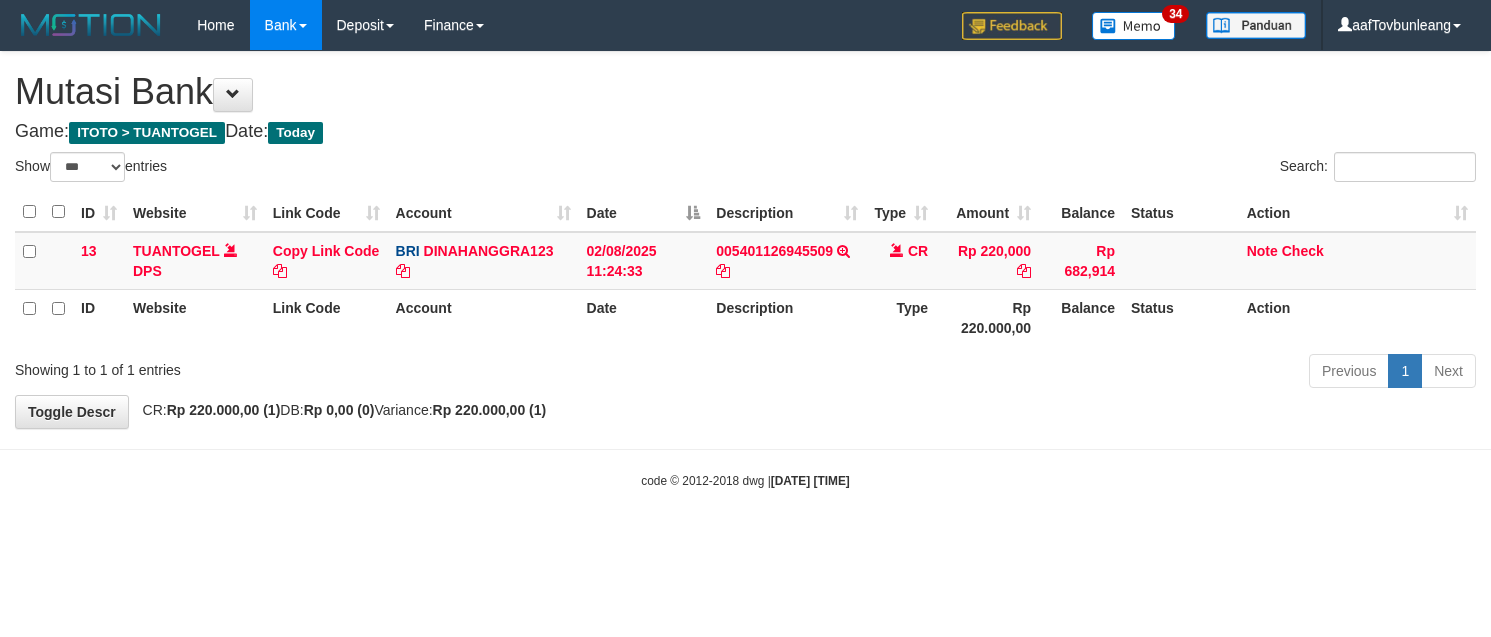 select on "***" 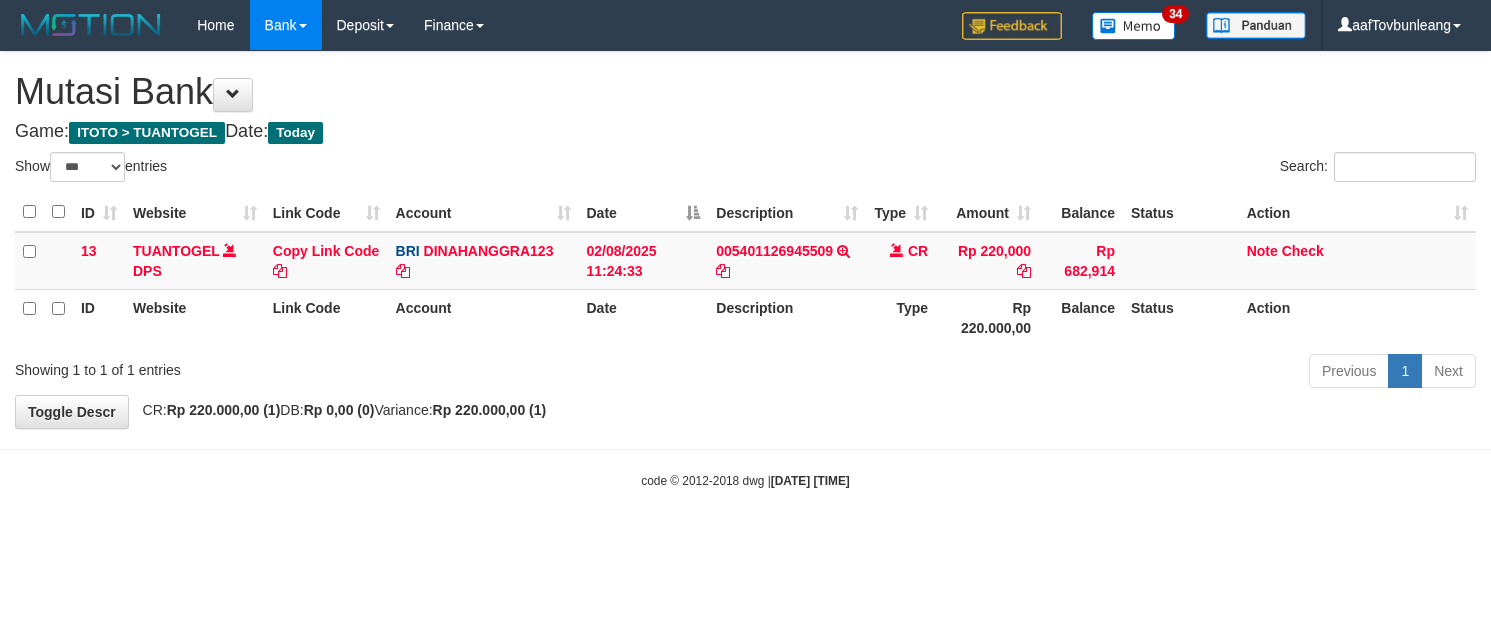 scroll, scrollTop: 0, scrollLeft: 0, axis: both 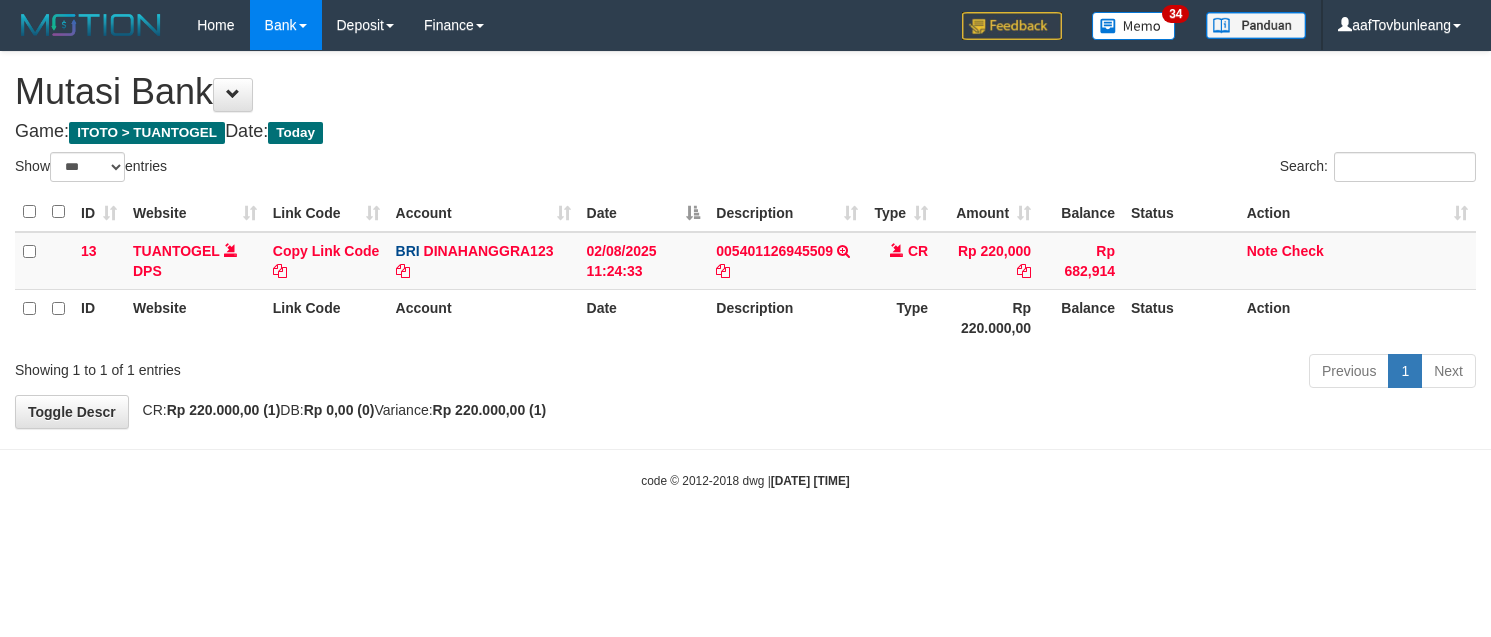 select on "***" 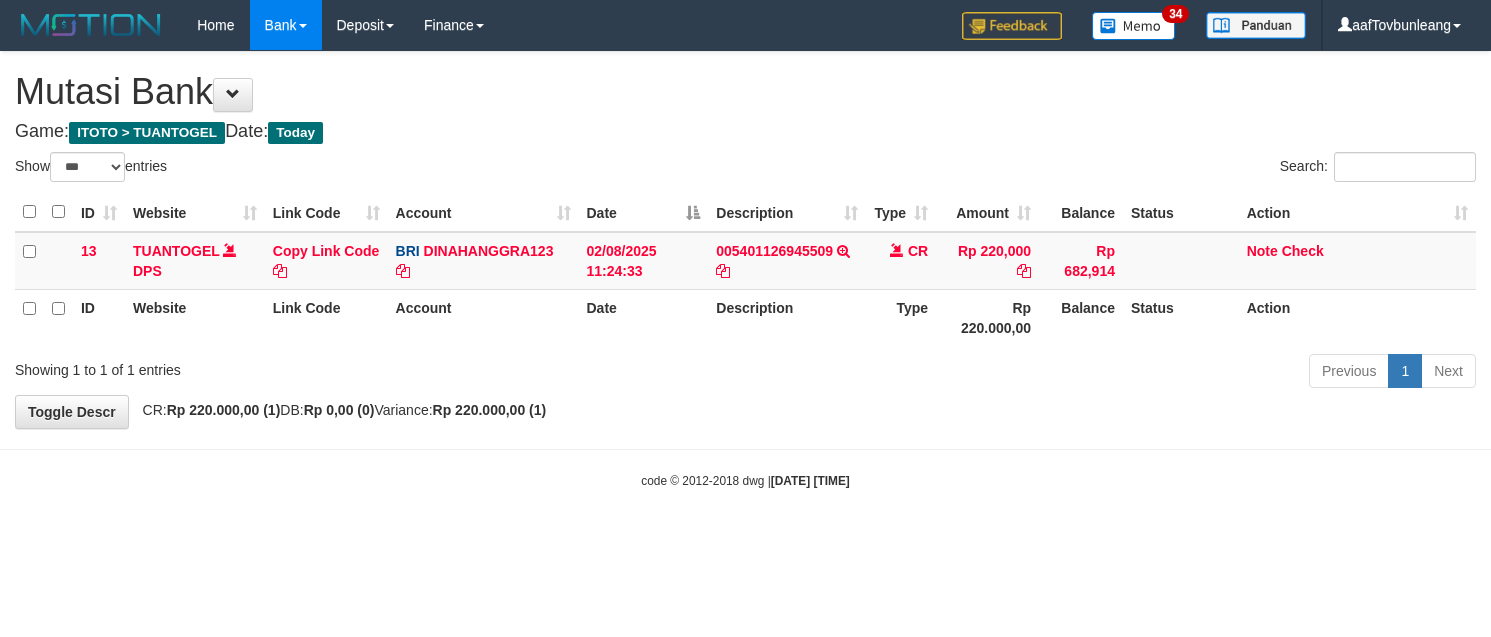scroll, scrollTop: 0, scrollLeft: 0, axis: both 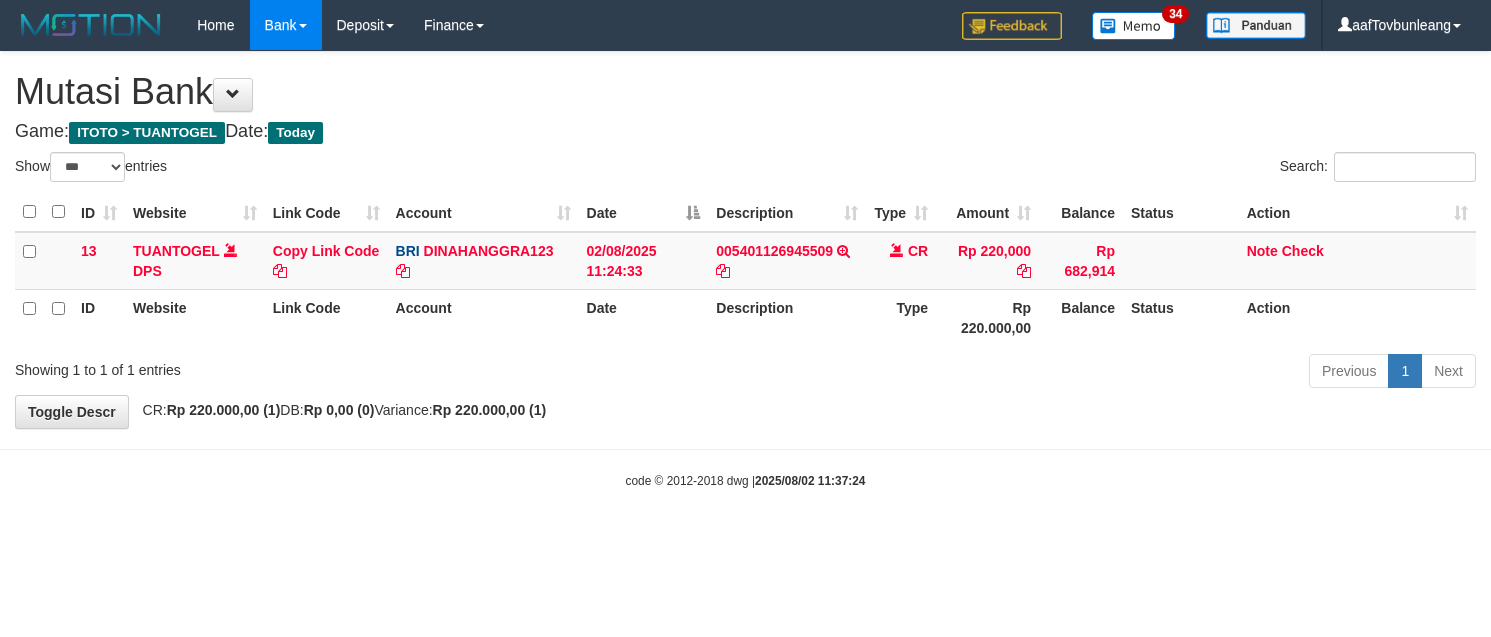 select on "***" 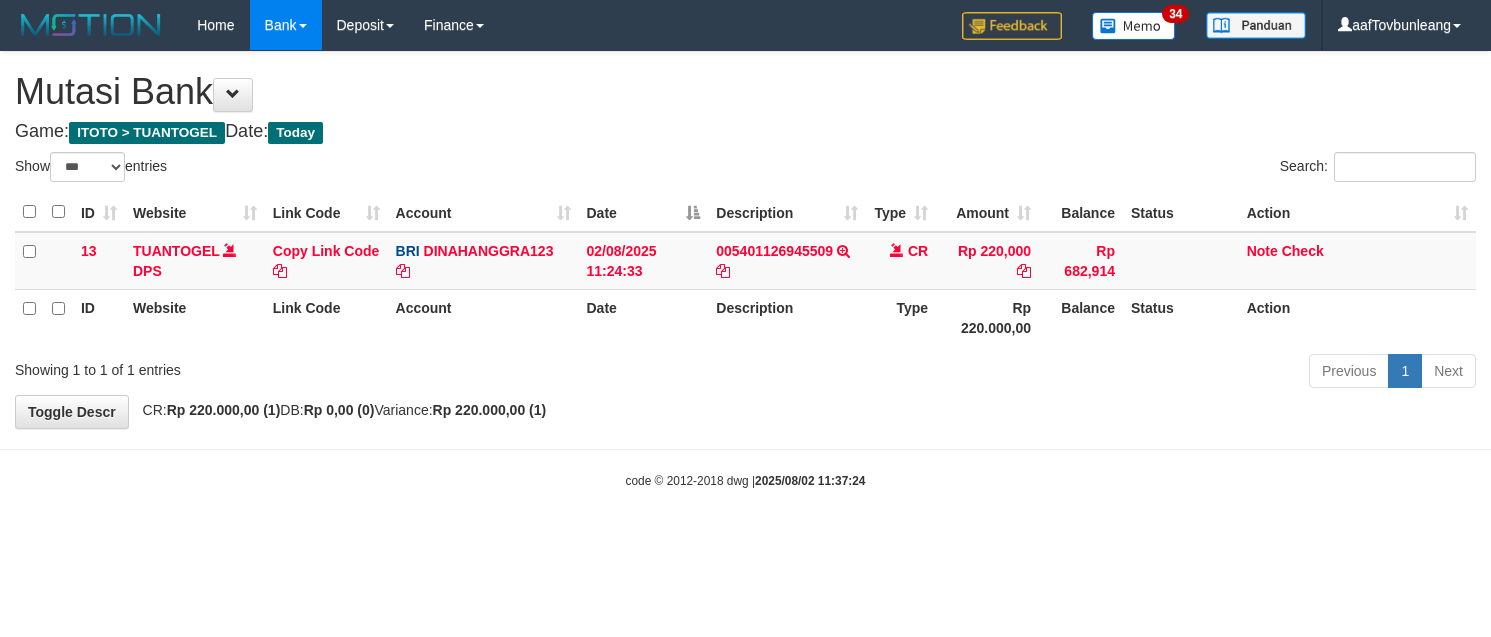 scroll, scrollTop: 0, scrollLeft: 0, axis: both 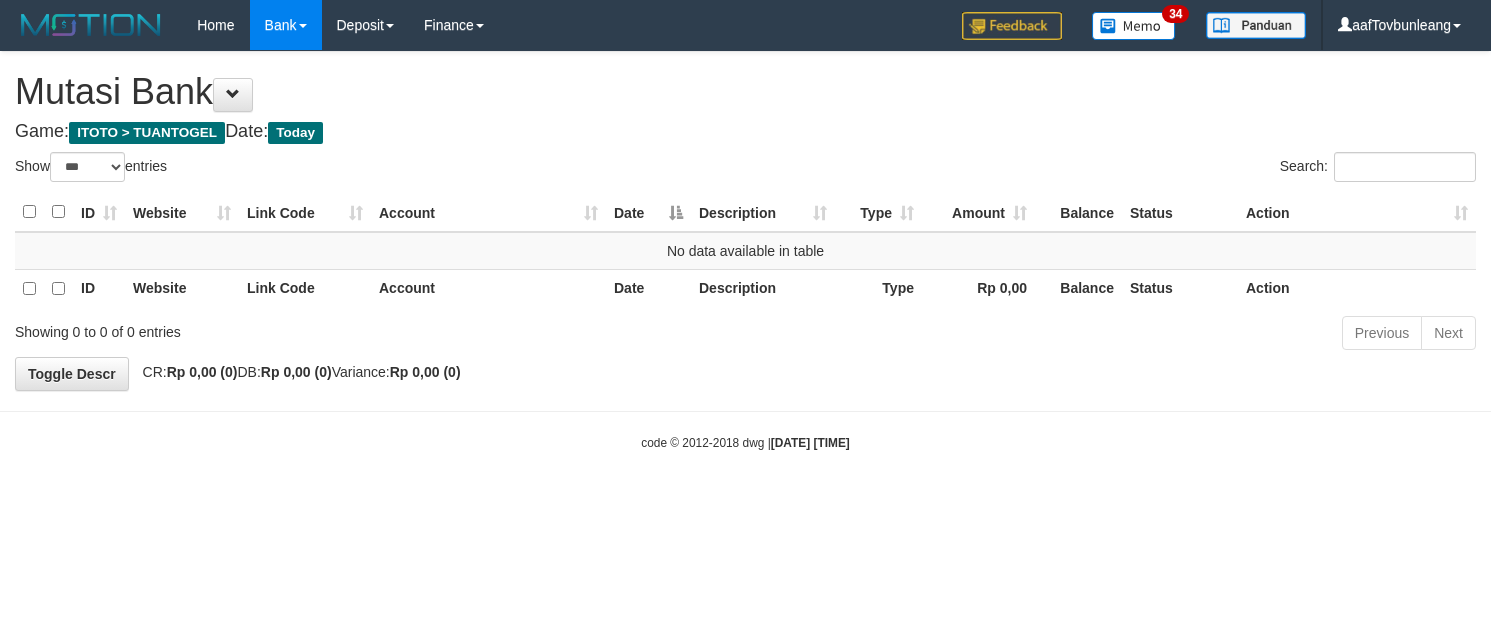 select on "***" 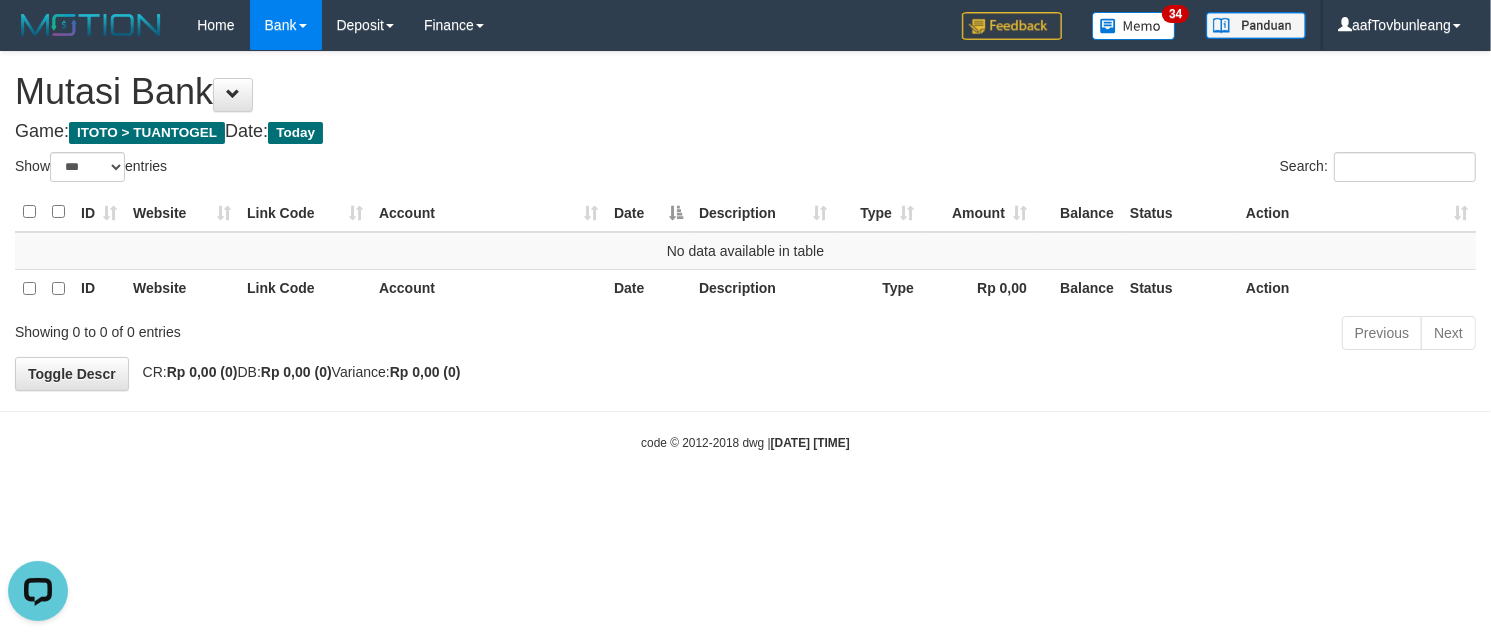 scroll, scrollTop: 0, scrollLeft: 0, axis: both 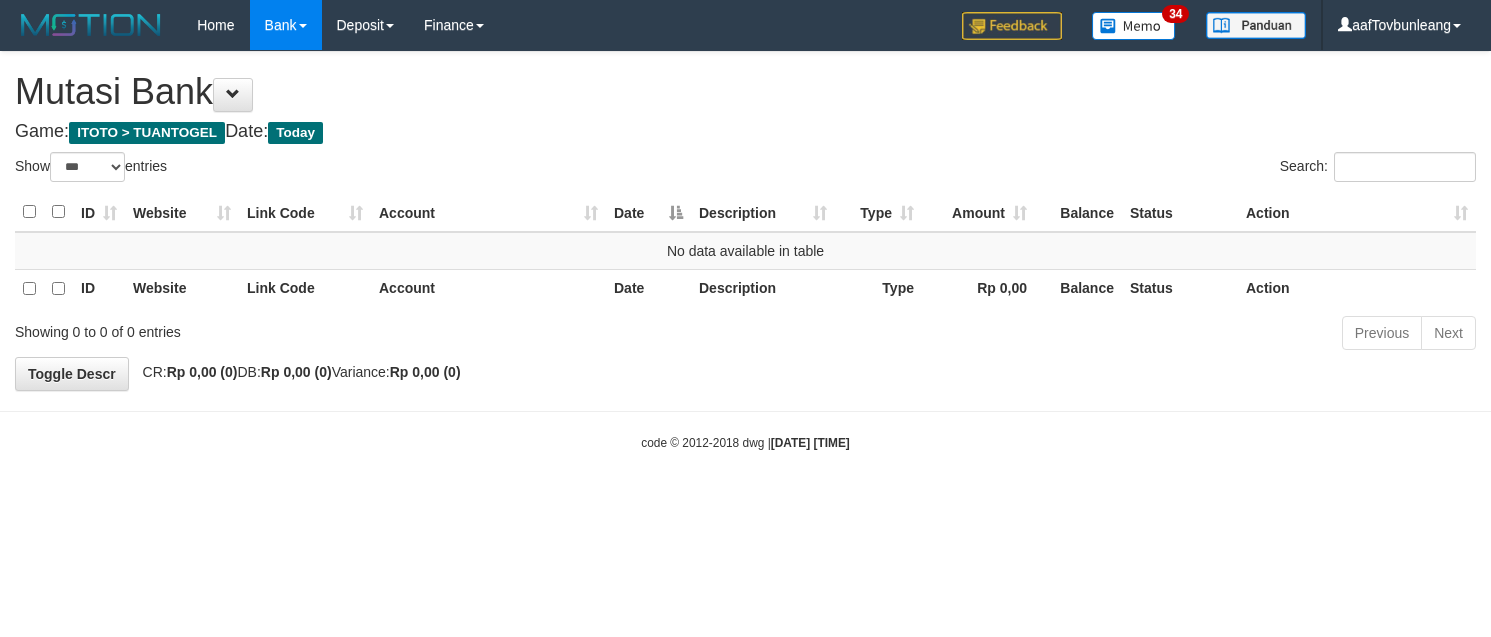 select on "***" 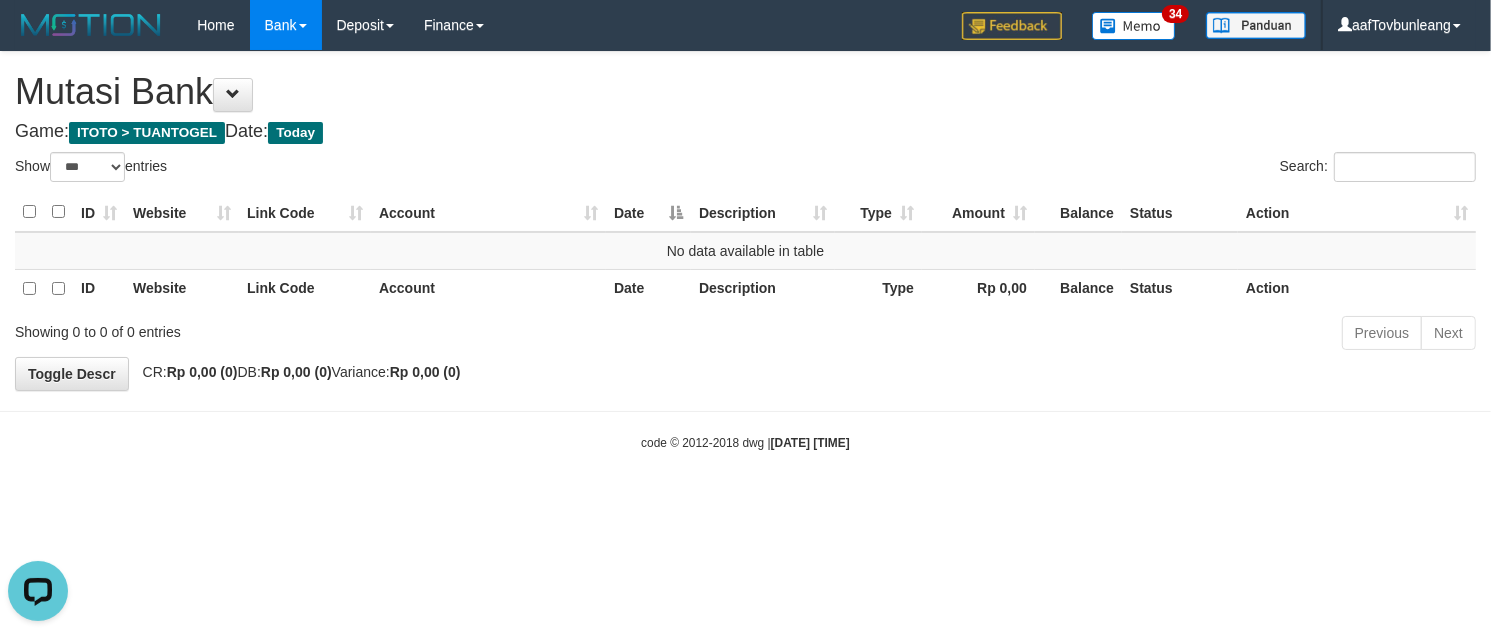 scroll, scrollTop: 0, scrollLeft: 0, axis: both 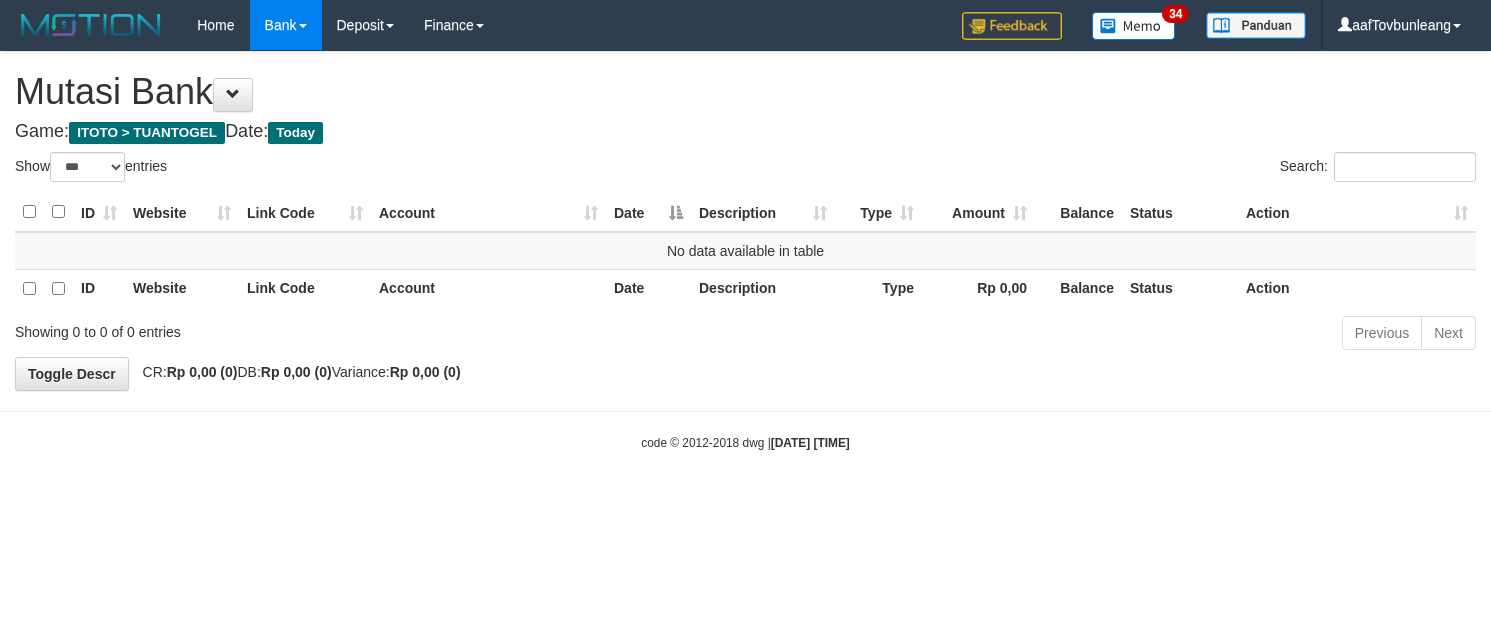 select on "***" 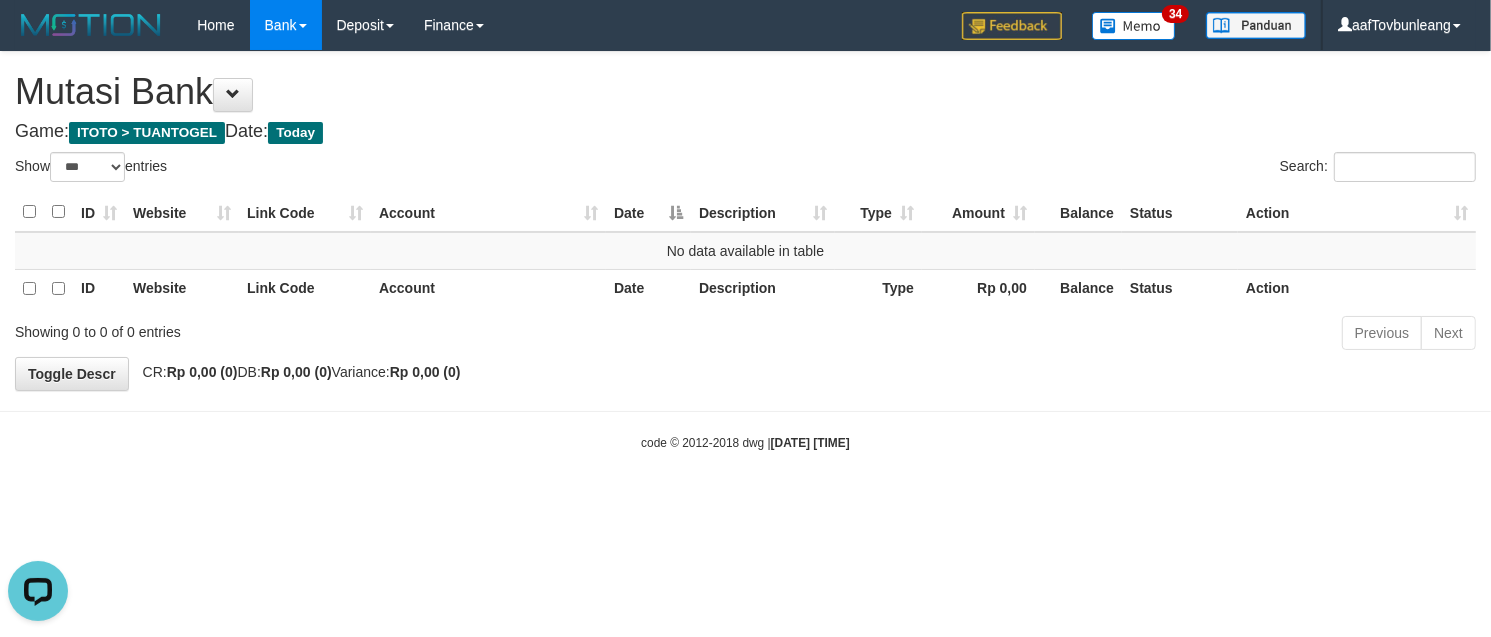 scroll, scrollTop: 0, scrollLeft: 0, axis: both 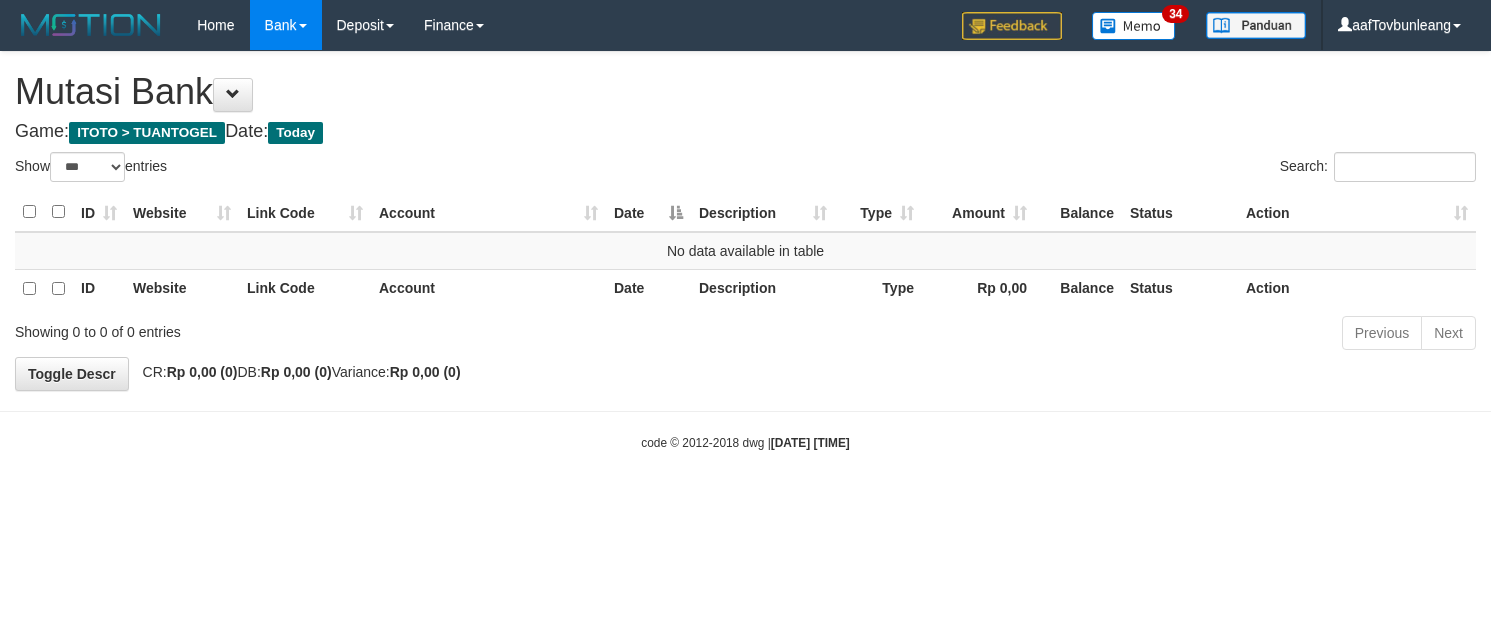 select on "***" 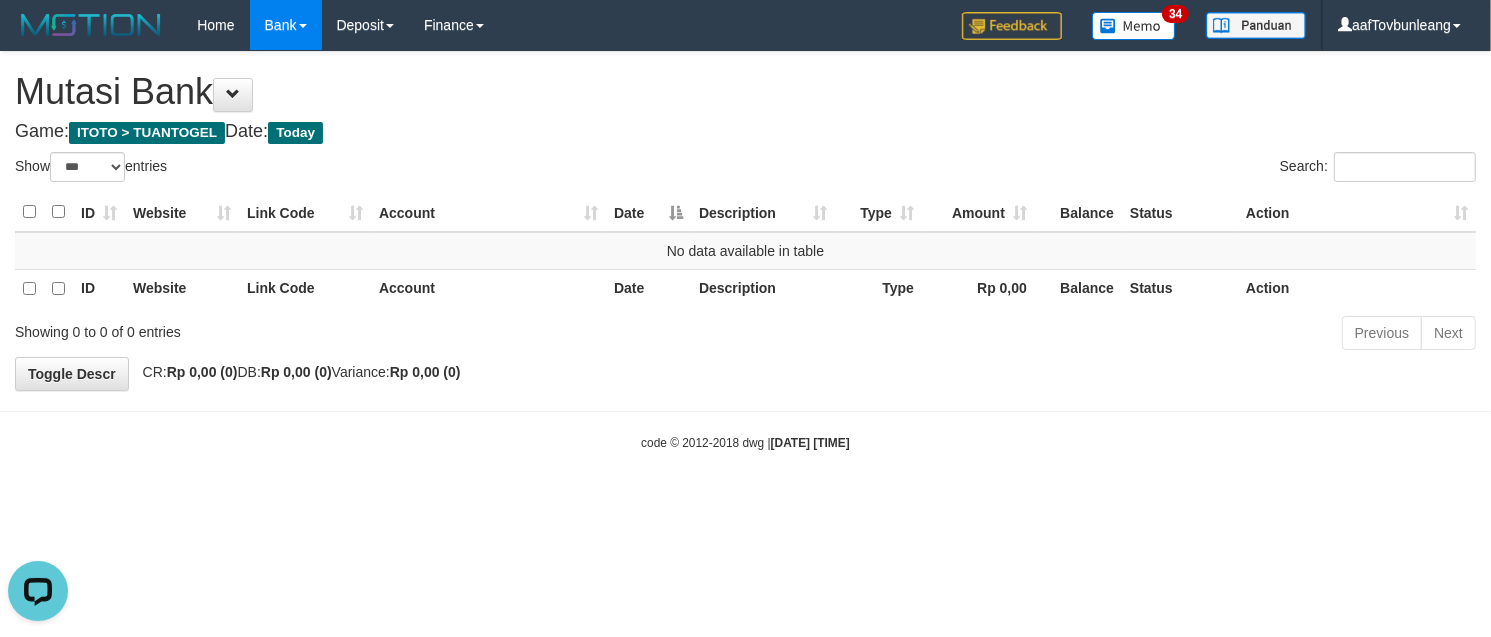 scroll, scrollTop: 0, scrollLeft: 0, axis: both 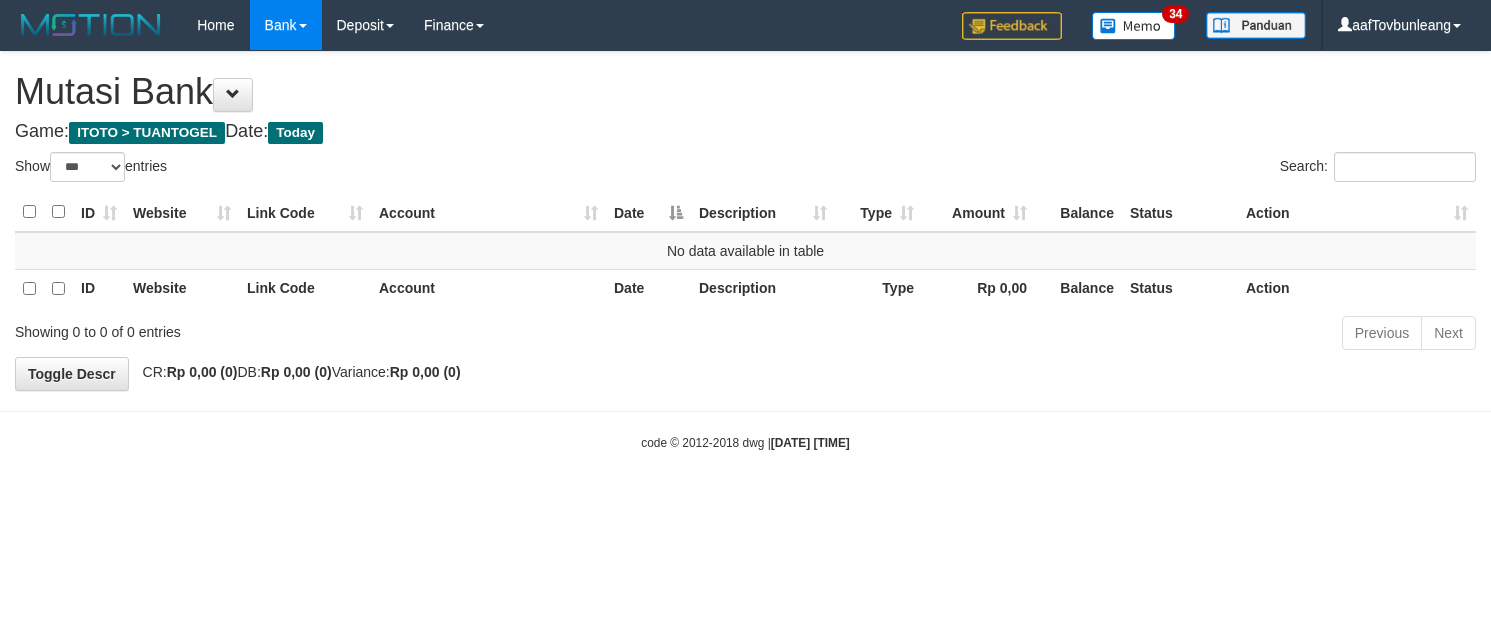 select on "***" 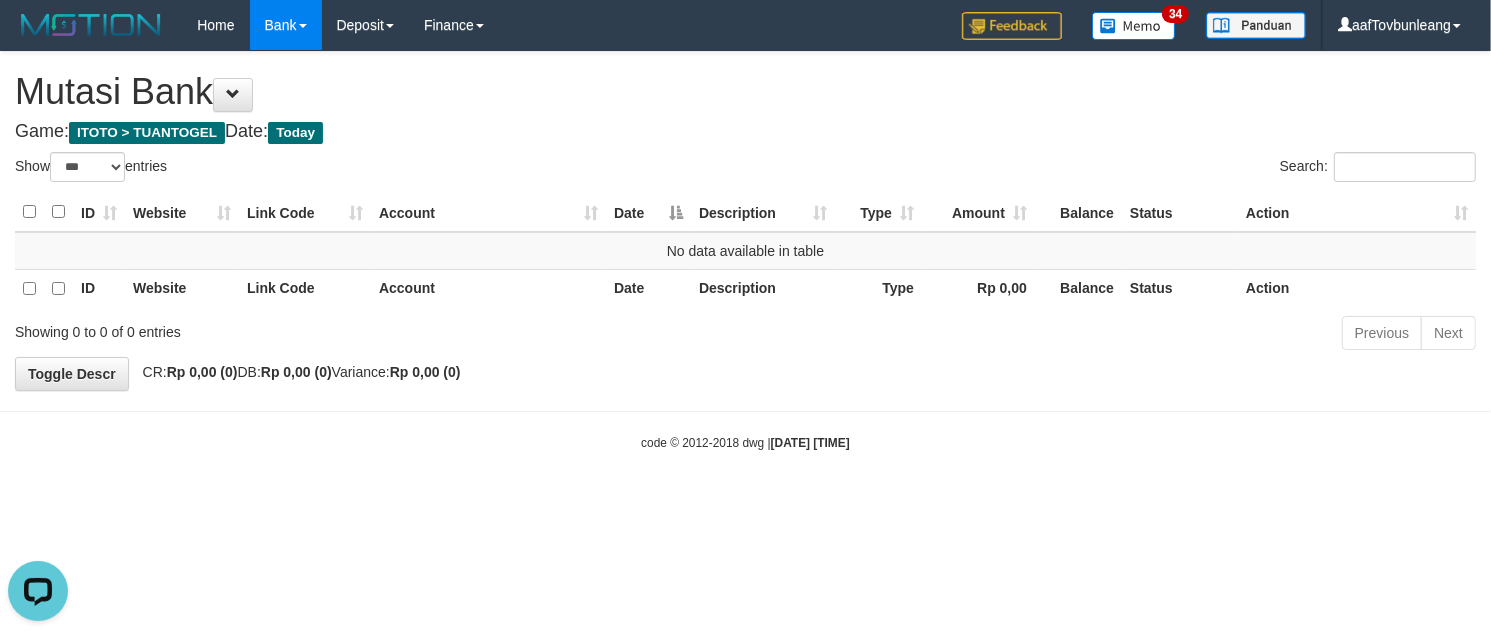 scroll, scrollTop: 0, scrollLeft: 0, axis: both 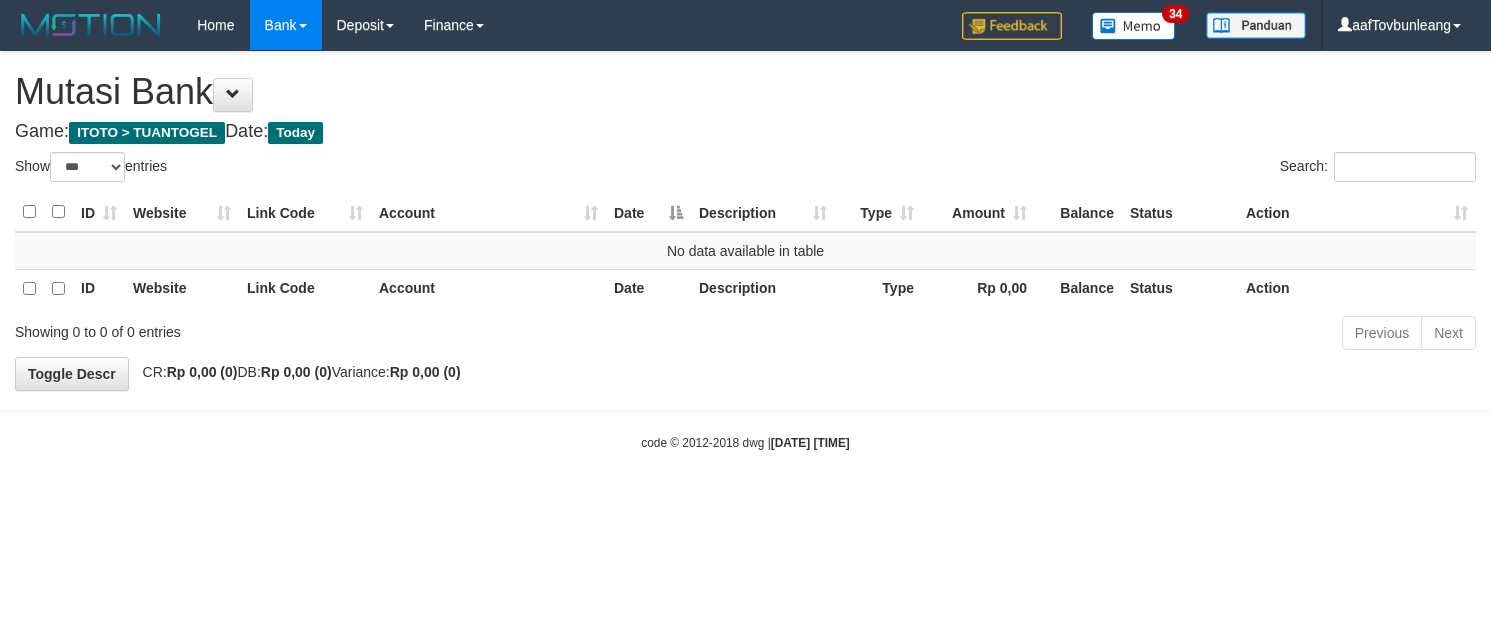 select on "***" 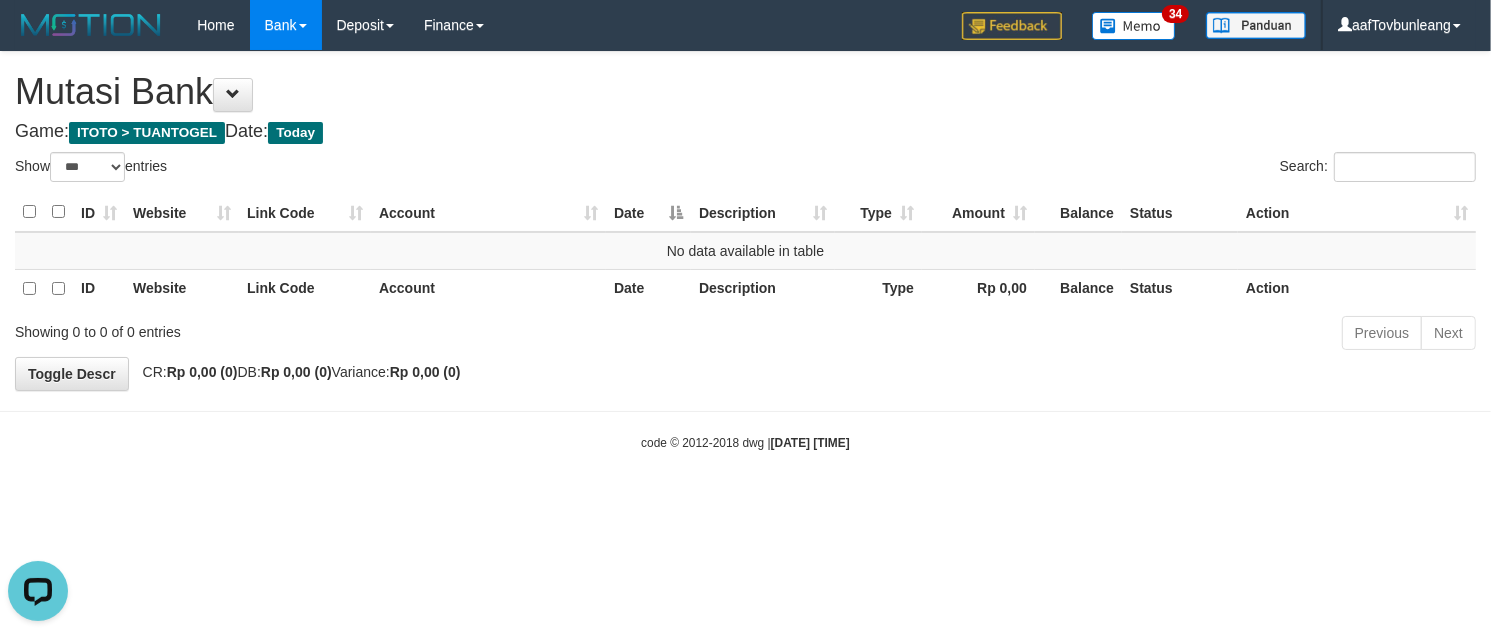 scroll, scrollTop: 0, scrollLeft: 0, axis: both 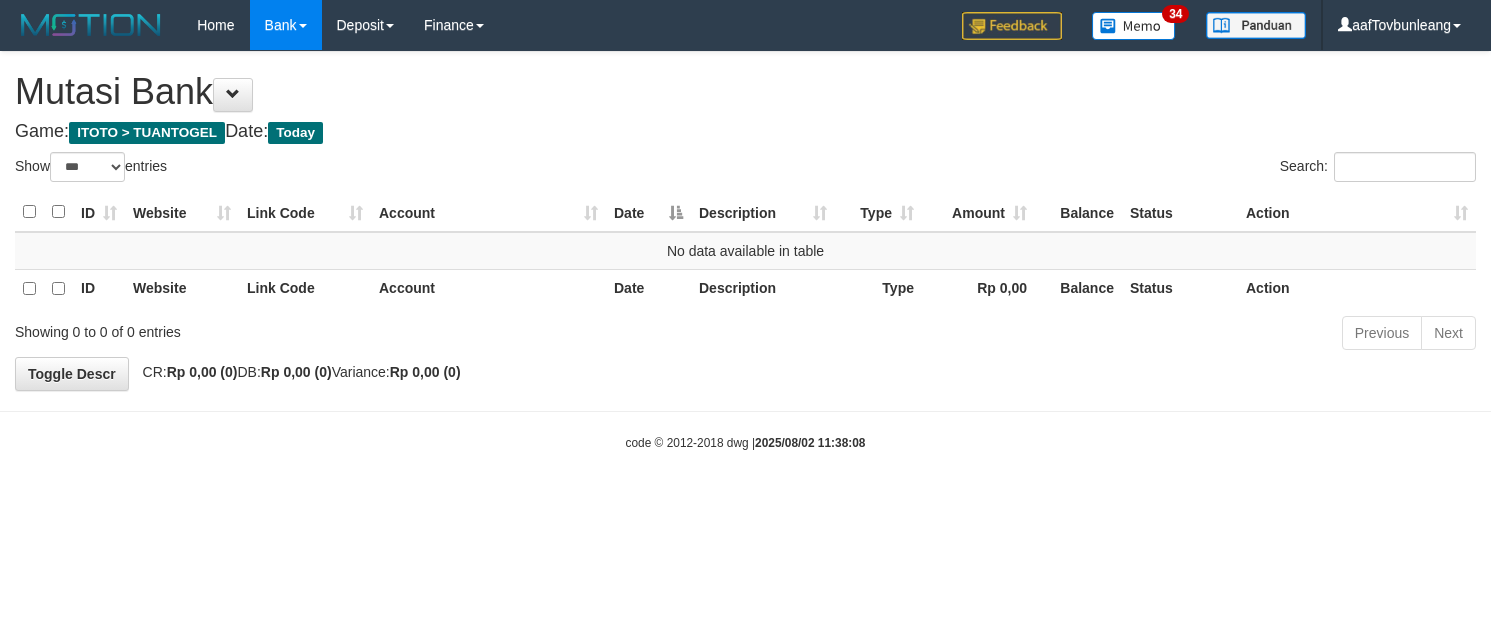 select on "***" 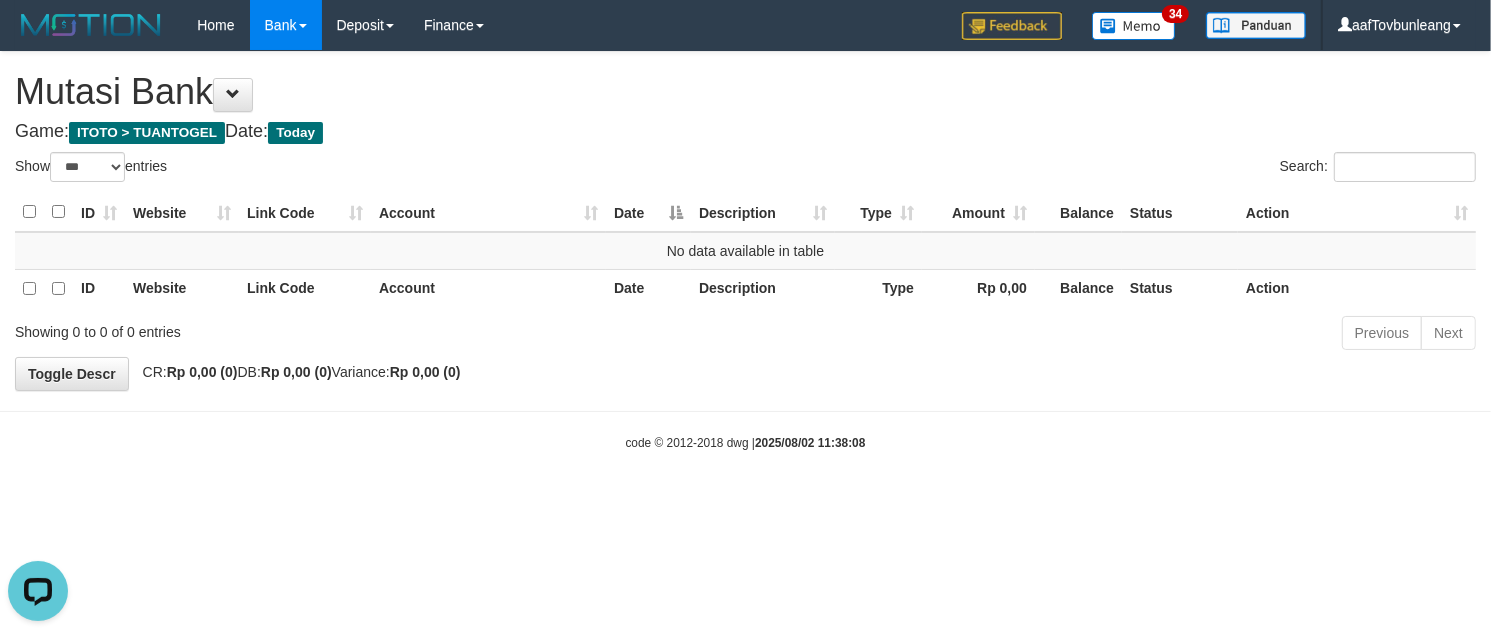scroll, scrollTop: 0, scrollLeft: 0, axis: both 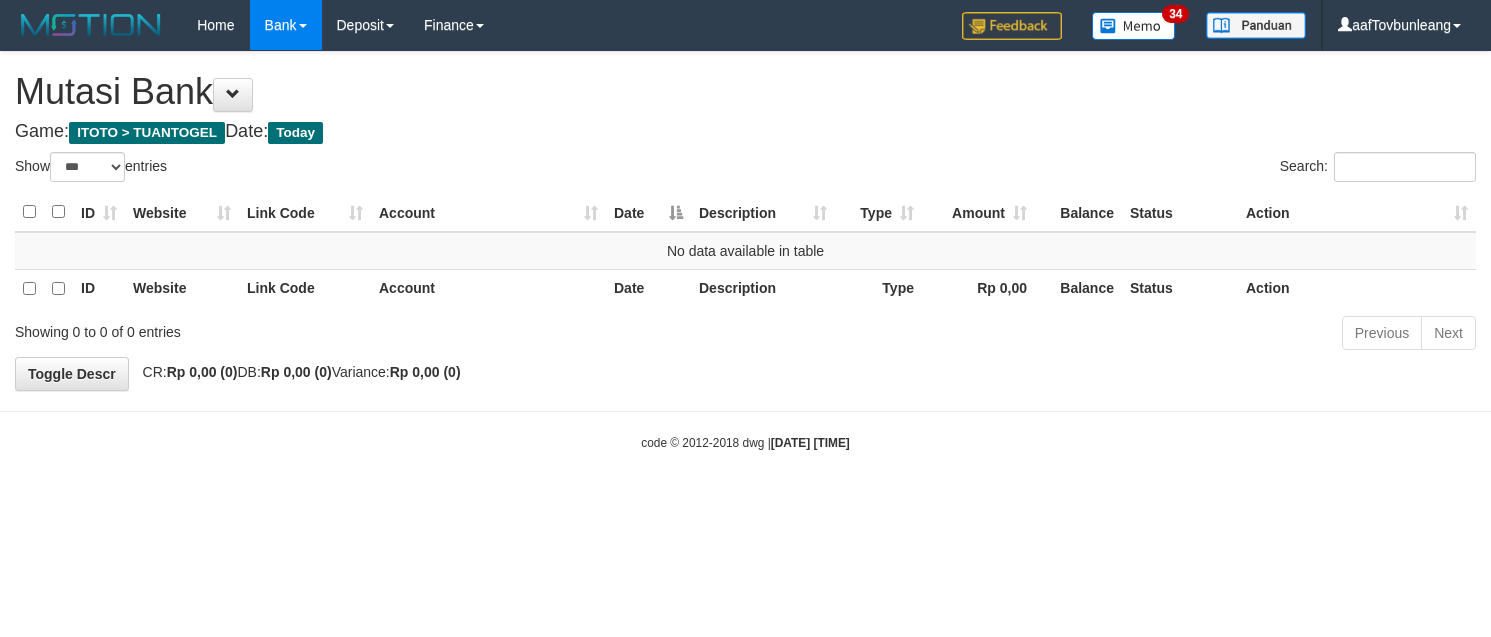 select on "***" 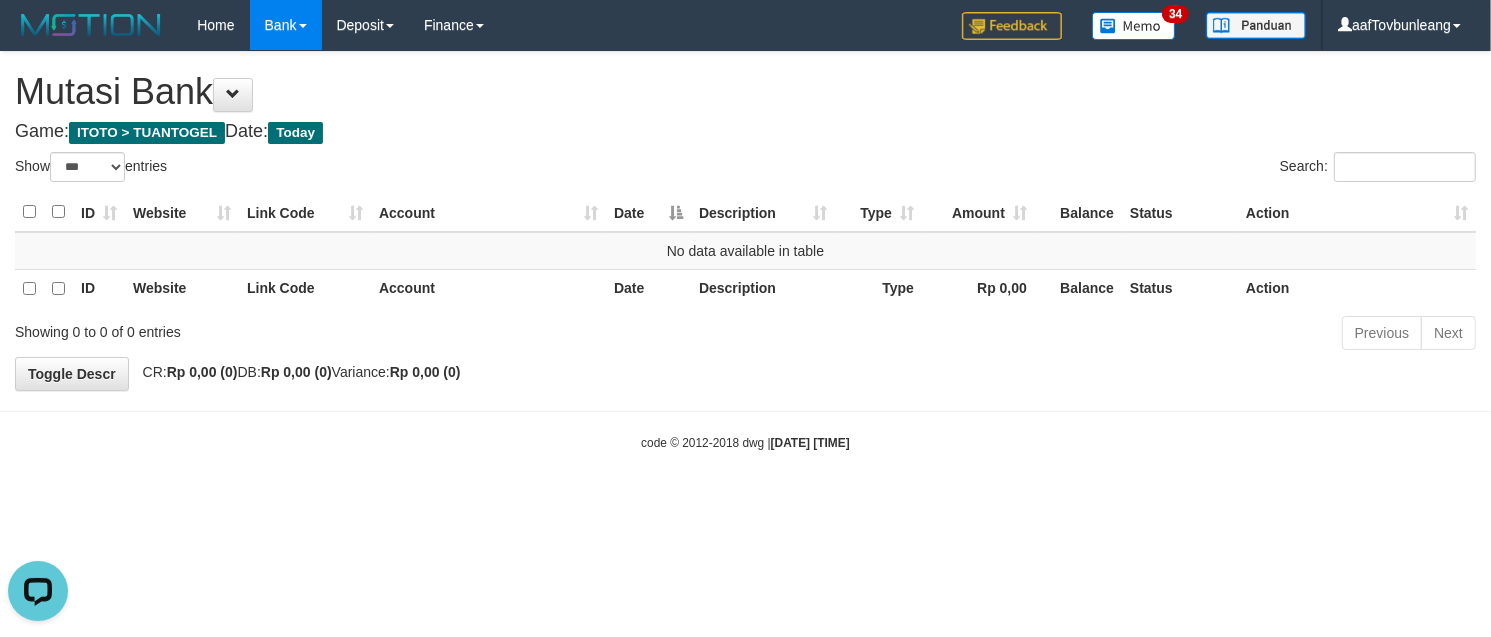 scroll, scrollTop: 0, scrollLeft: 0, axis: both 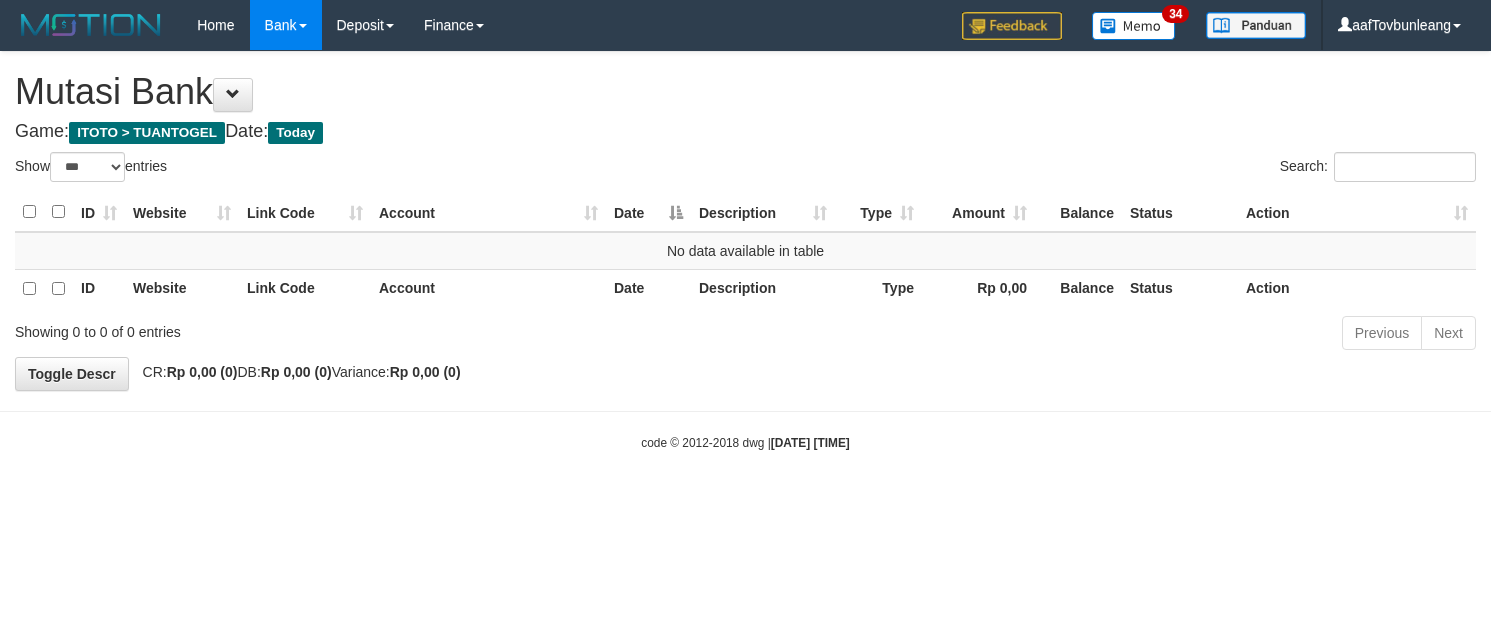 select on "***" 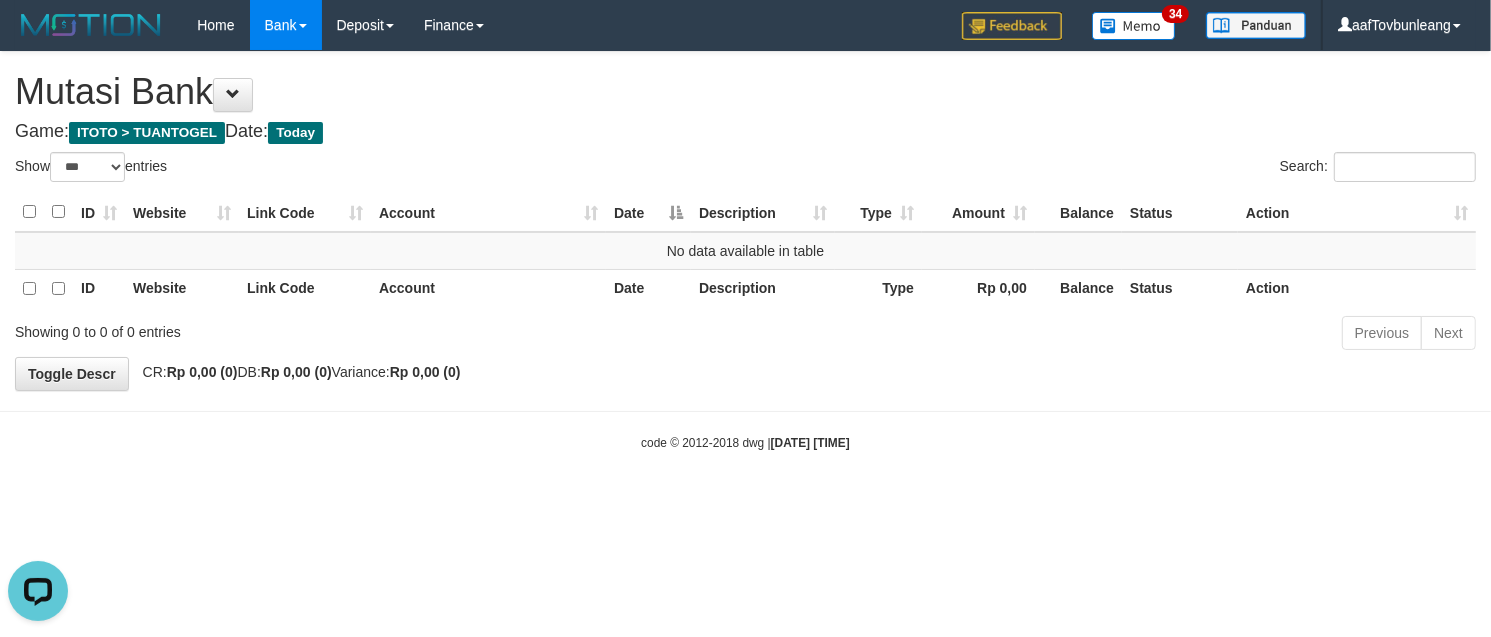 scroll, scrollTop: 0, scrollLeft: 0, axis: both 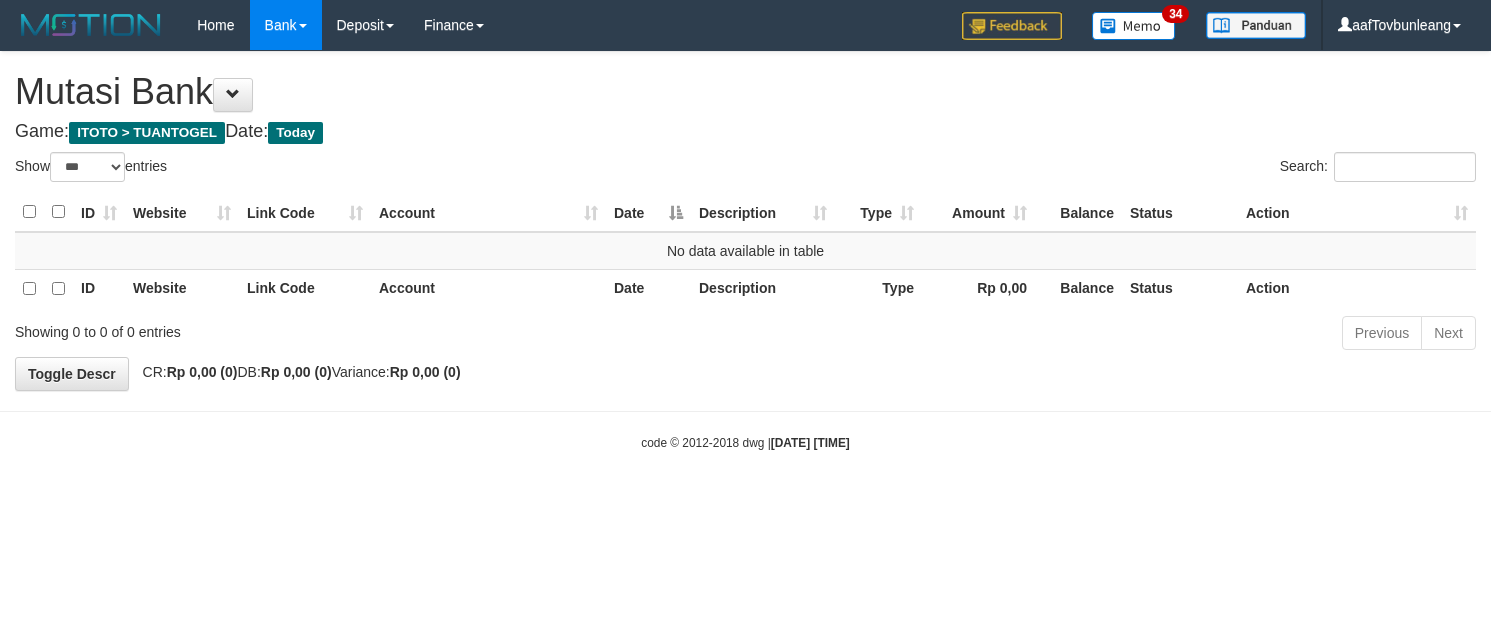 select on "***" 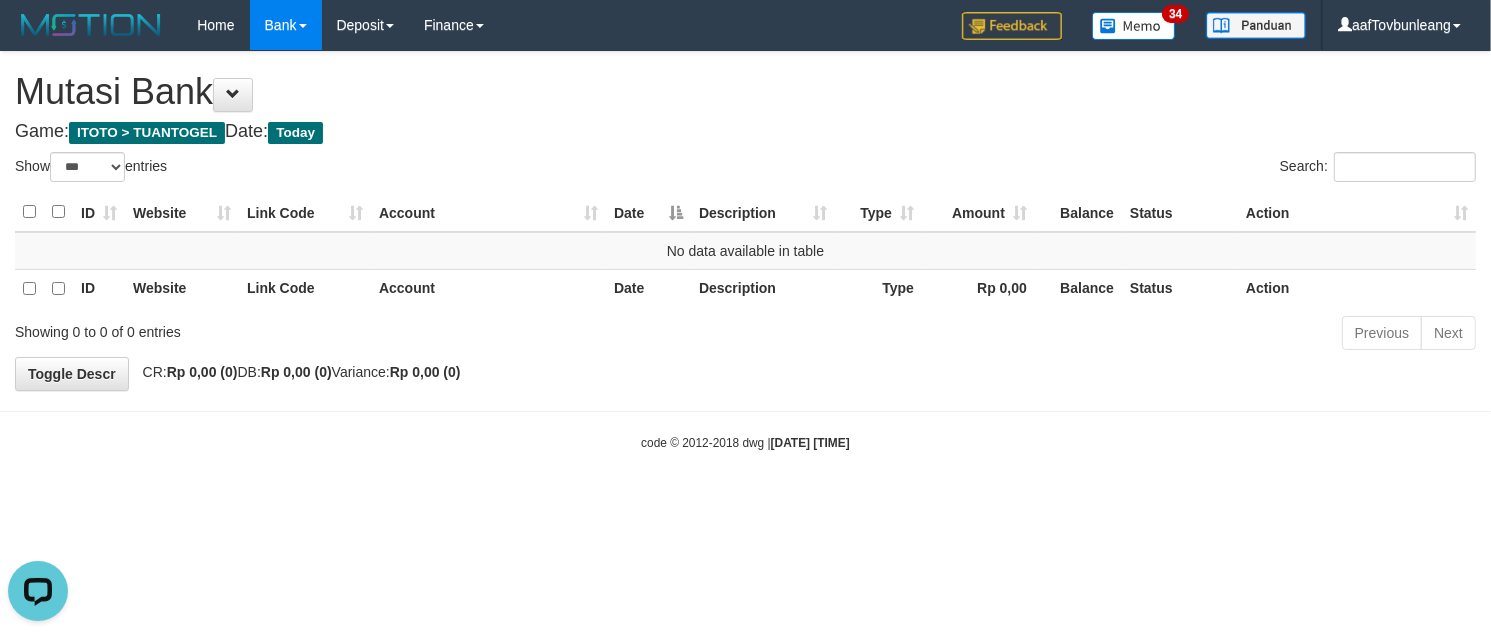 scroll, scrollTop: 0, scrollLeft: 0, axis: both 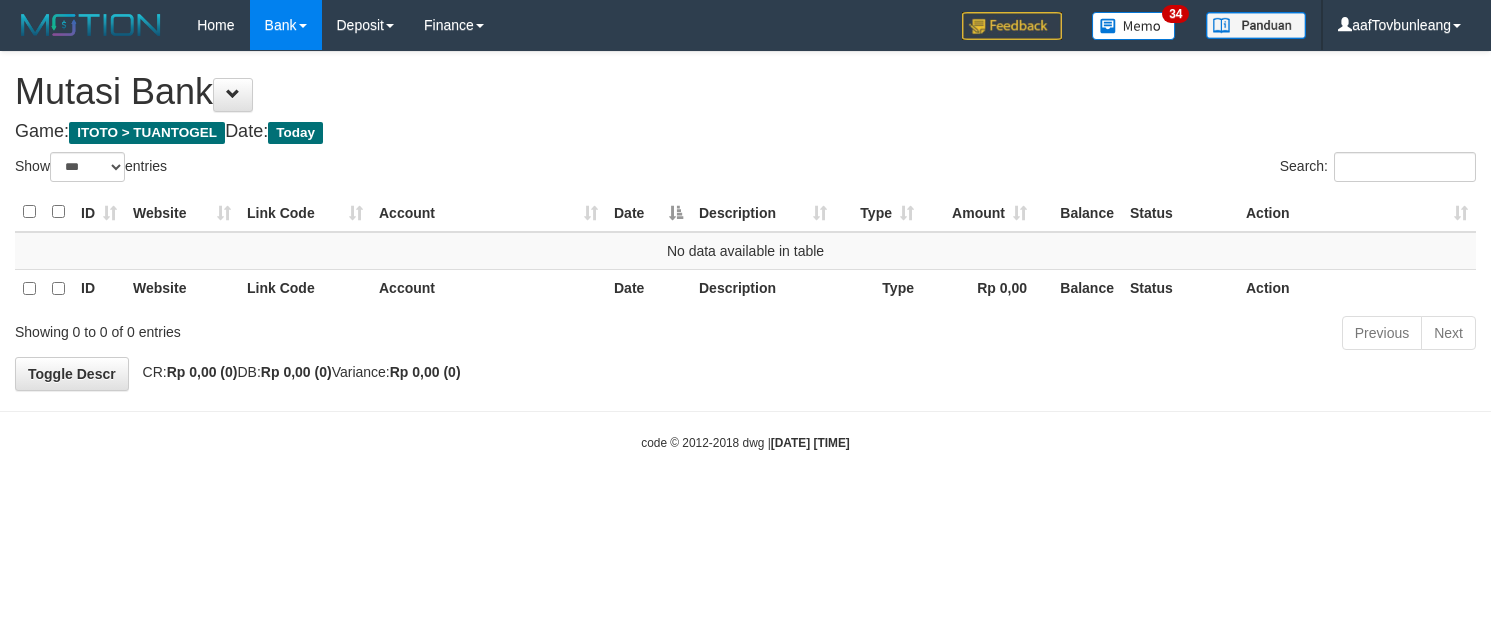 select on "***" 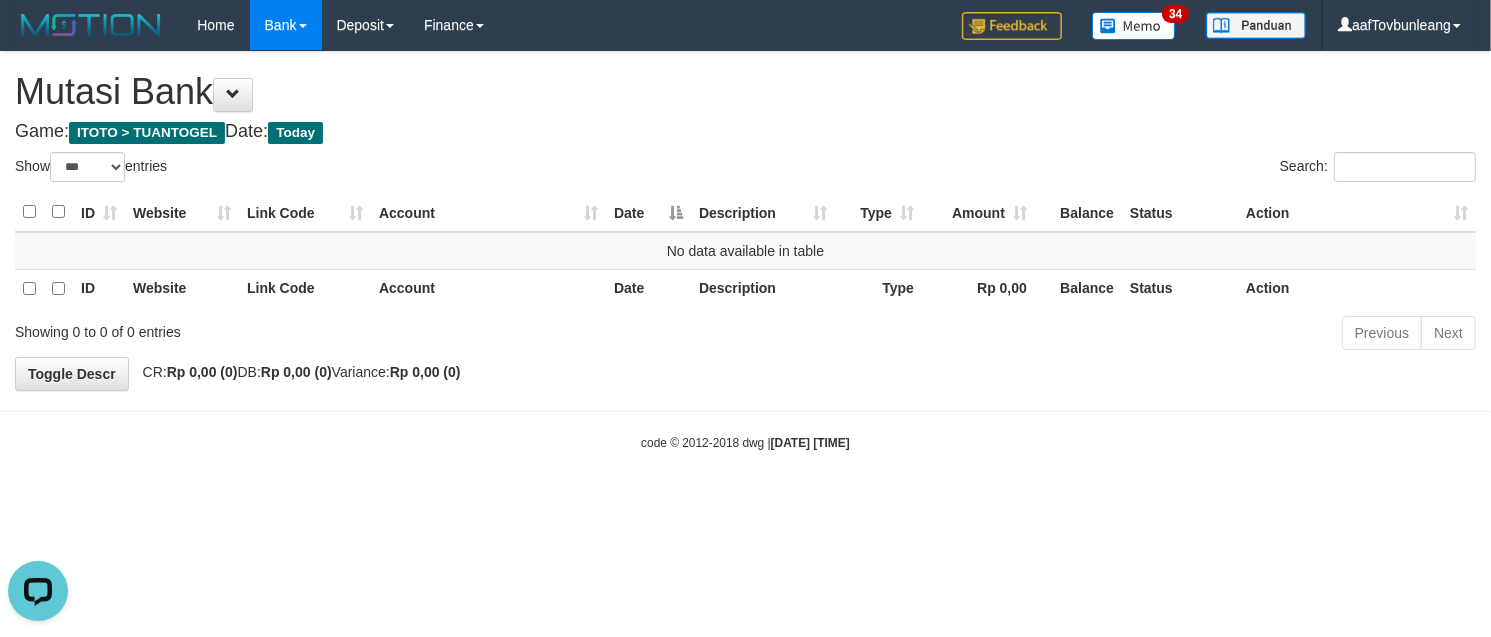 scroll, scrollTop: 0, scrollLeft: 0, axis: both 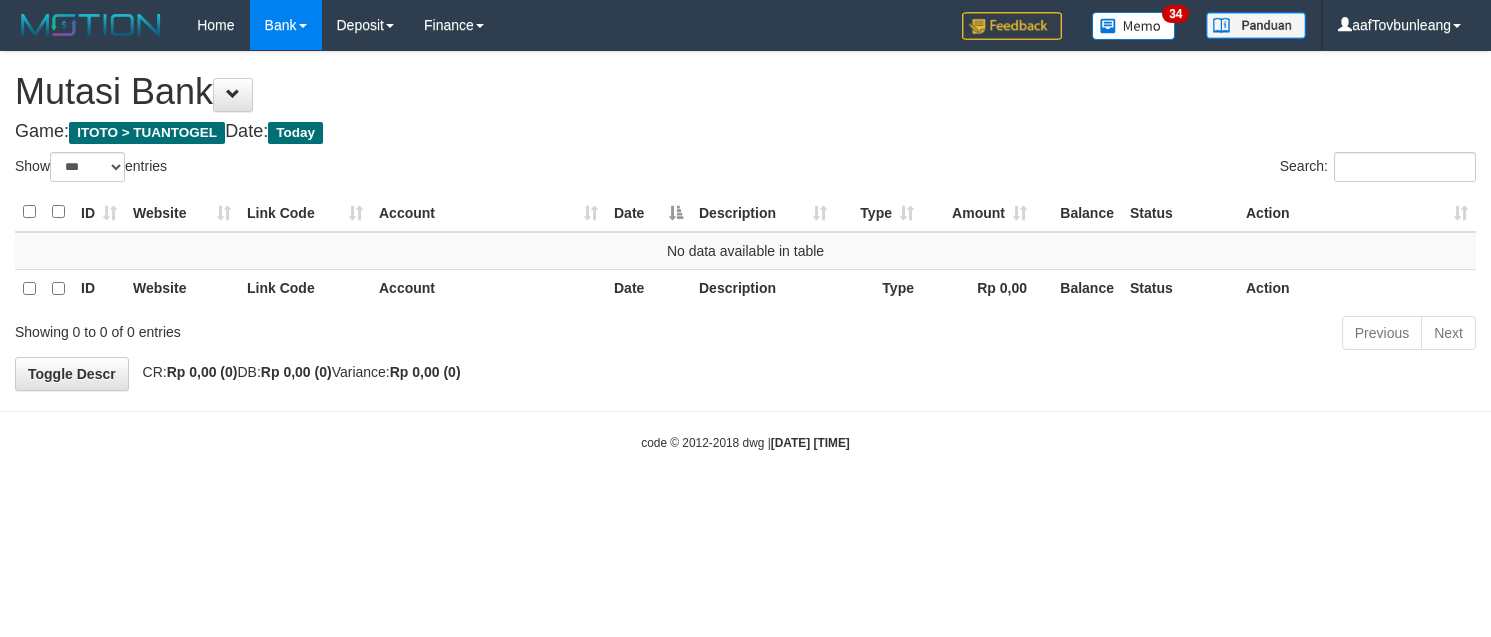 select on "***" 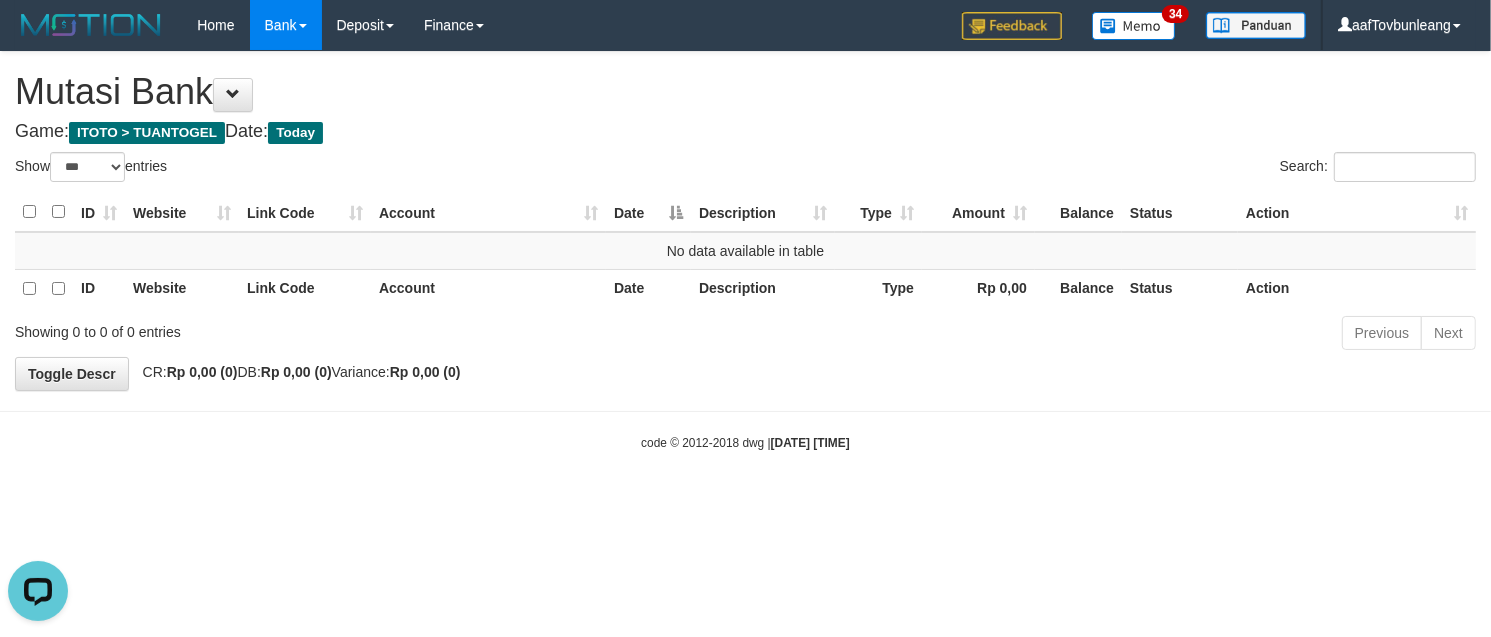 scroll, scrollTop: 0, scrollLeft: 0, axis: both 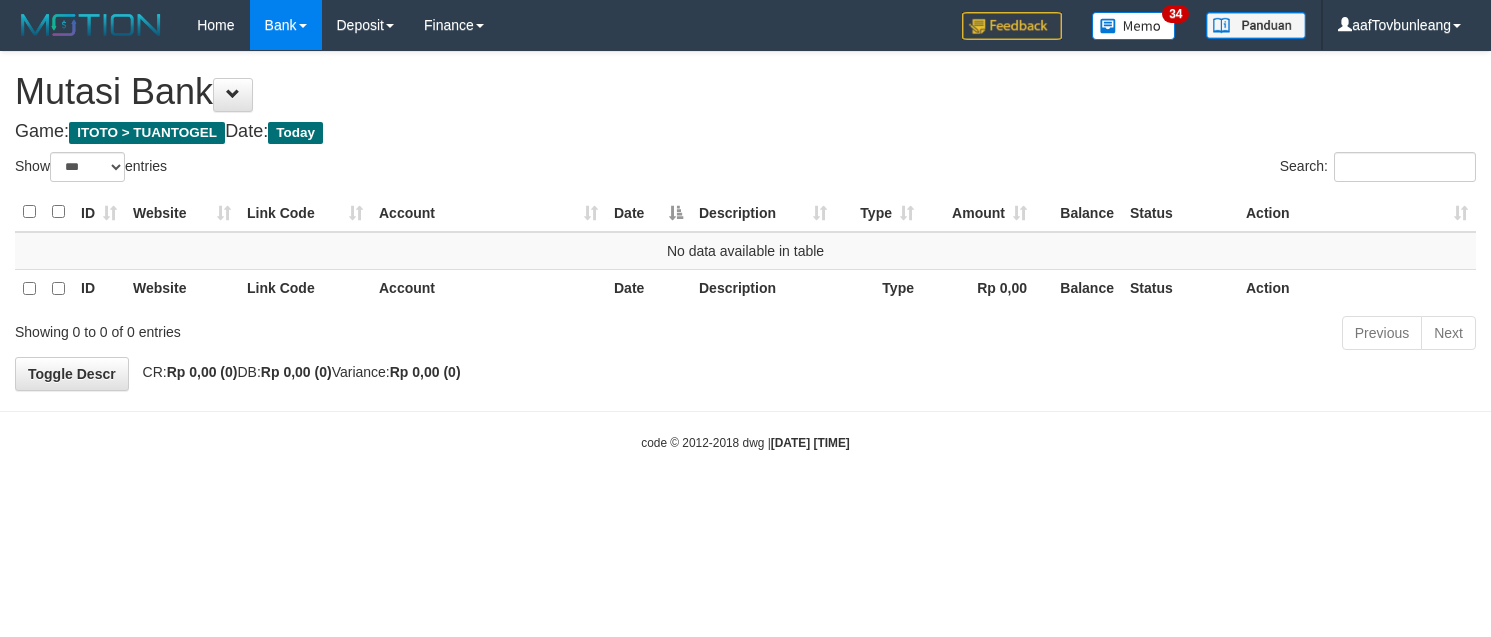 select on "***" 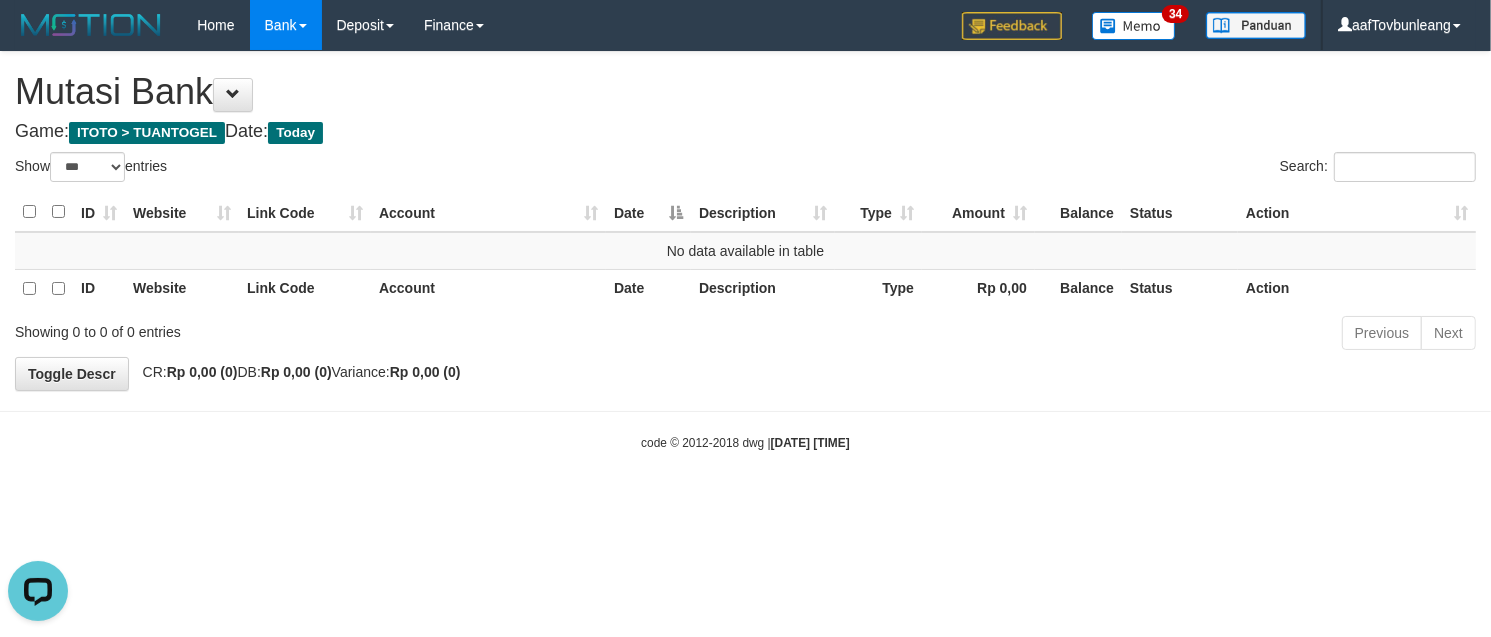 scroll, scrollTop: 0, scrollLeft: 0, axis: both 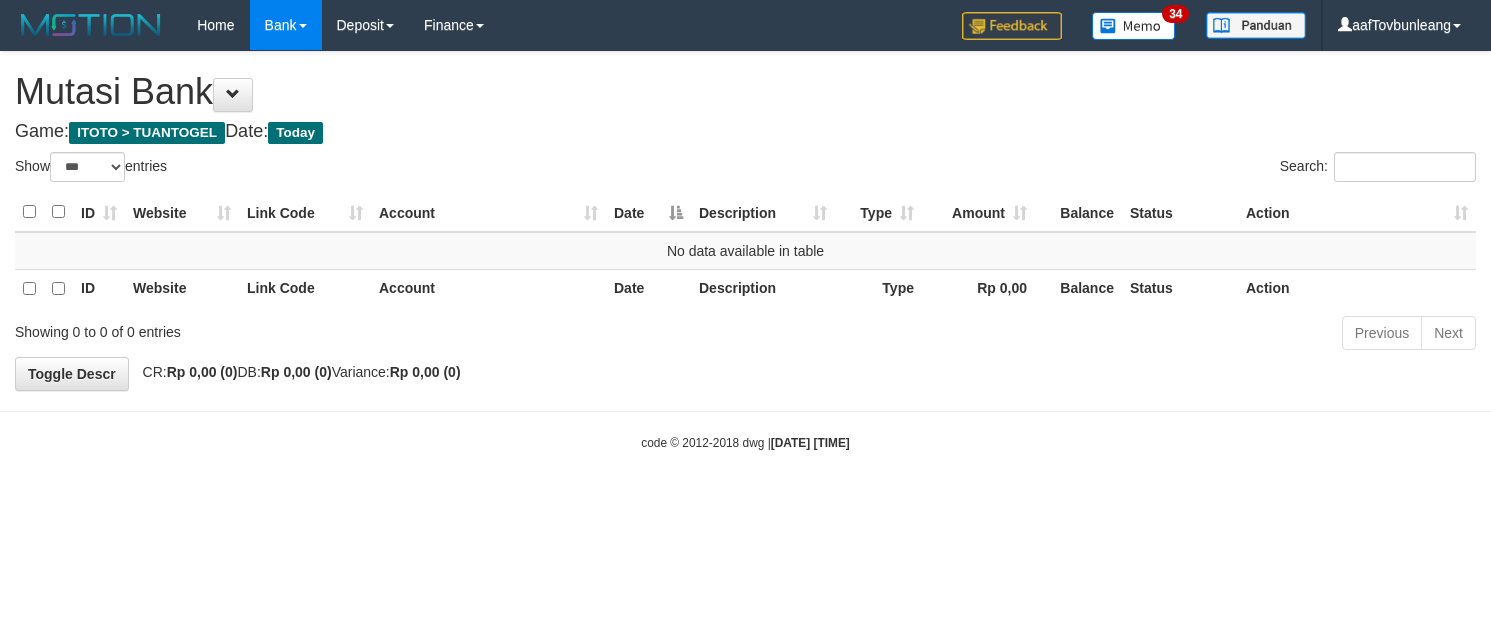 select on "***" 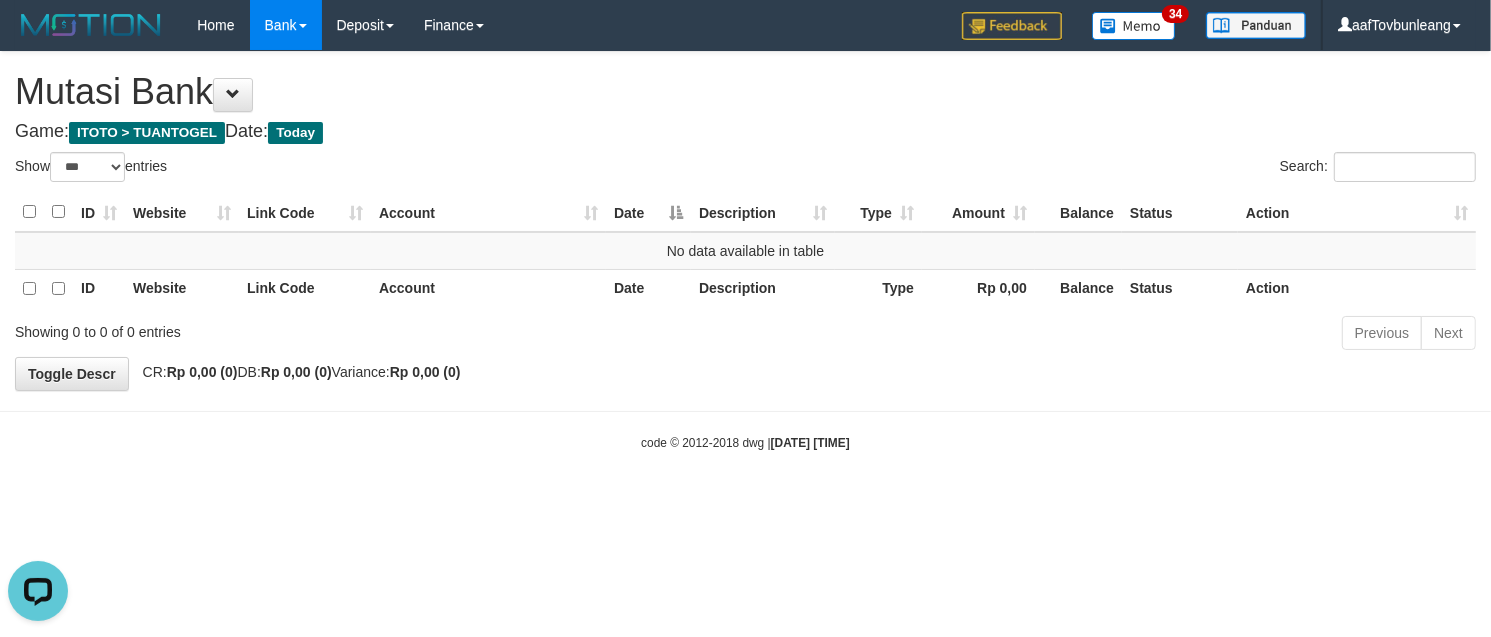 scroll, scrollTop: 0, scrollLeft: 0, axis: both 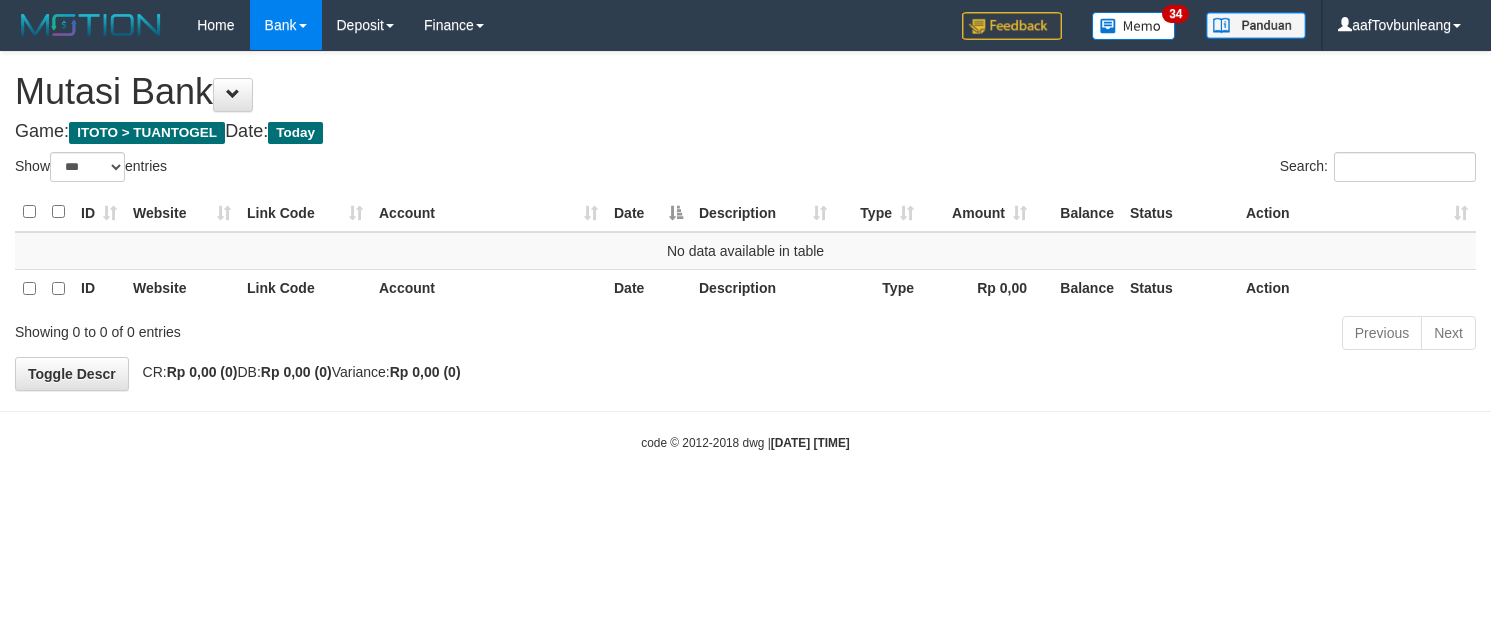 select on "***" 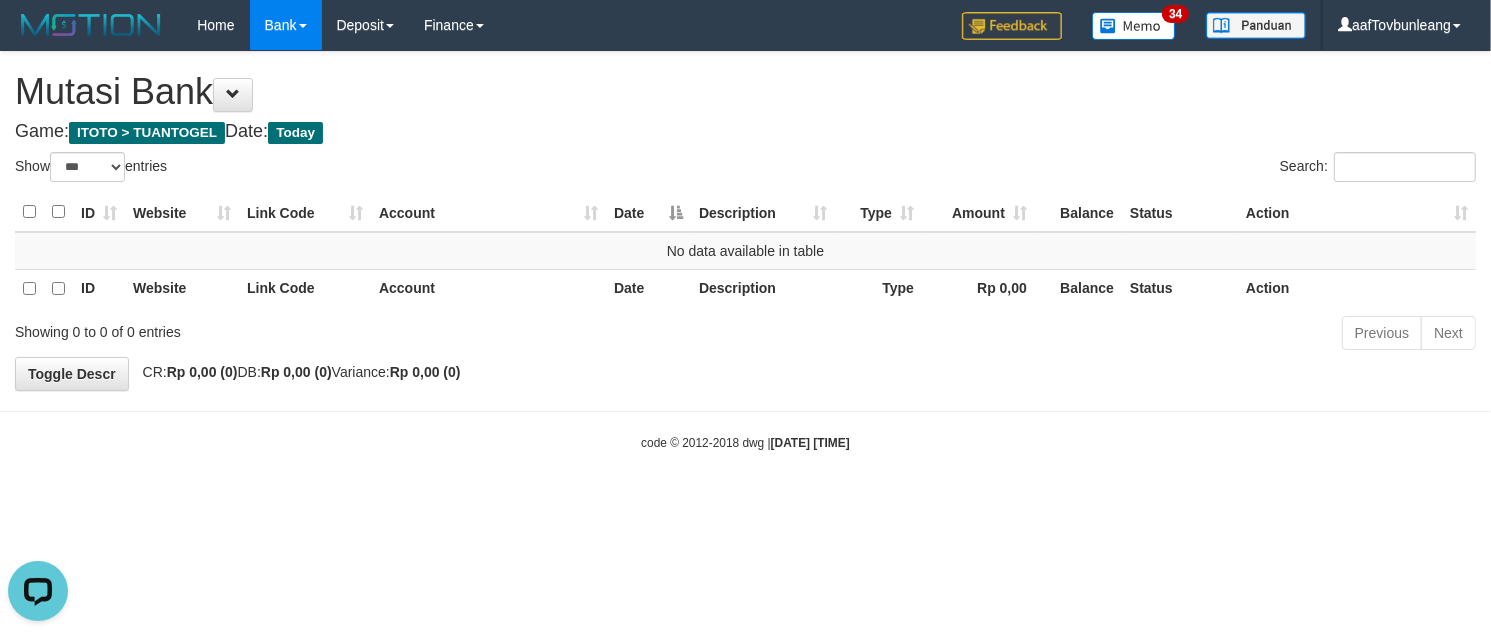 scroll, scrollTop: 0, scrollLeft: 0, axis: both 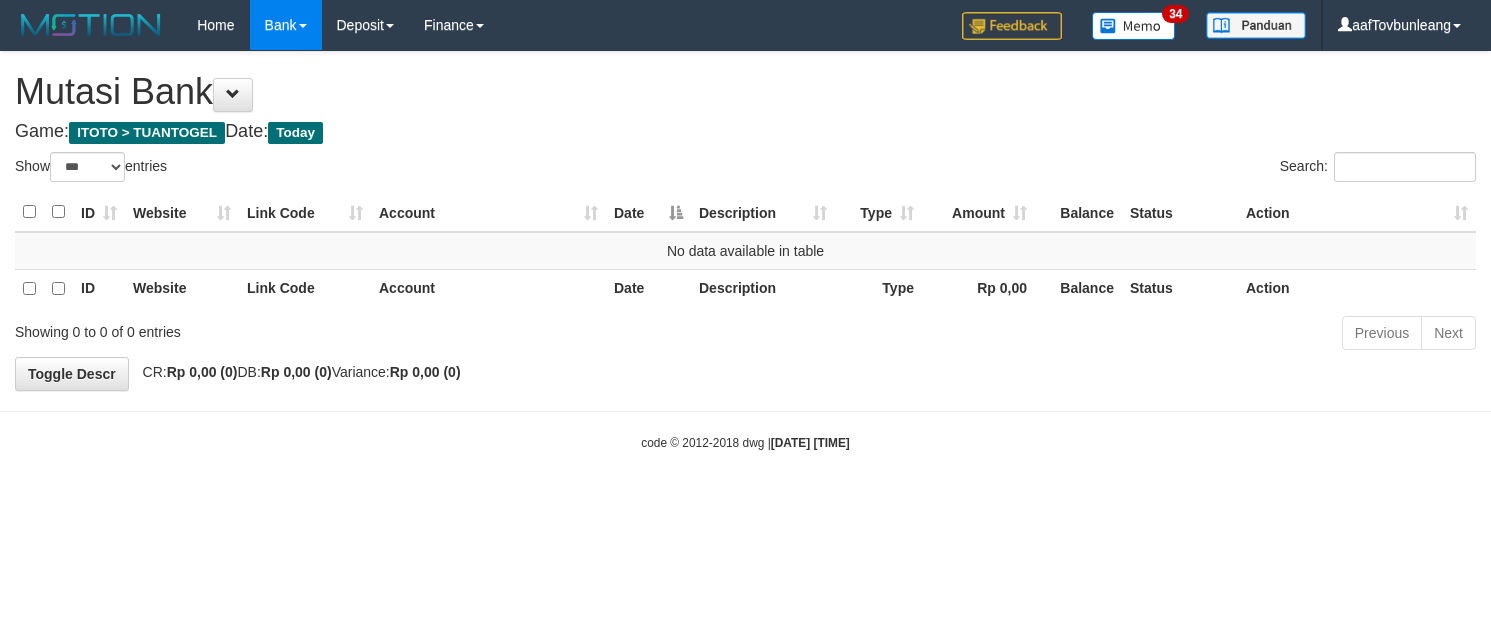 select on "***" 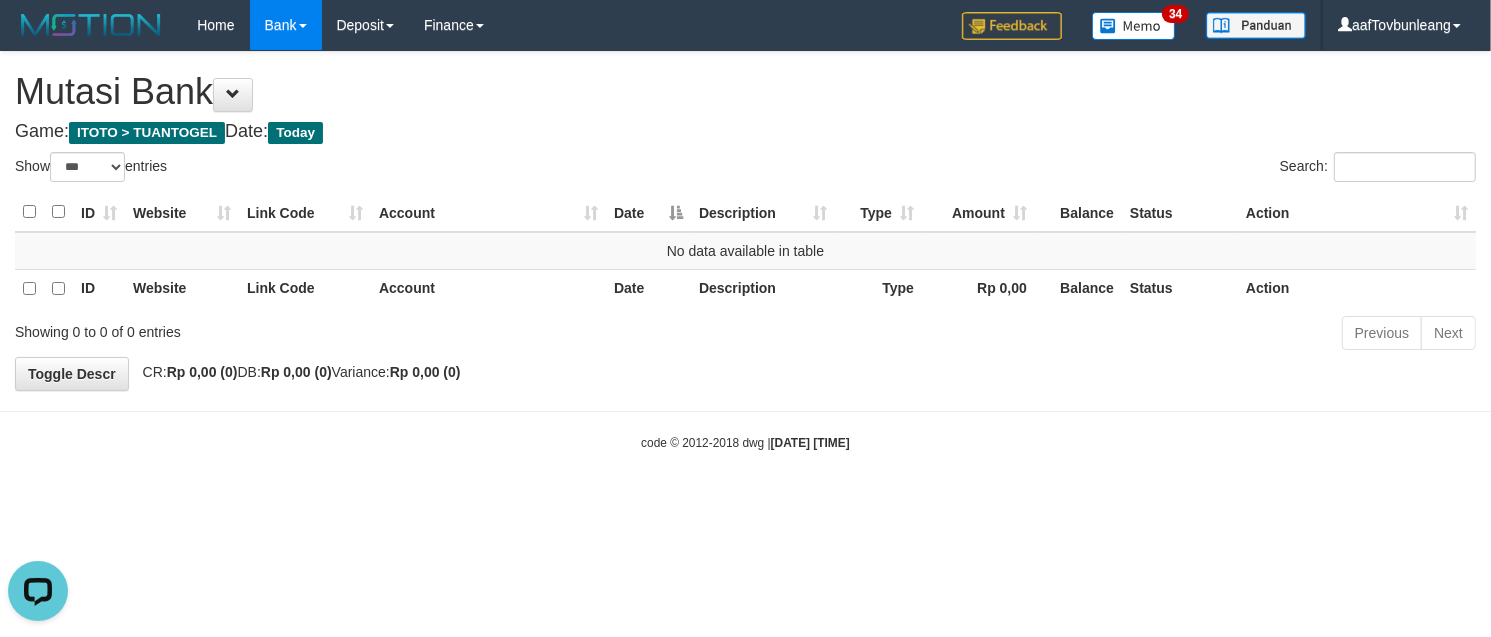 scroll, scrollTop: 0, scrollLeft: 0, axis: both 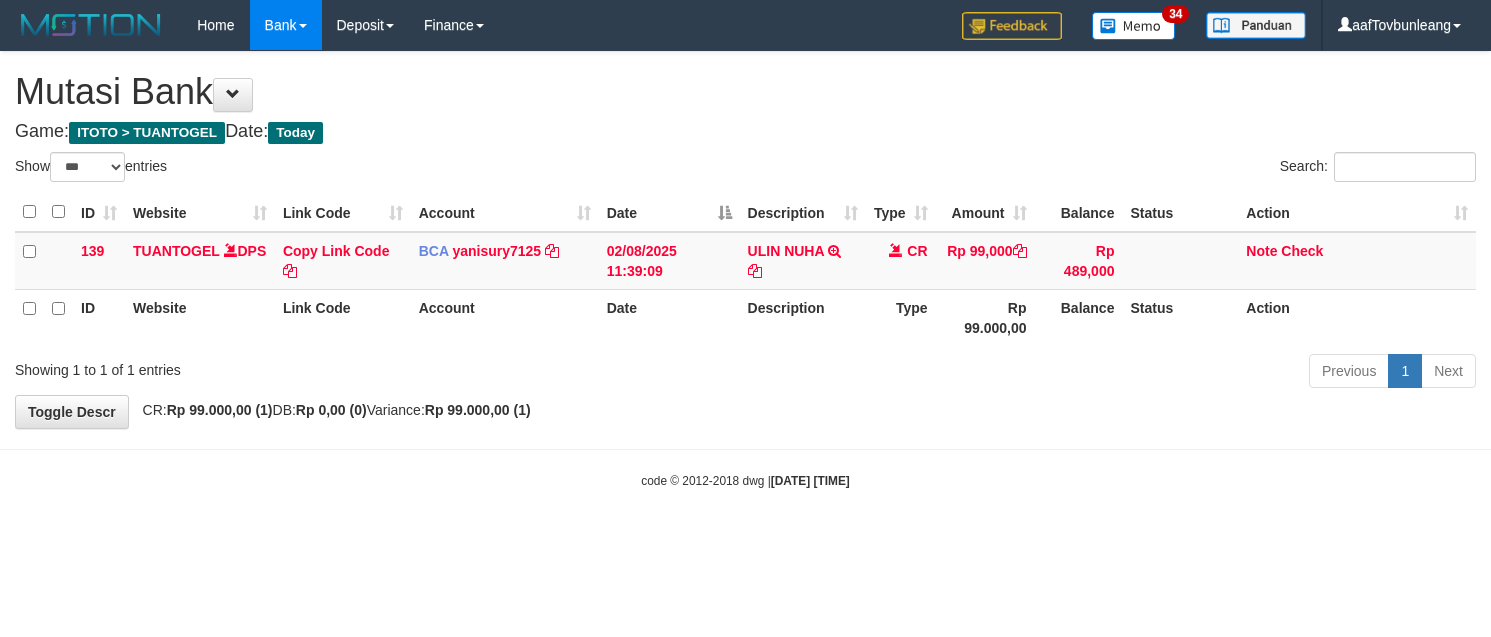 select on "***" 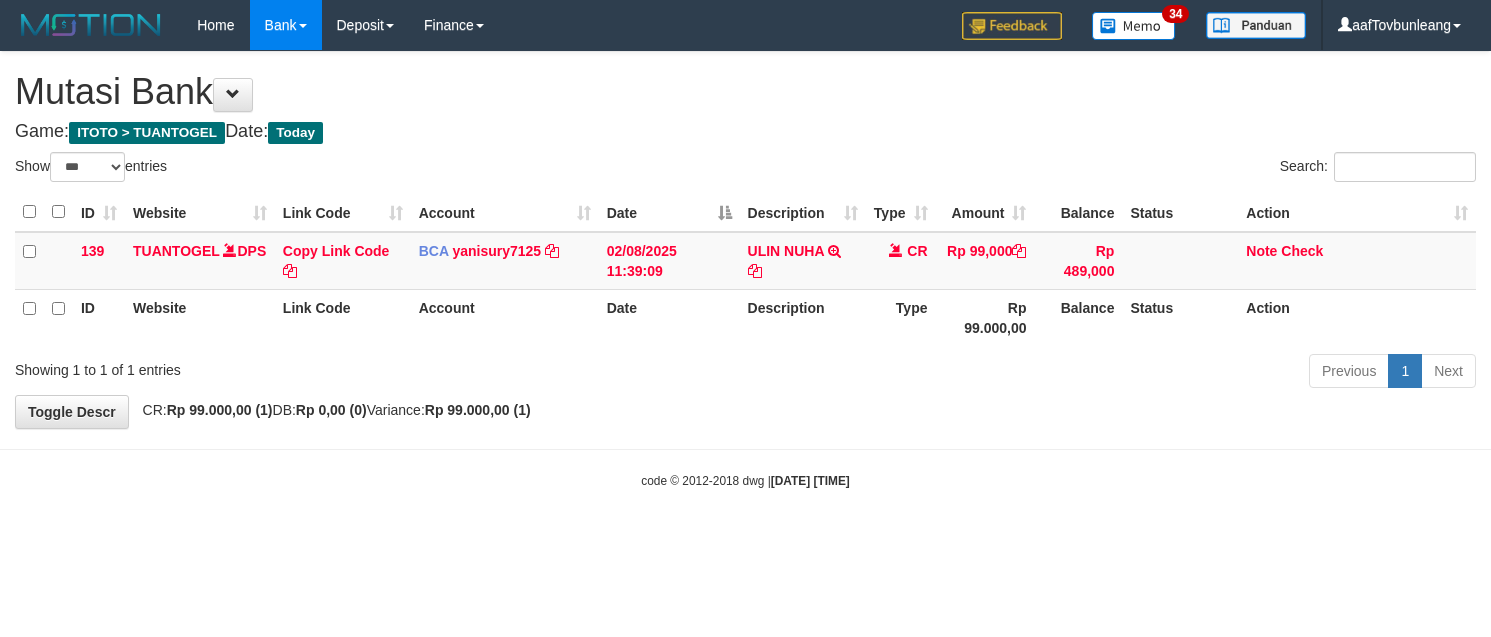 scroll, scrollTop: 0, scrollLeft: 0, axis: both 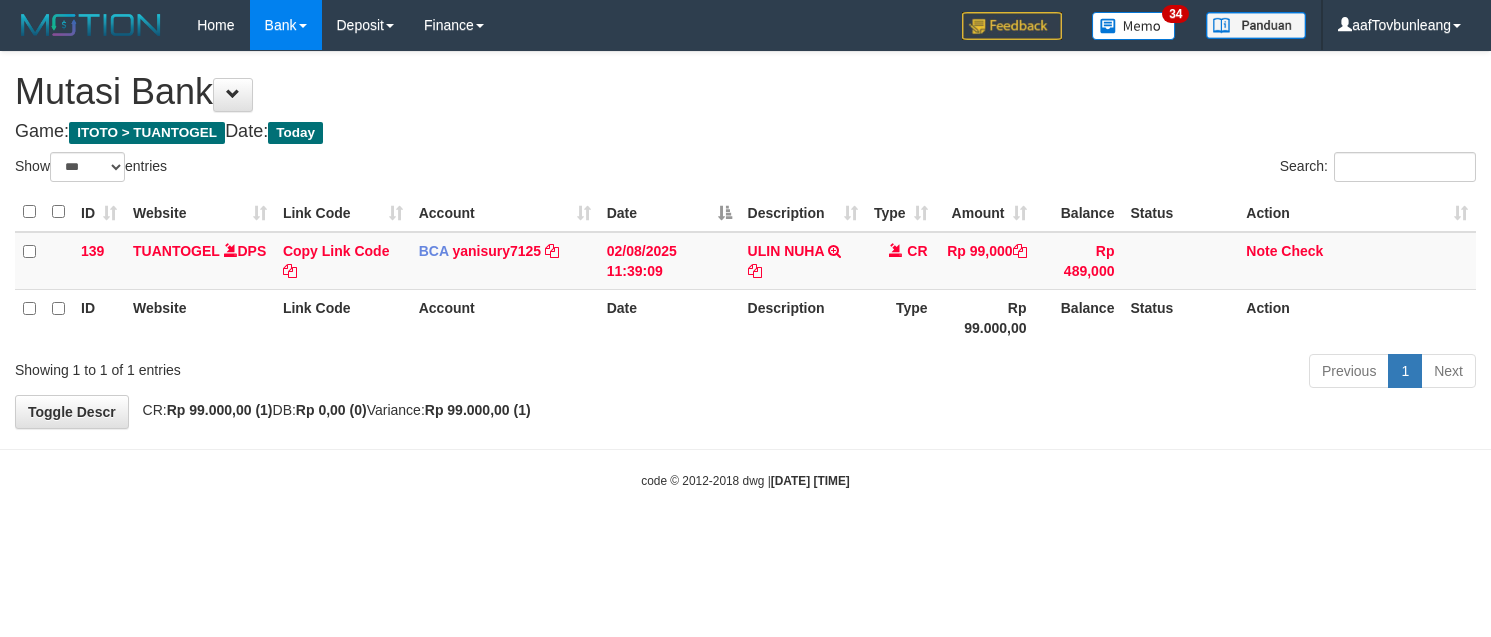 select on "***" 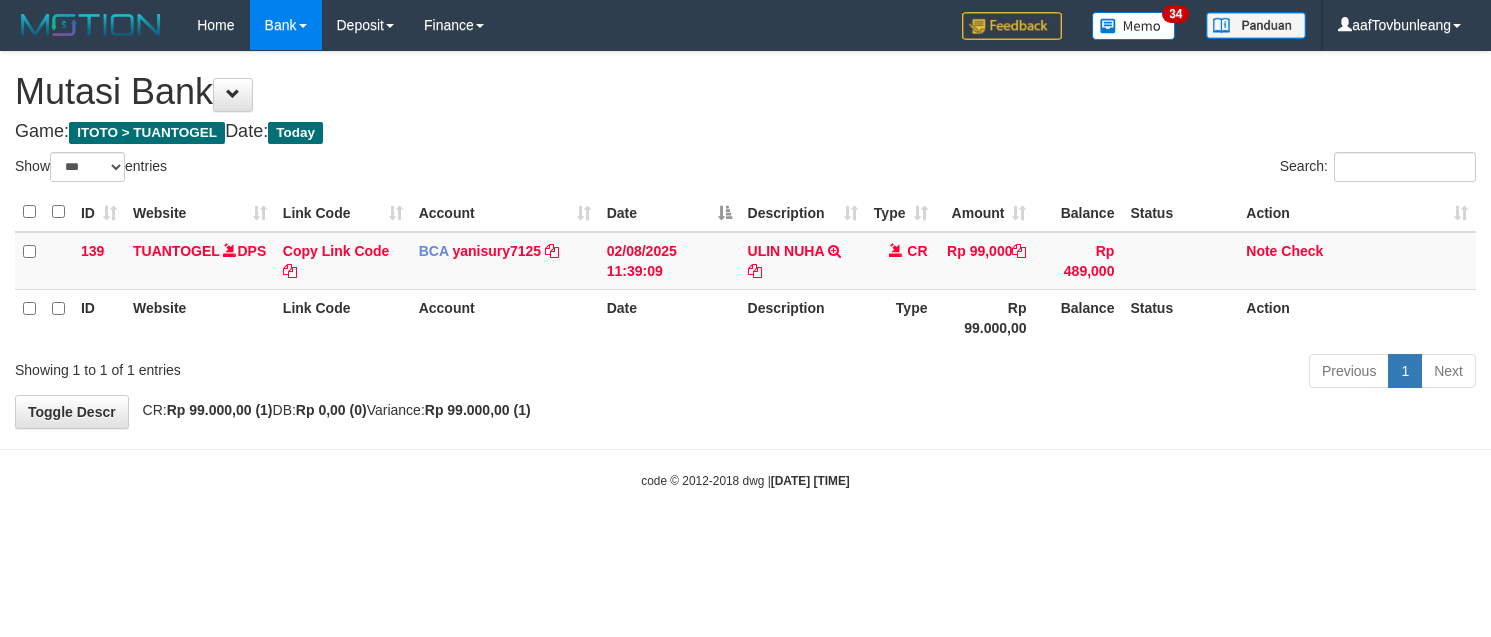 scroll, scrollTop: 0, scrollLeft: 0, axis: both 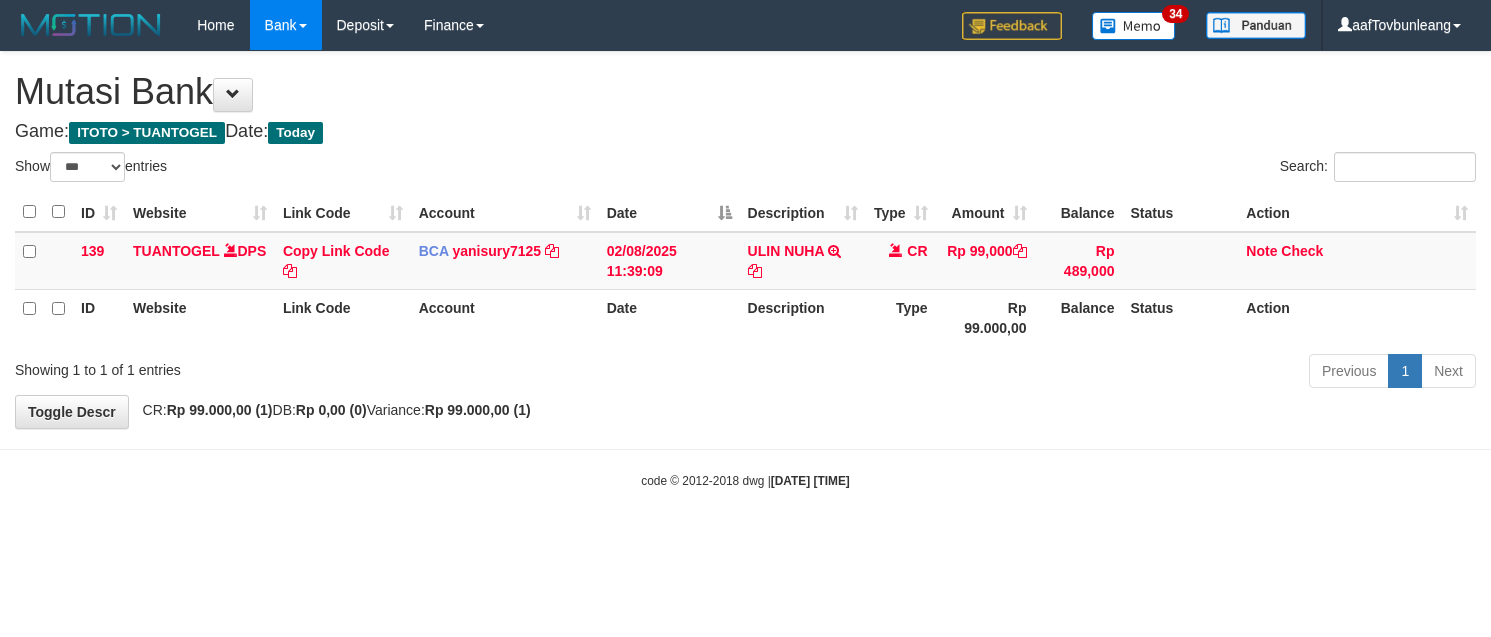 select on "***" 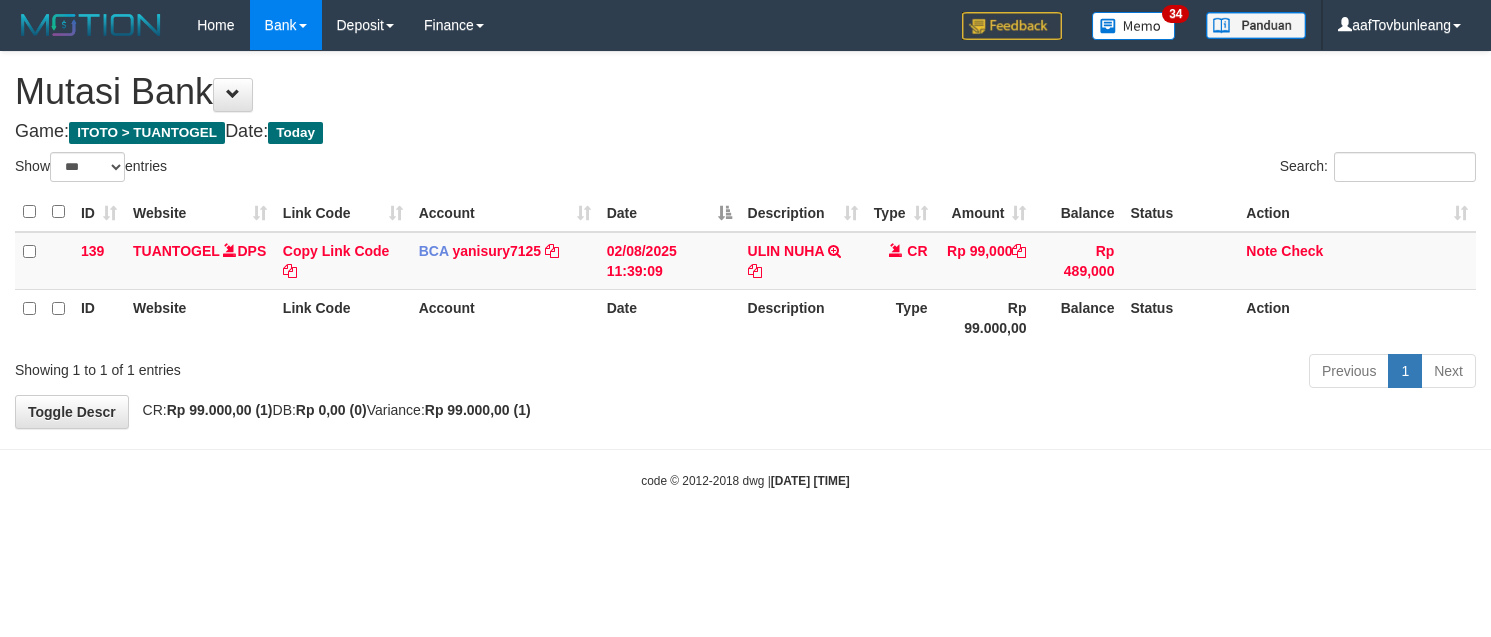 scroll, scrollTop: 0, scrollLeft: 0, axis: both 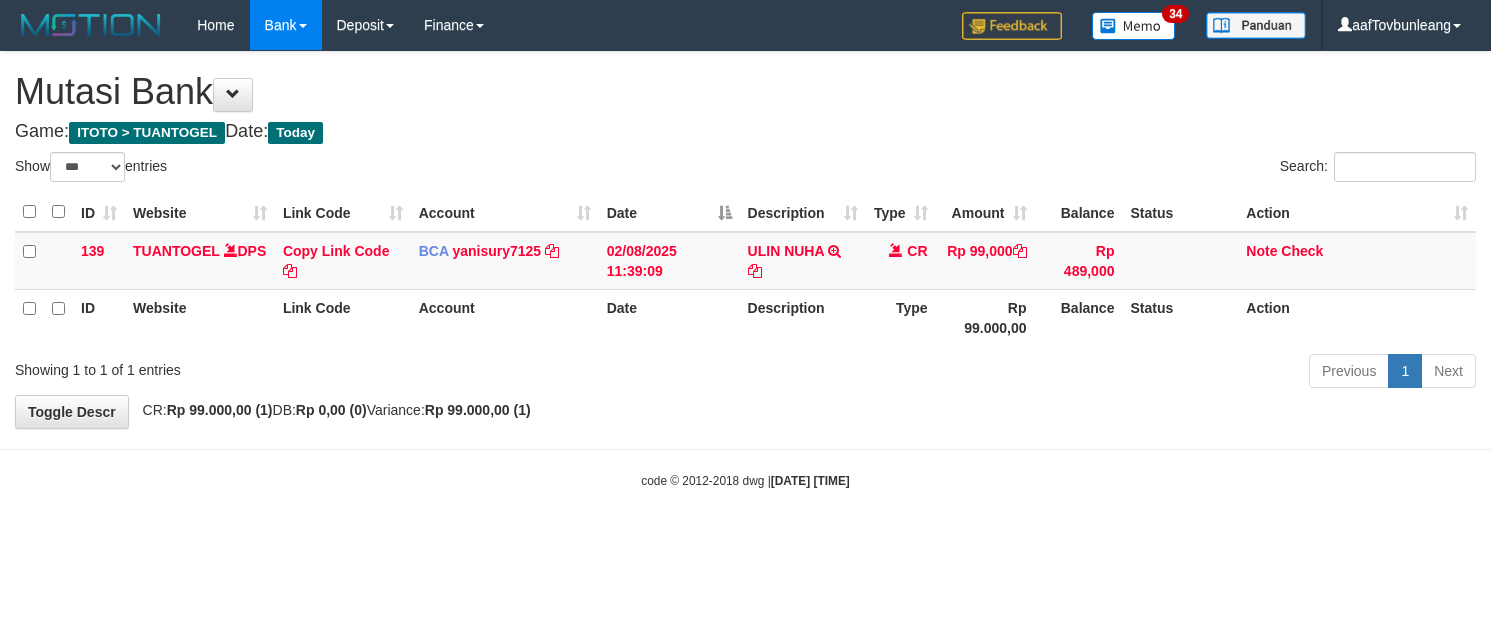 select on "***" 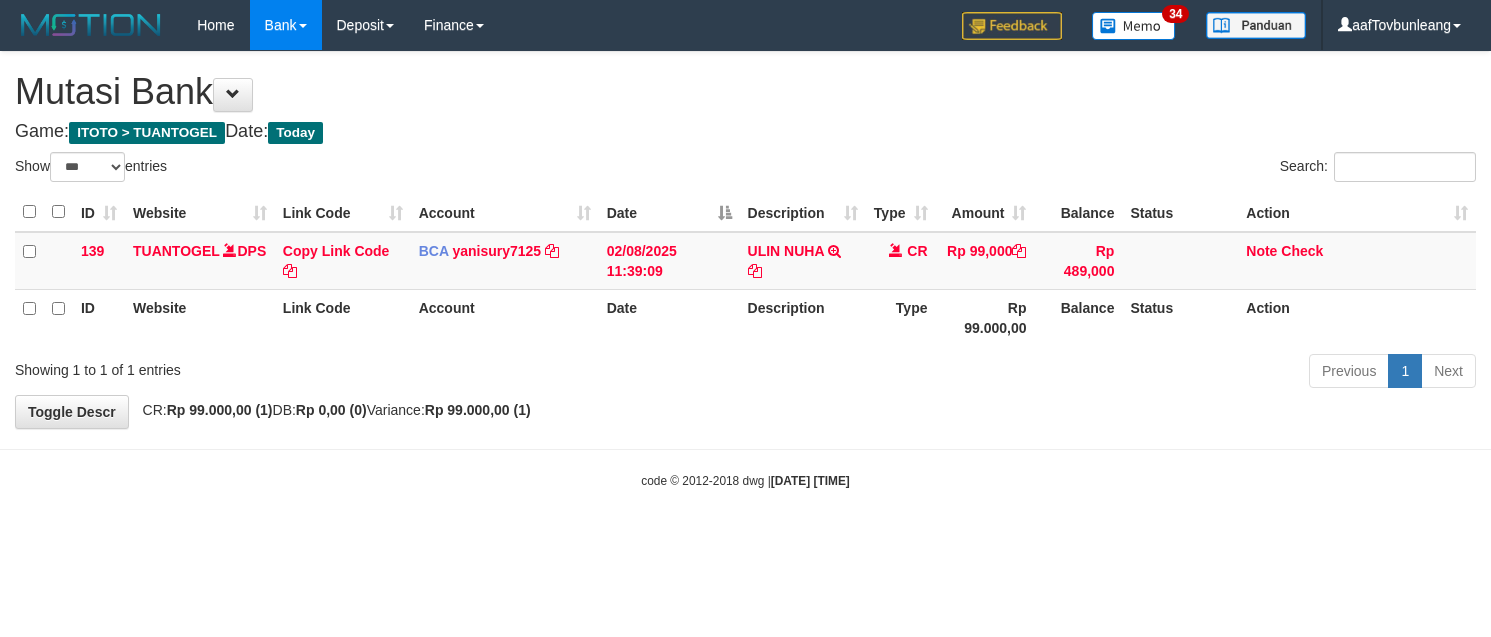scroll, scrollTop: 0, scrollLeft: 0, axis: both 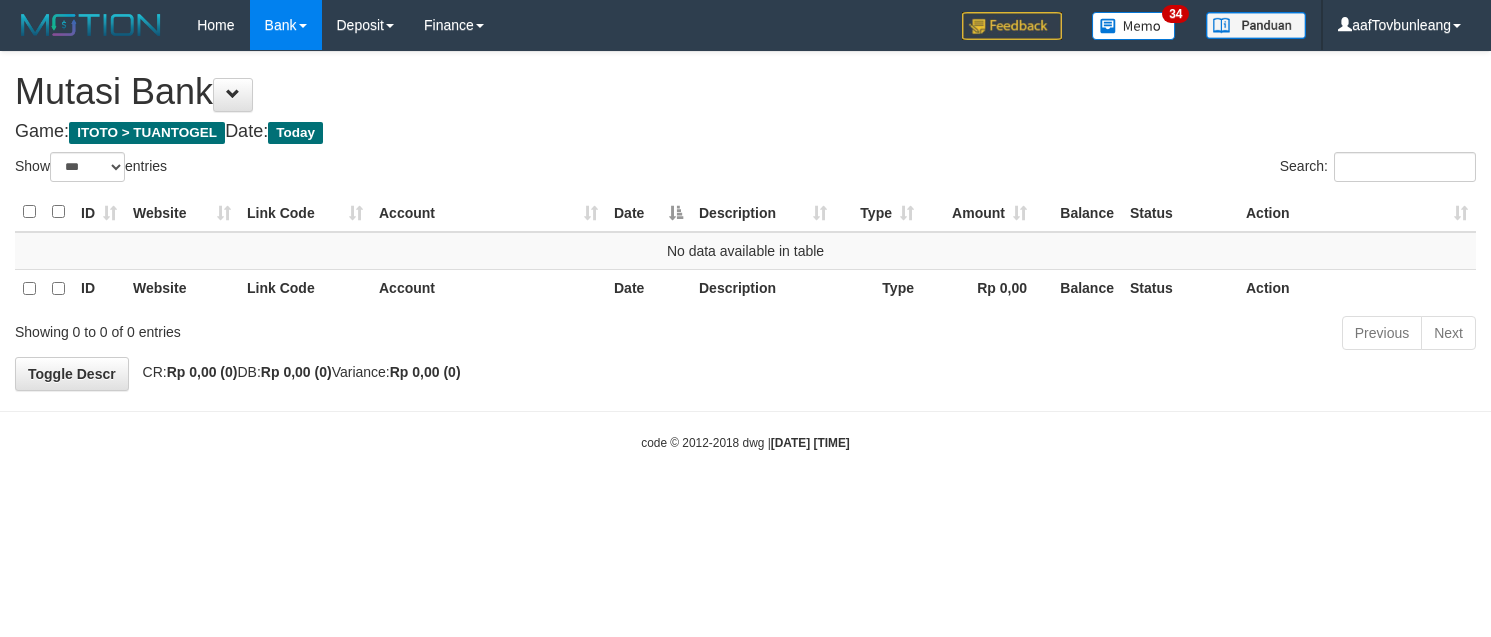 select on "***" 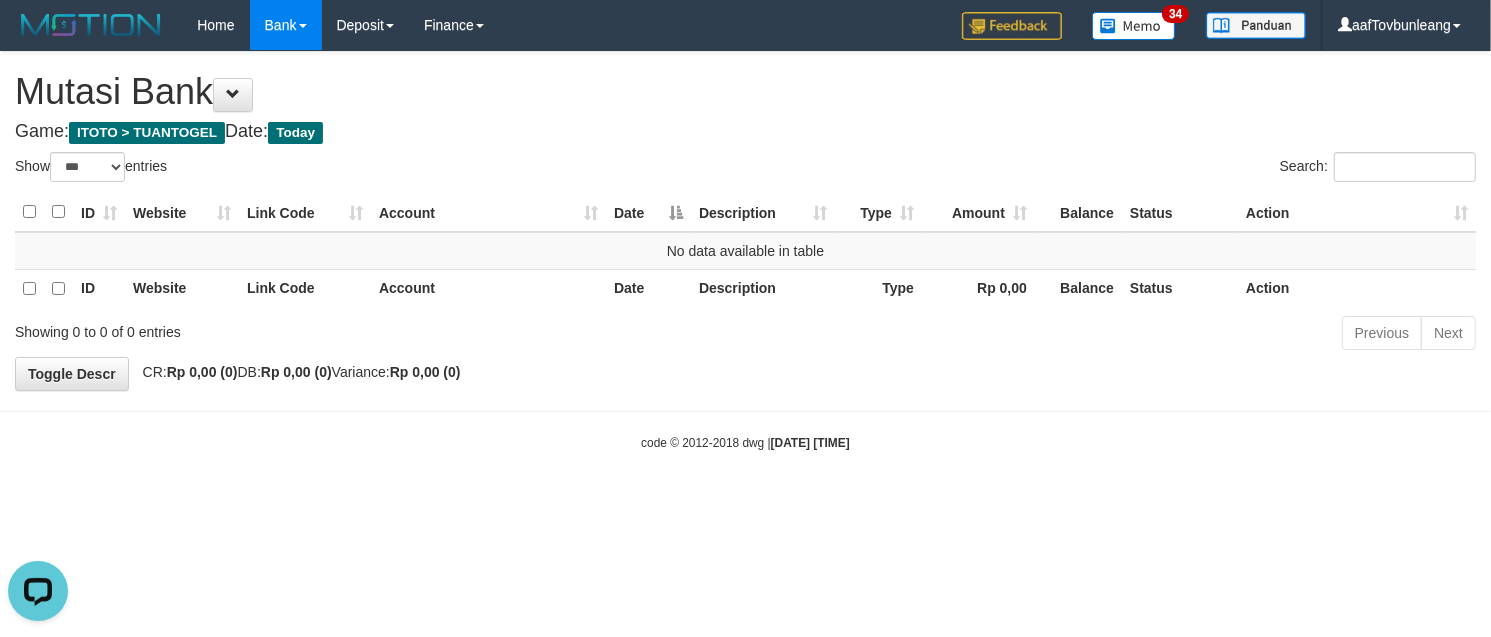 scroll, scrollTop: 0, scrollLeft: 0, axis: both 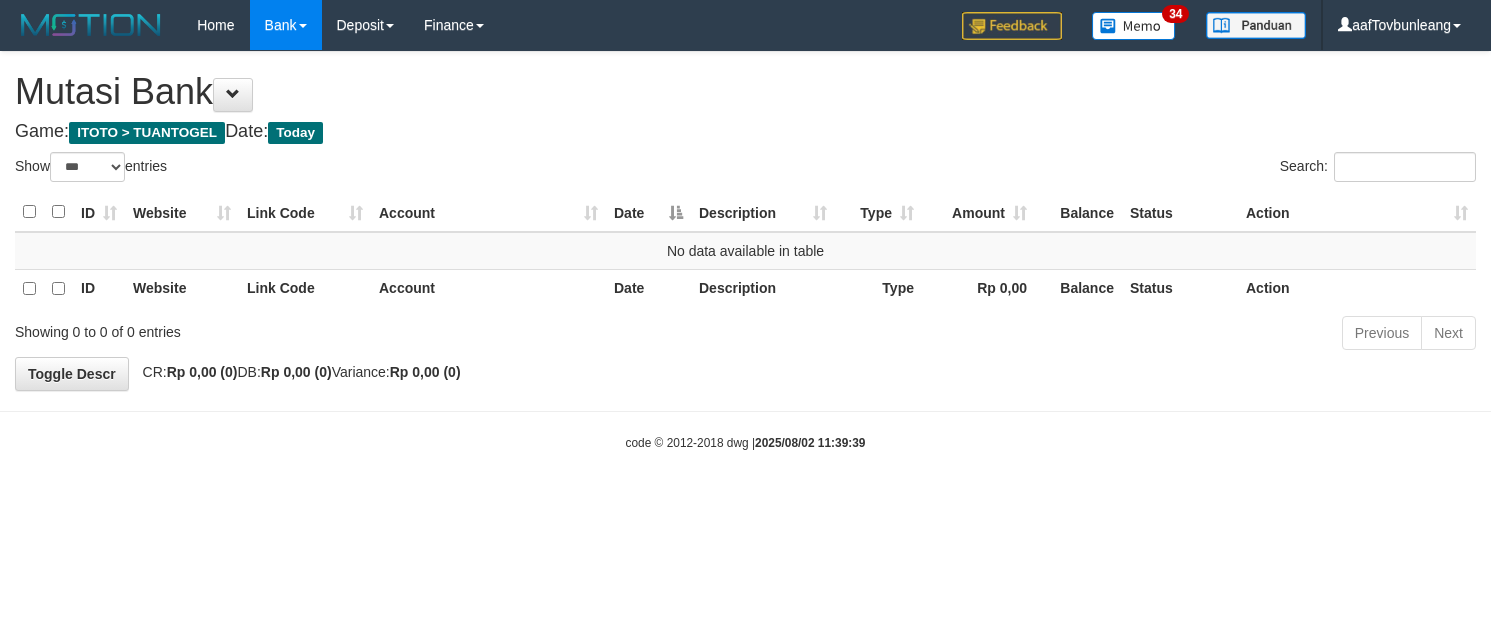 select on "***" 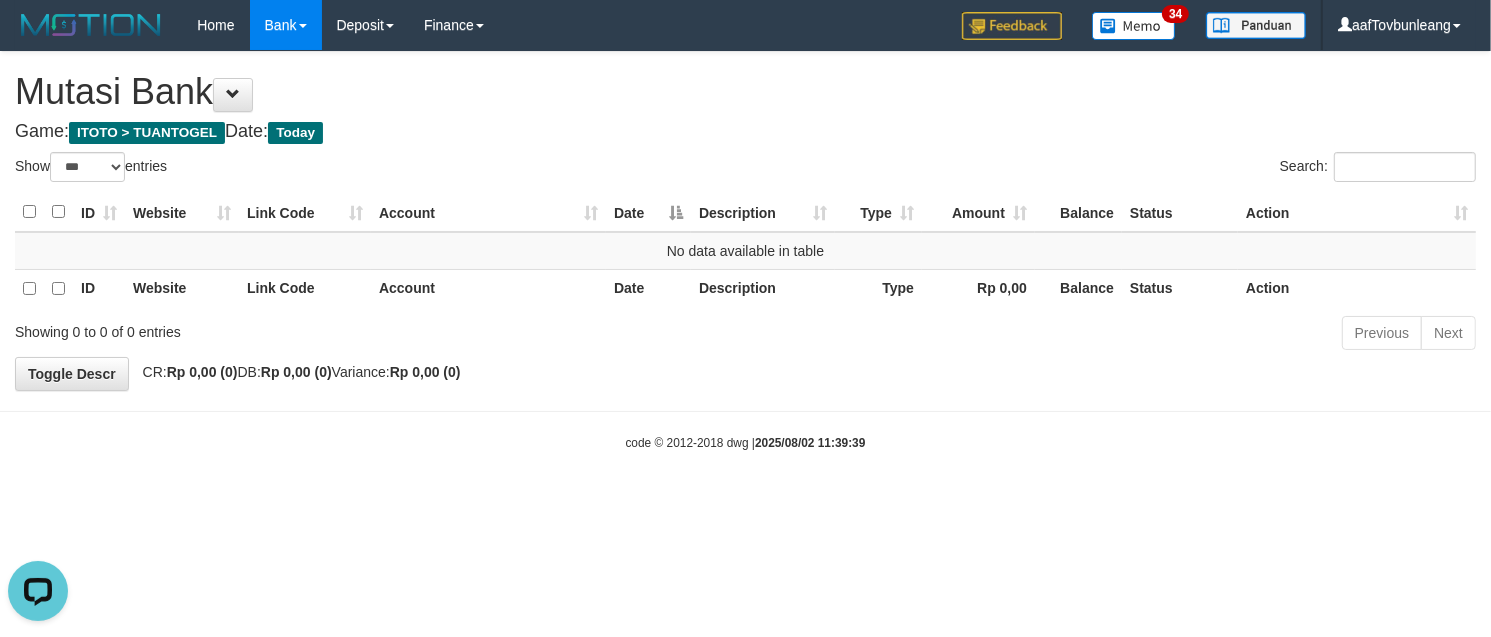 scroll, scrollTop: 0, scrollLeft: 0, axis: both 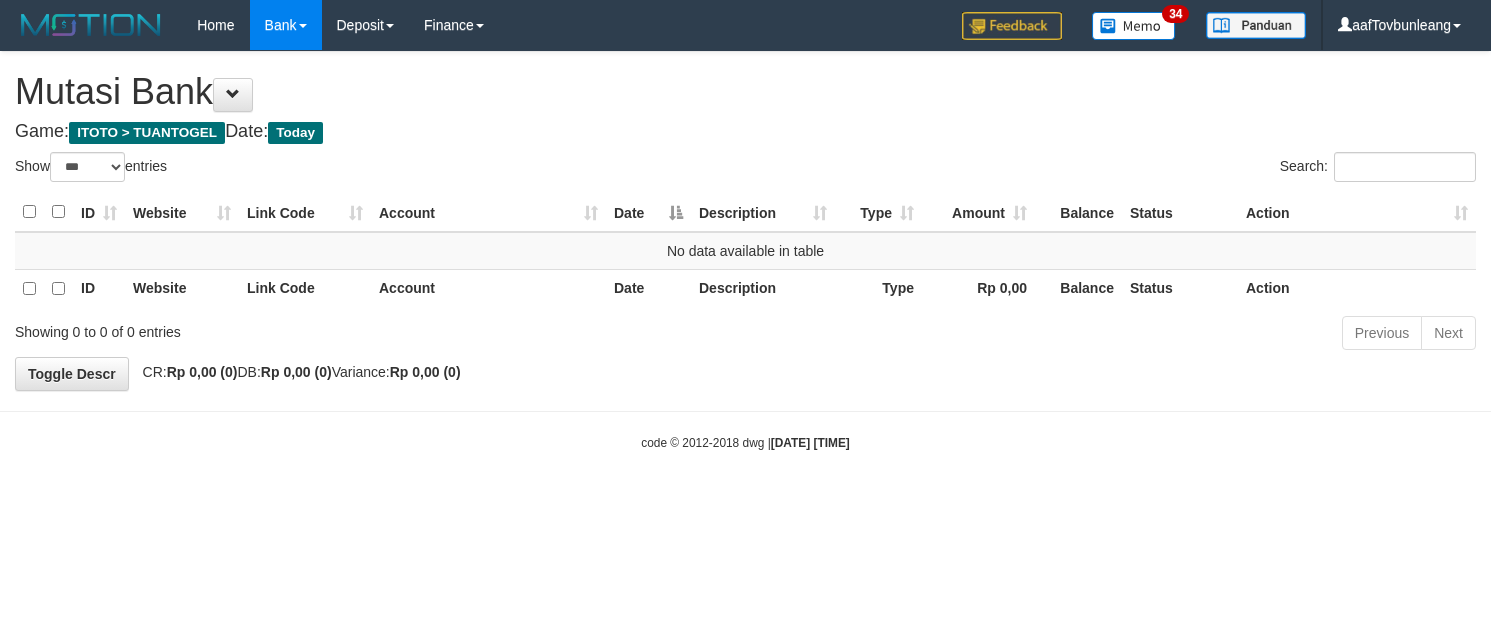 select on "***" 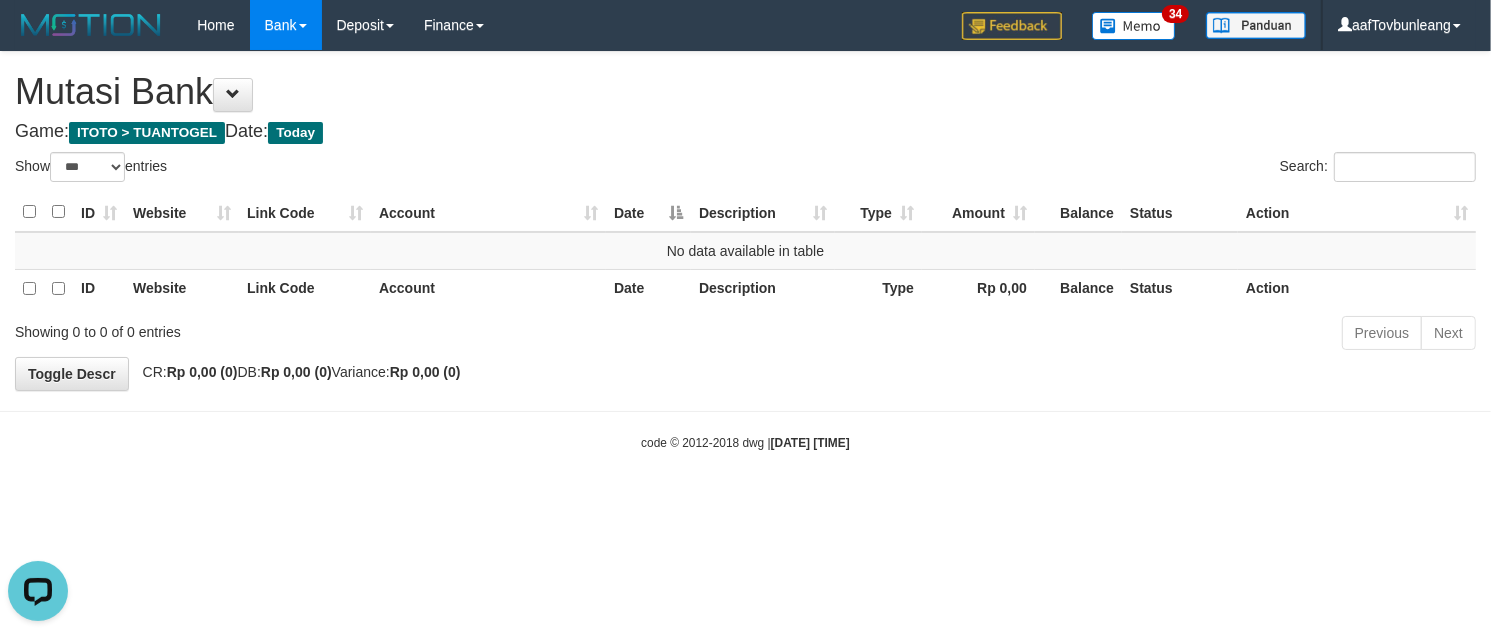 scroll, scrollTop: 0, scrollLeft: 0, axis: both 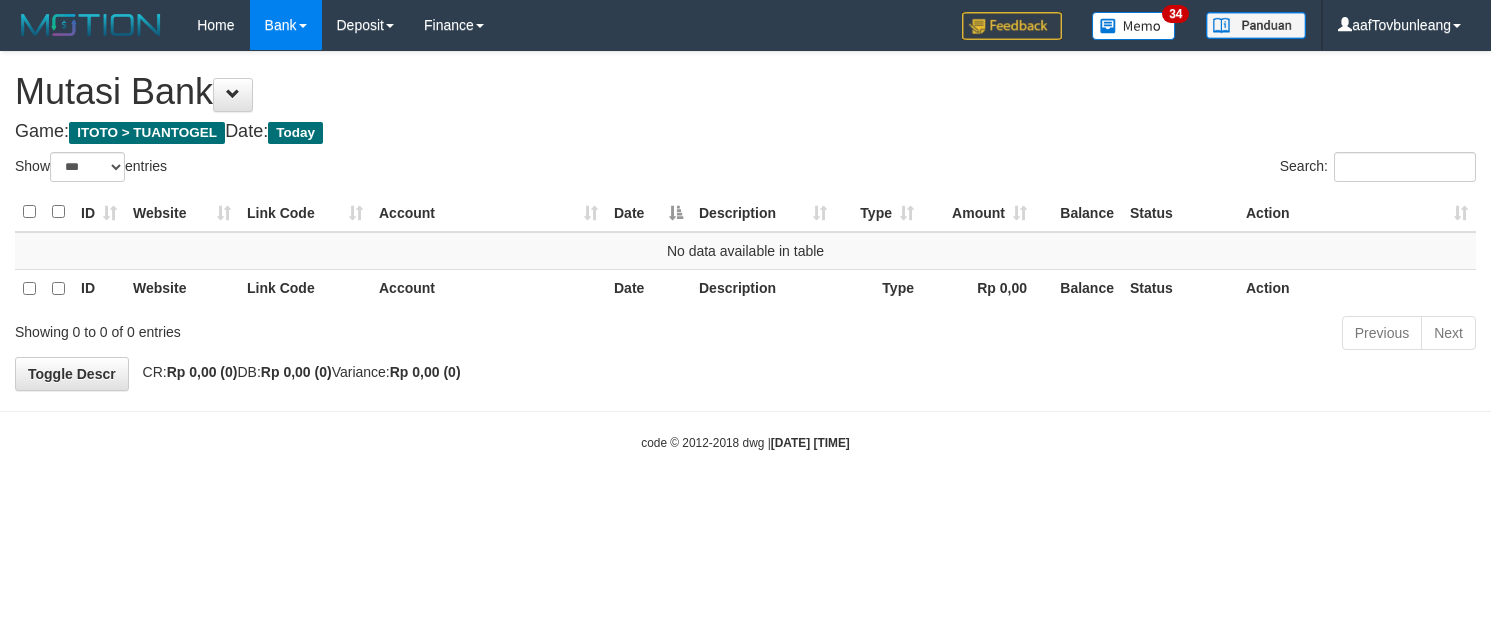 select on "***" 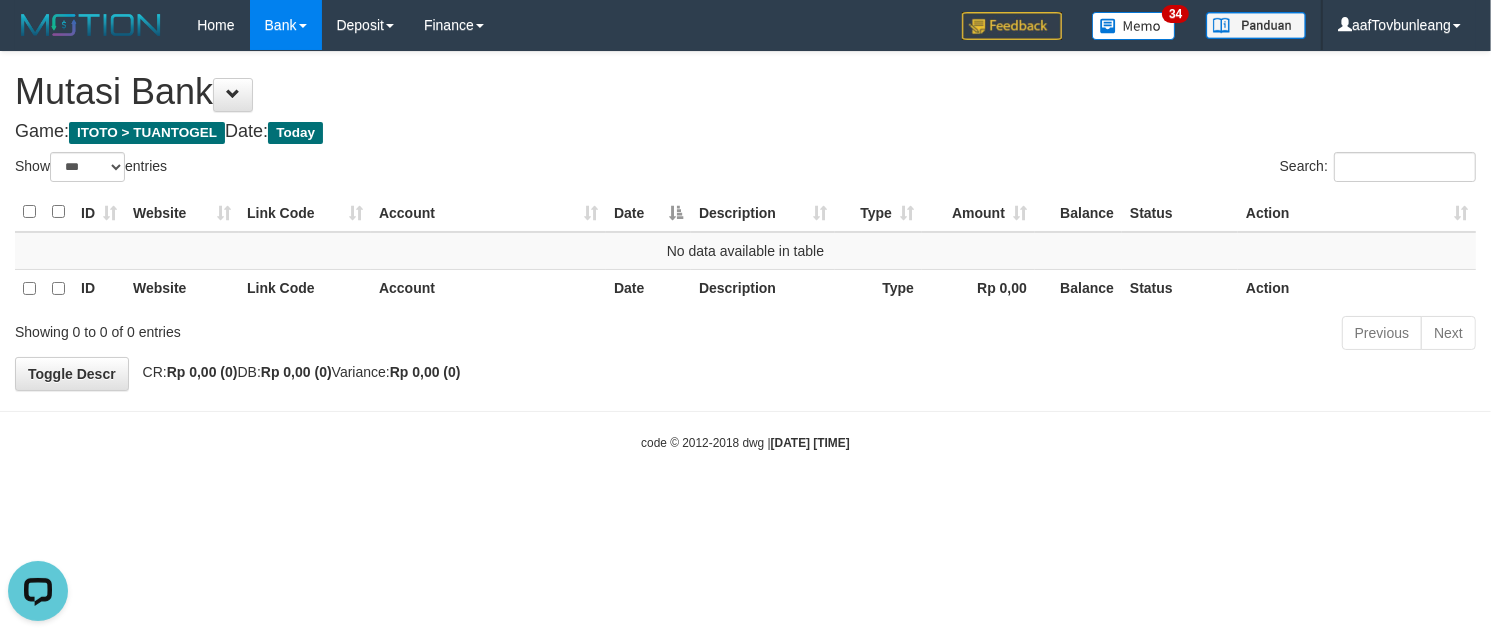 scroll, scrollTop: 0, scrollLeft: 0, axis: both 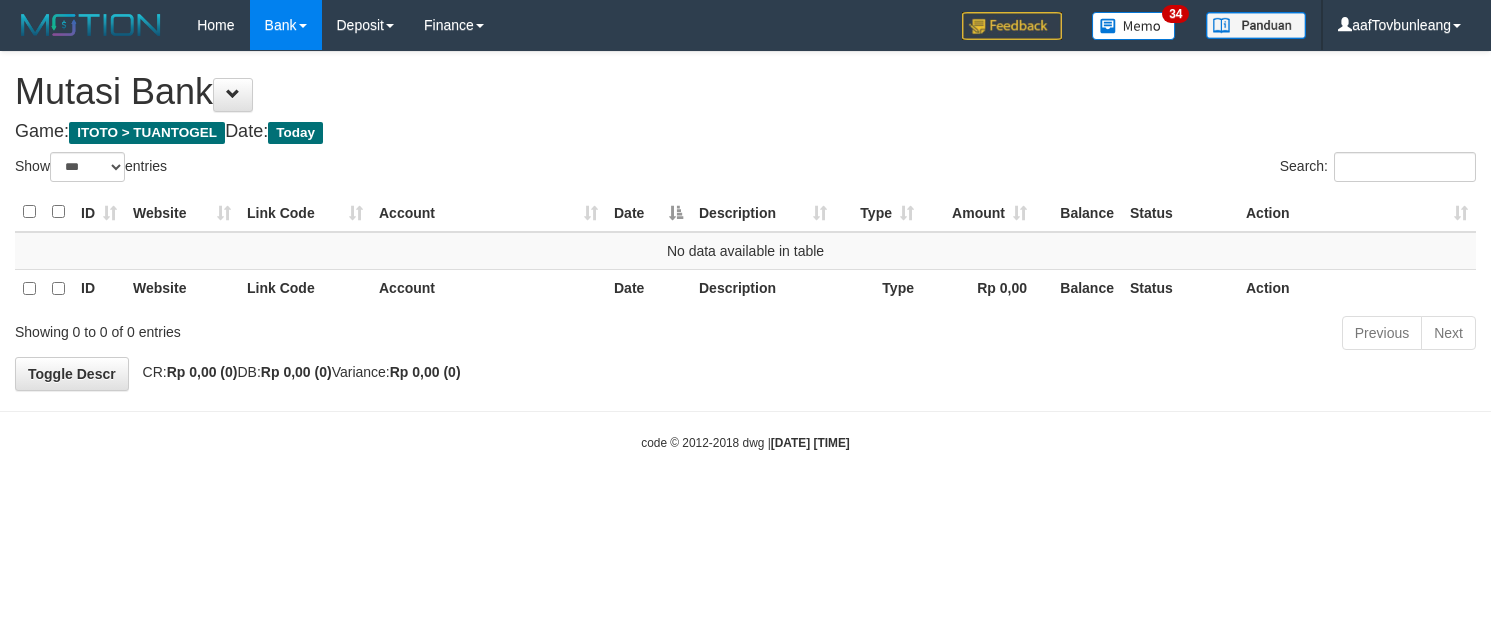 select on "***" 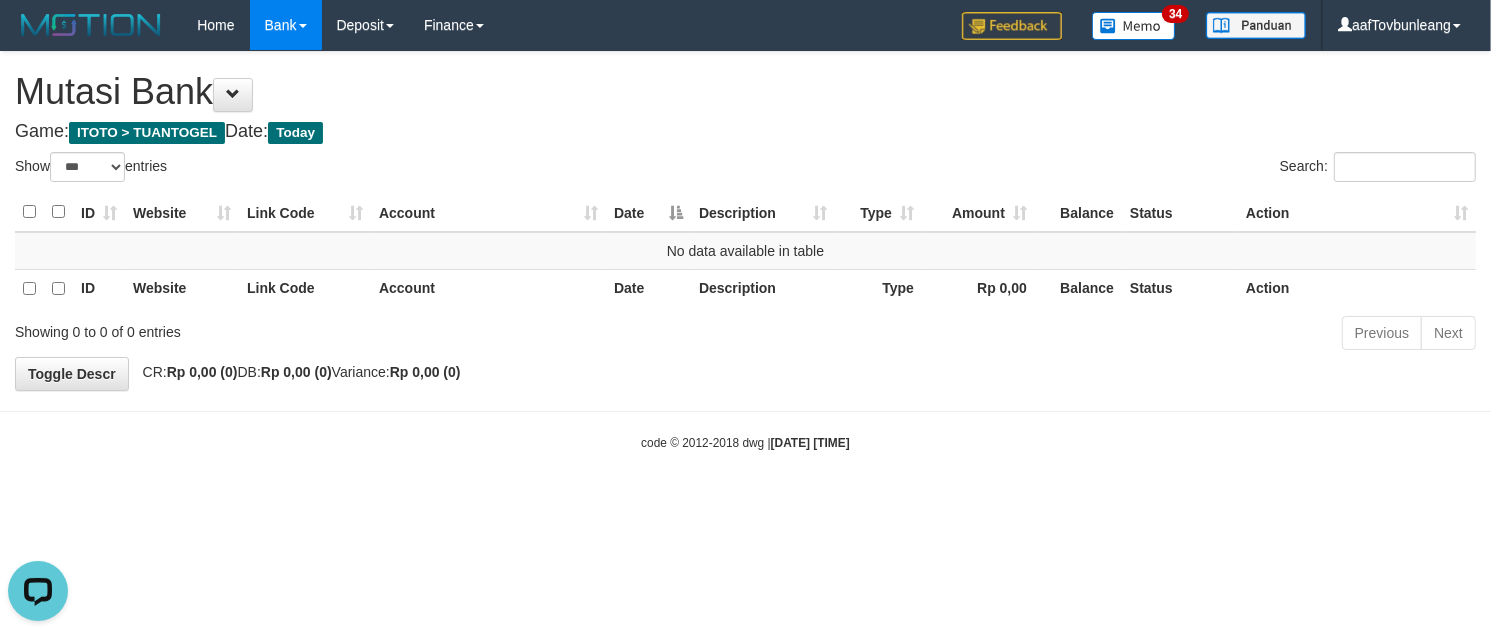 scroll, scrollTop: 0, scrollLeft: 0, axis: both 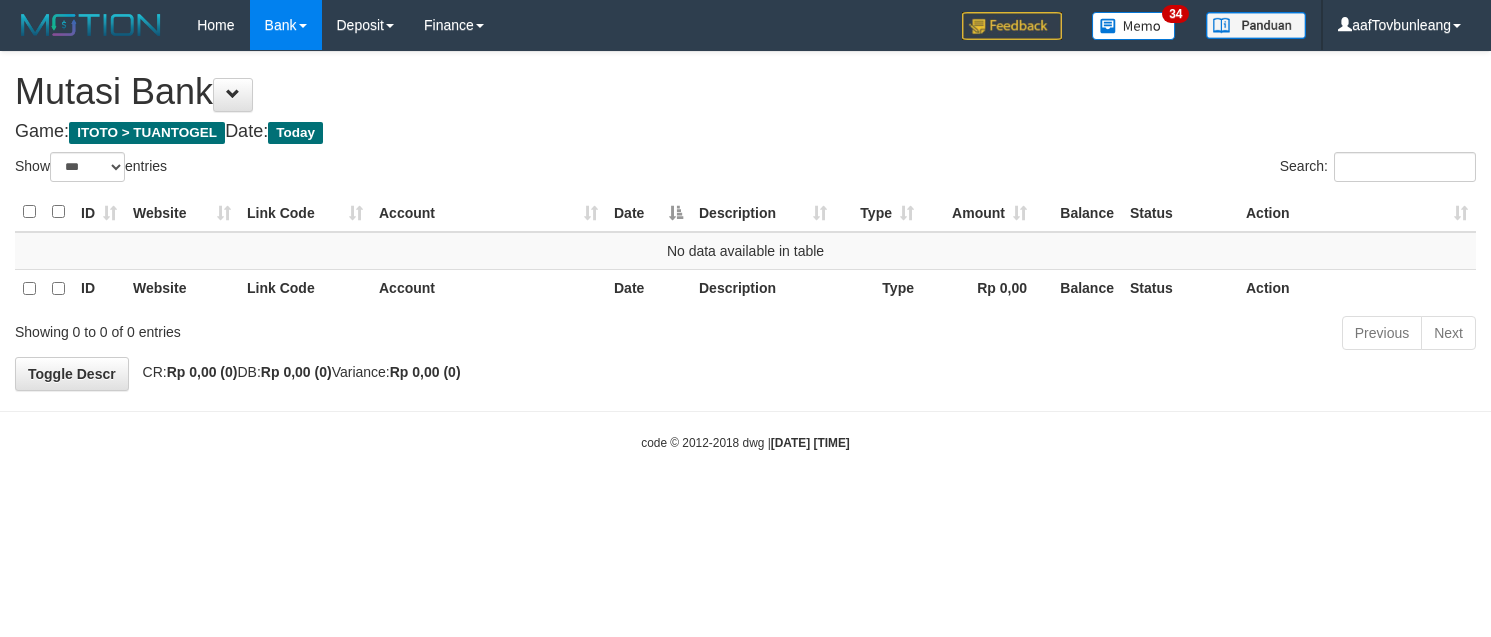 select on "***" 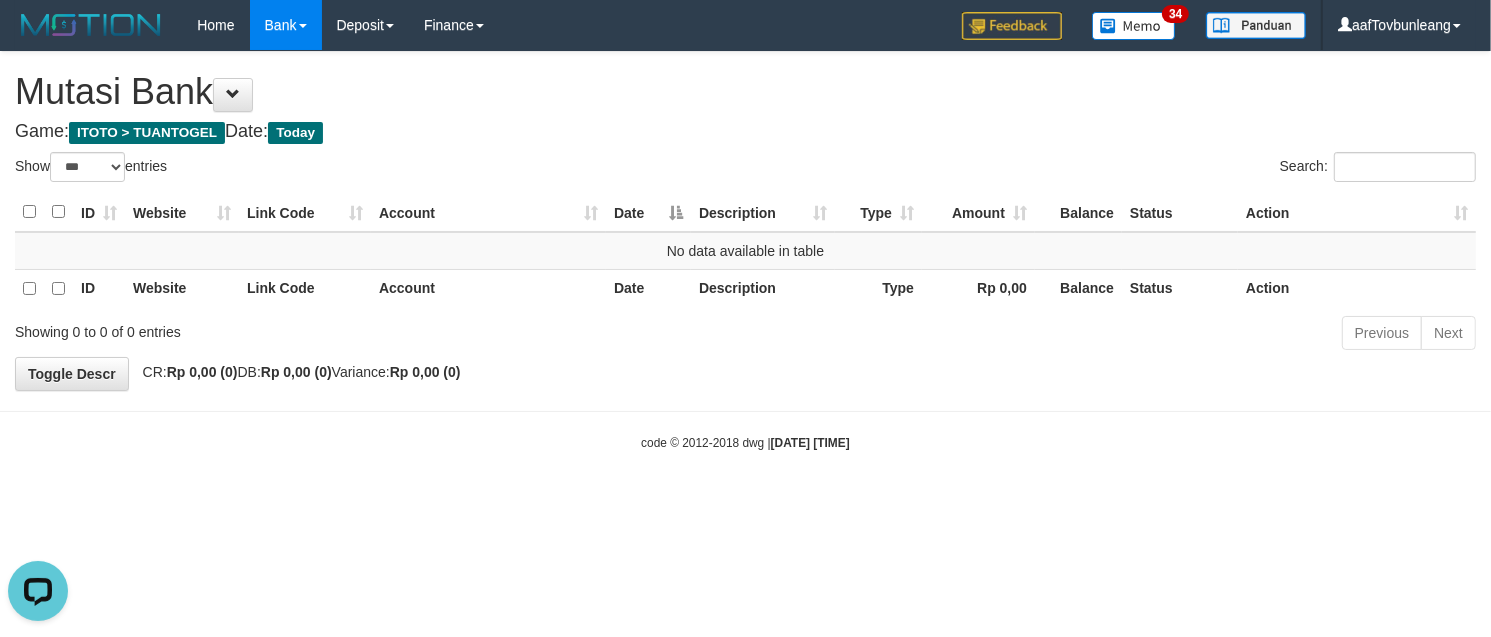 scroll, scrollTop: 0, scrollLeft: 0, axis: both 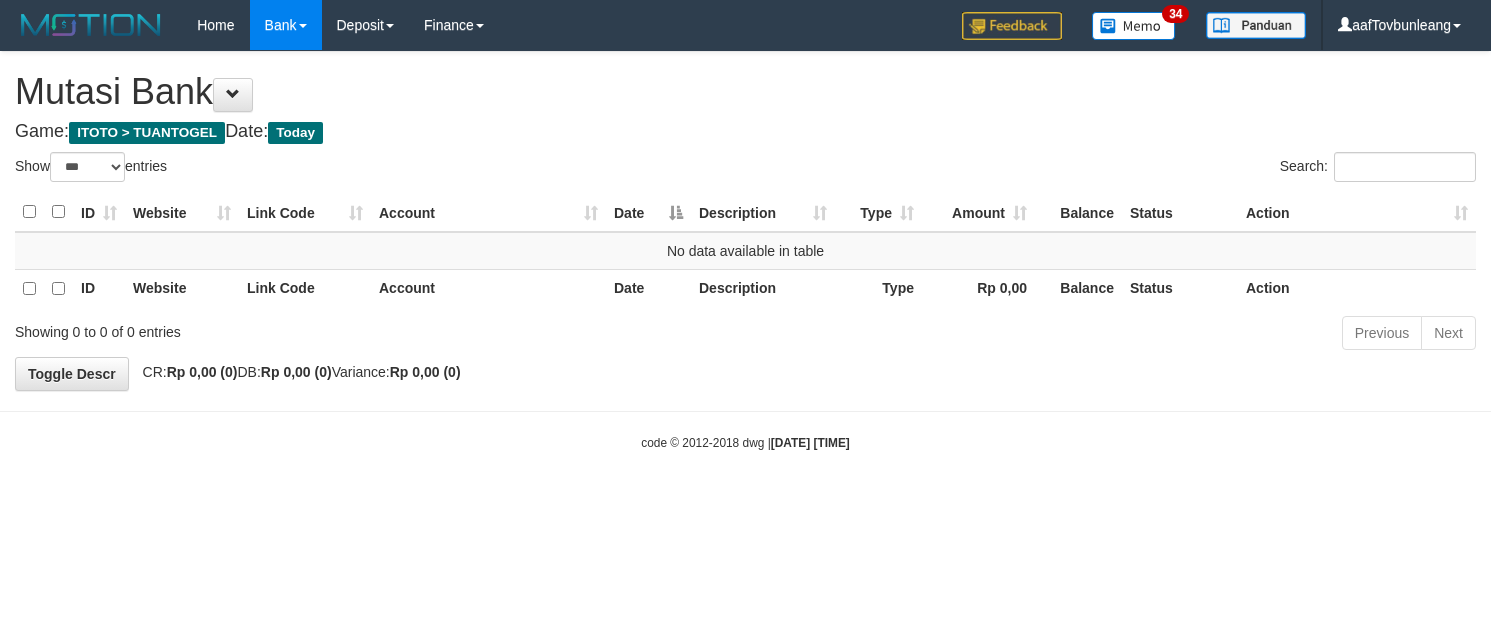 select on "***" 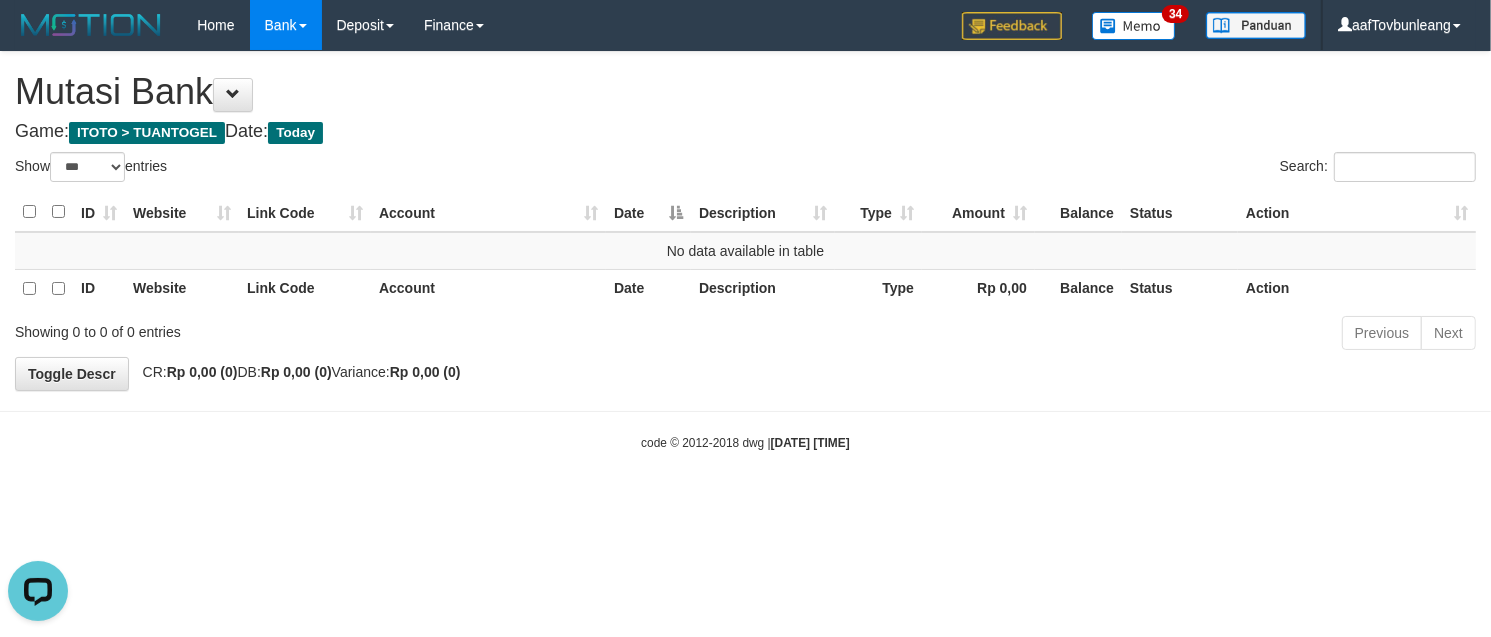 scroll, scrollTop: 0, scrollLeft: 0, axis: both 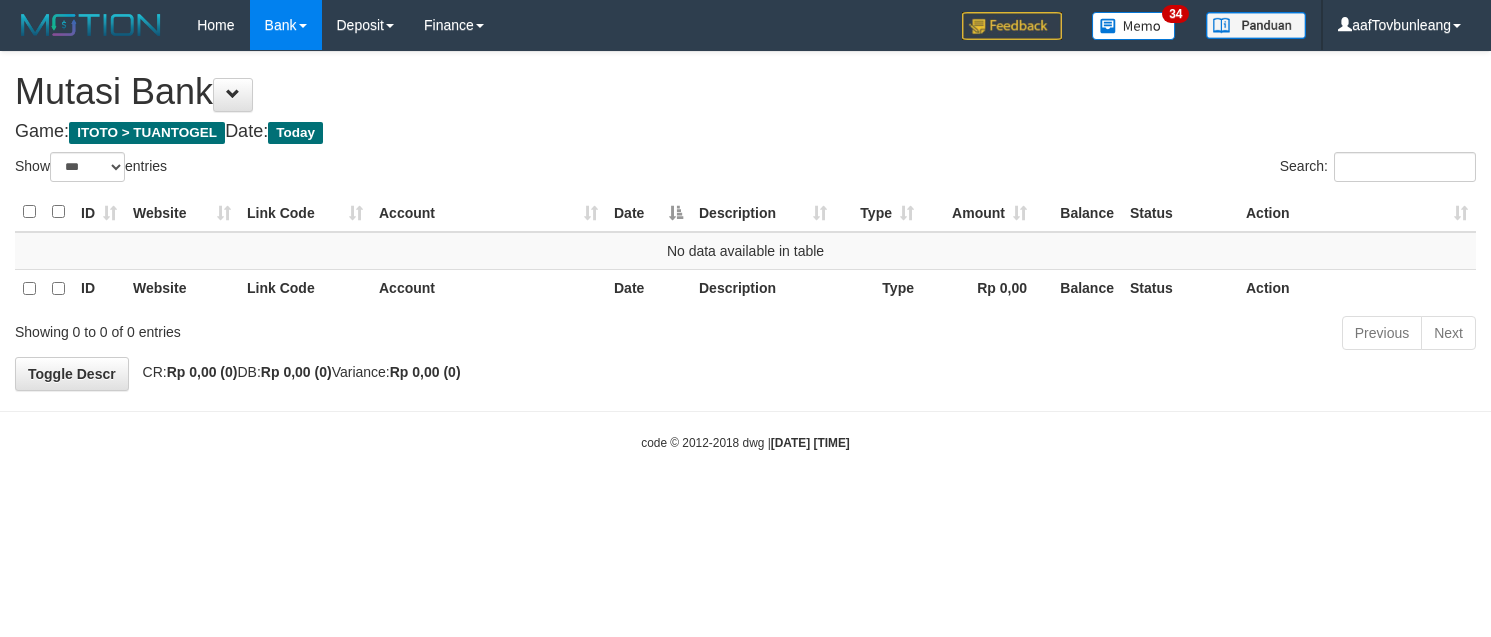 select on "***" 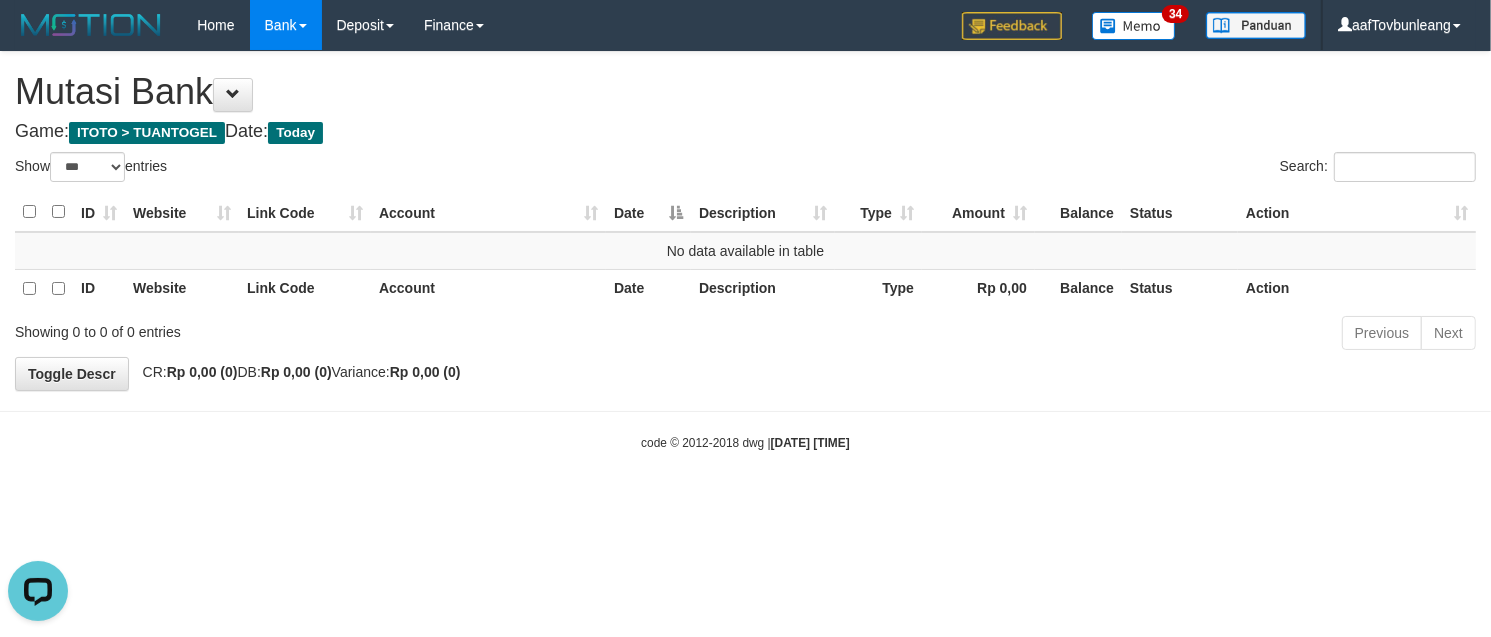scroll, scrollTop: 0, scrollLeft: 0, axis: both 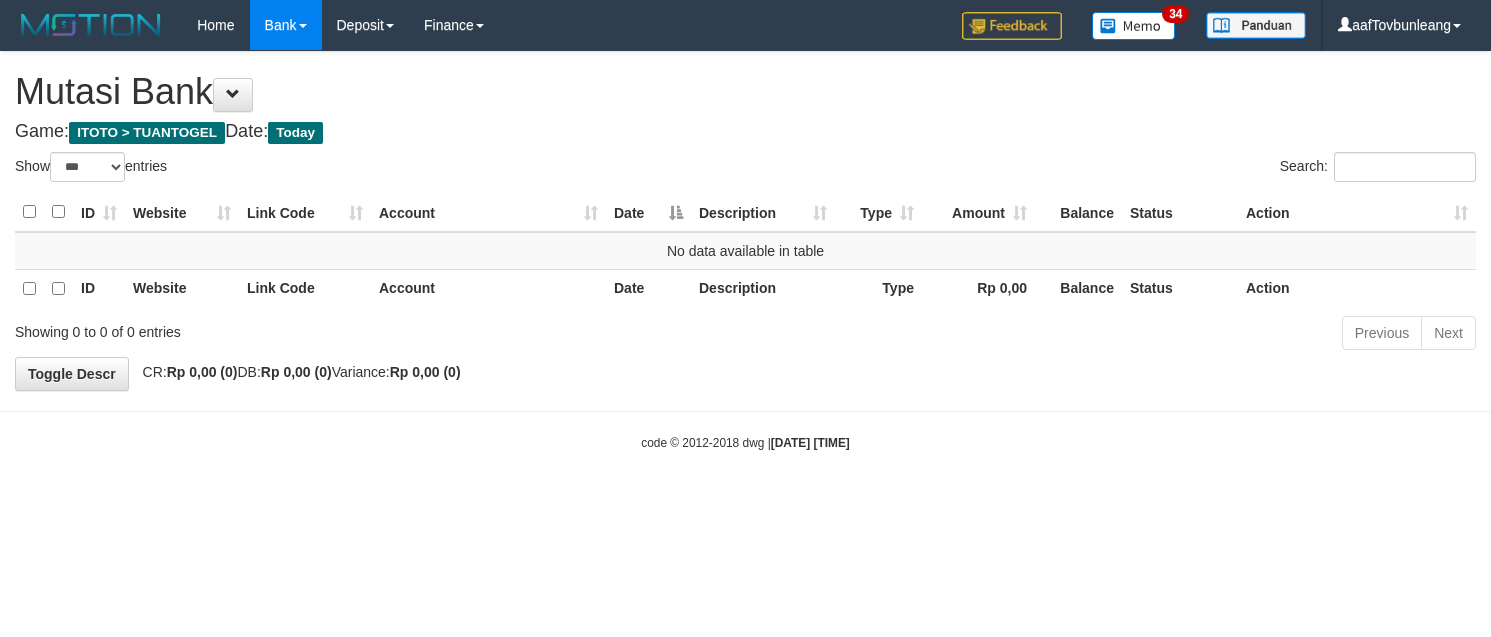 select on "***" 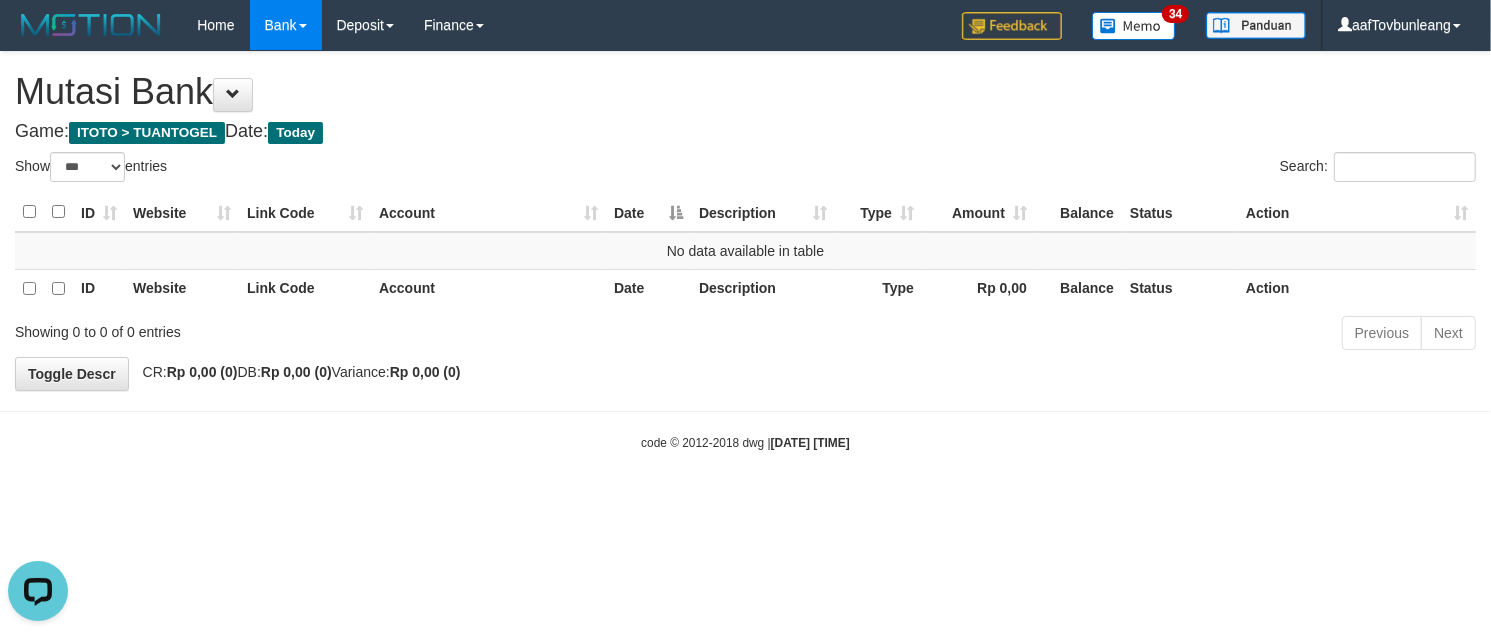 scroll, scrollTop: 0, scrollLeft: 0, axis: both 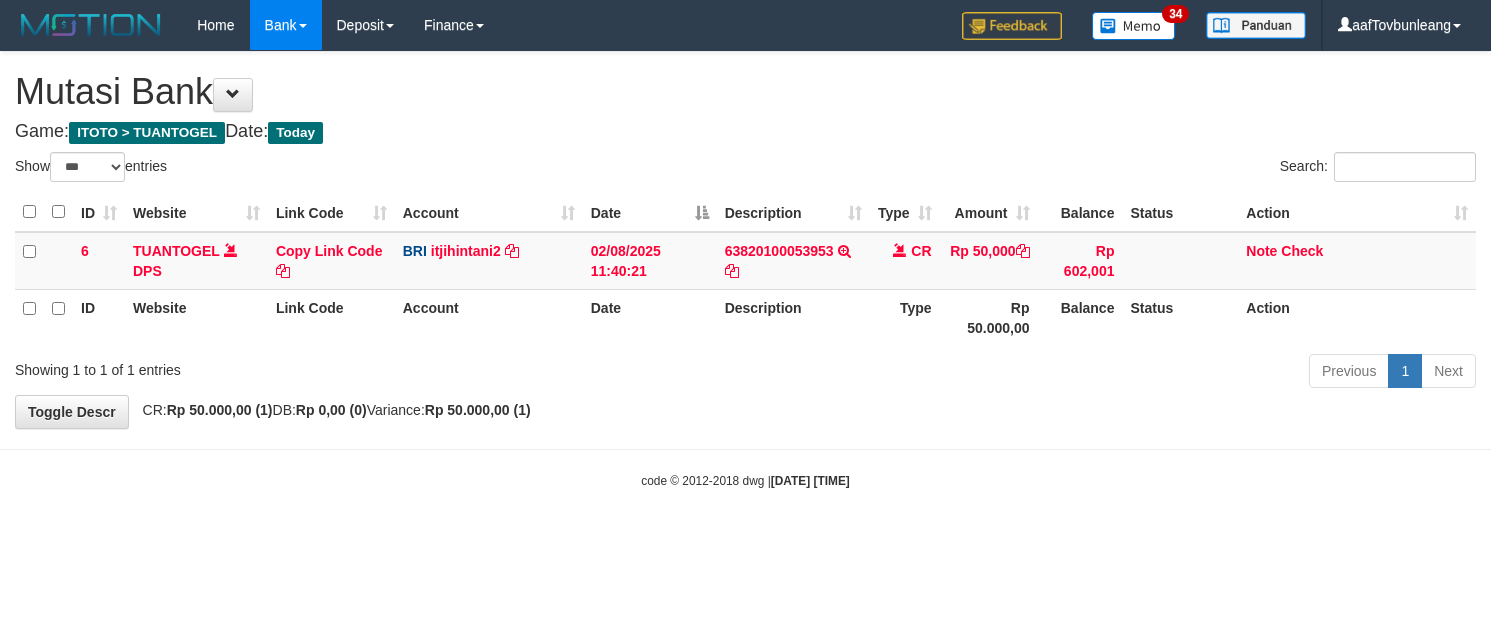 select on "***" 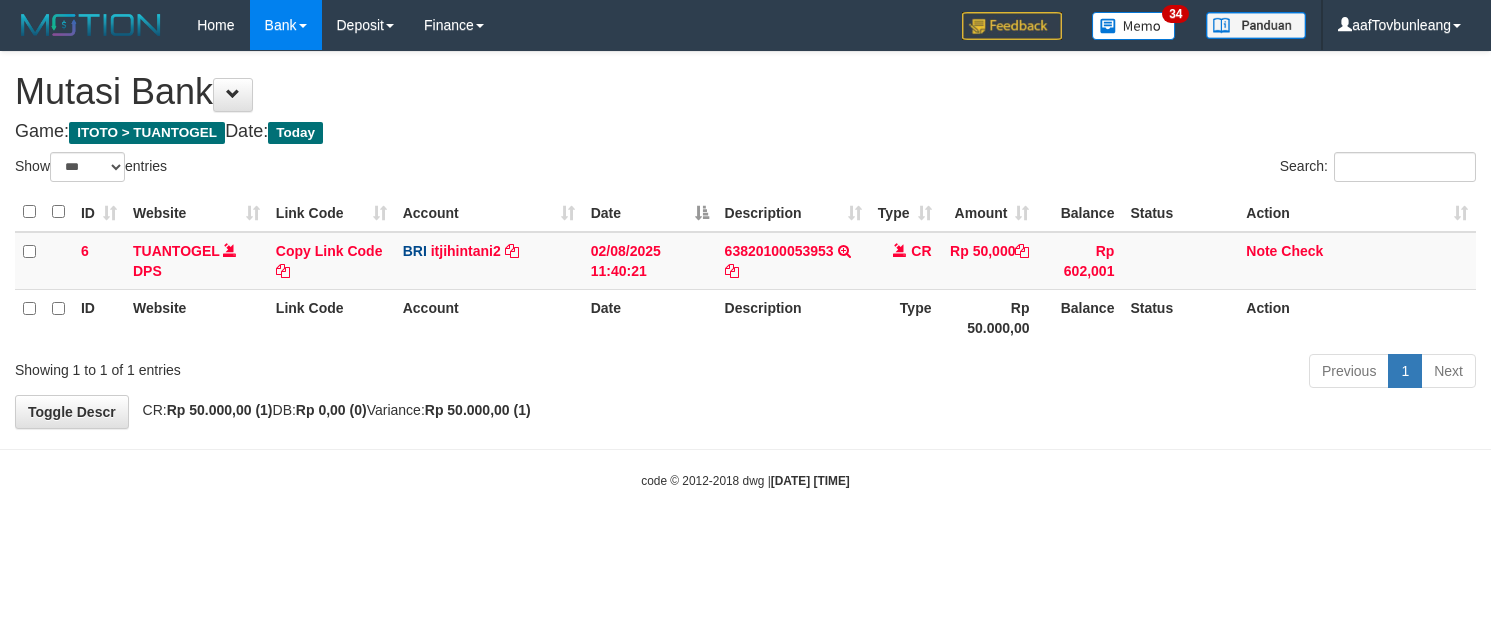 scroll, scrollTop: 0, scrollLeft: 0, axis: both 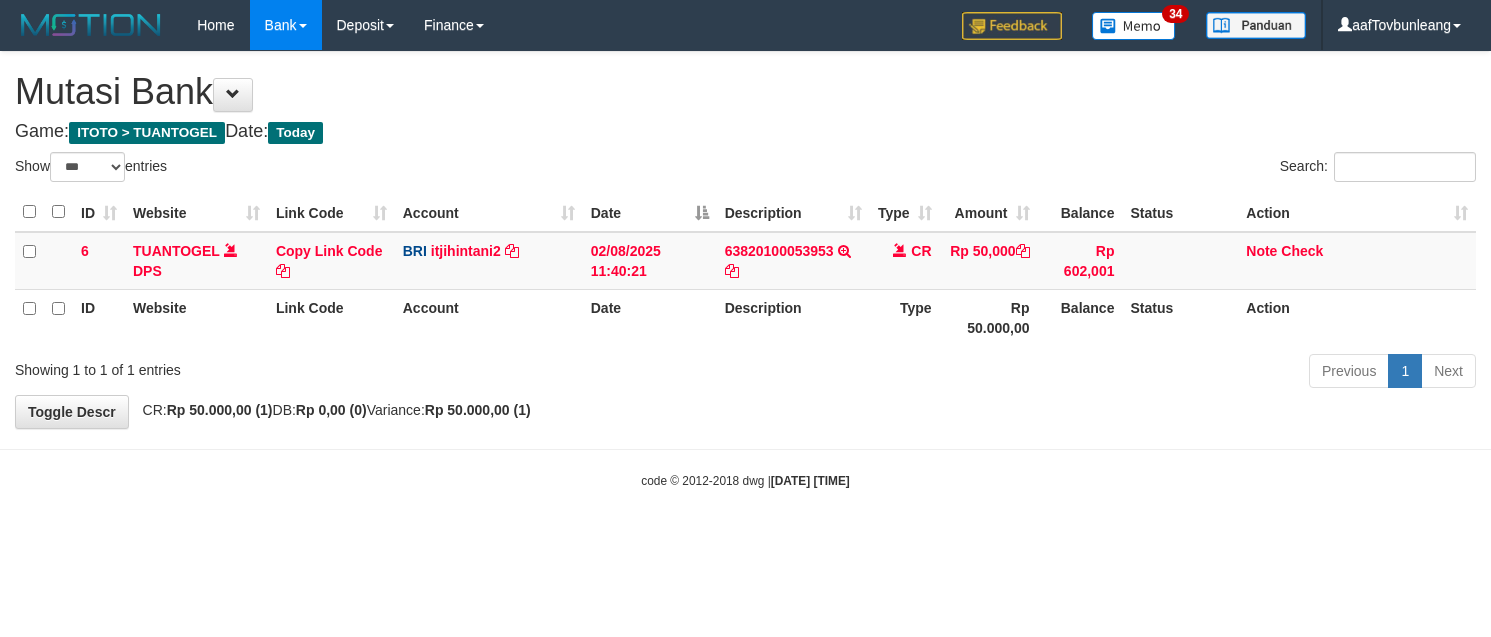 select on "***" 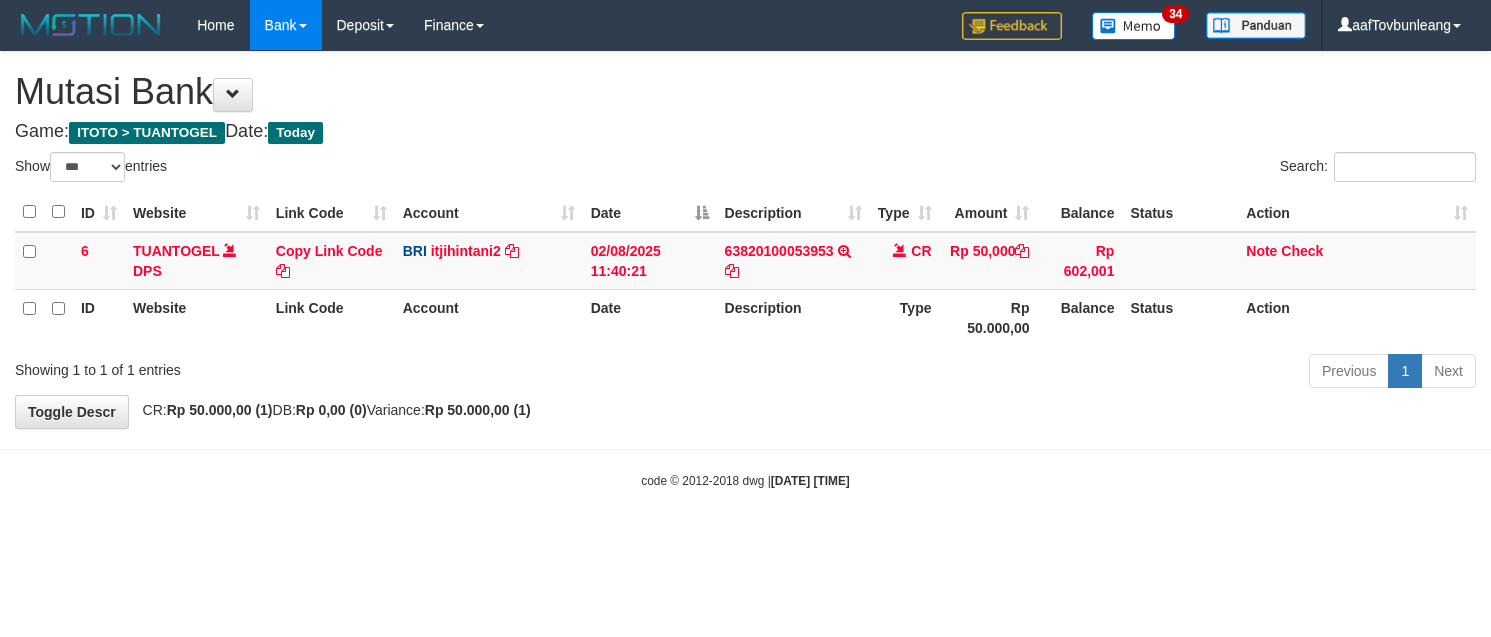 scroll, scrollTop: 0, scrollLeft: 0, axis: both 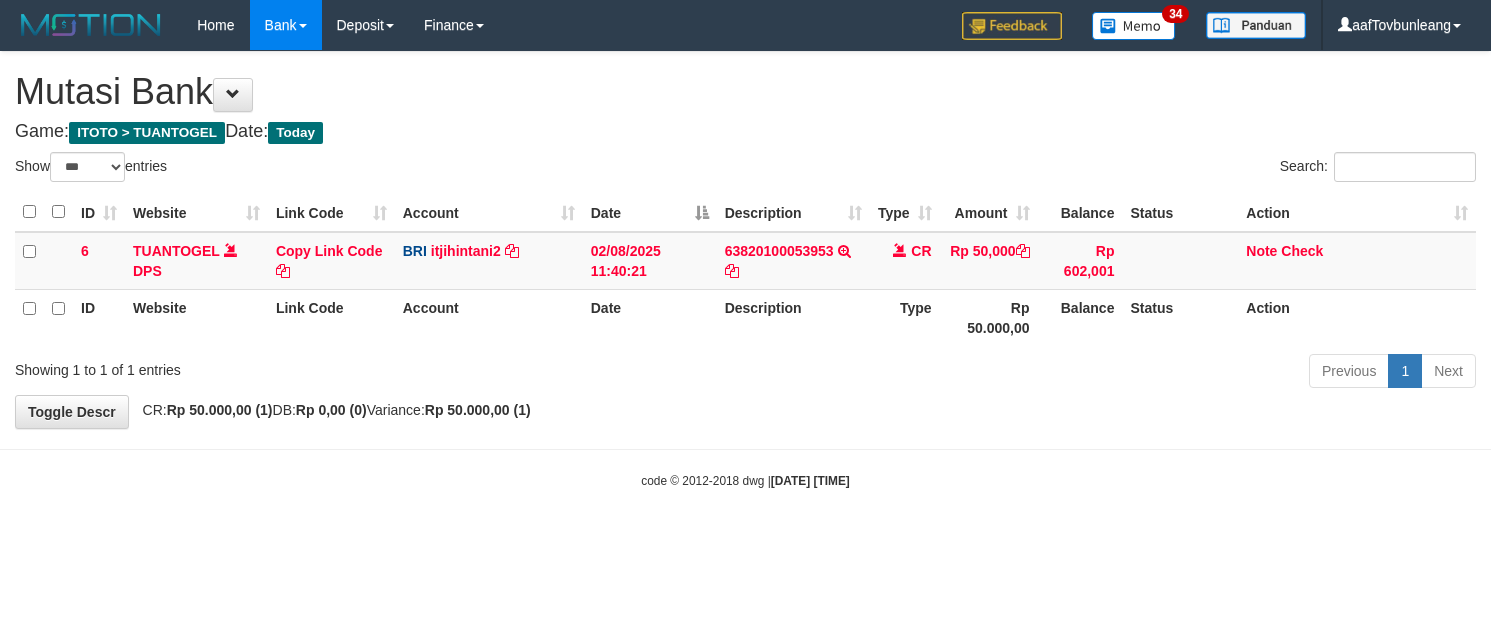select on "***" 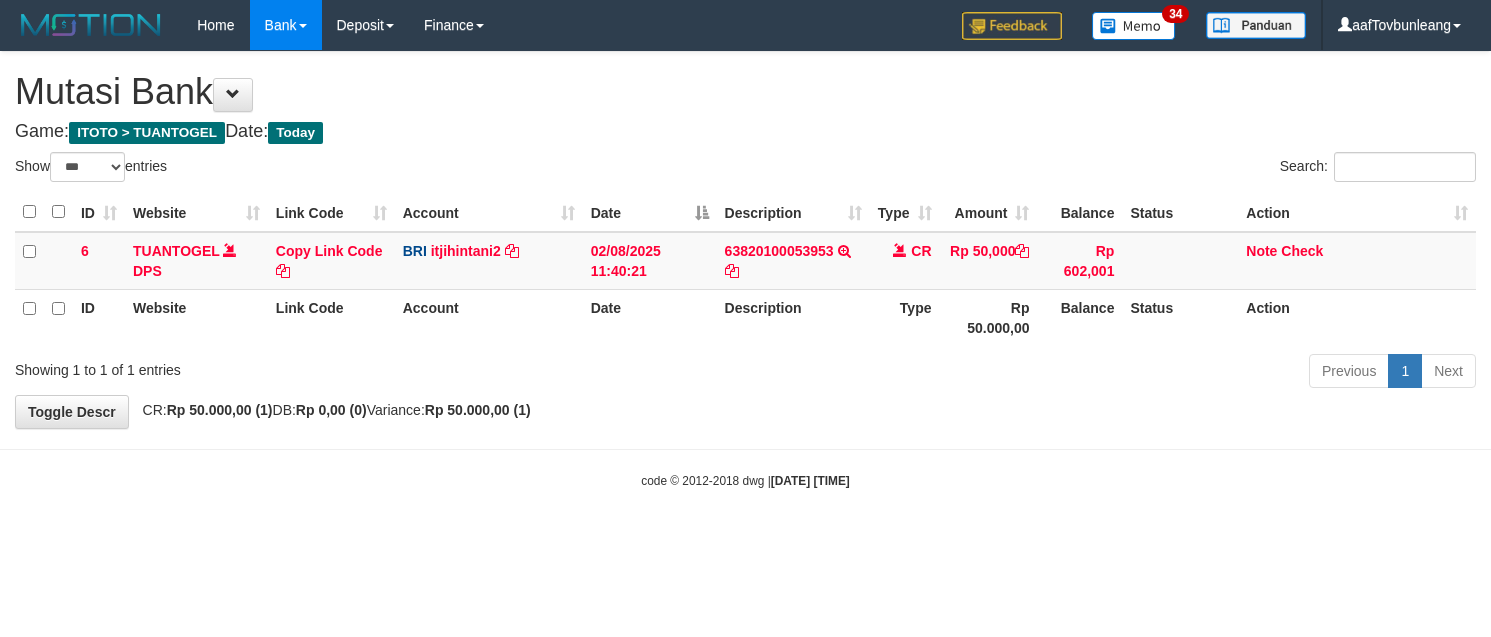 scroll, scrollTop: 0, scrollLeft: 0, axis: both 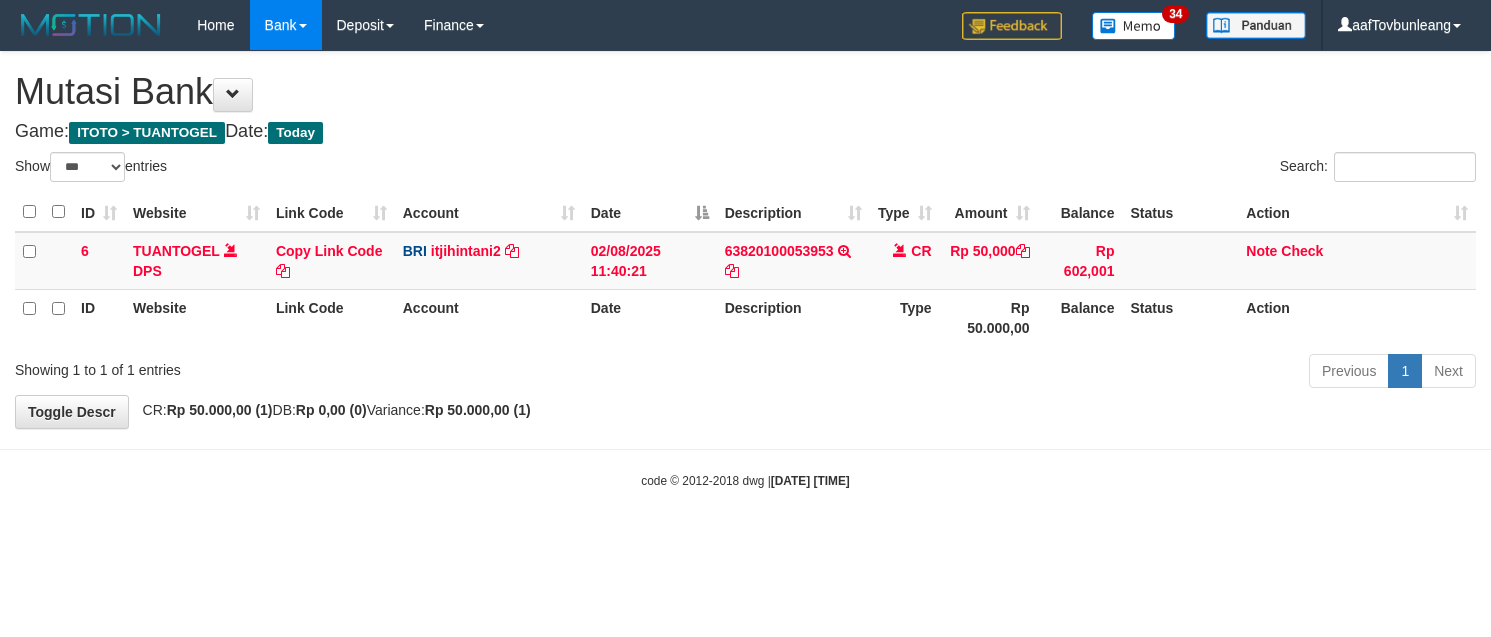 select on "***" 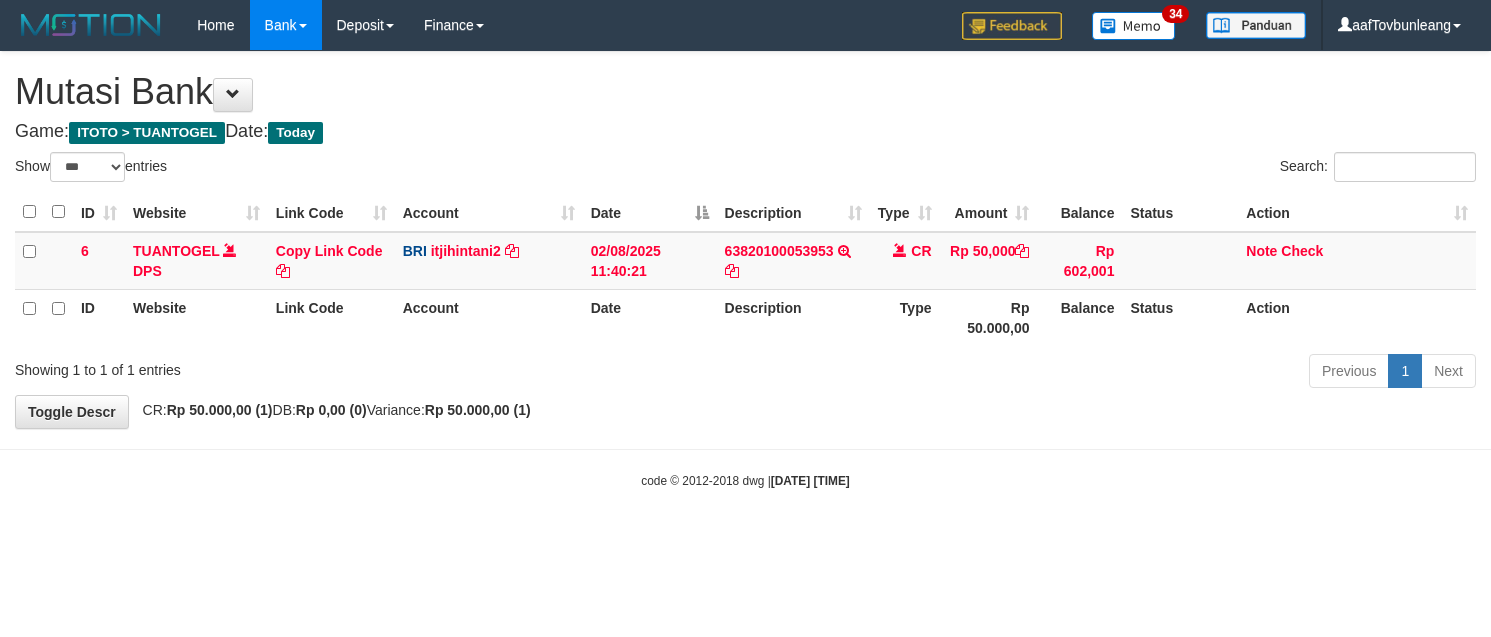 scroll, scrollTop: 0, scrollLeft: 0, axis: both 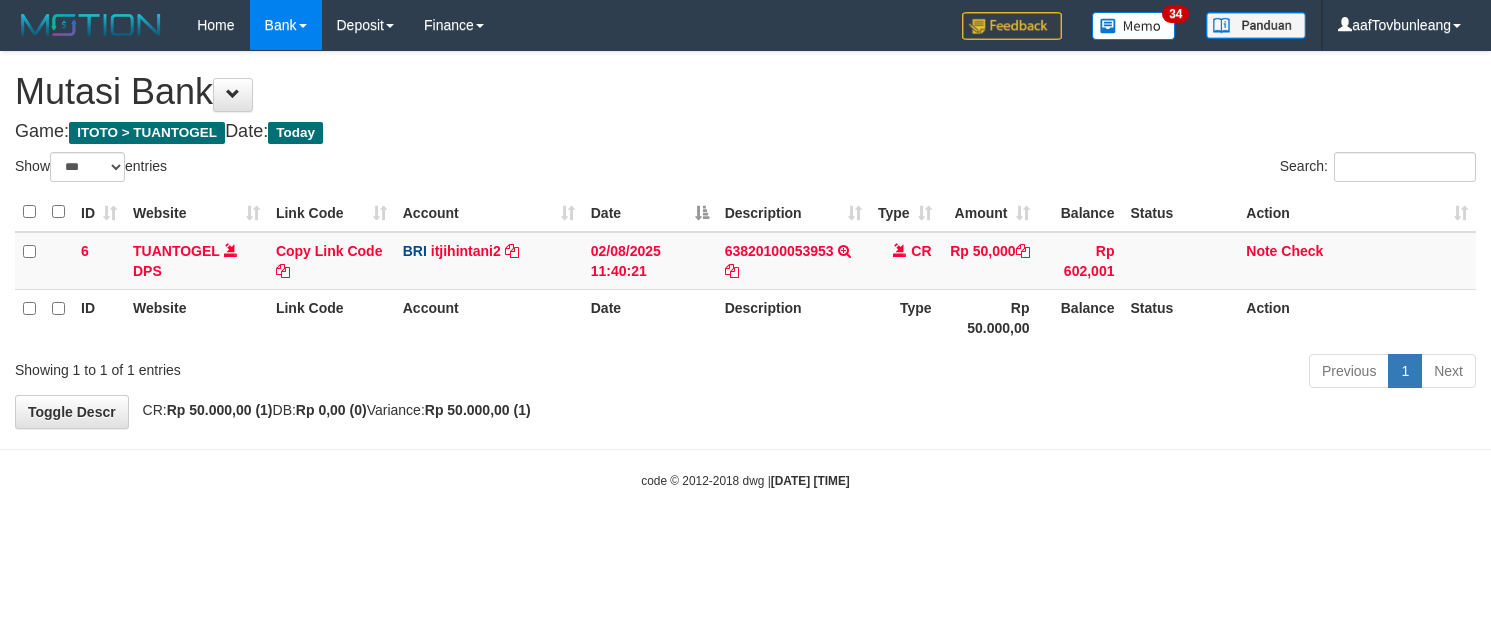 select on "***" 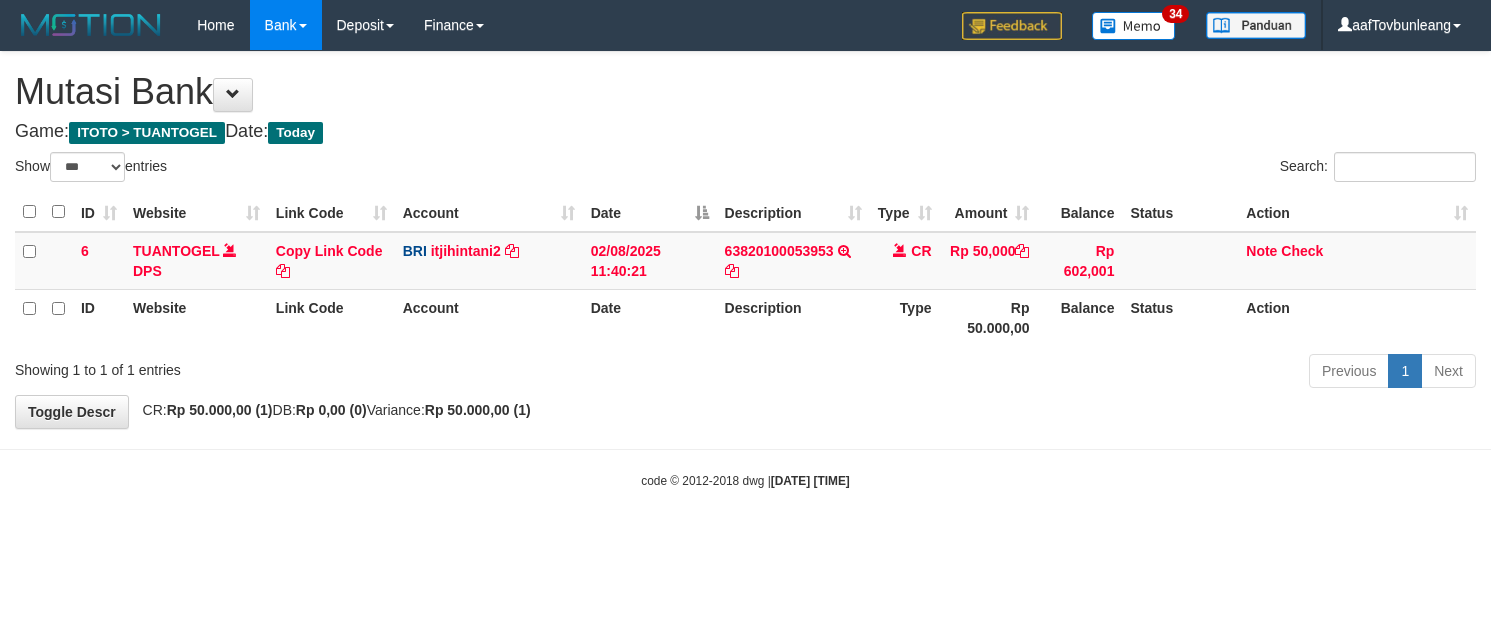 scroll, scrollTop: 0, scrollLeft: 0, axis: both 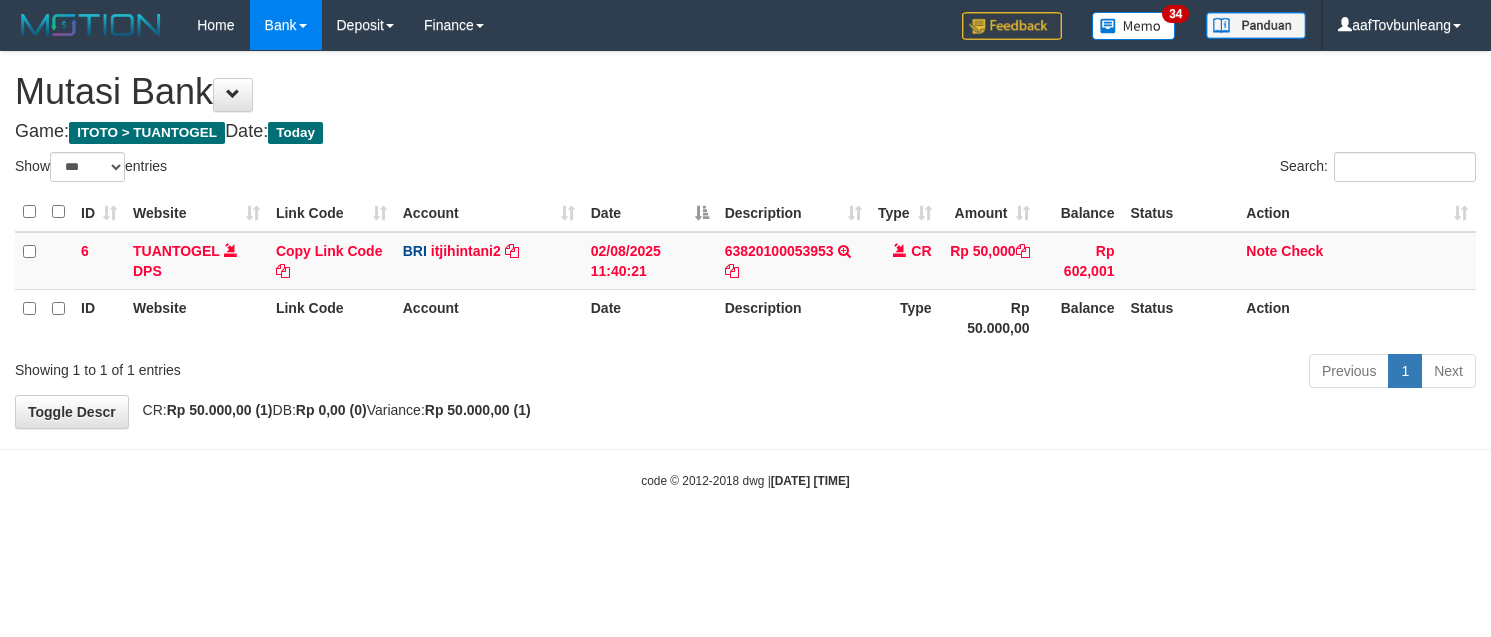 select on "***" 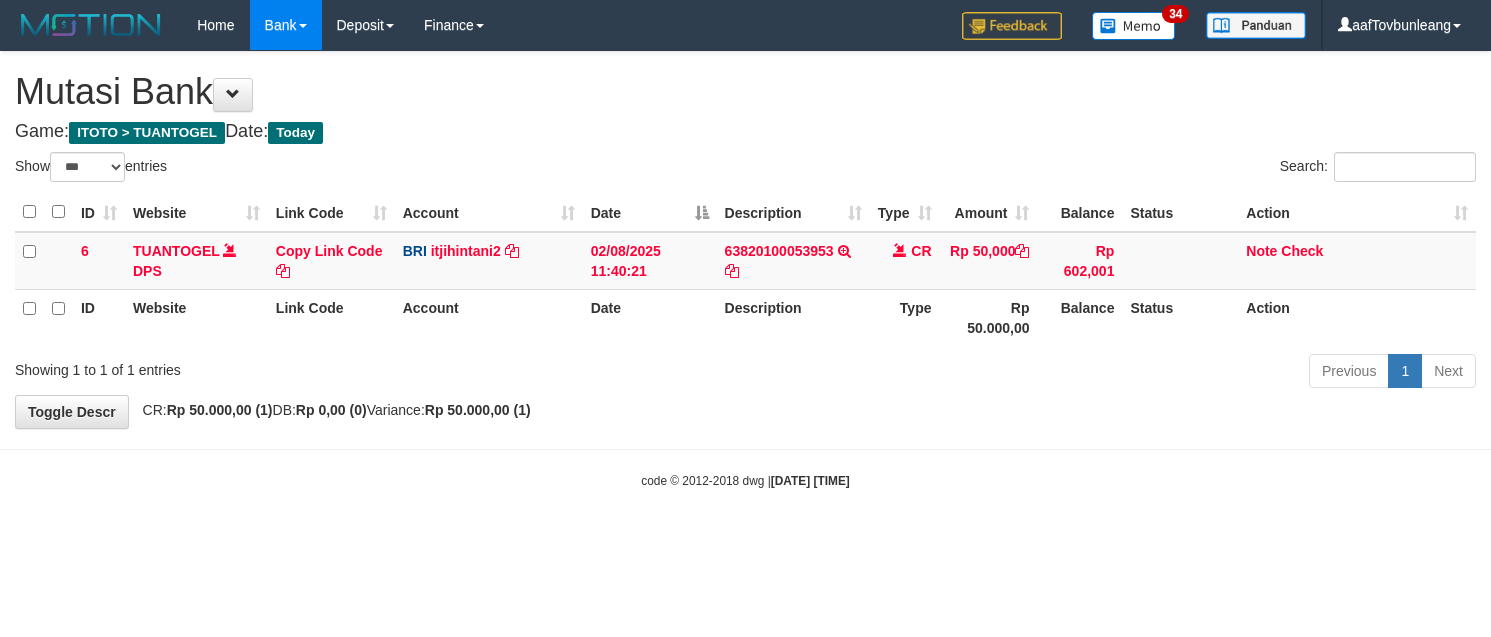 scroll, scrollTop: 0, scrollLeft: 0, axis: both 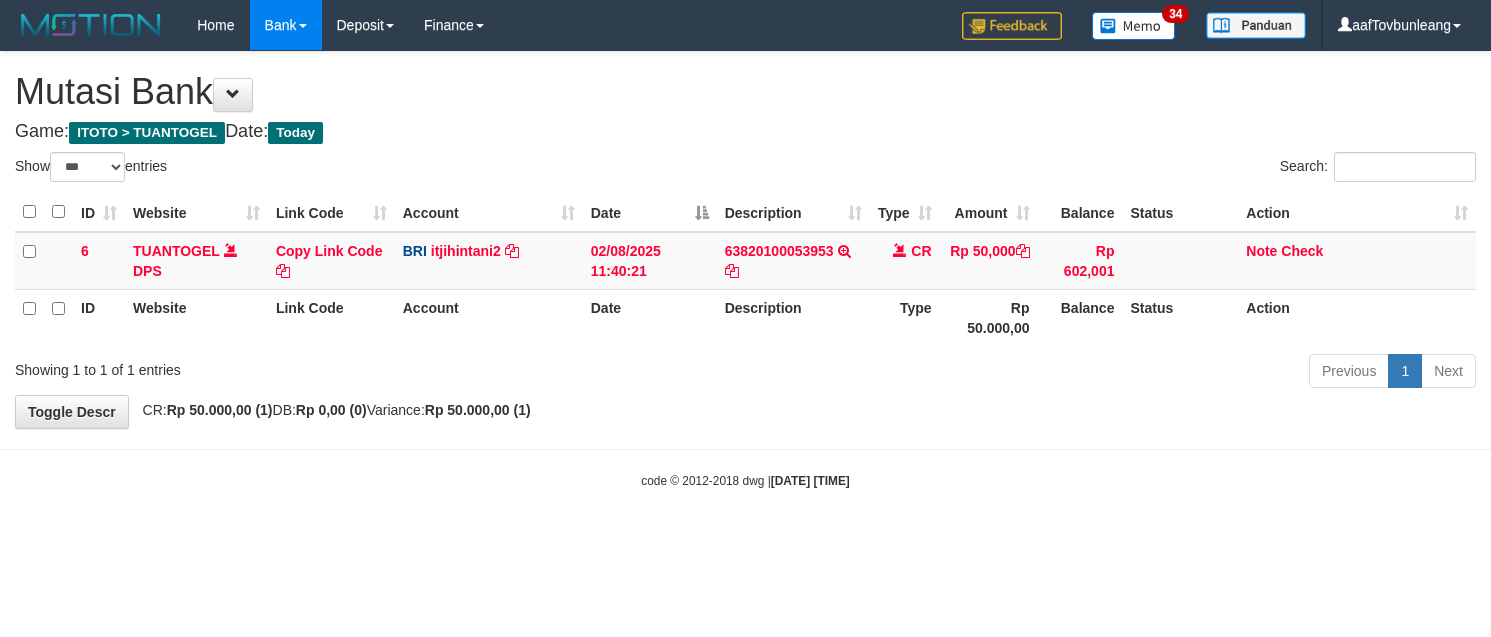 select on "***" 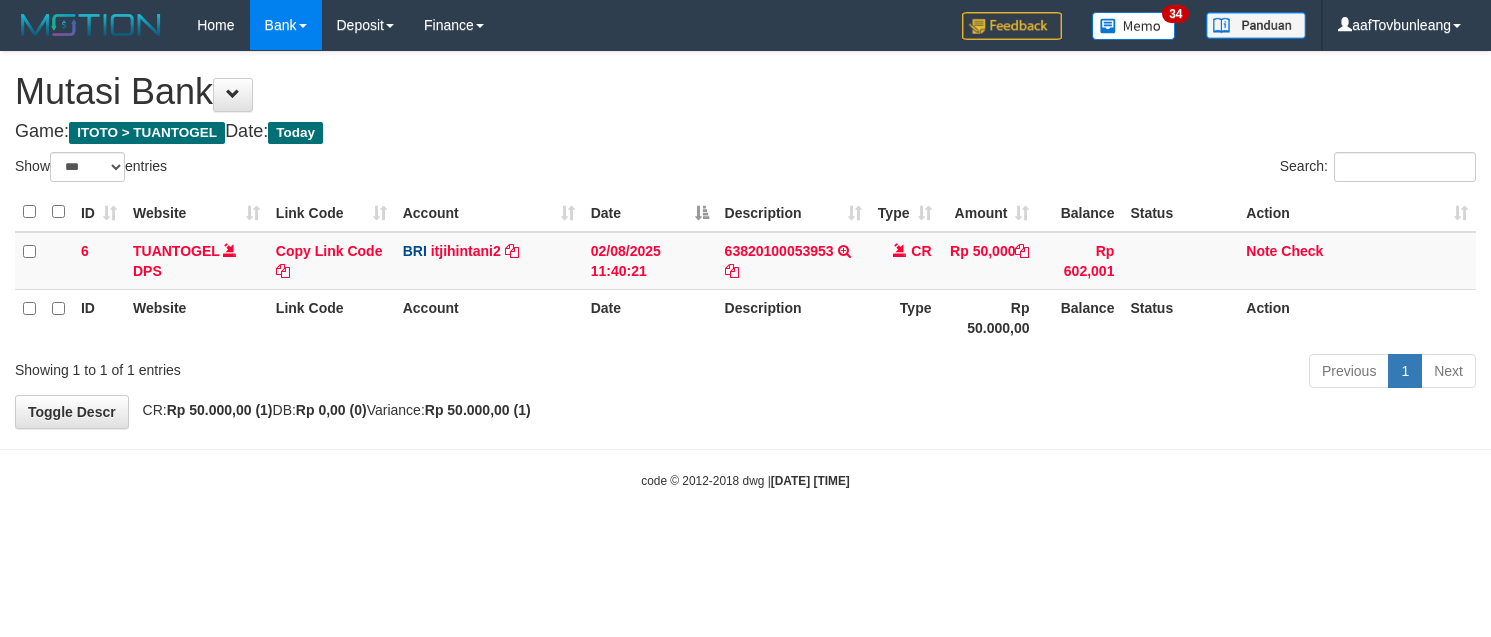 scroll, scrollTop: 0, scrollLeft: 0, axis: both 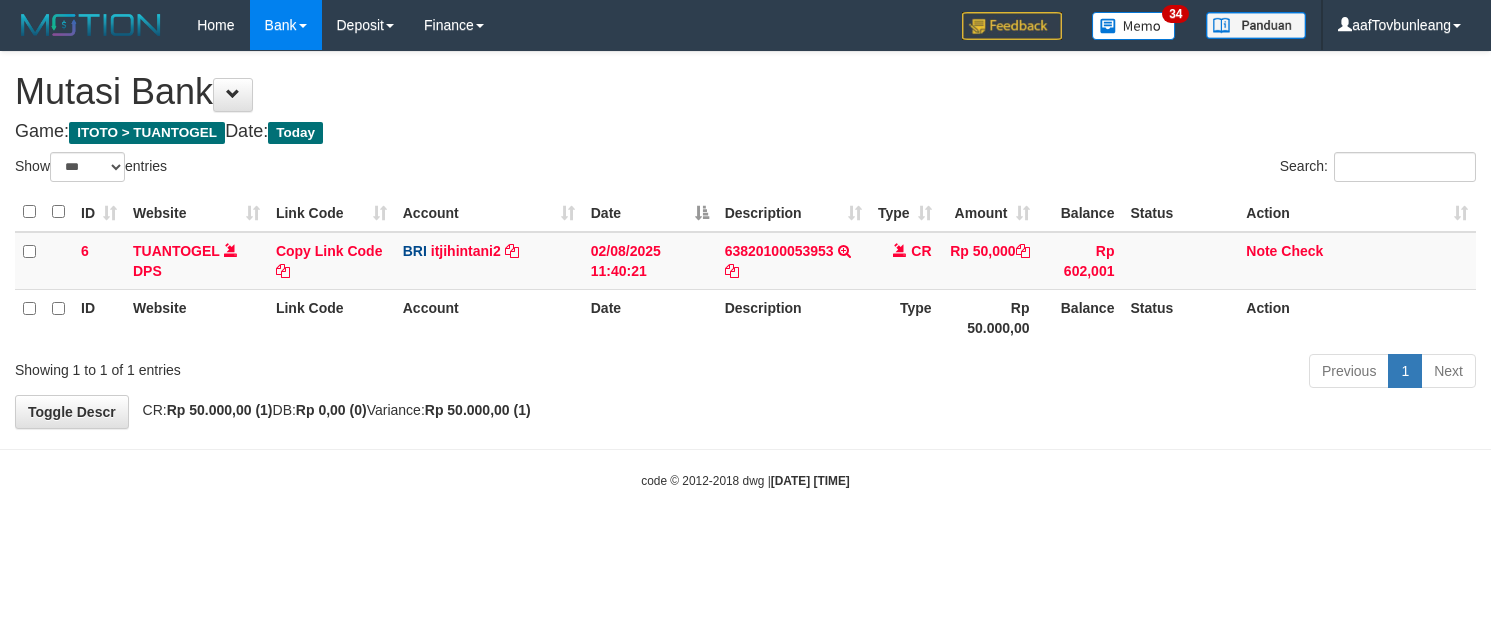 select on "***" 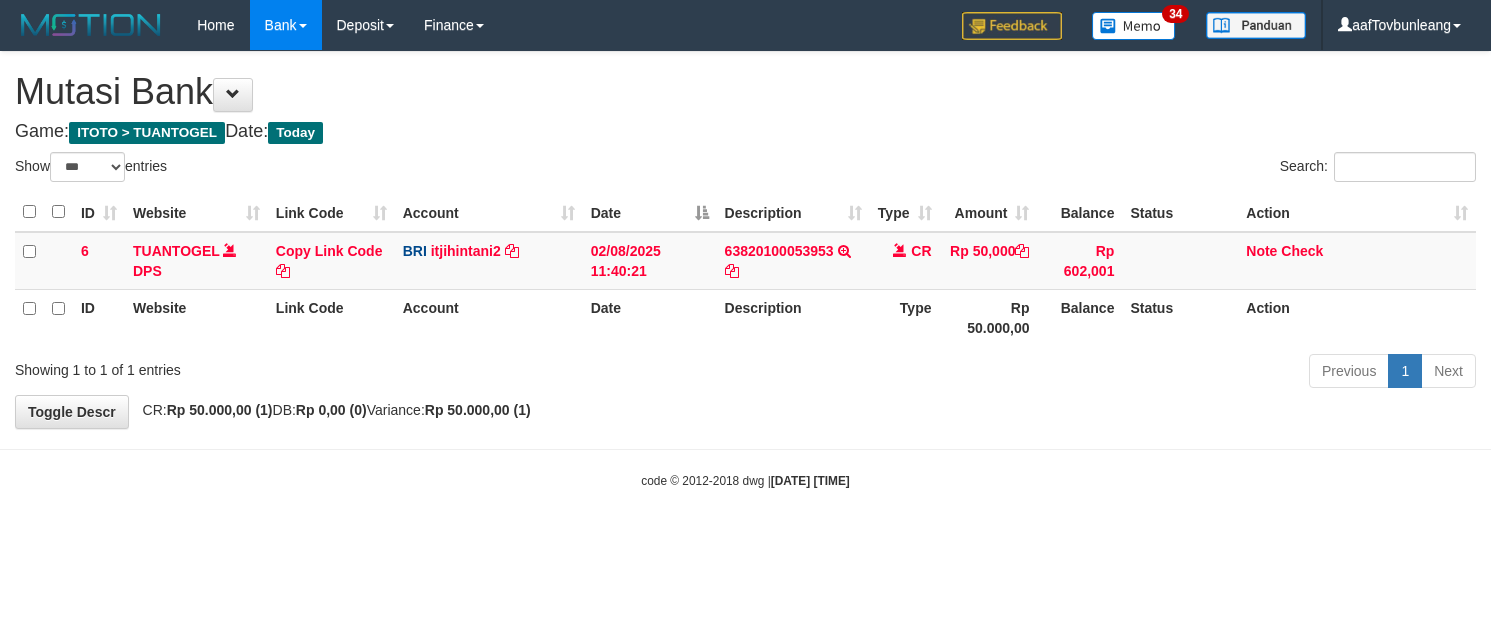 scroll, scrollTop: 0, scrollLeft: 0, axis: both 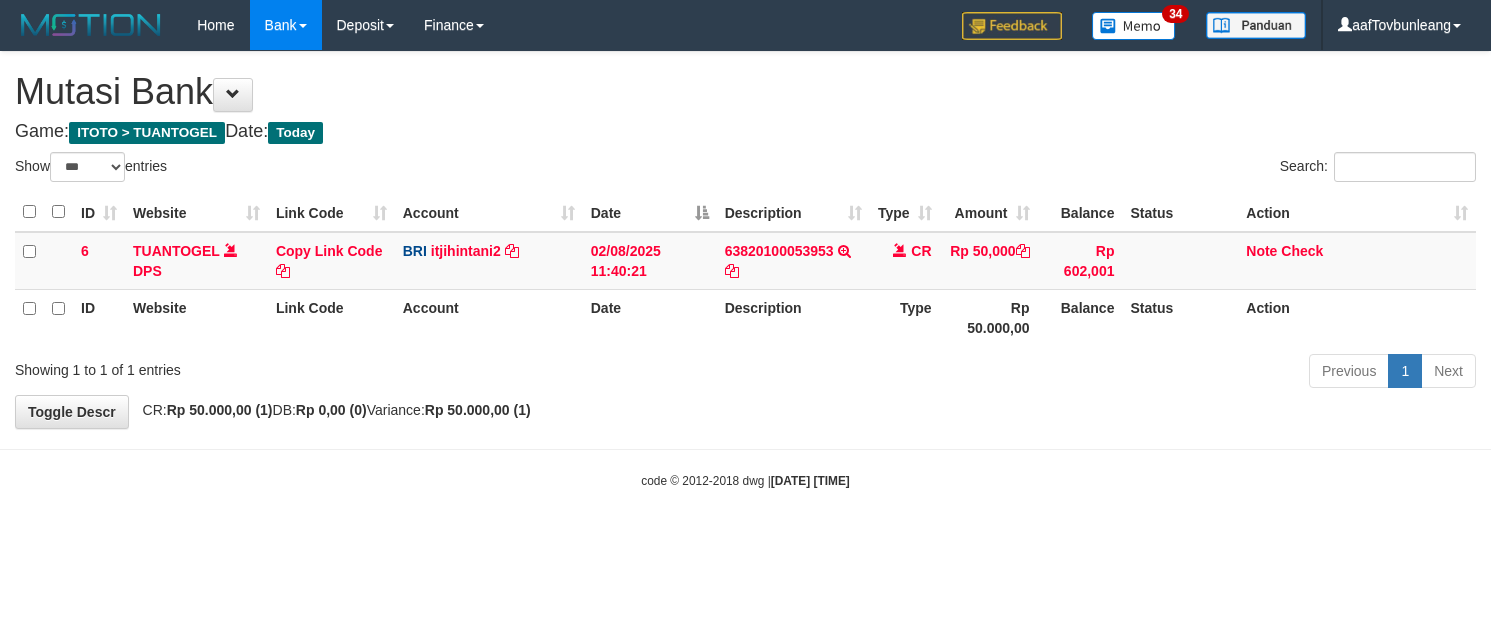 select on "***" 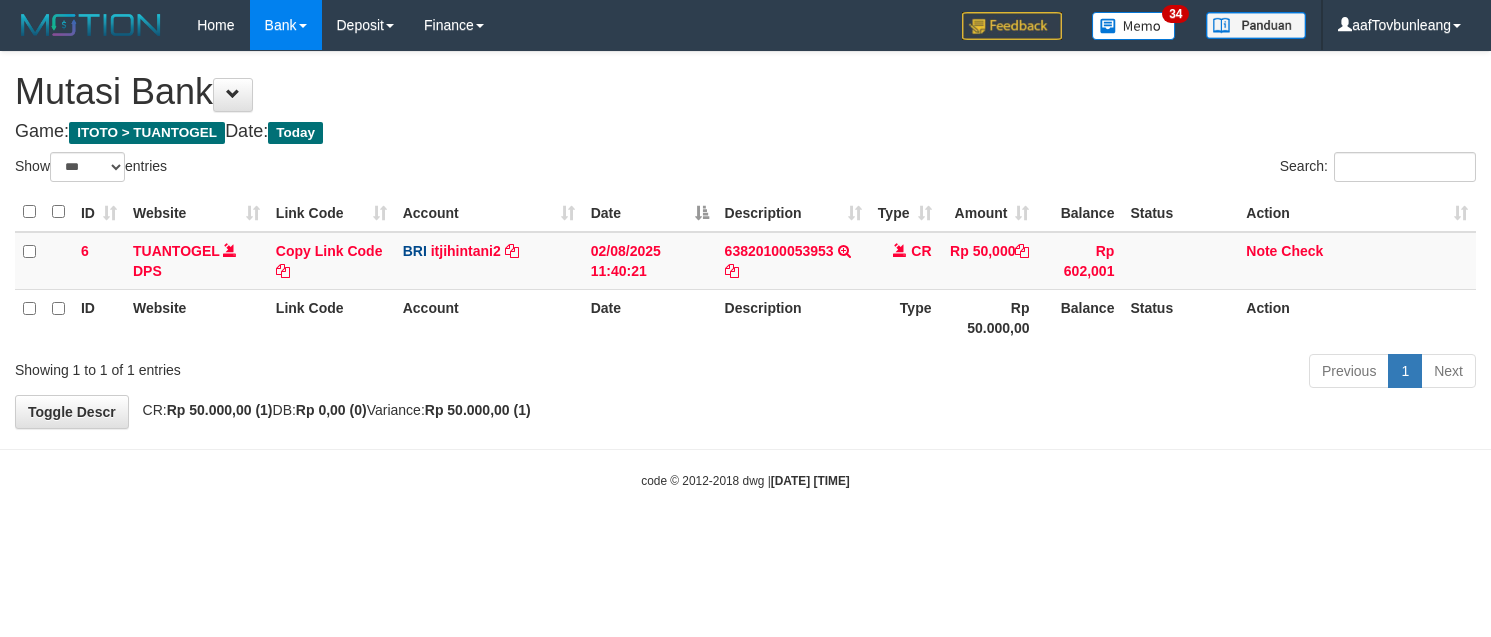 scroll, scrollTop: 0, scrollLeft: 0, axis: both 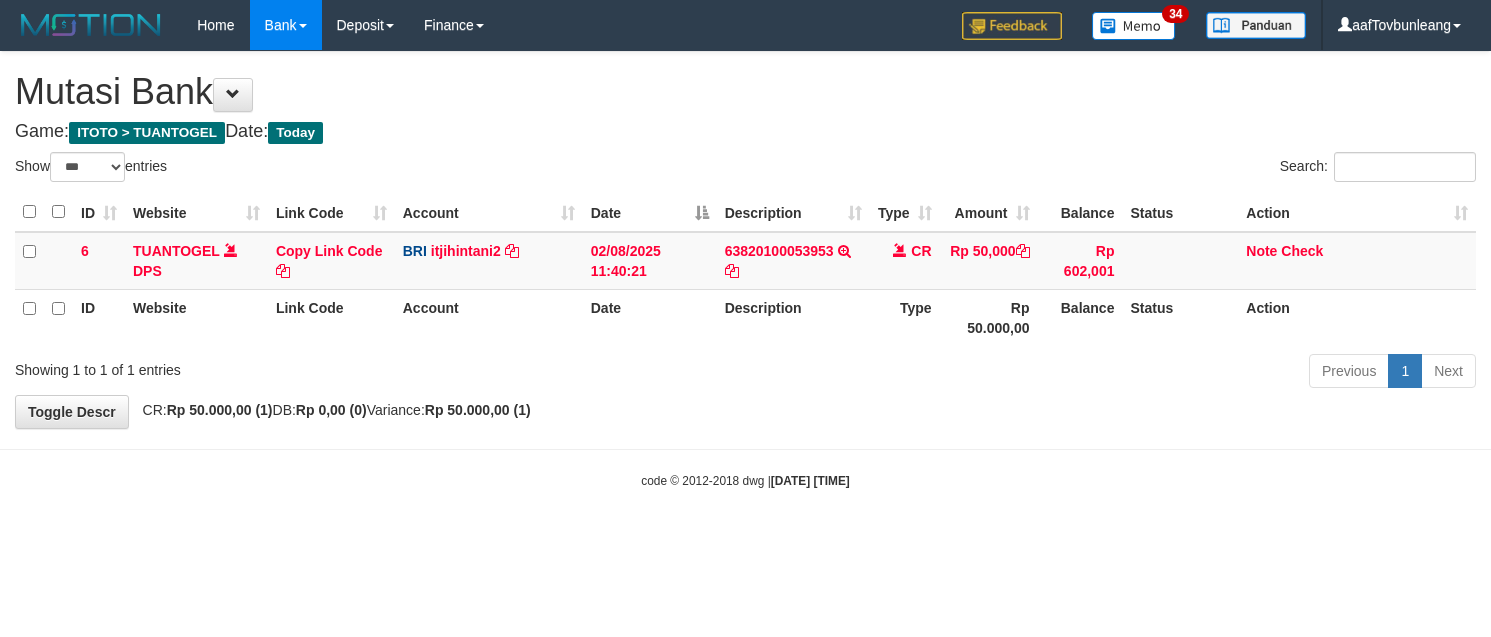 select on "***" 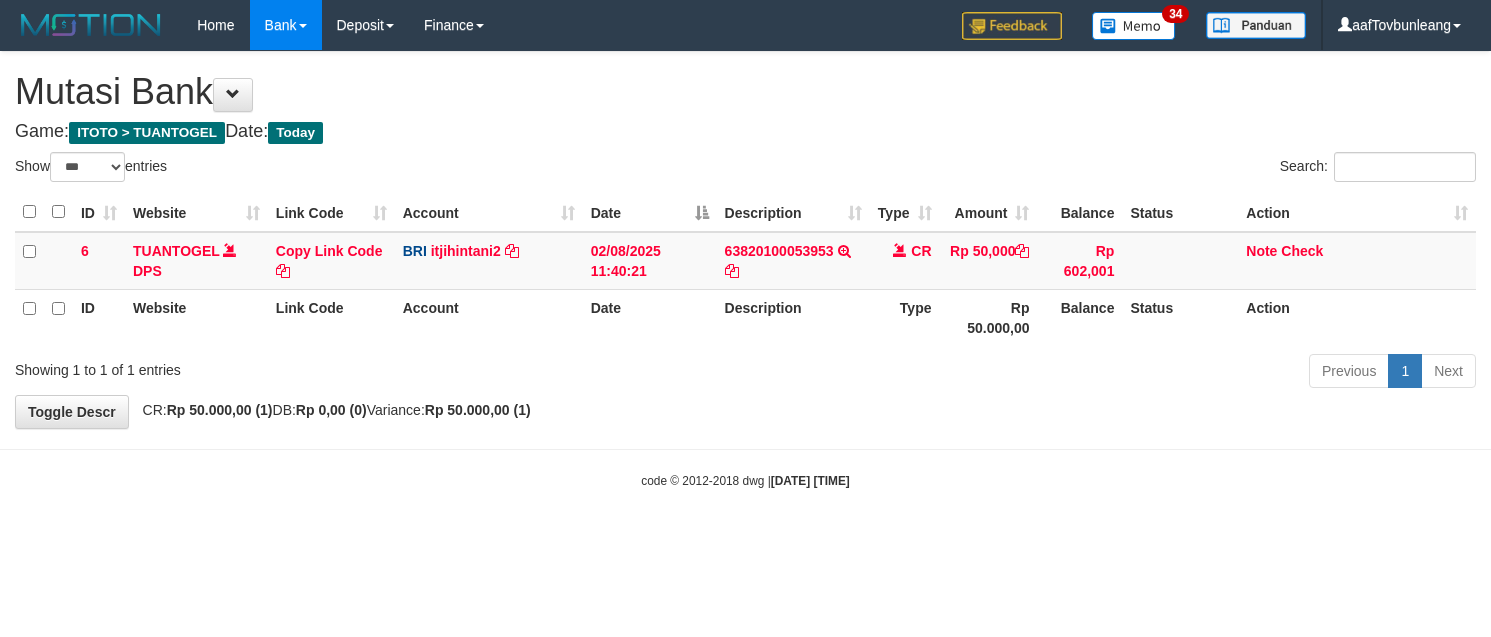 scroll, scrollTop: 0, scrollLeft: 0, axis: both 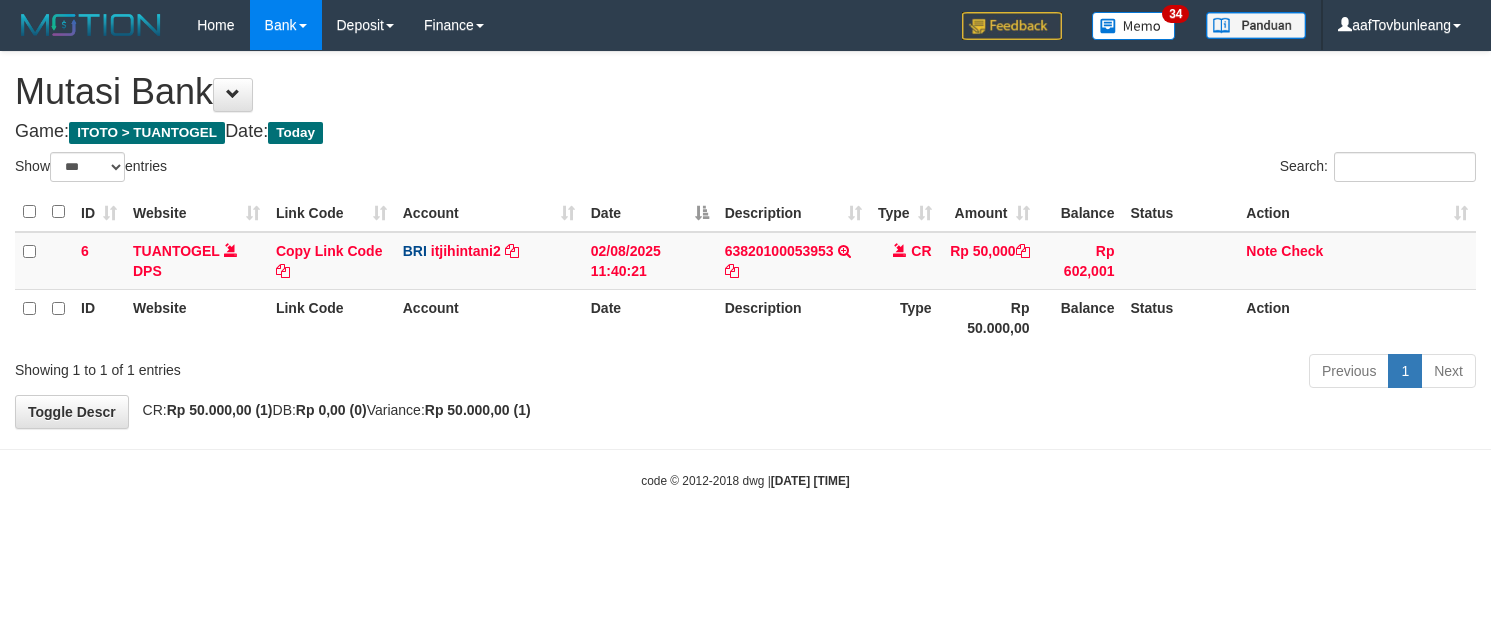 select on "***" 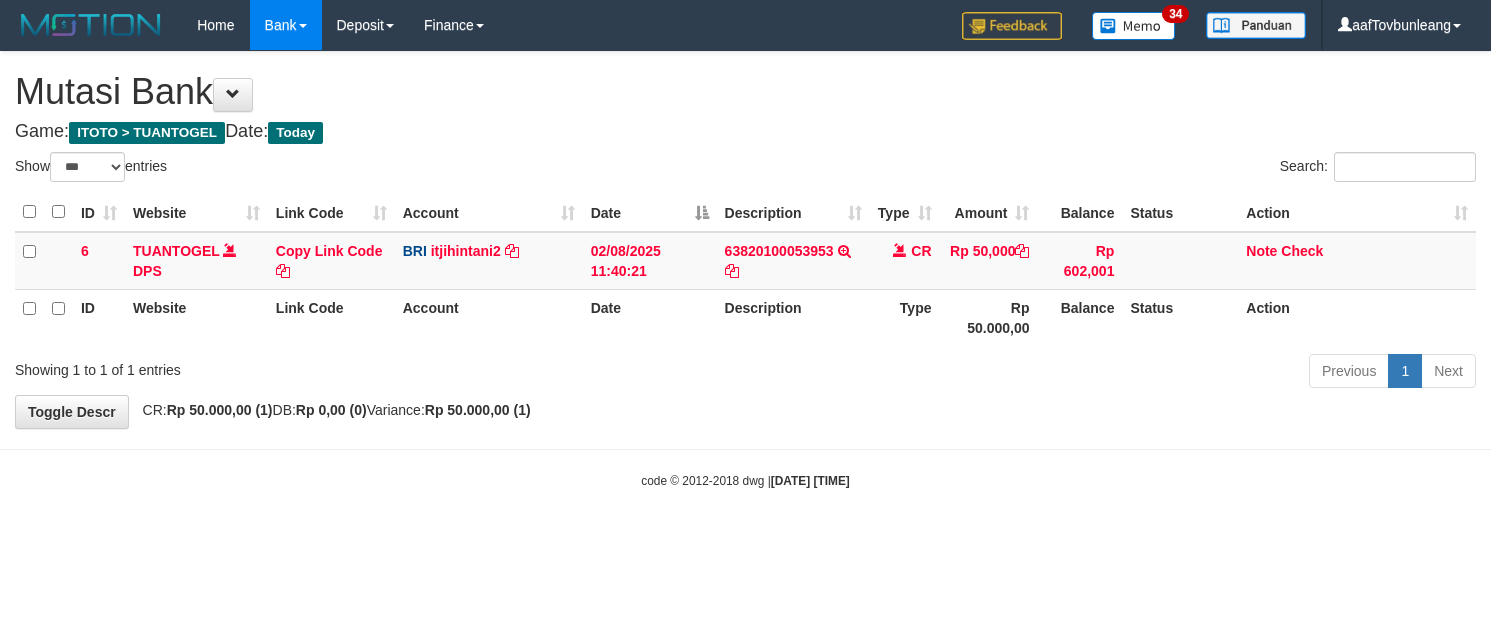 scroll, scrollTop: 0, scrollLeft: 0, axis: both 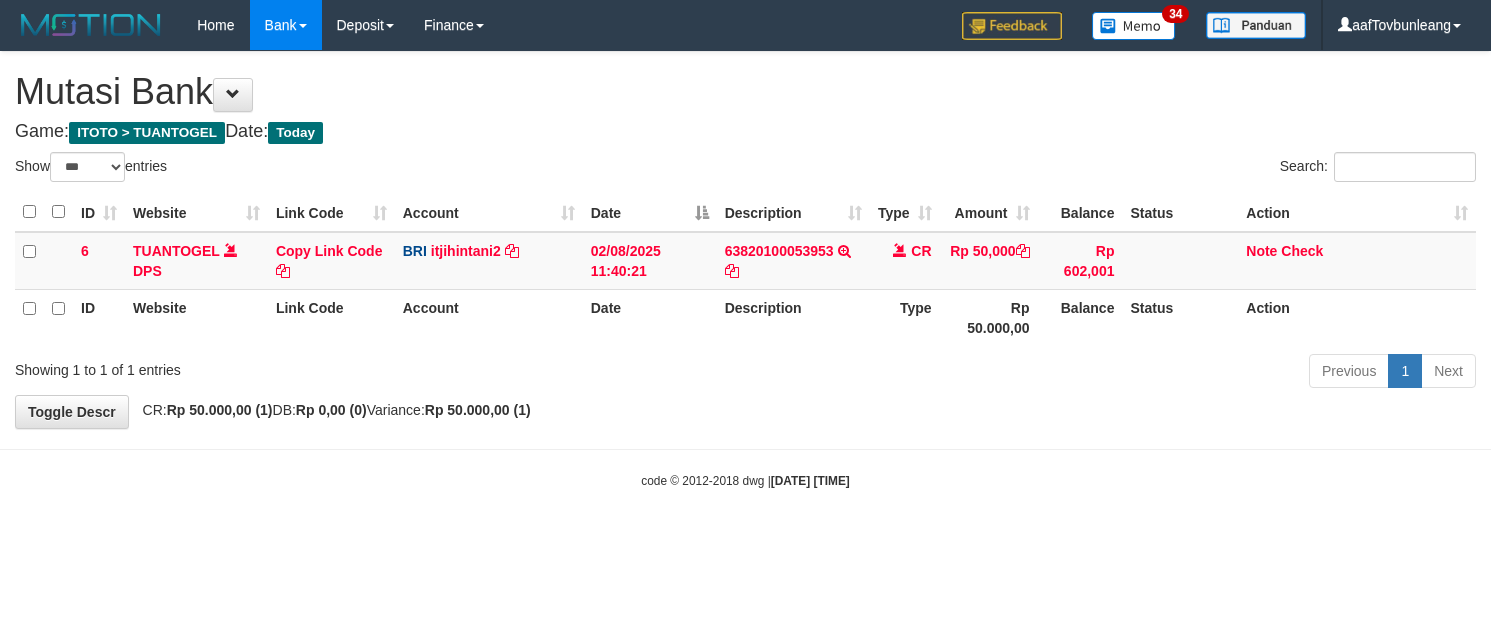 select on "***" 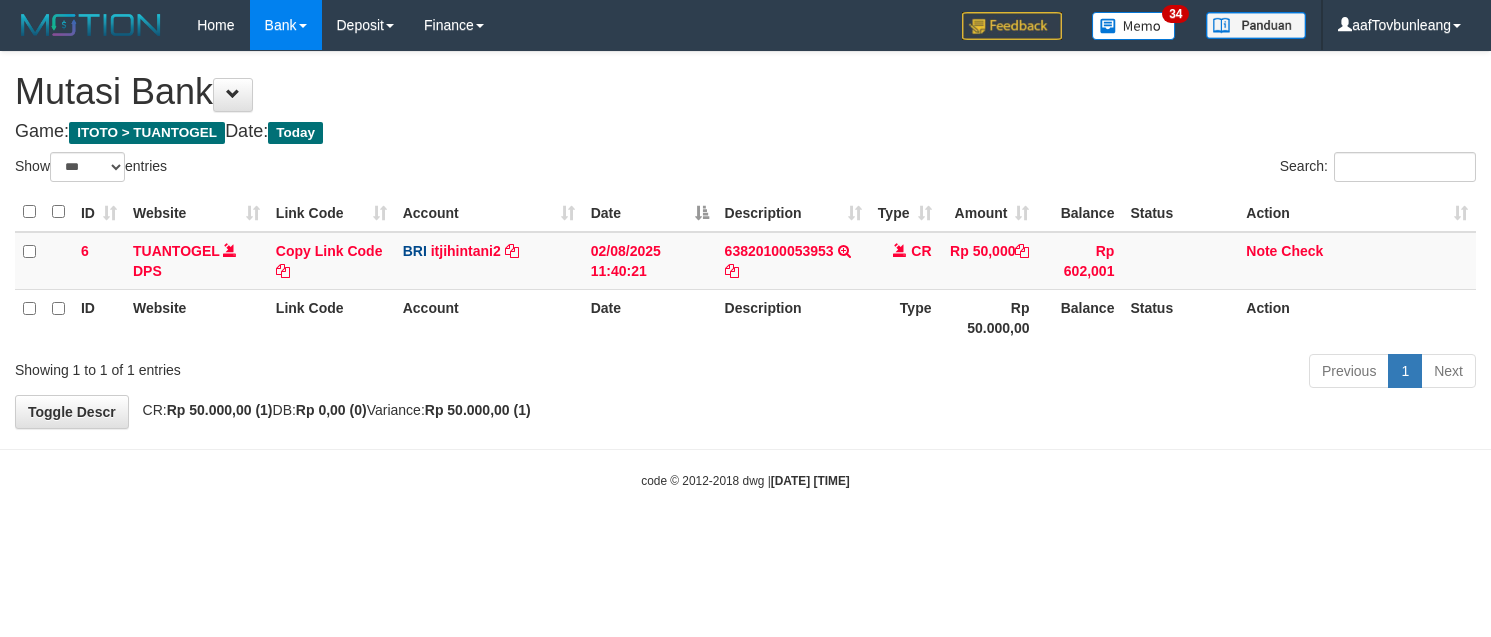 scroll, scrollTop: 0, scrollLeft: 0, axis: both 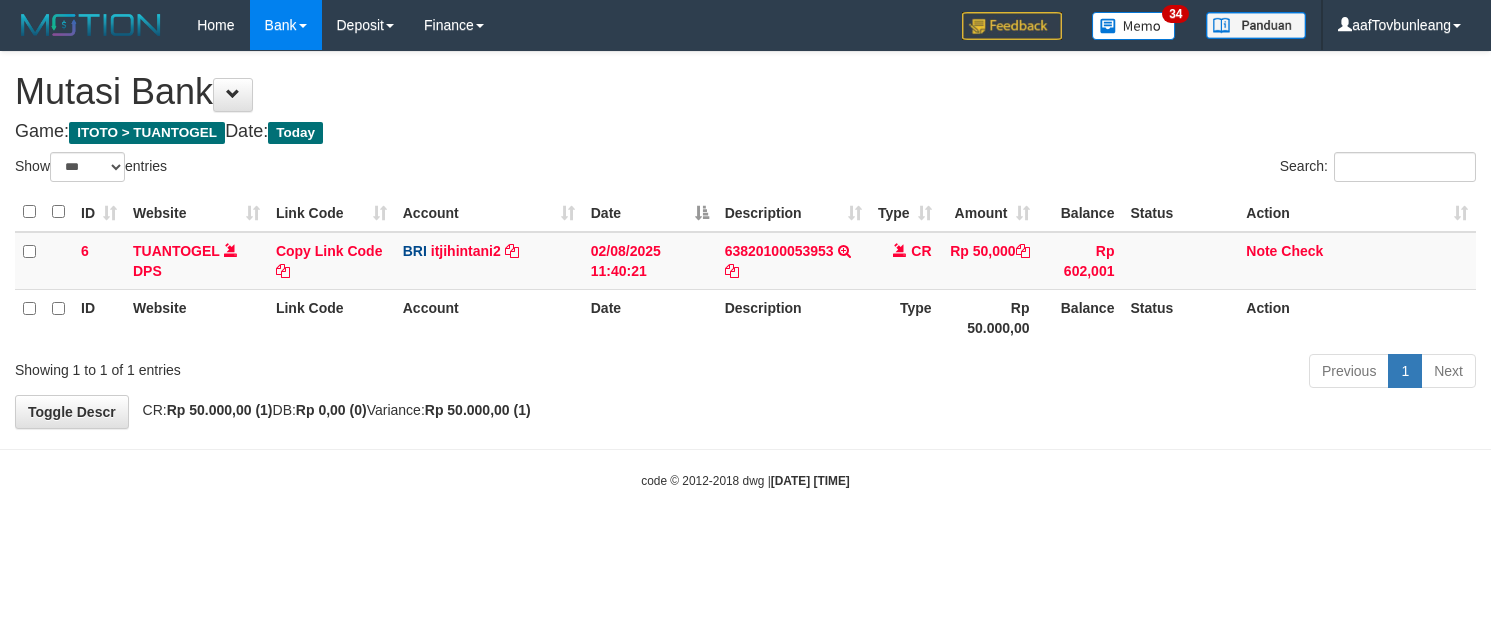 select on "***" 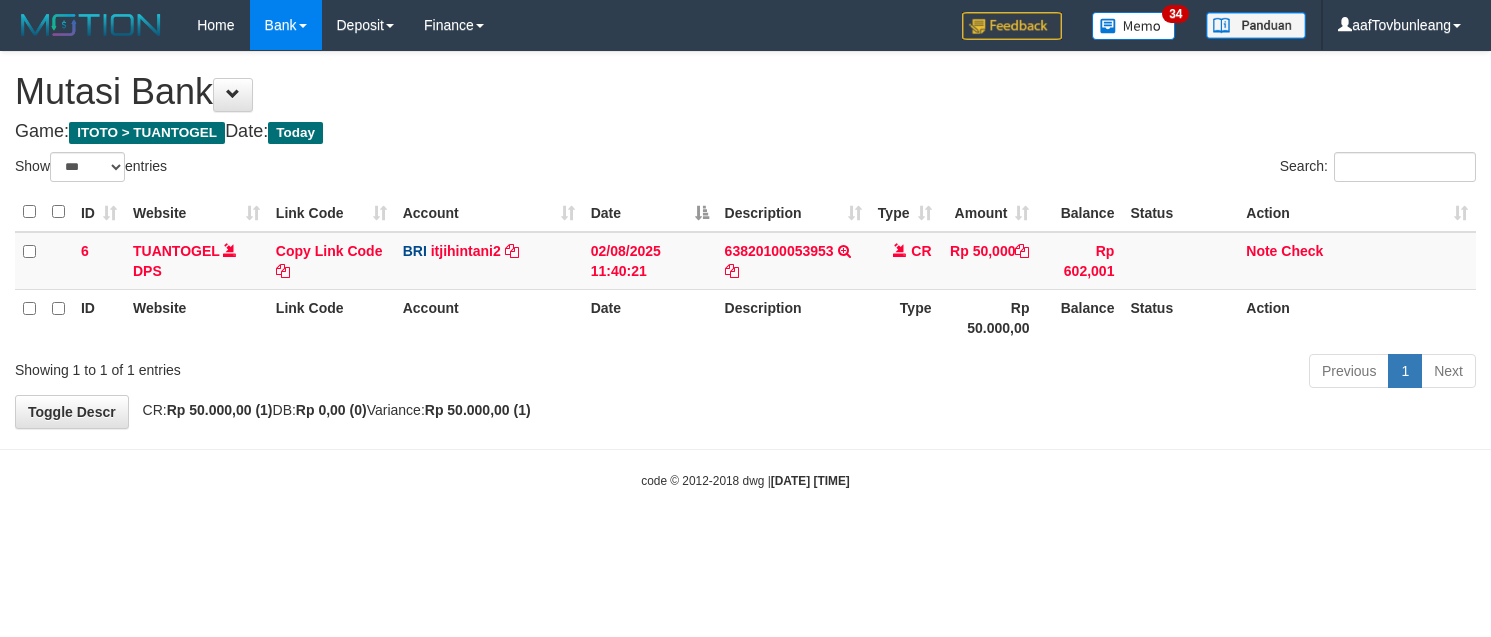 scroll, scrollTop: 0, scrollLeft: 0, axis: both 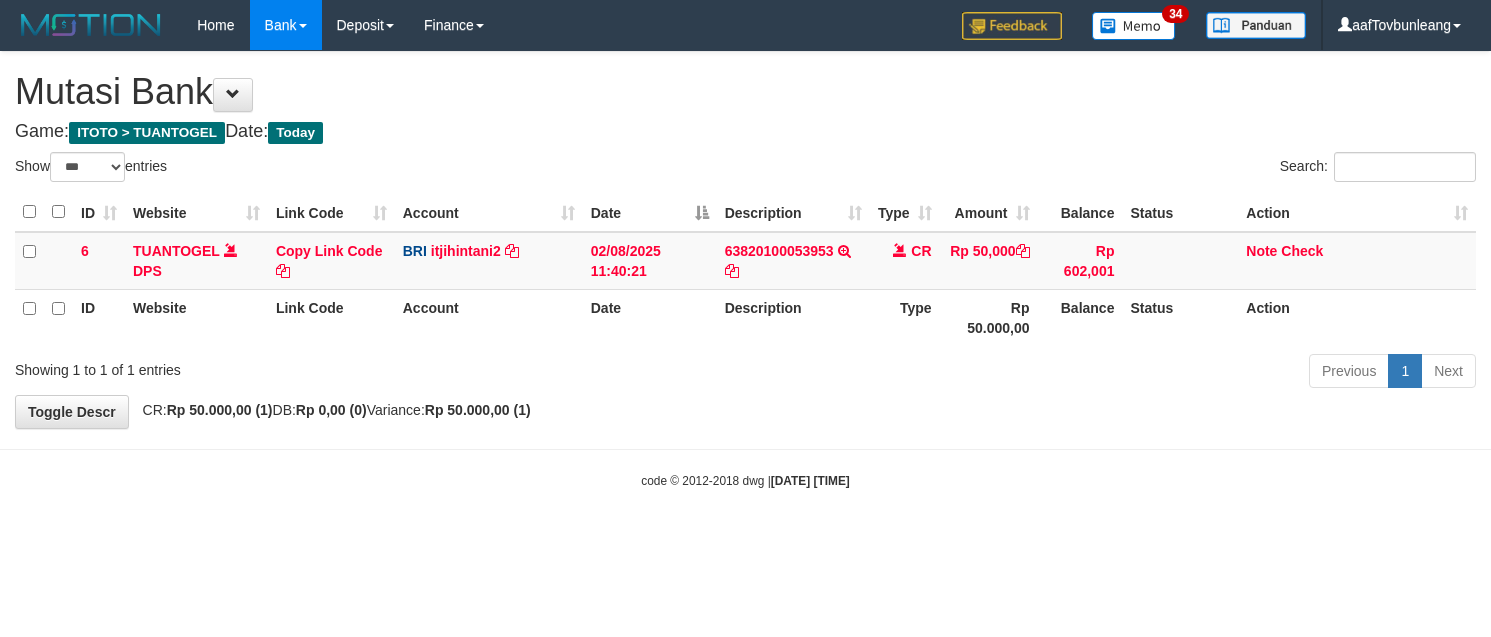 select on "***" 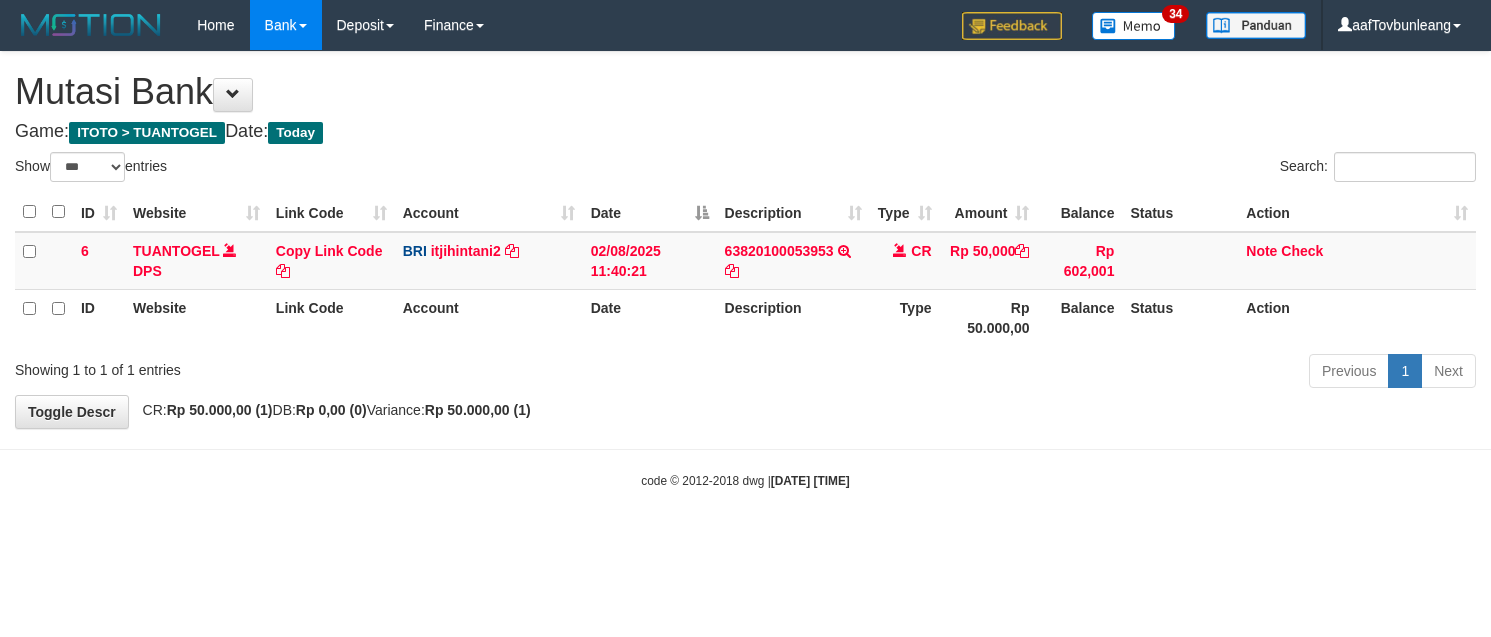 scroll, scrollTop: 0, scrollLeft: 0, axis: both 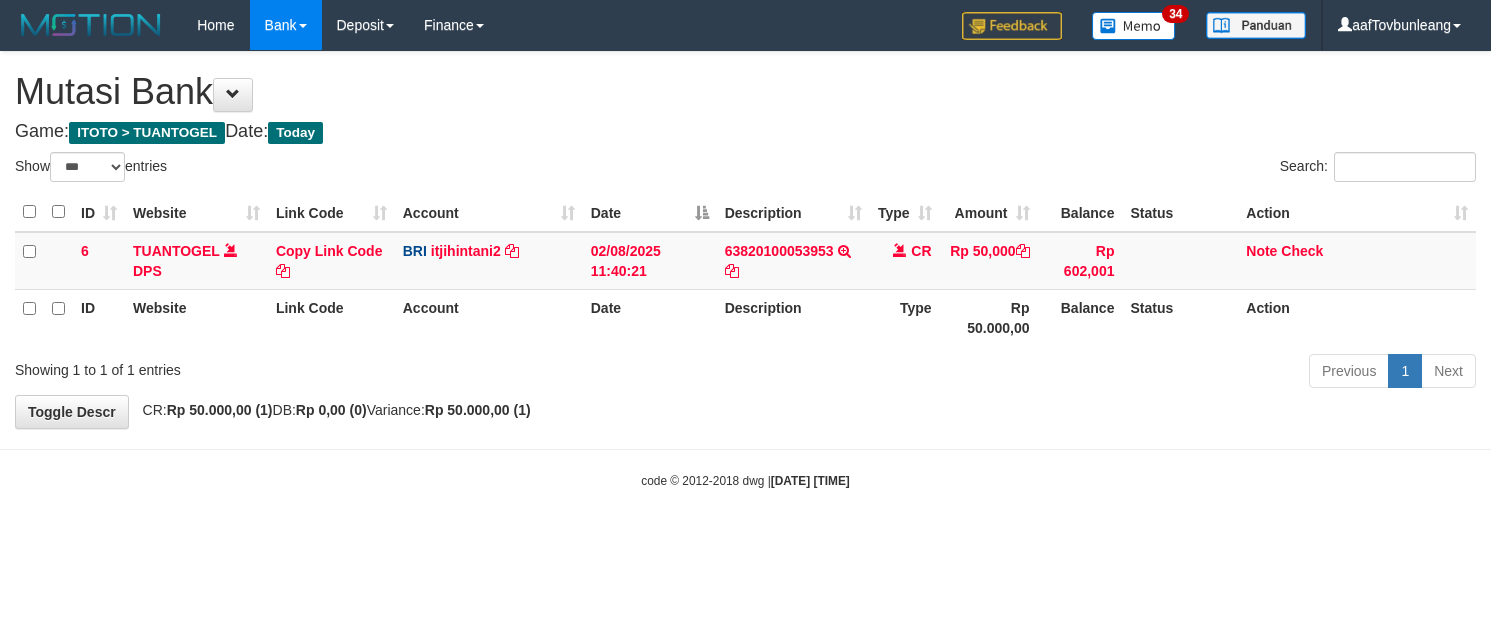 select on "***" 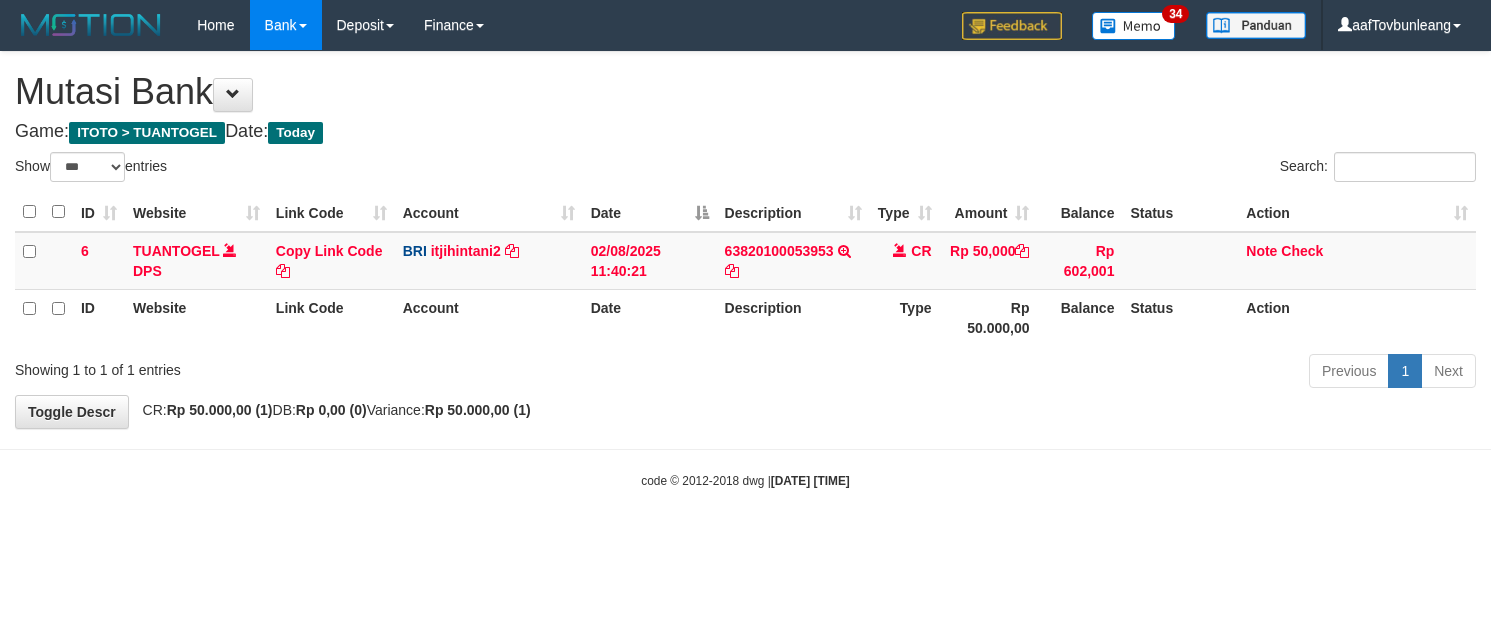 scroll, scrollTop: 0, scrollLeft: 0, axis: both 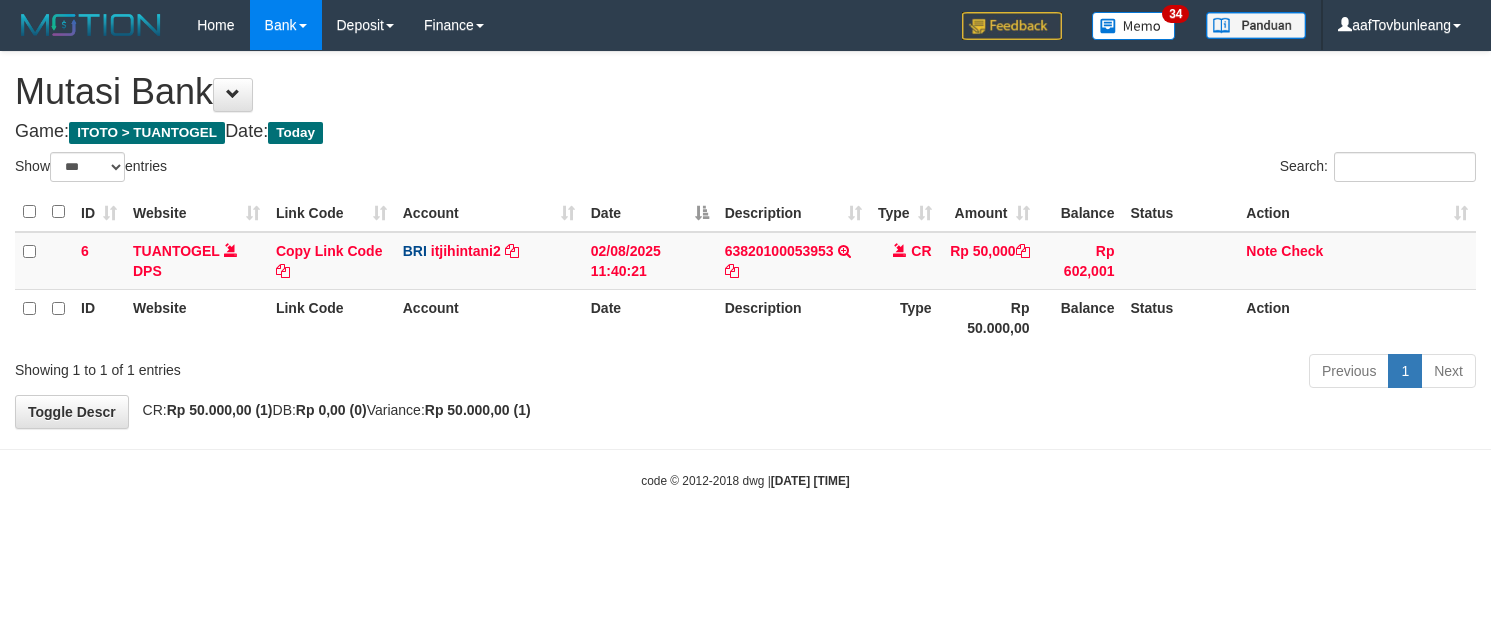 select on "***" 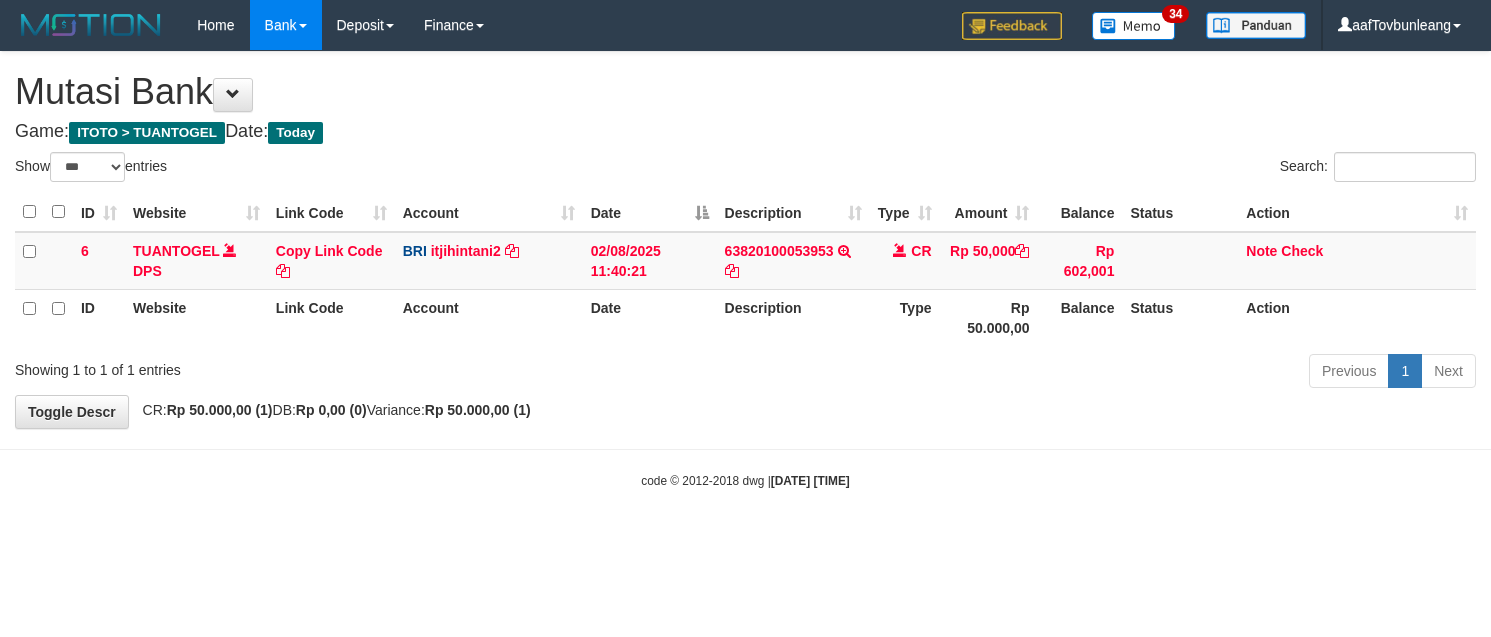scroll, scrollTop: 0, scrollLeft: 0, axis: both 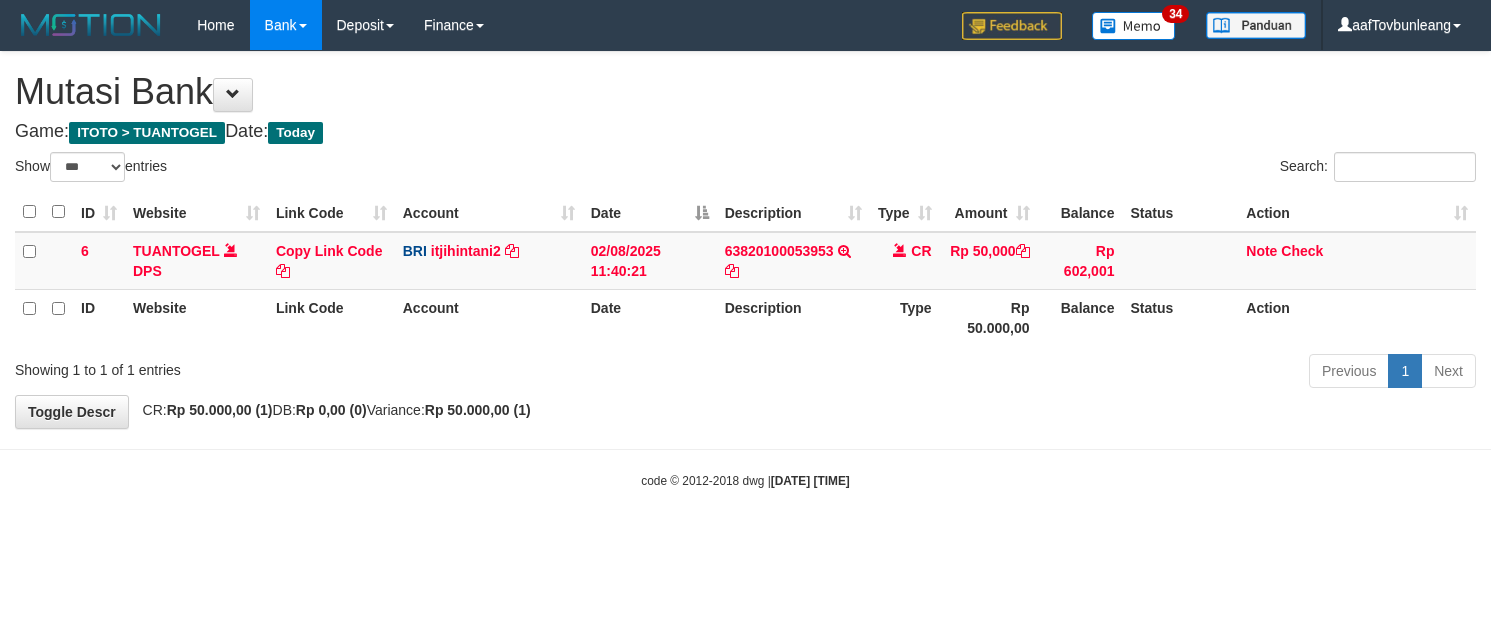 select on "***" 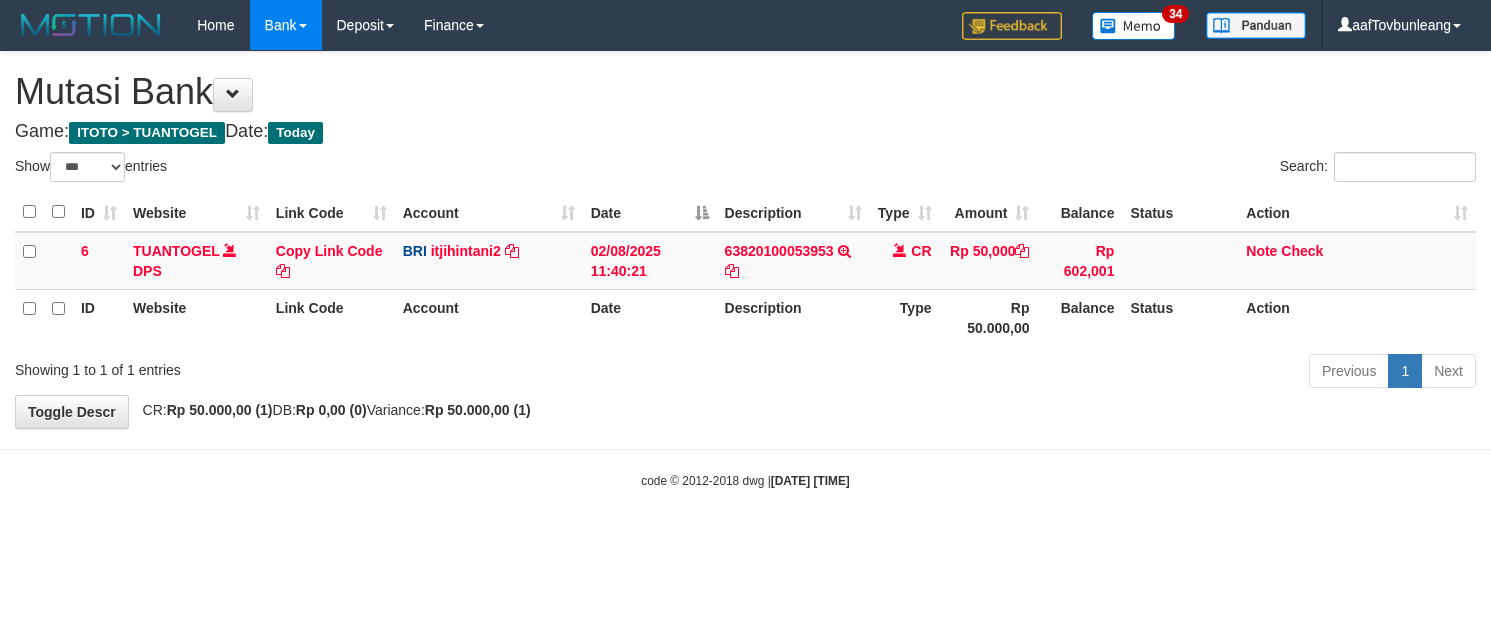 scroll, scrollTop: 0, scrollLeft: 0, axis: both 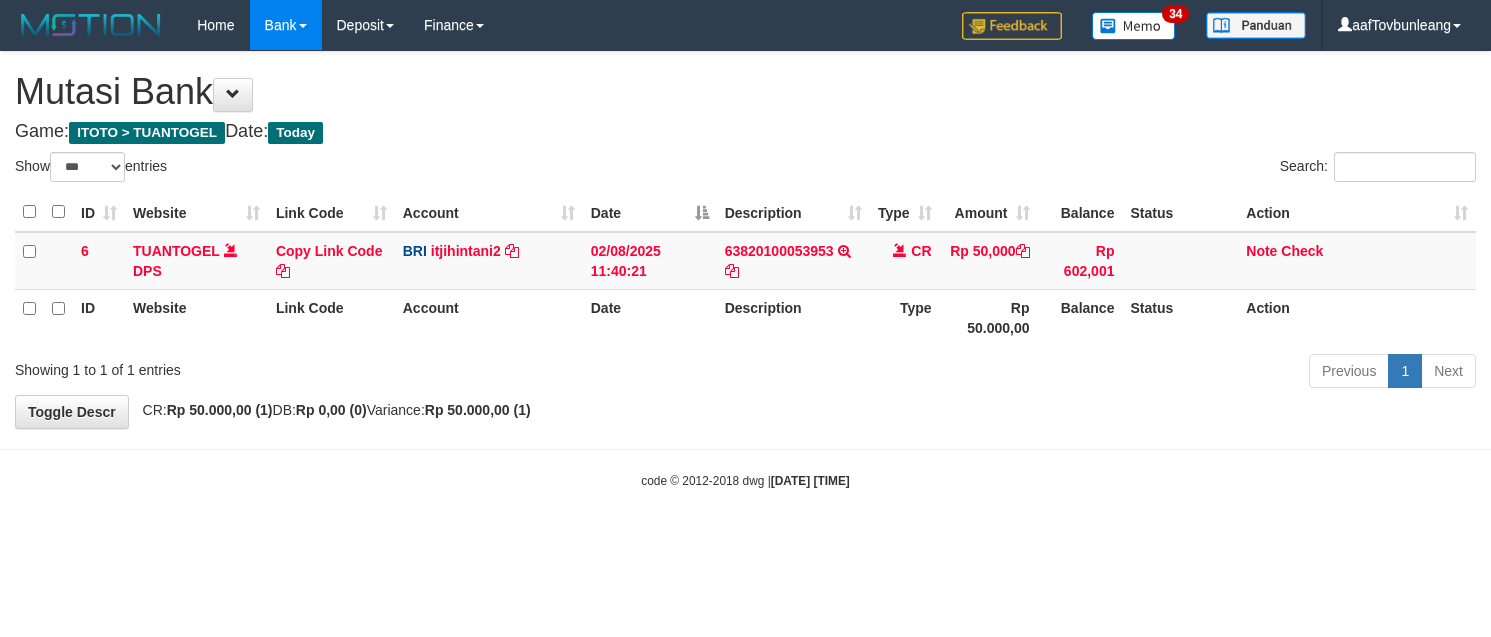 select on "***" 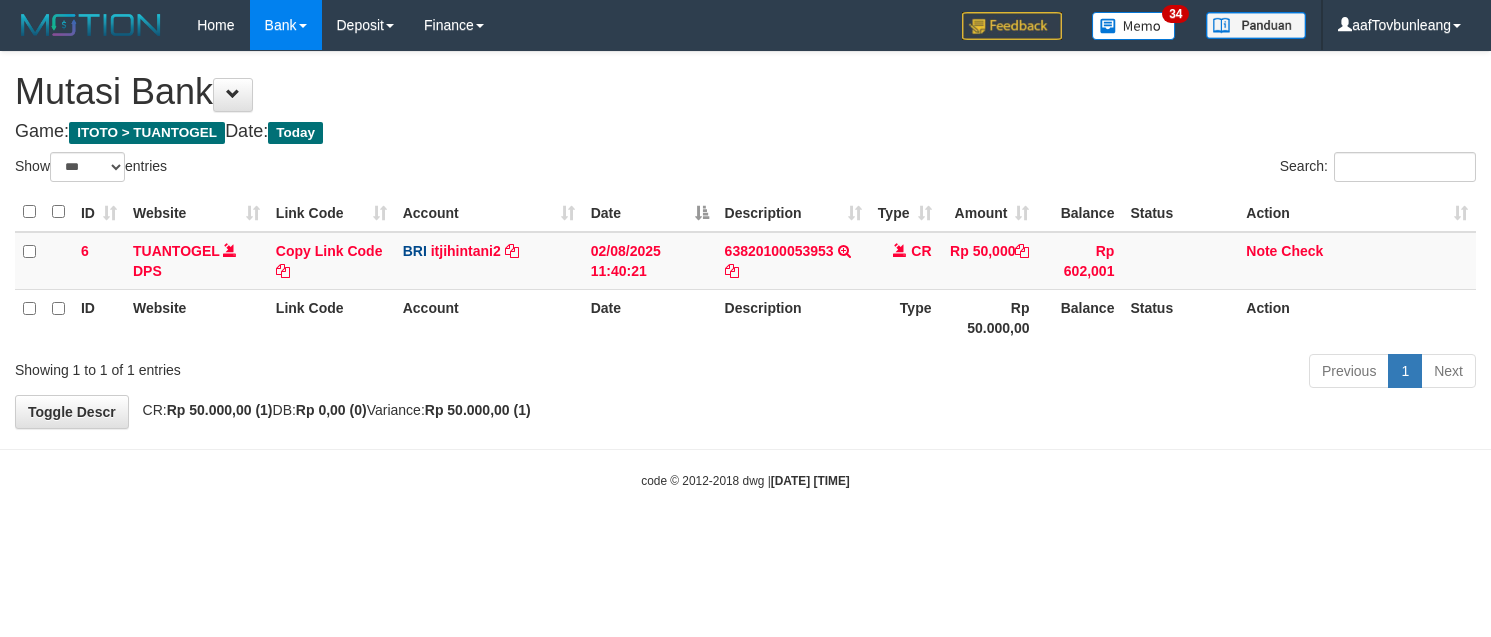 scroll, scrollTop: 0, scrollLeft: 0, axis: both 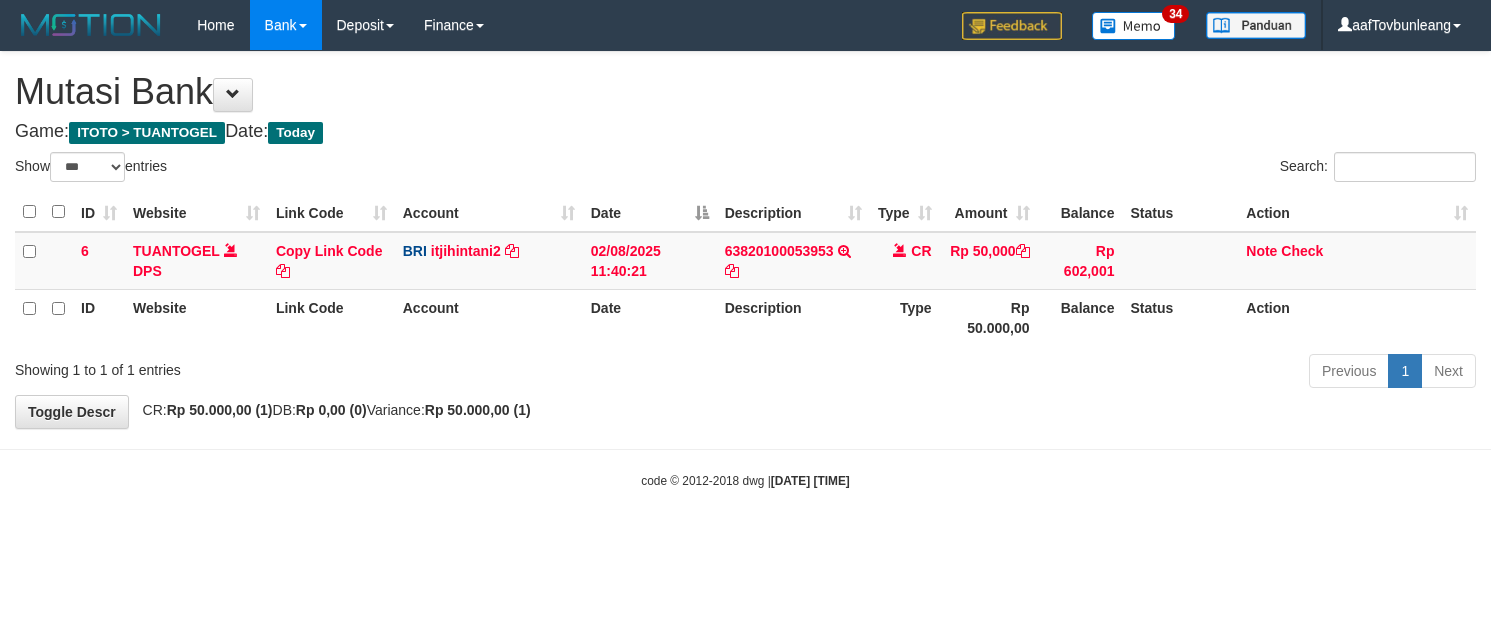 select on "***" 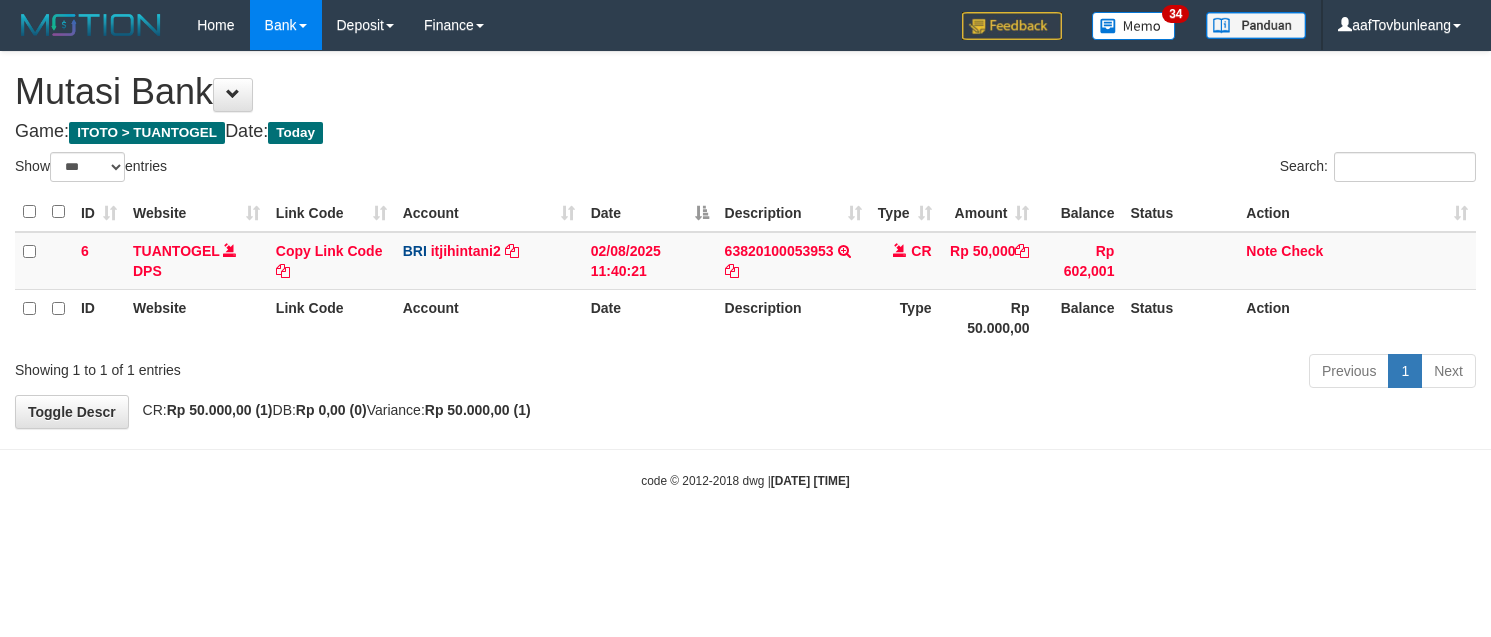 scroll, scrollTop: 0, scrollLeft: 0, axis: both 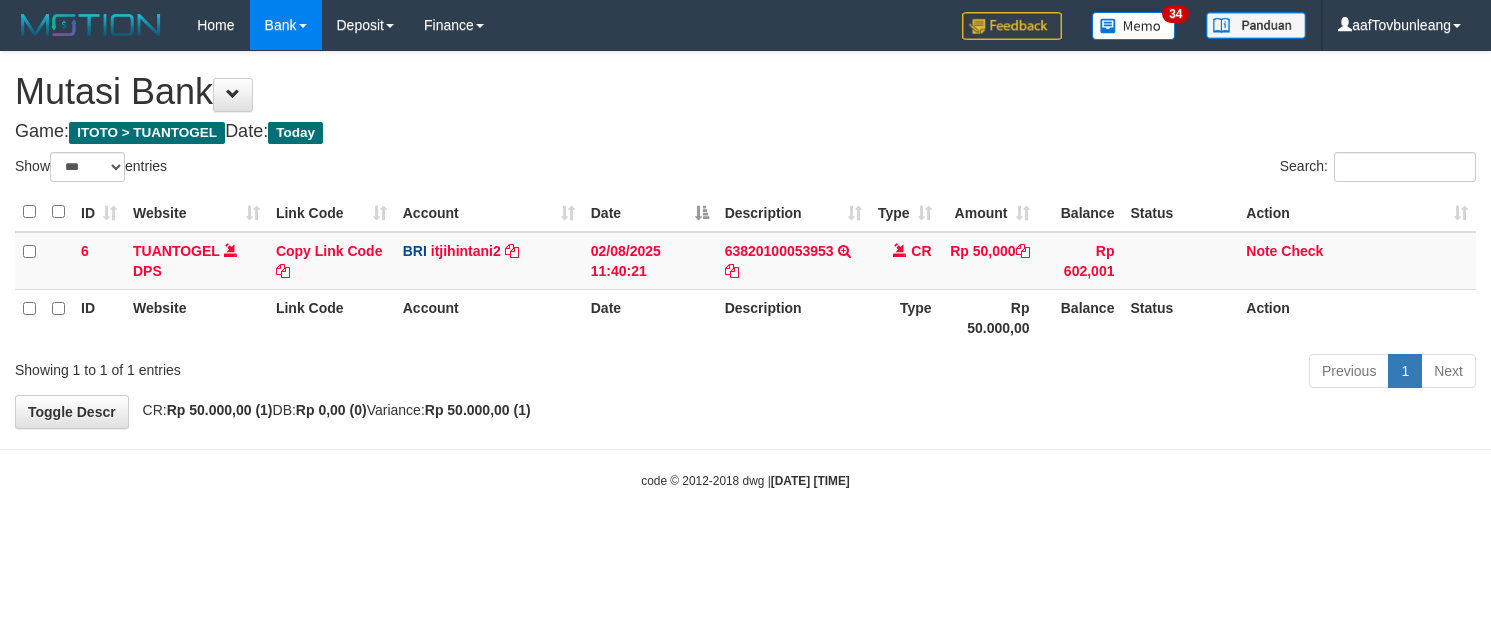 select on "***" 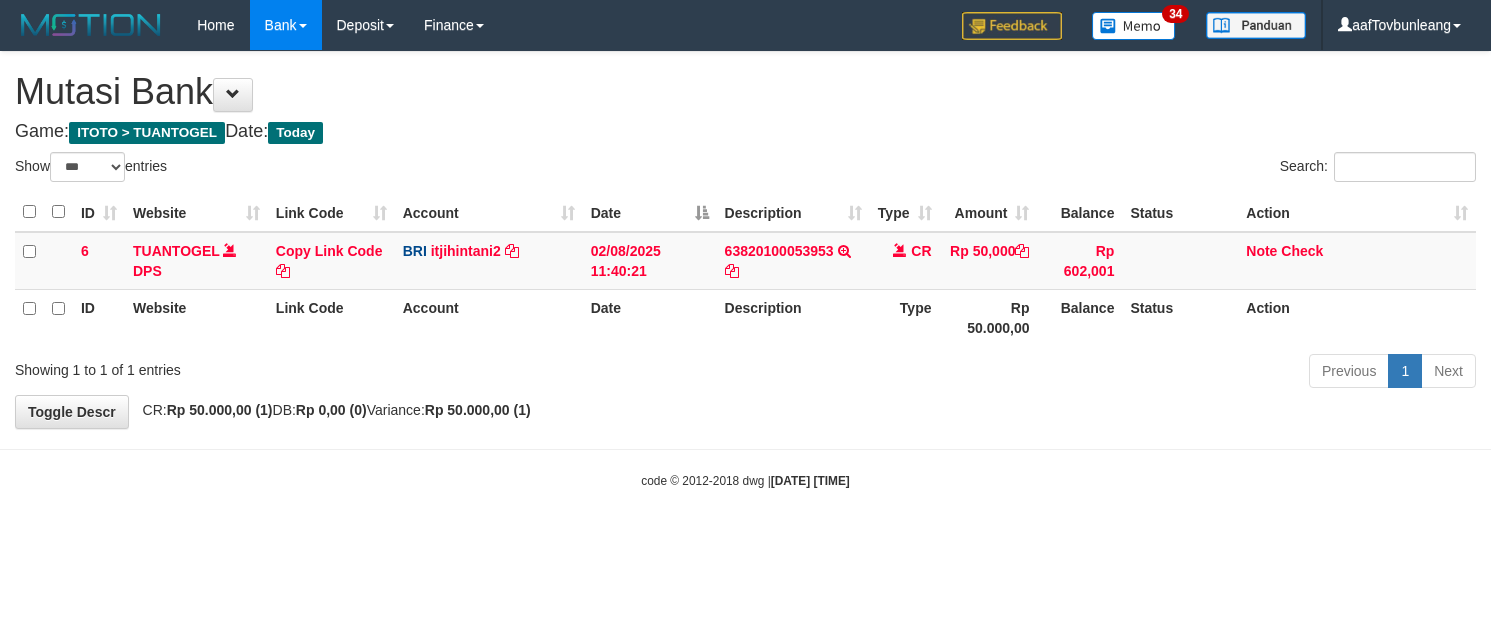 scroll, scrollTop: 0, scrollLeft: 0, axis: both 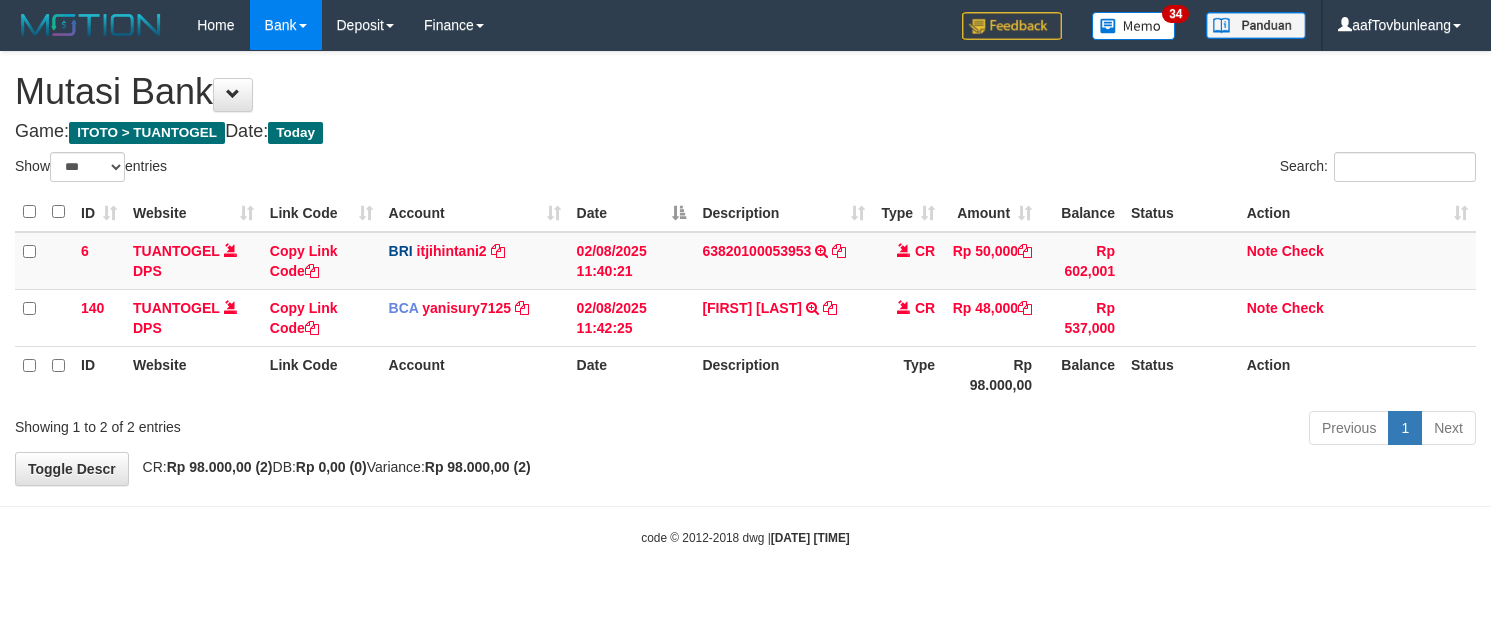 select on "***" 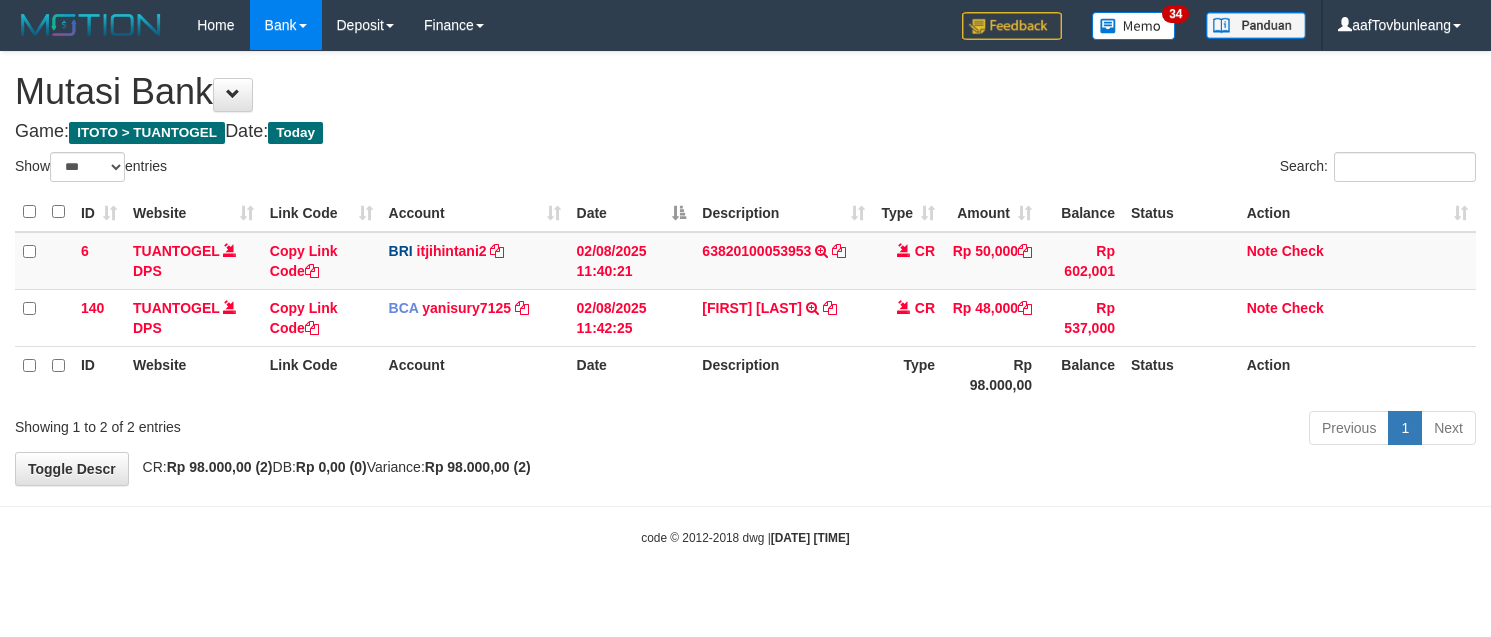 scroll, scrollTop: 0, scrollLeft: 0, axis: both 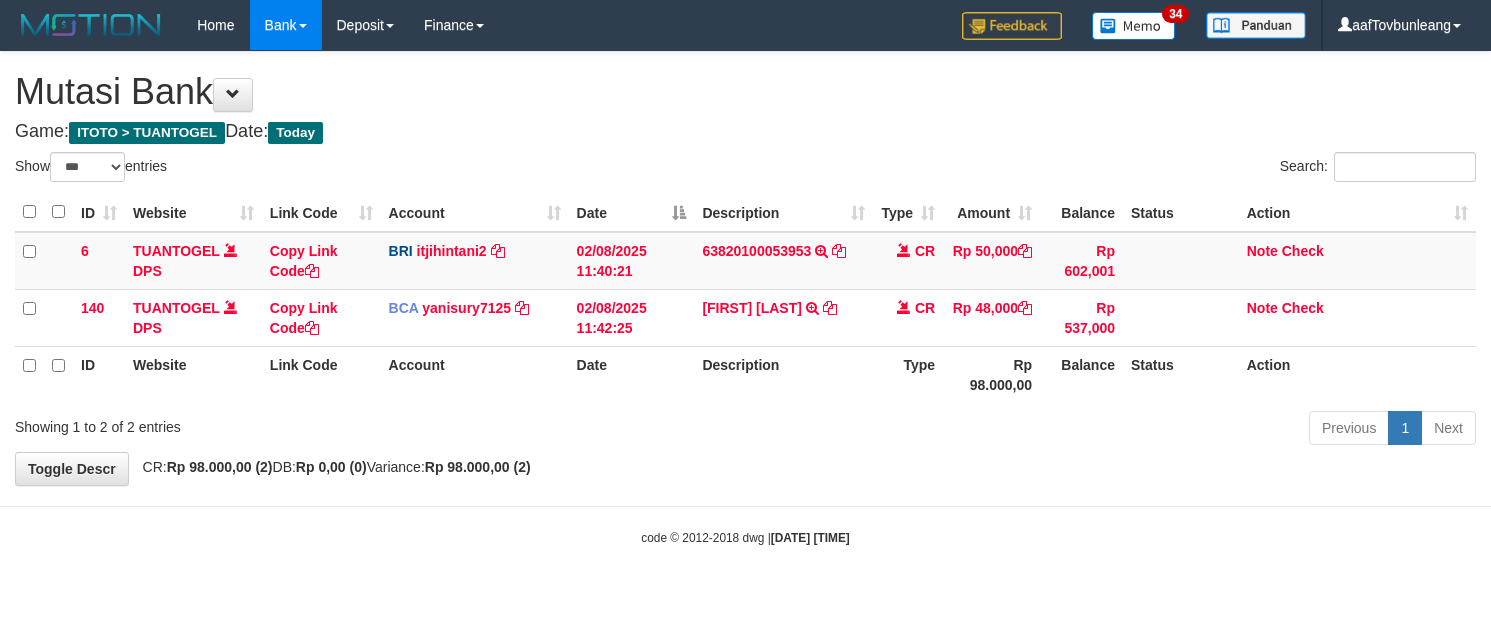 select on "***" 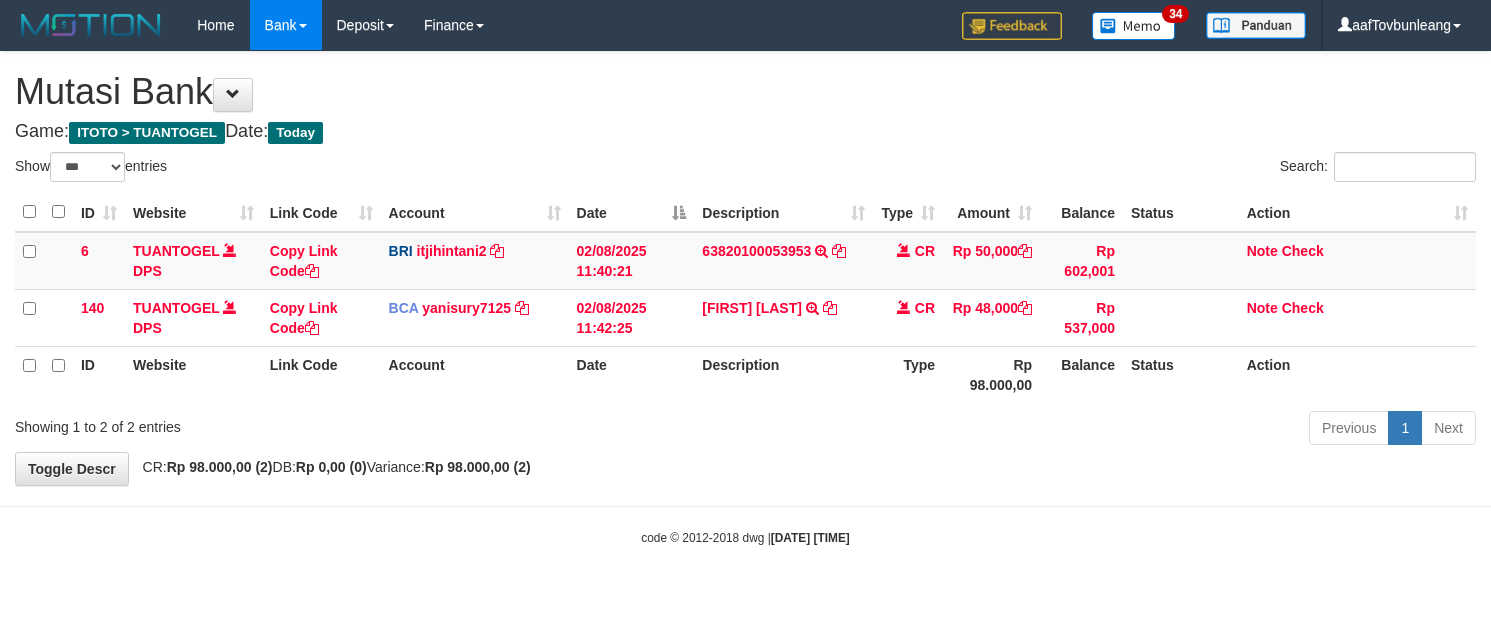 scroll, scrollTop: 0, scrollLeft: 0, axis: both 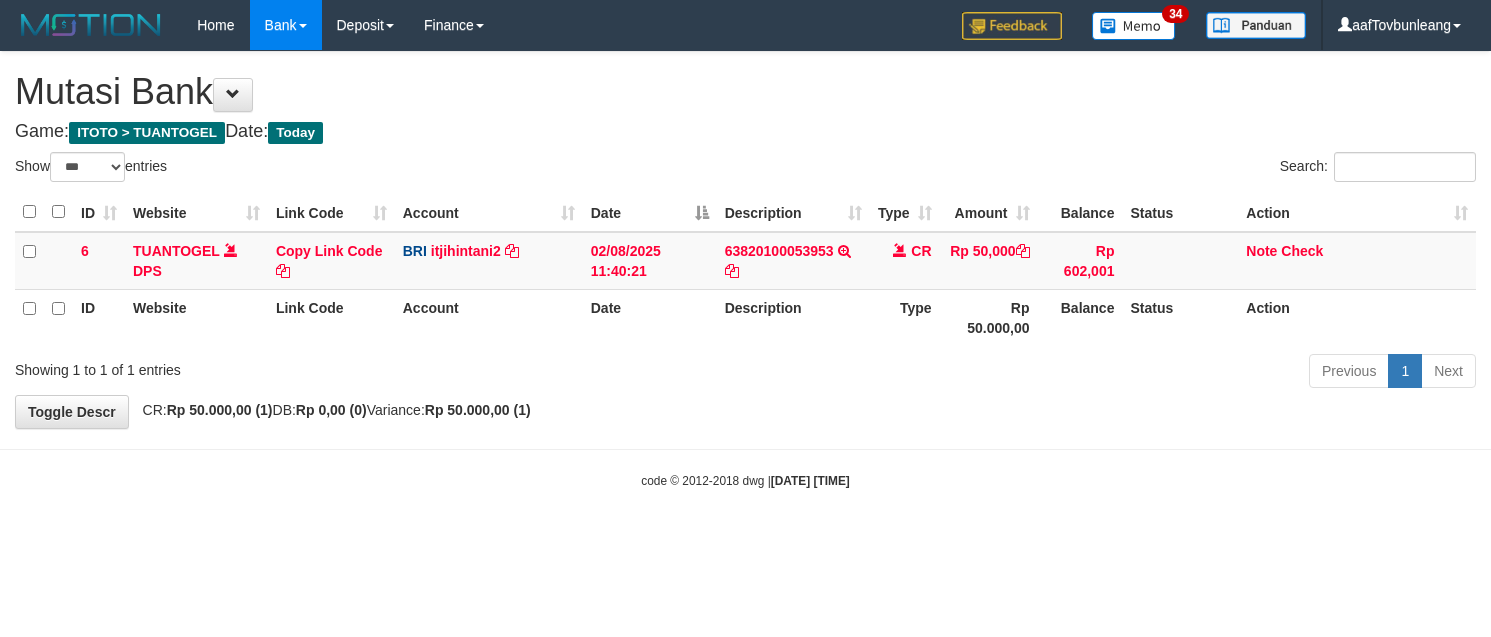 select on "***" 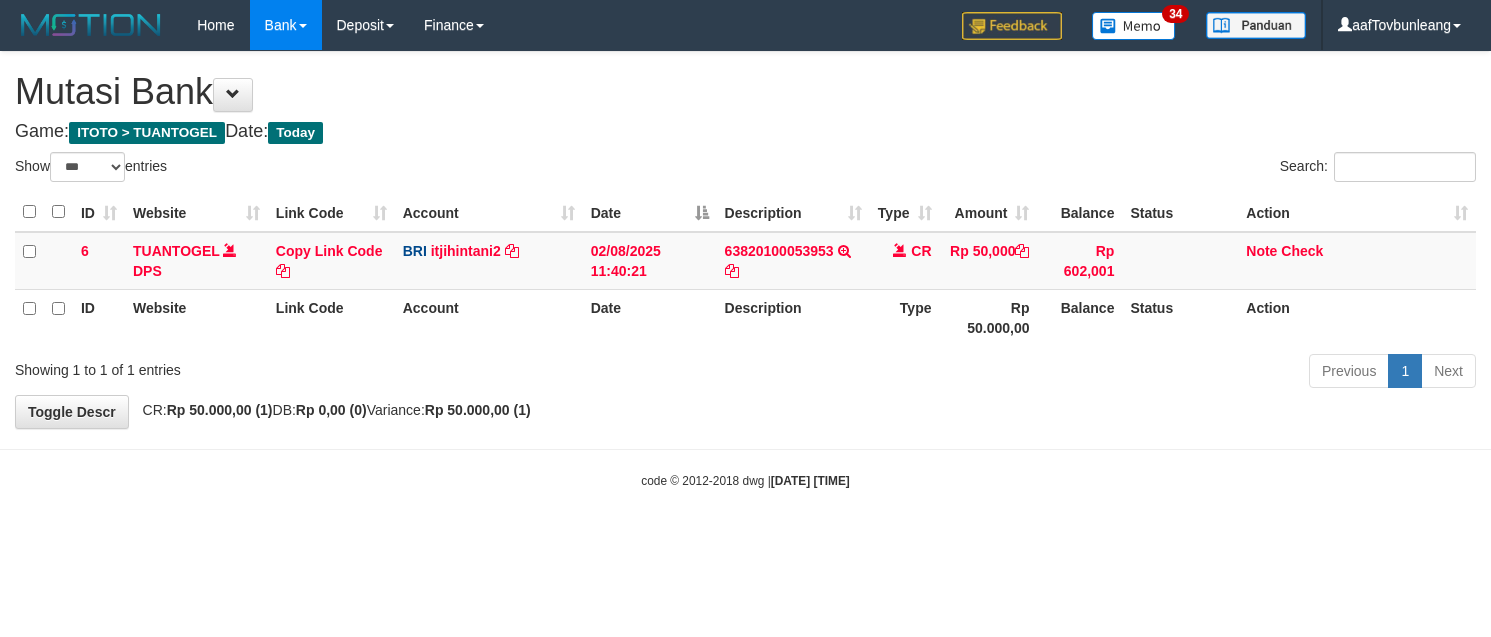 scroll, scrollTop: 0, scrollLeft: 0, axis: both 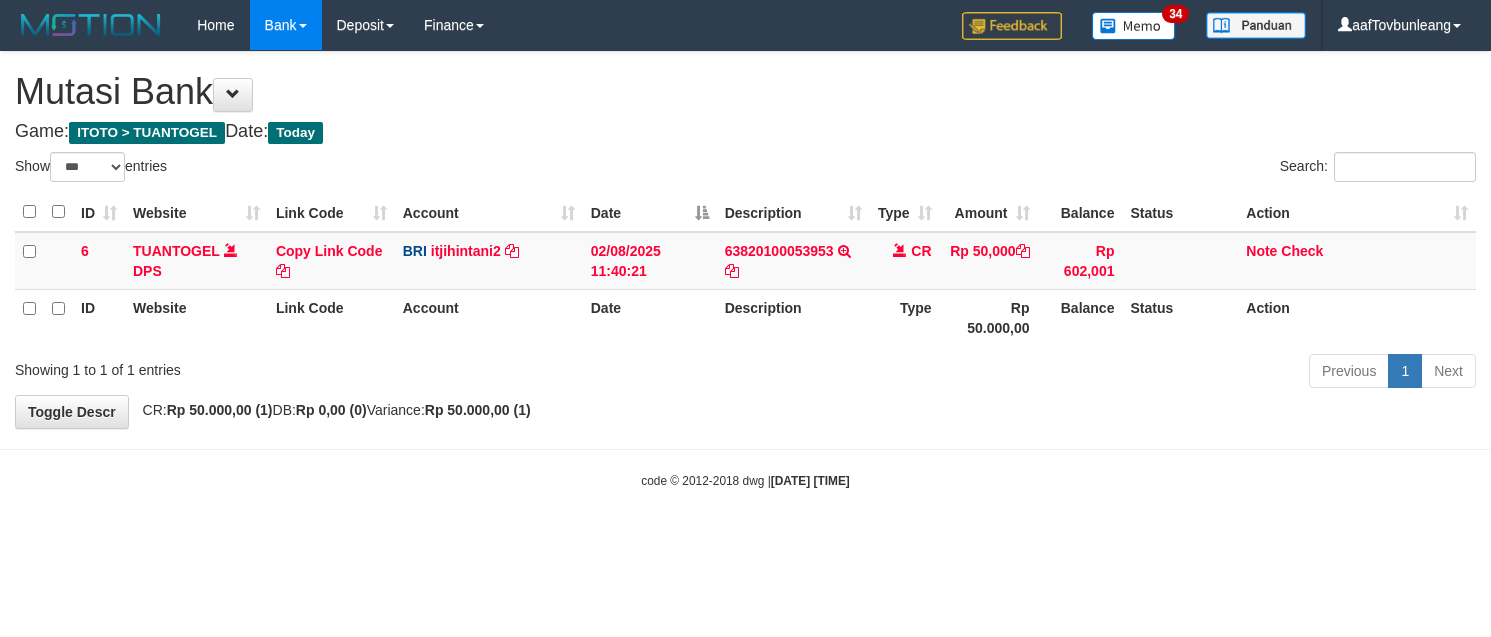 select on "***" 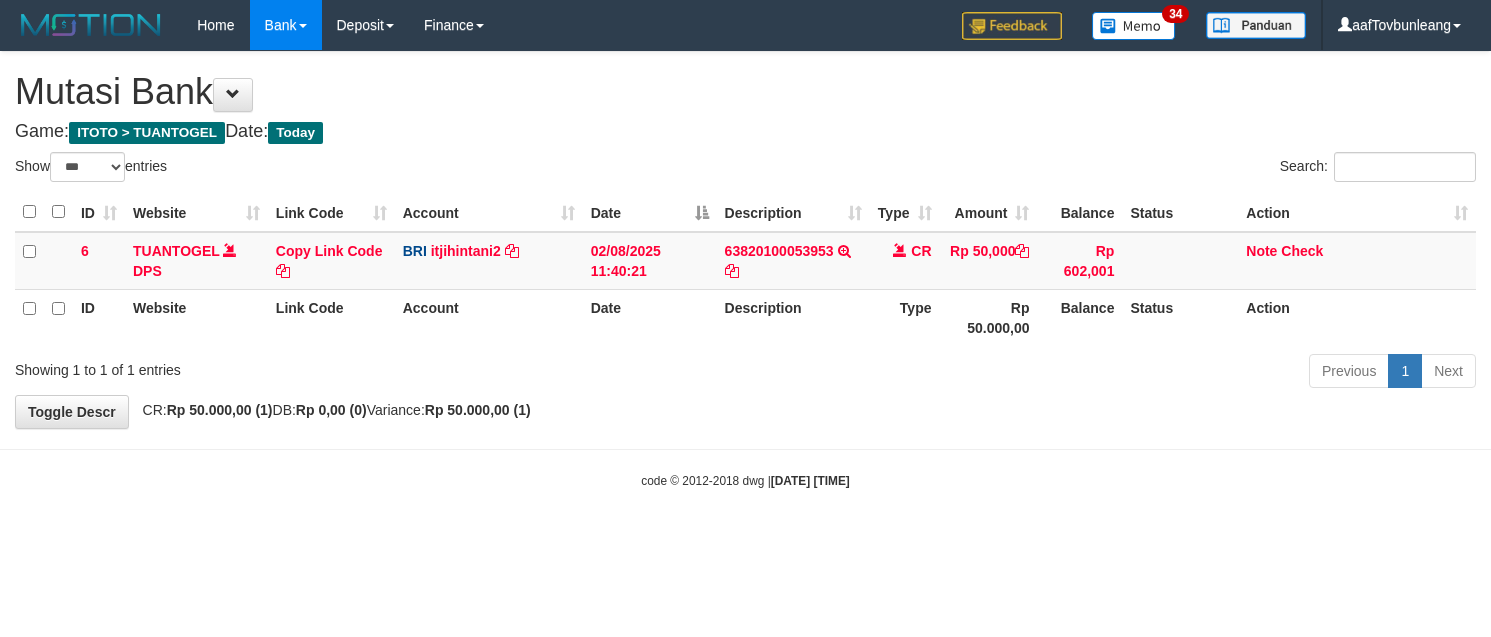 scroll, scrollTop: 0, scrollLeft: 0, axis: both 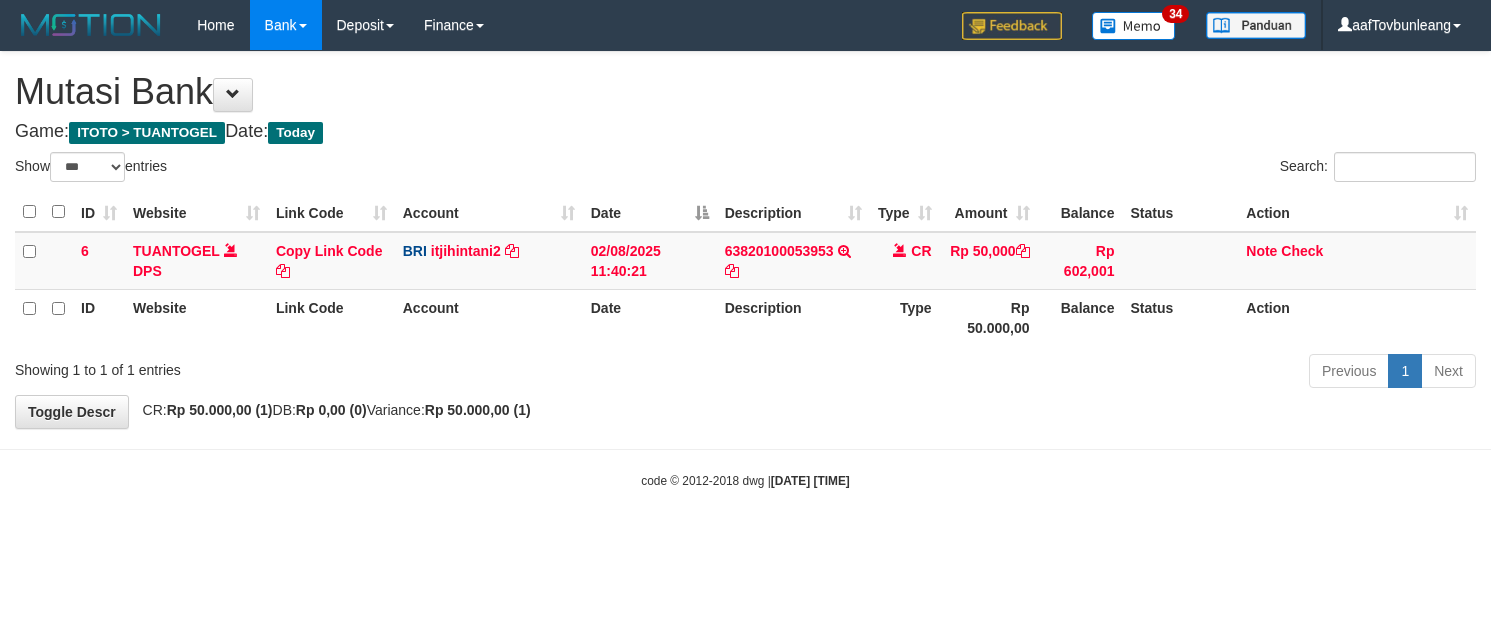 select on "***" 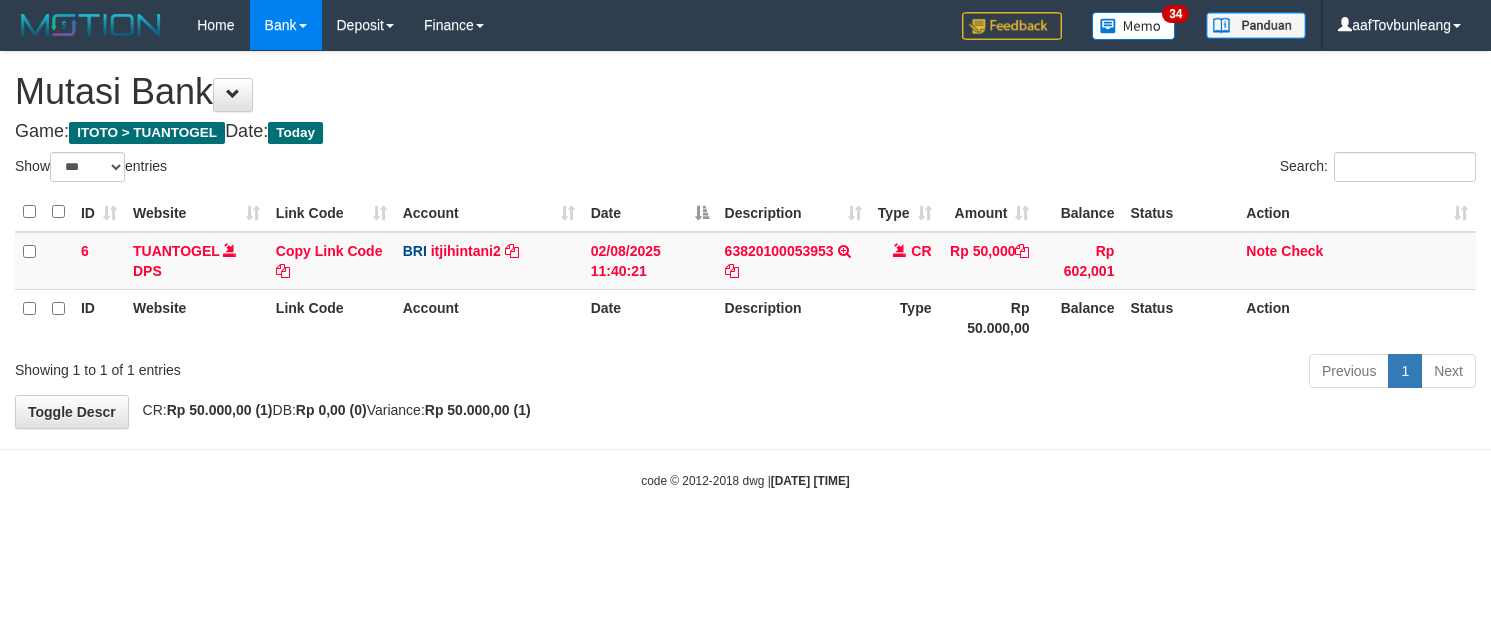 scroll, scrollTop: 0, scrollLeft: 0, axis: both 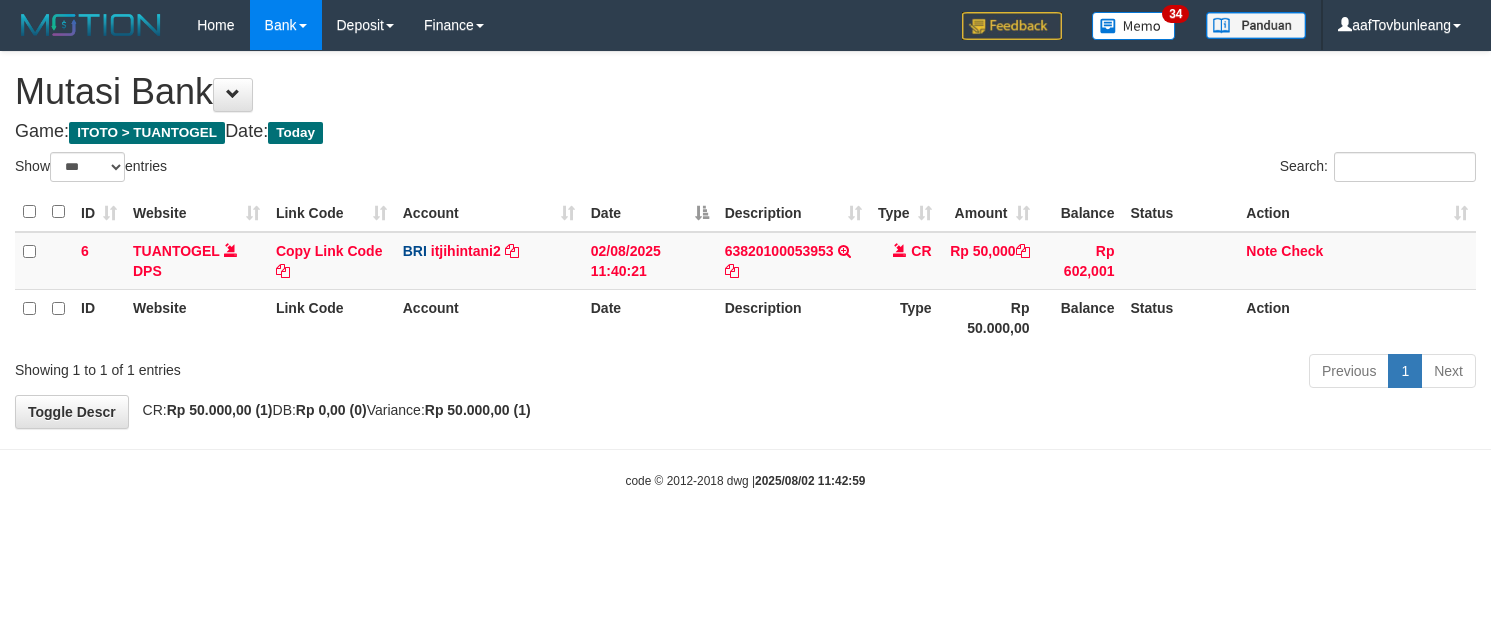 select on "***" 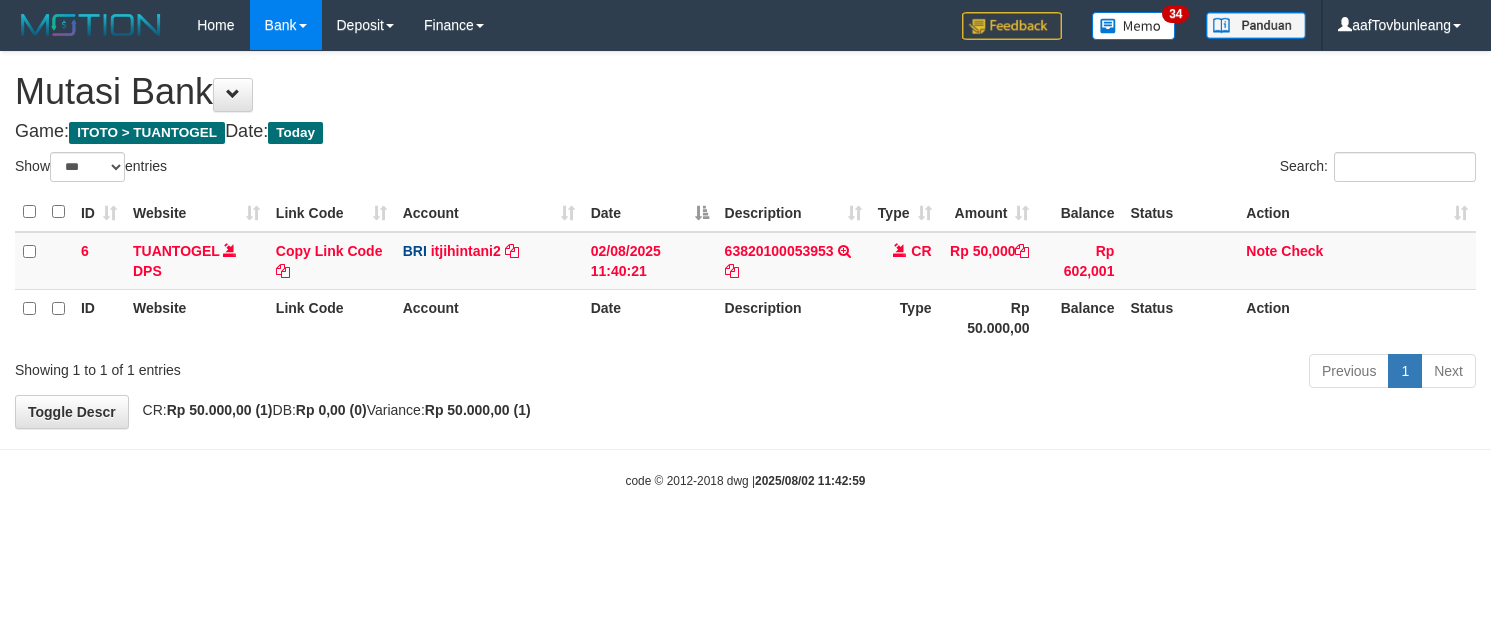 scroll, scrollTop: 0, scrollLeft: 0, axis: both 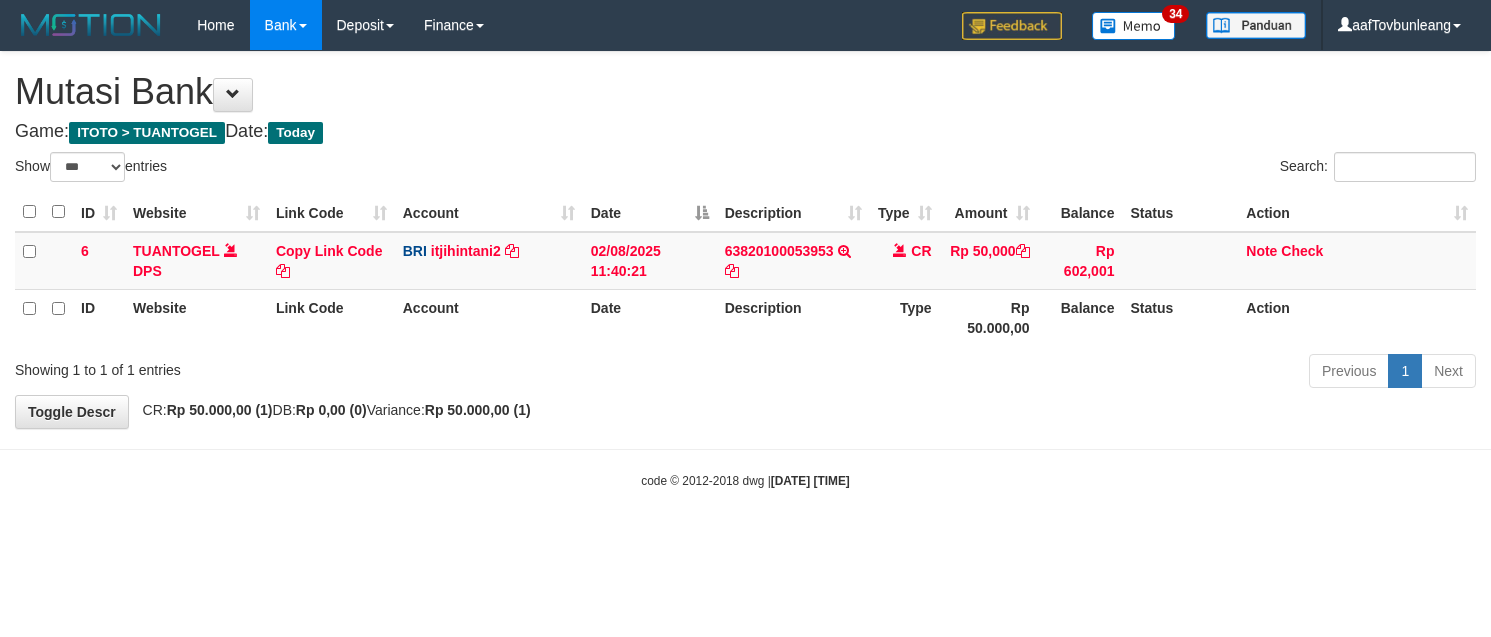 select on "***" 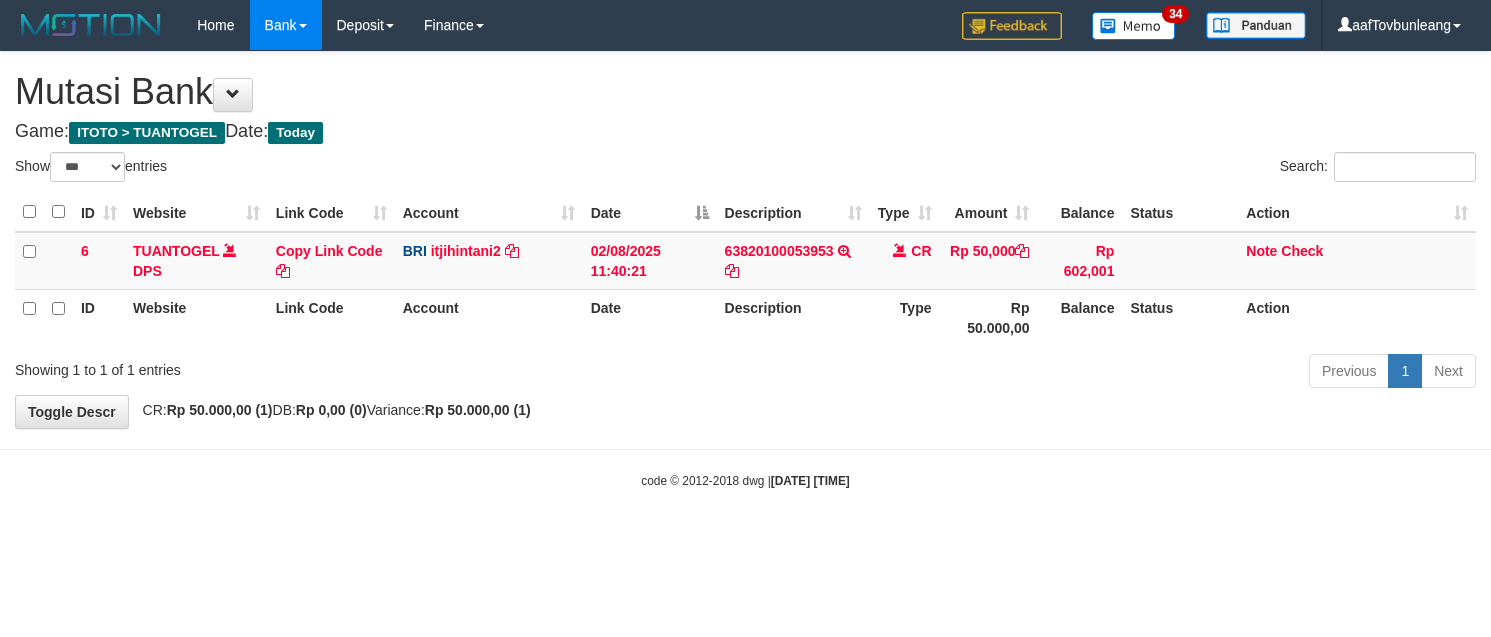 scroll, scrollTop: 0, scrollLeft: 0, axis: both 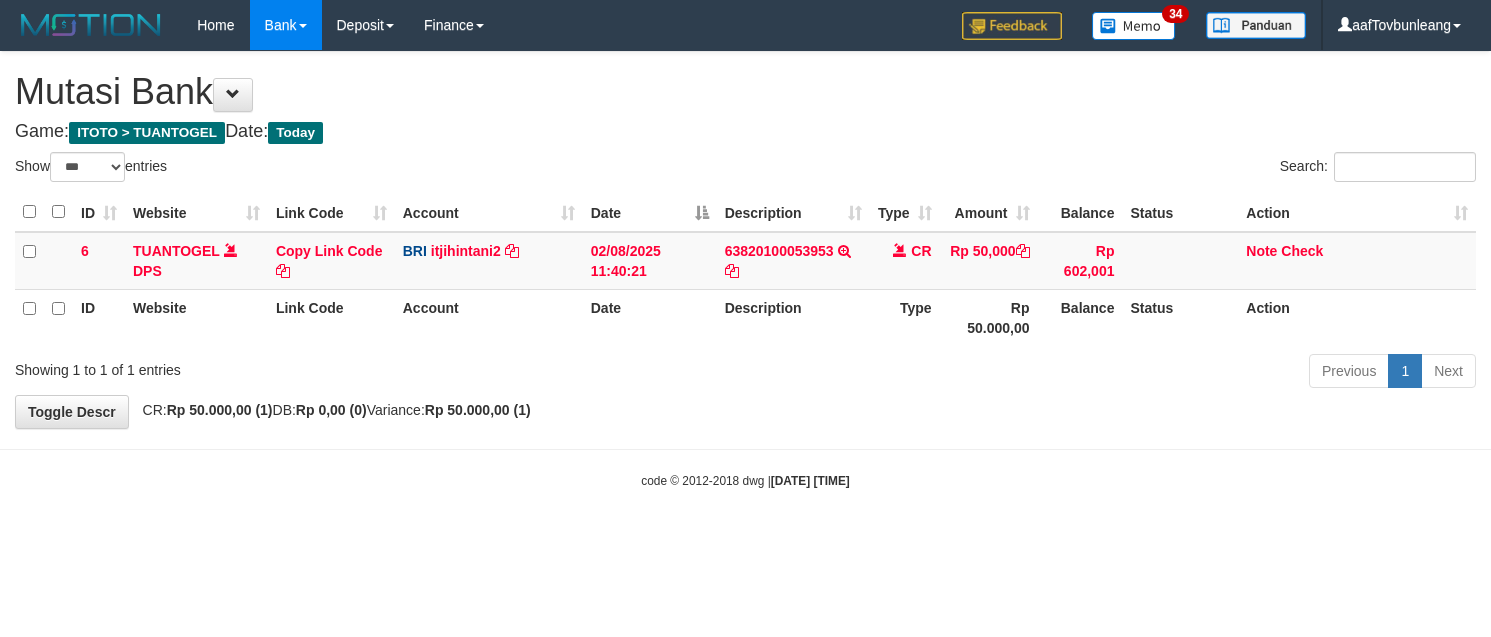 select on "***" 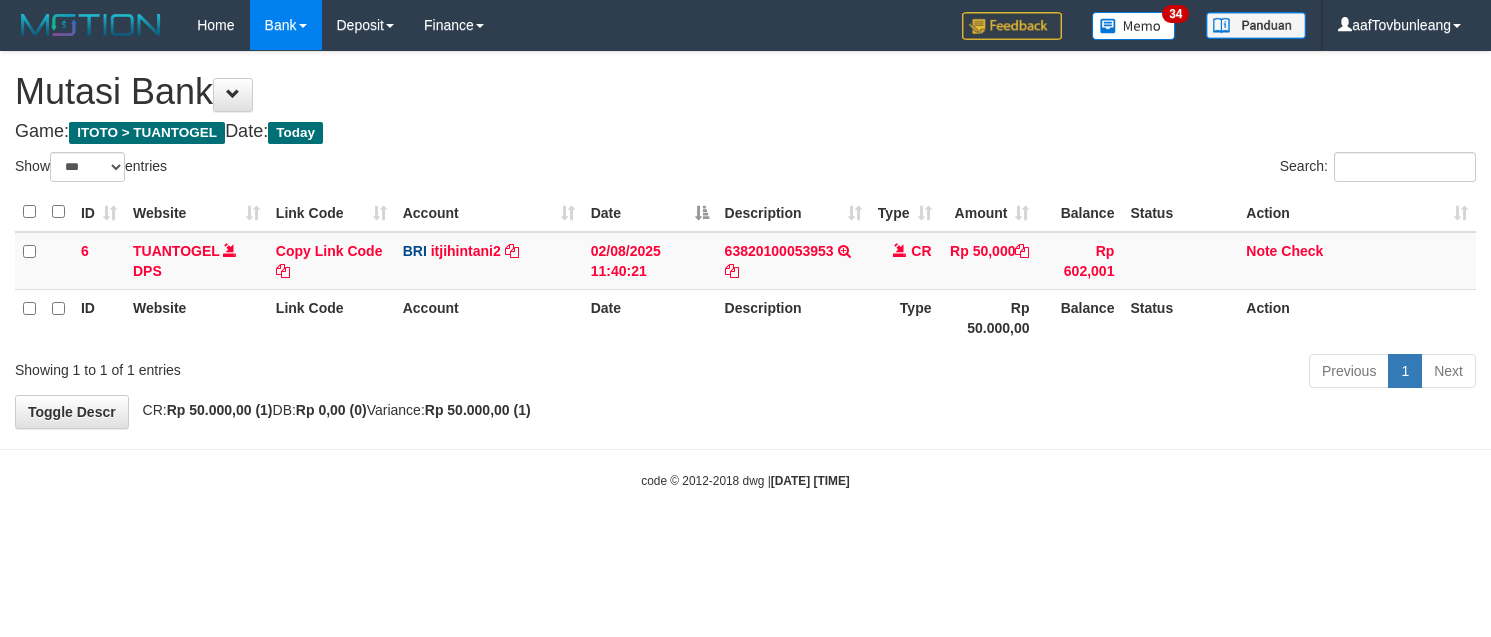 scroll, scrollTop: 0, scrollLeft: 0, axis: both 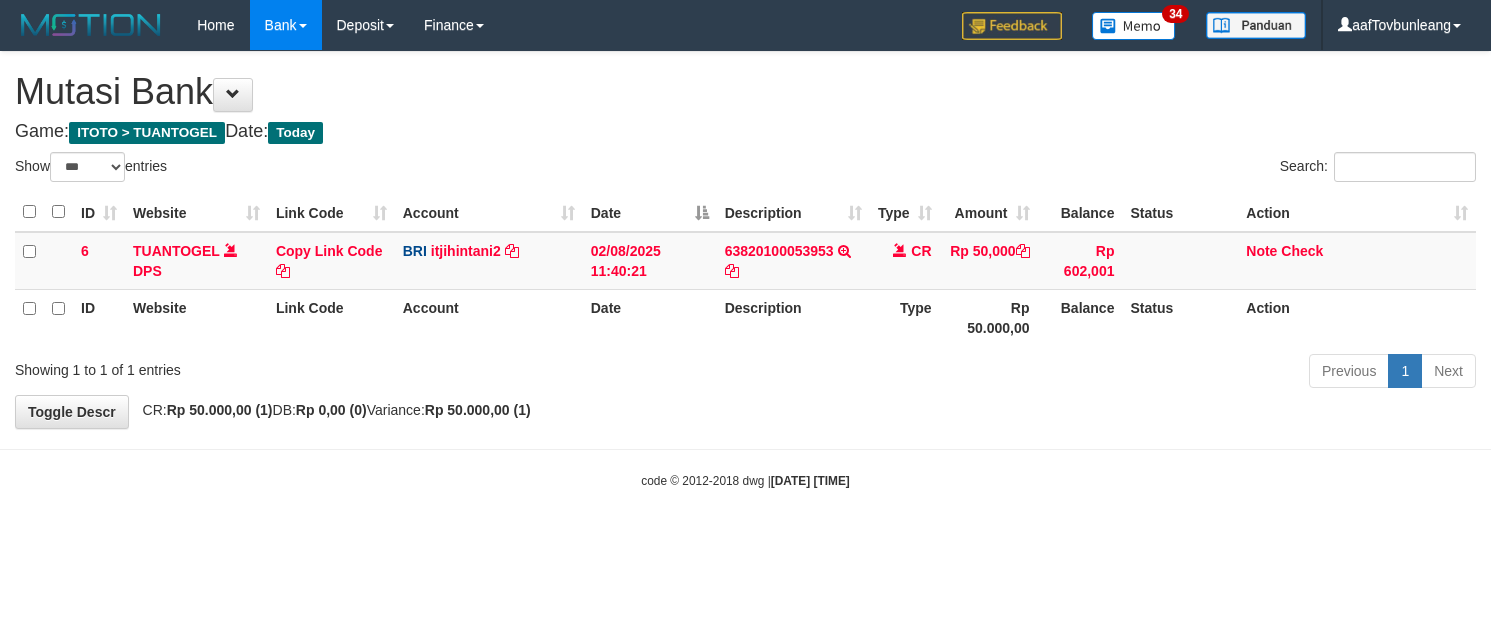 select on "***" 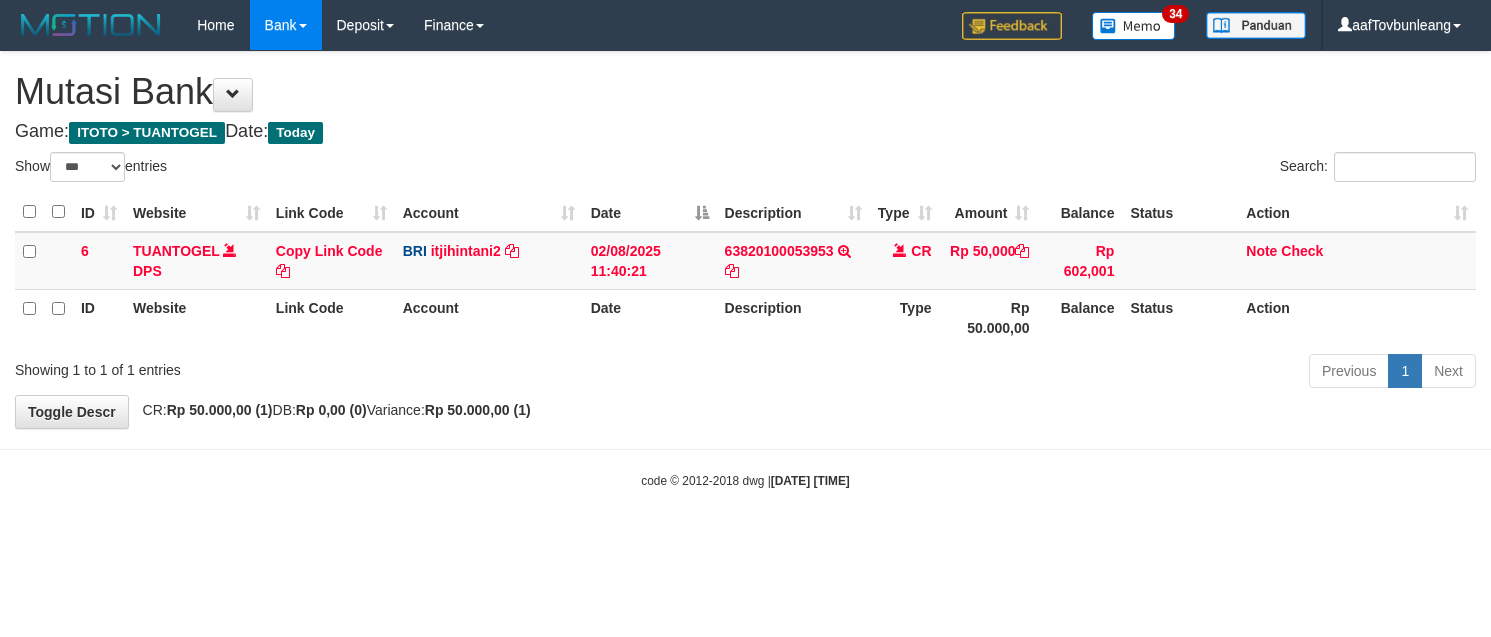 scroll, scrollTop: 0, scrollLeft: 0, axis: both 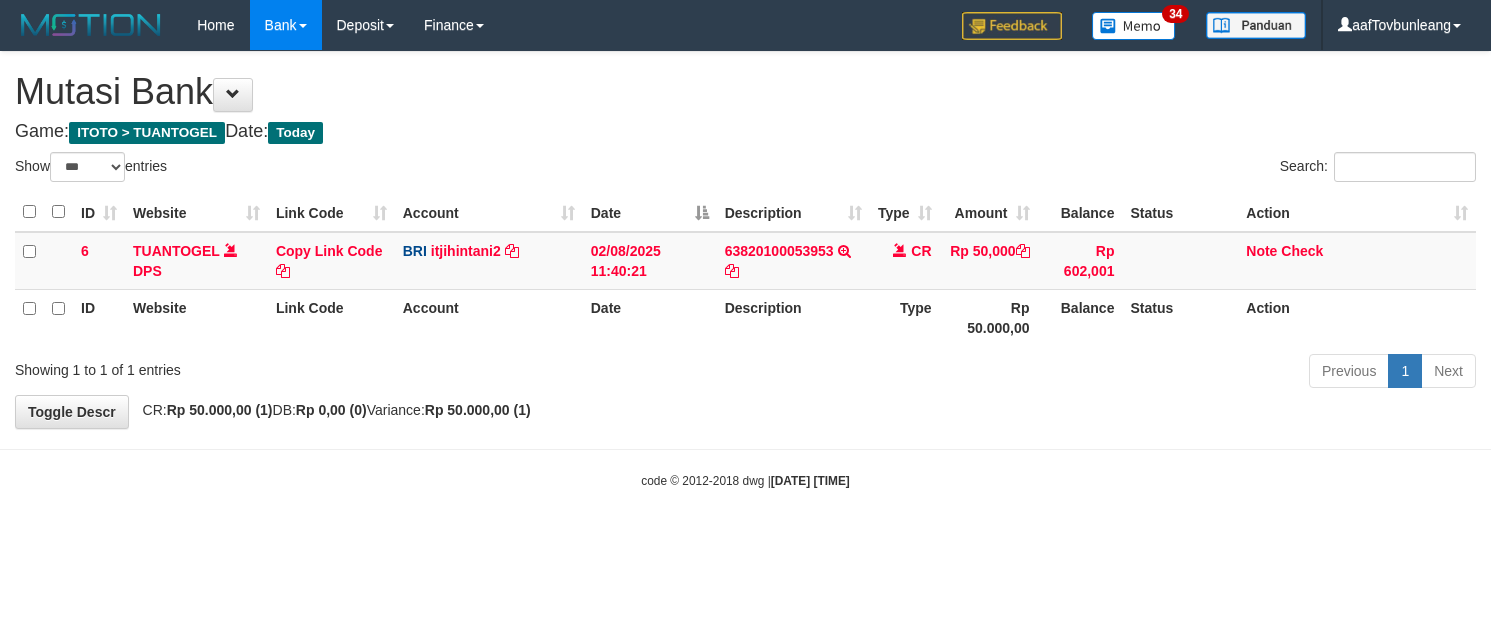 select on "***" 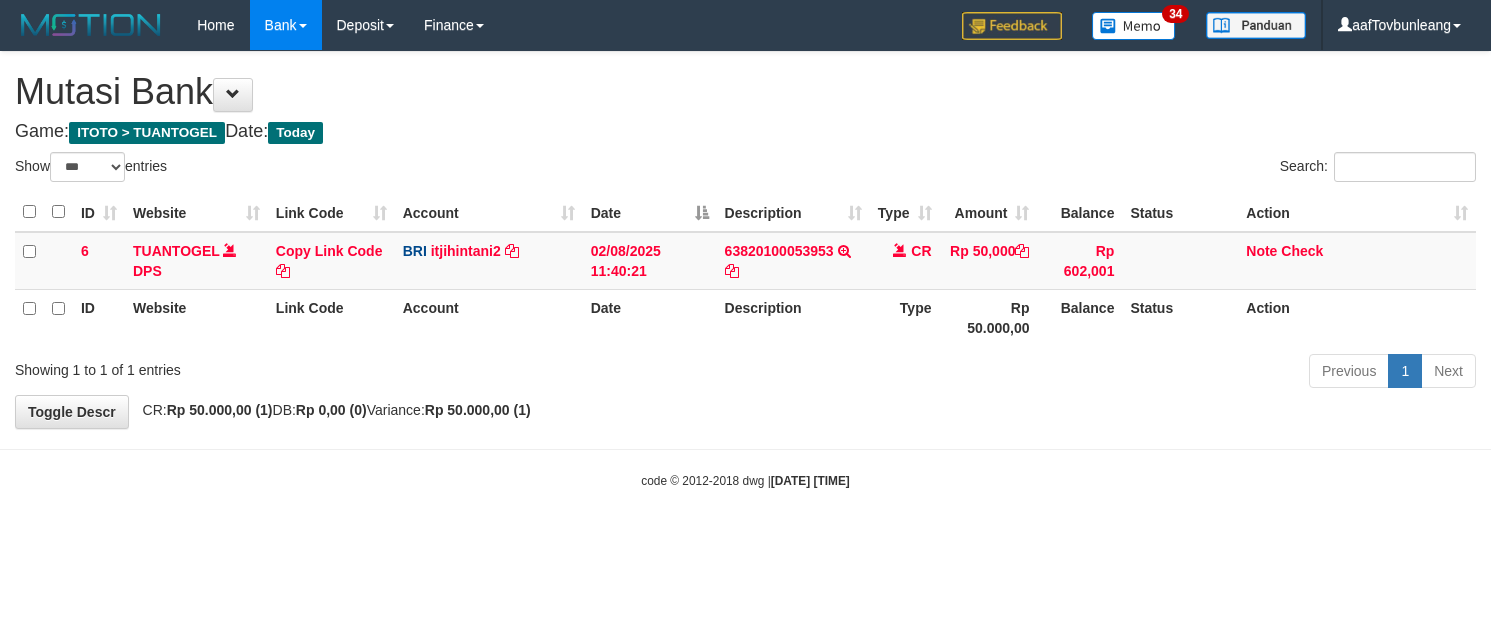 scroll, scrollTop: 0, scrollLeft: 0, axis: both 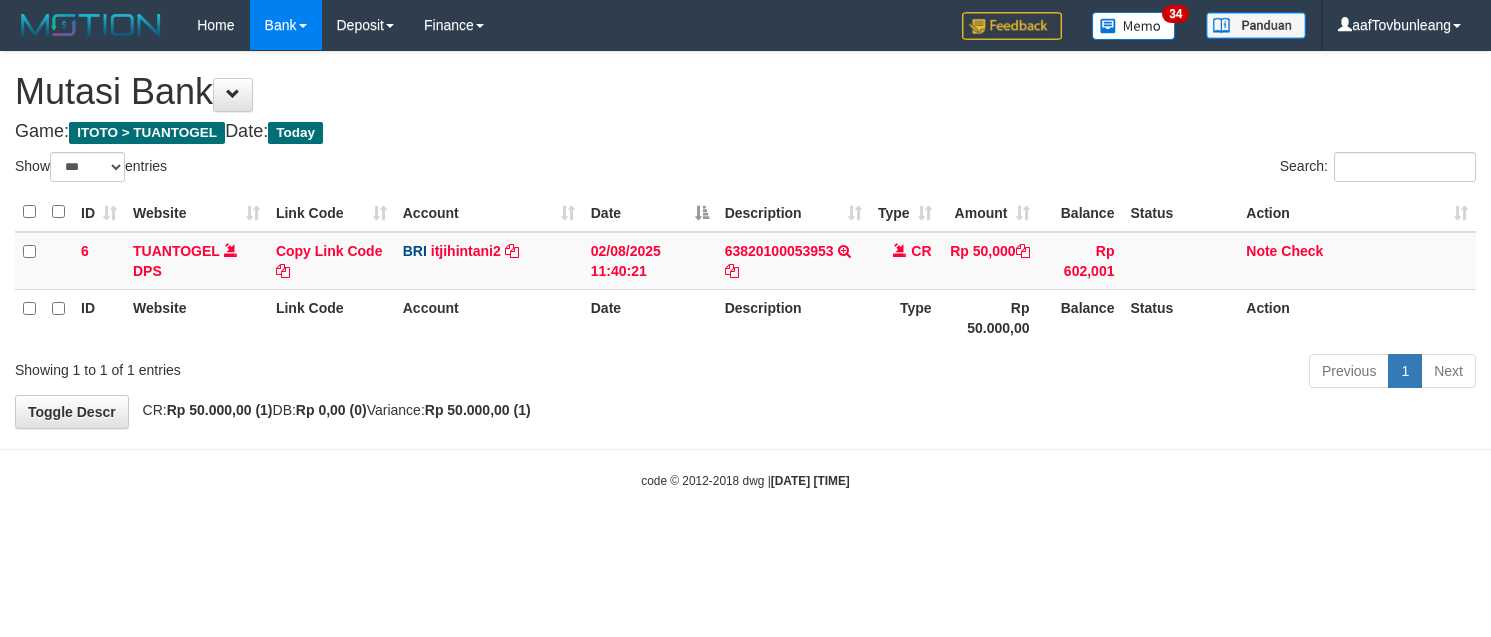 select on "***" 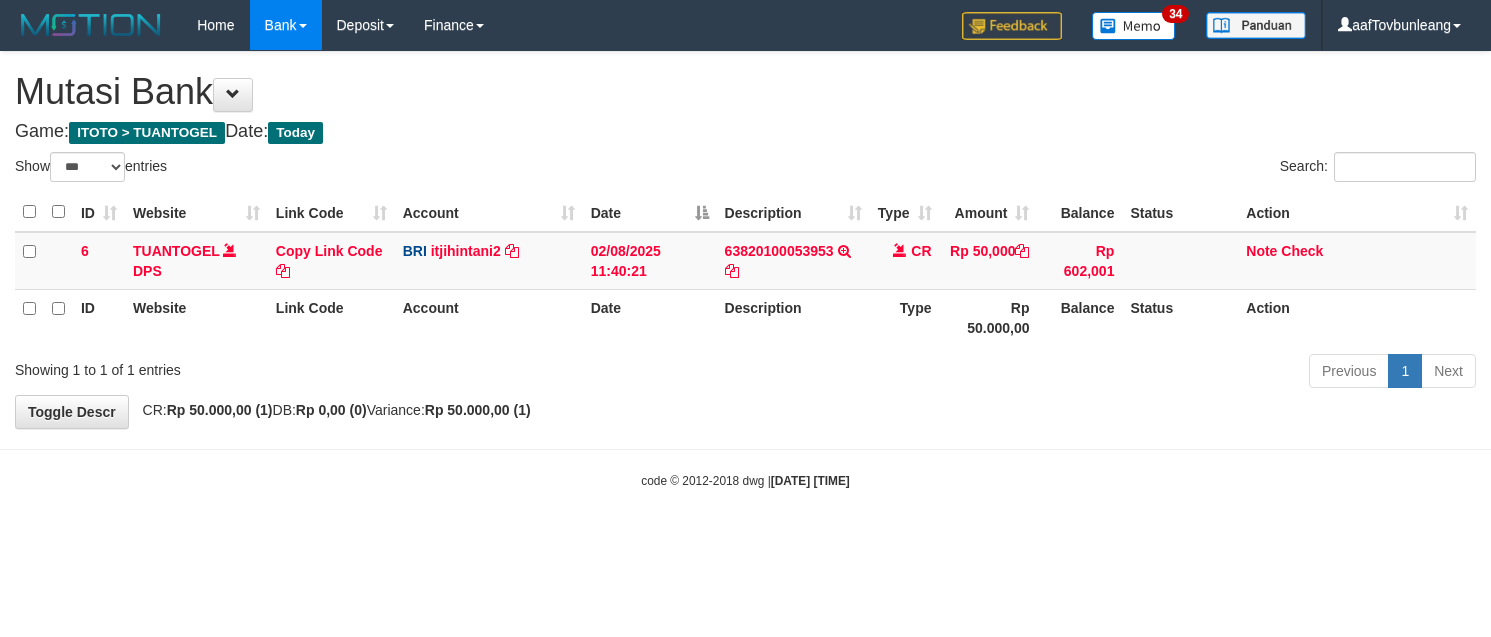 scroll, scrollTop: 0, scrollLeft: 0, axis: both 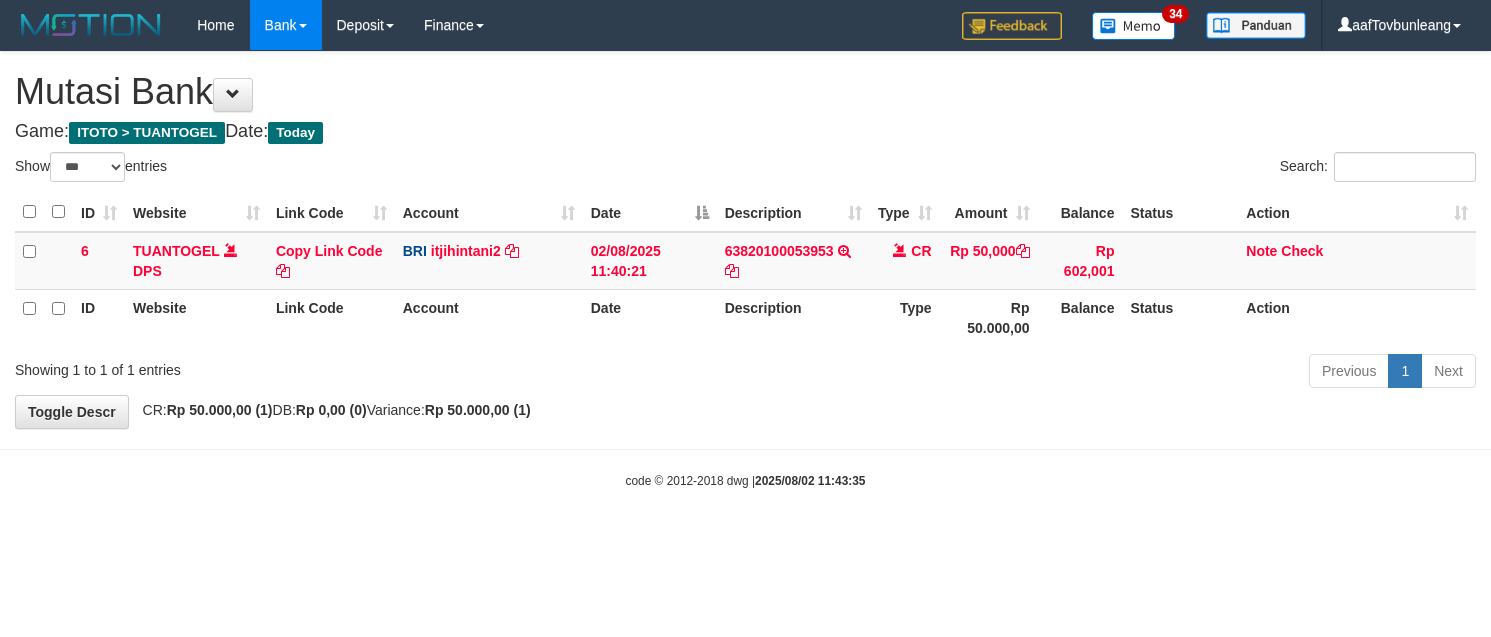 select on "***" 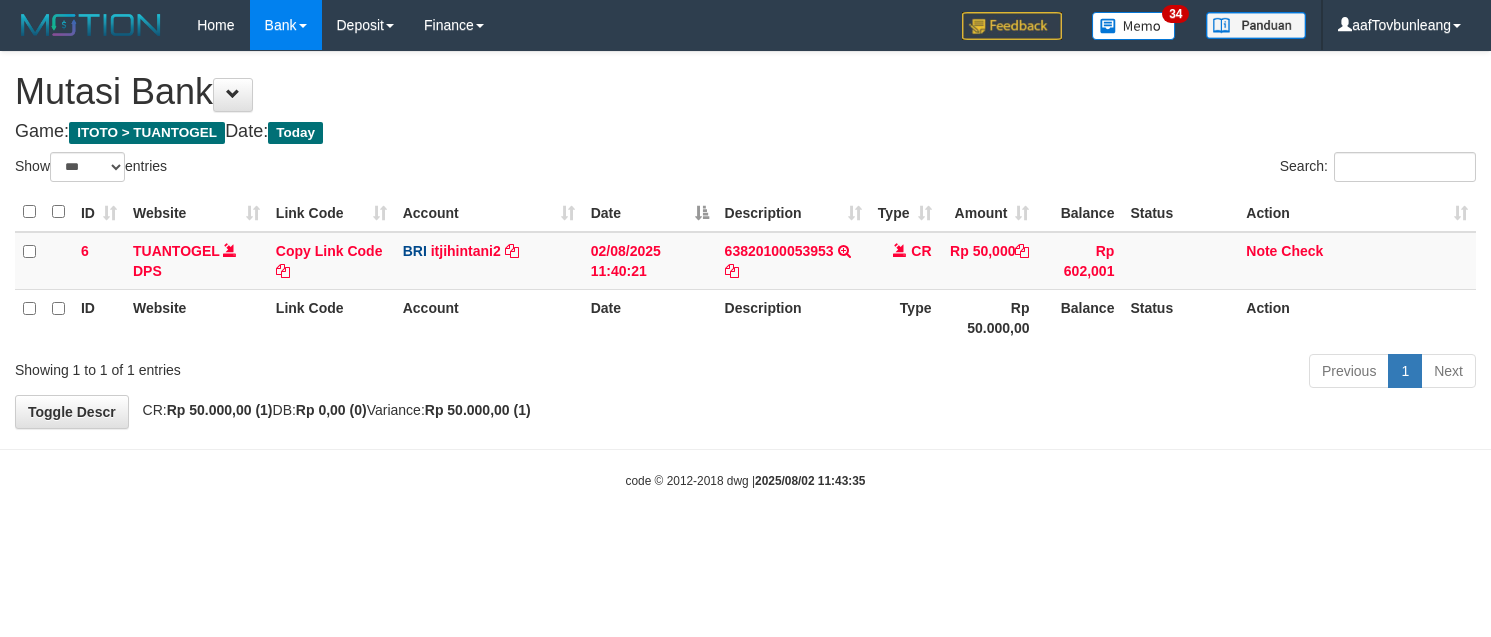 scroll, scrollTop: 0, scrollLeft: 0, axis: both 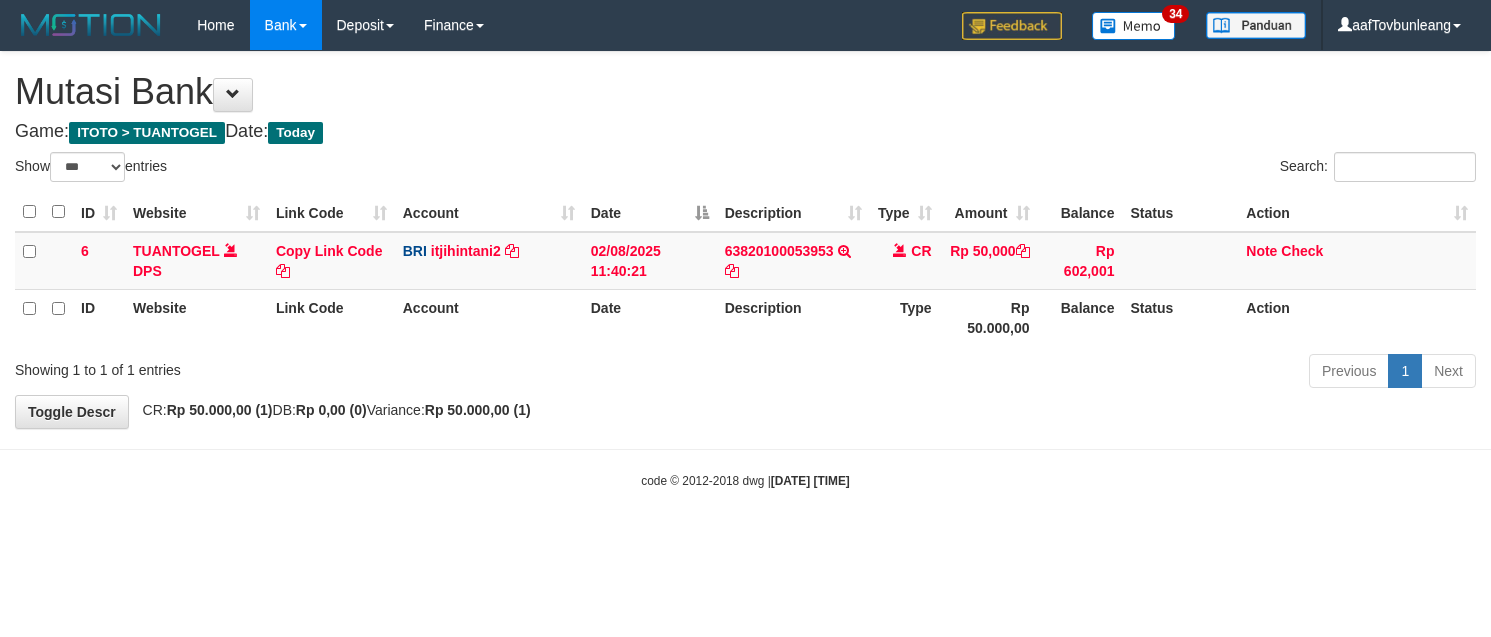 select on "***" 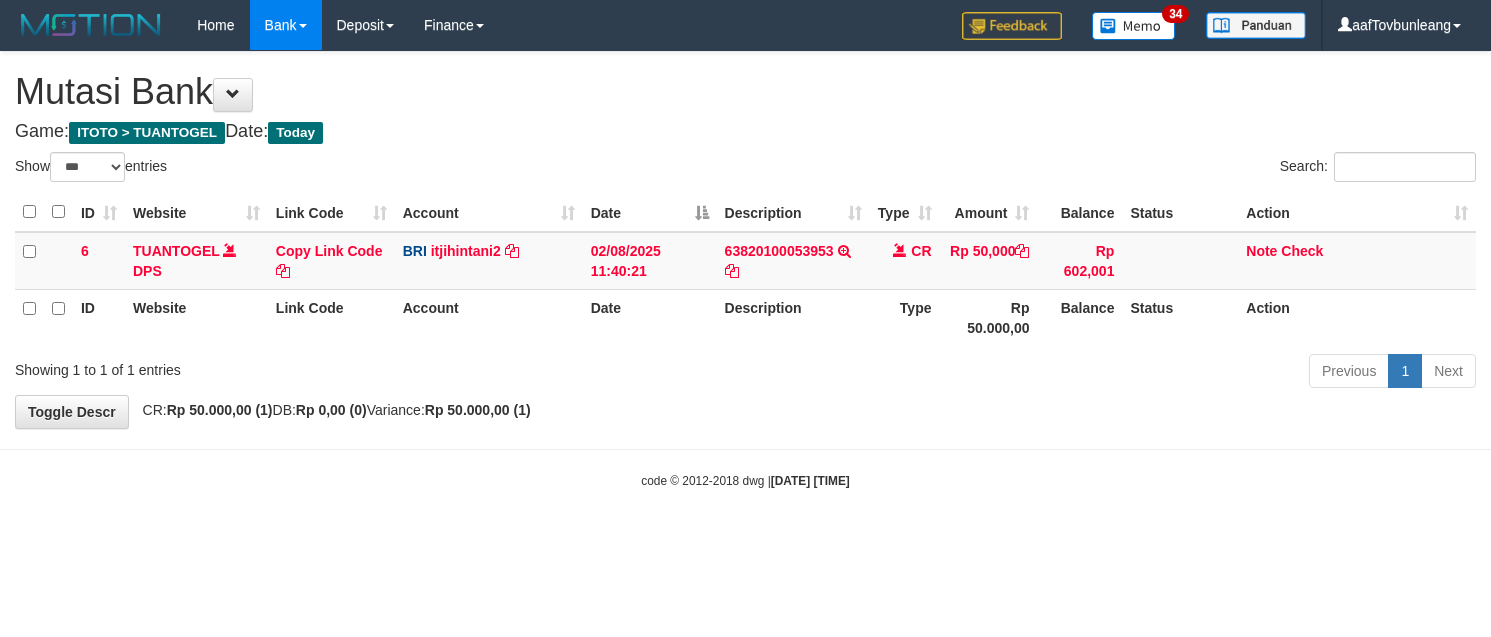 scroll, scrollTop: 0, scrollLeft: 0, axis: both 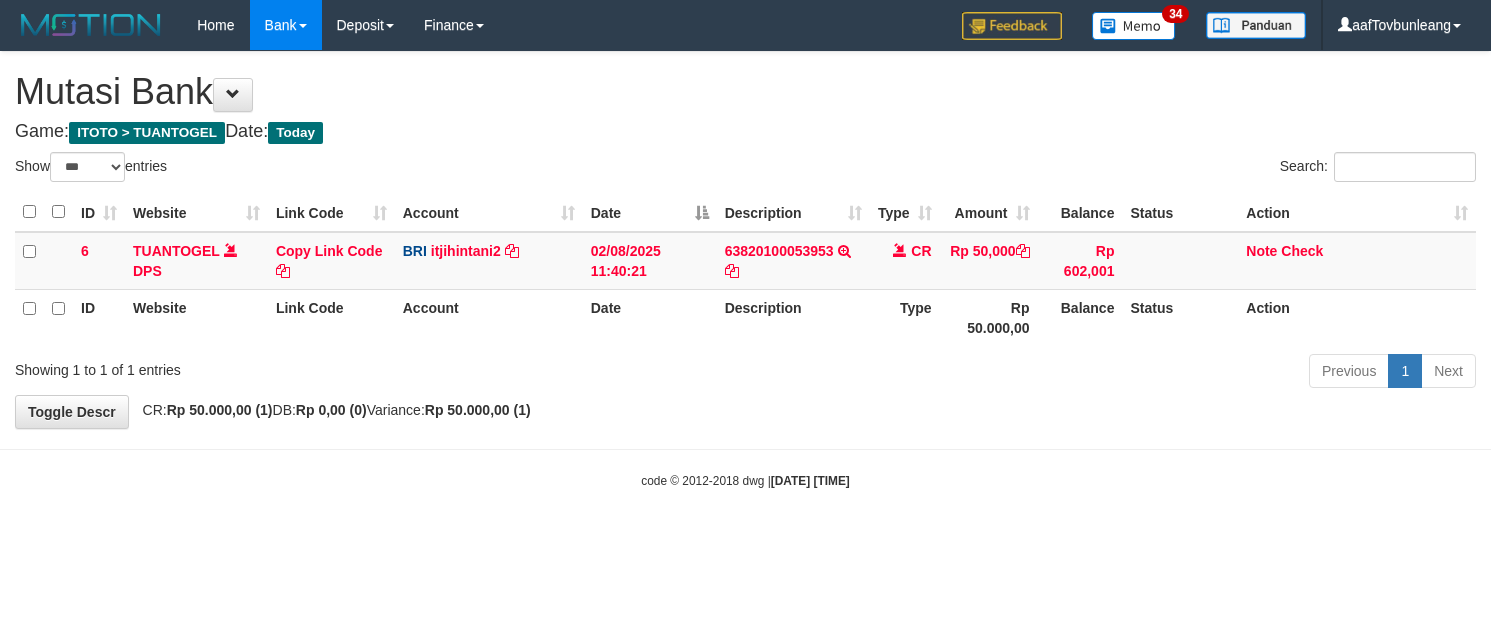 select on "***" 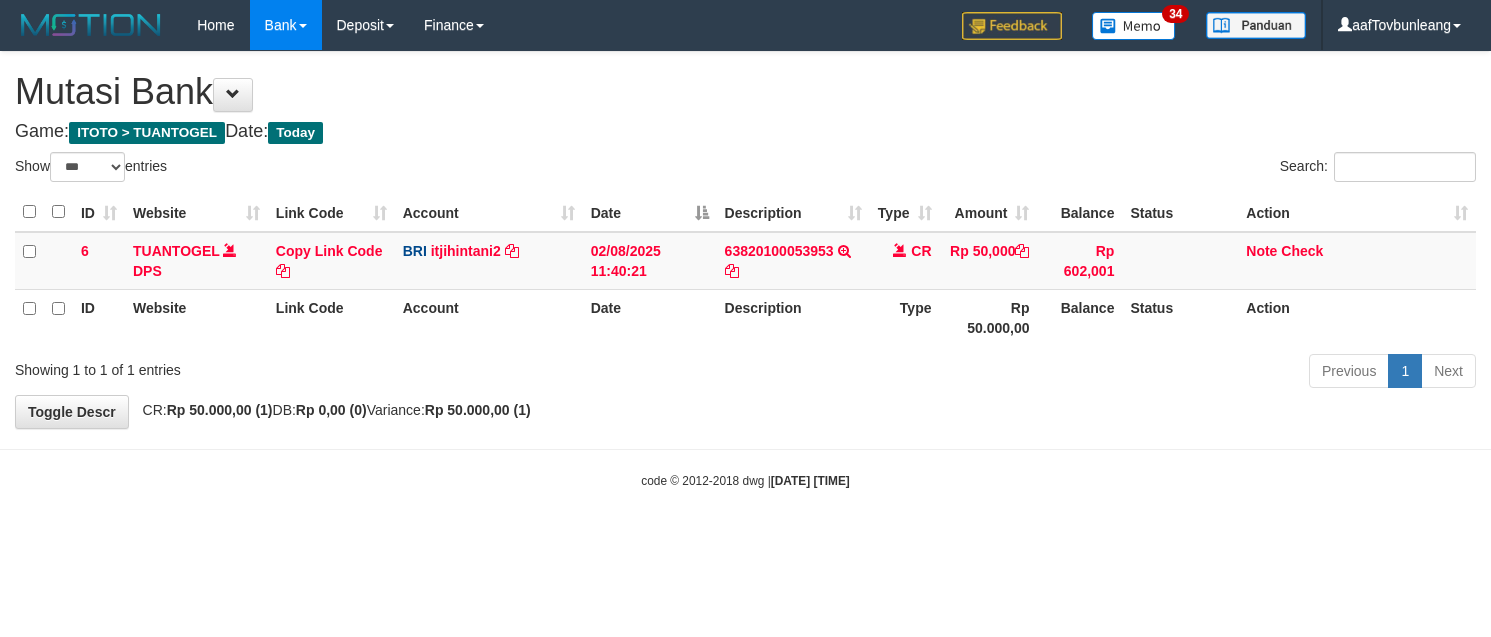 scroll, scrollTop: 0, scrollLeft: 0, axis: both 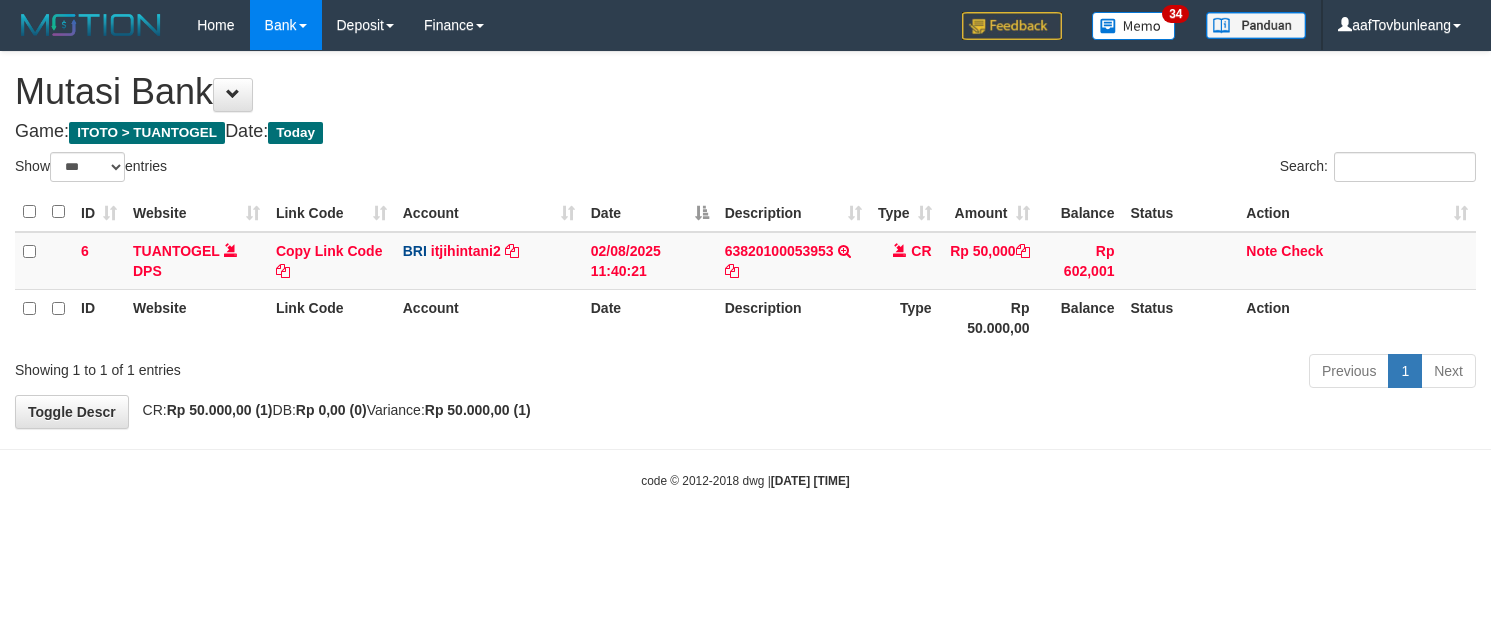 select on "***" 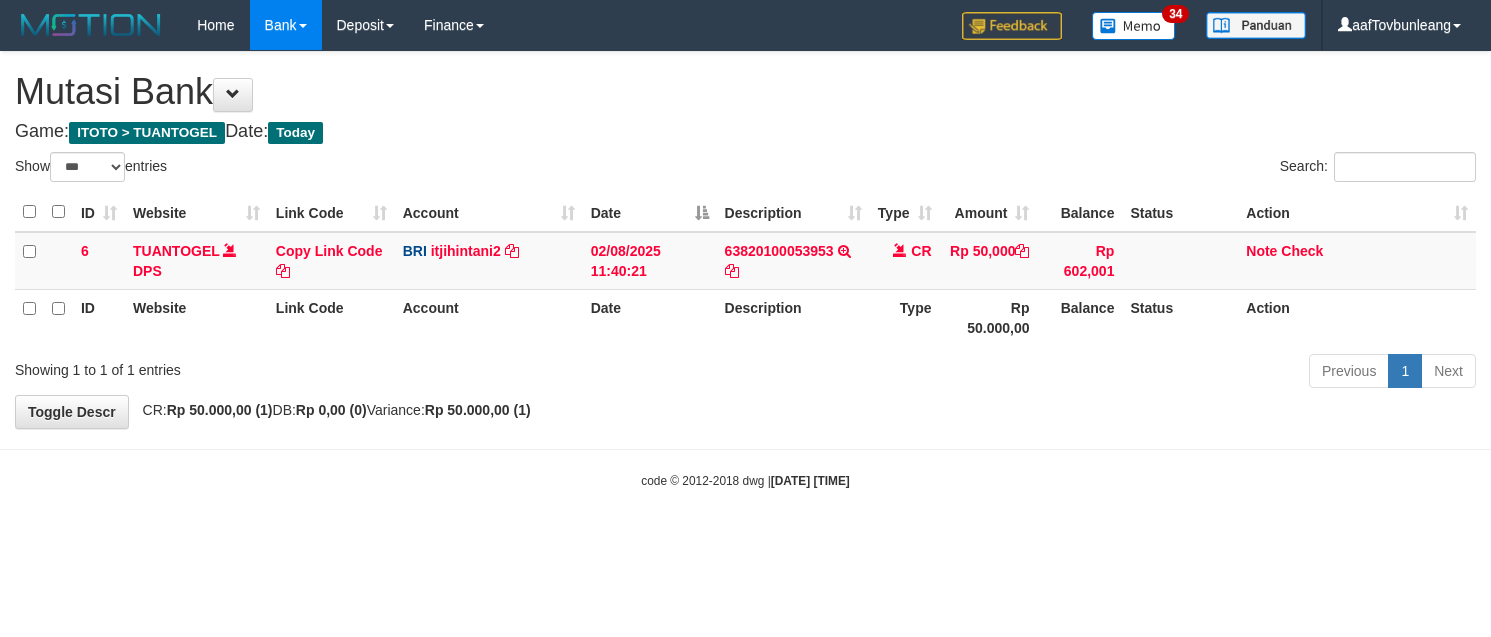 scroll, scrollTop: 0, scrollLeft: 0, axis: both 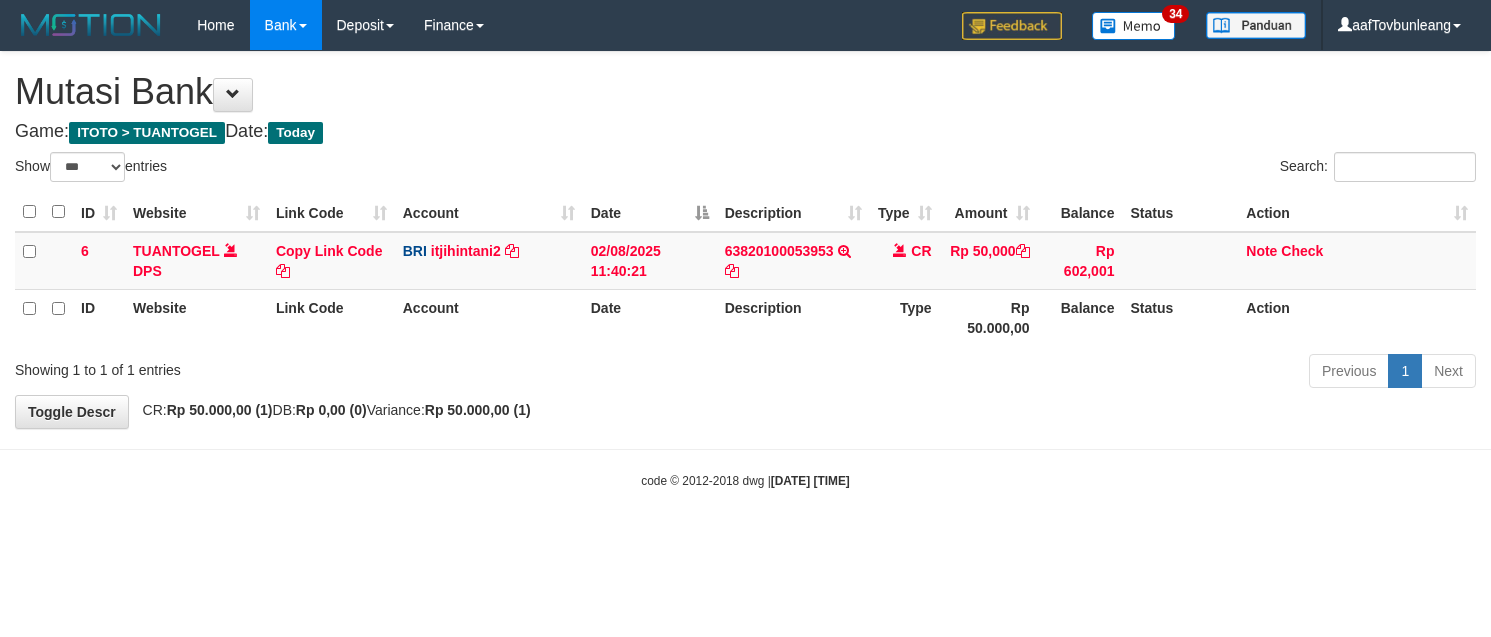 select on "***" 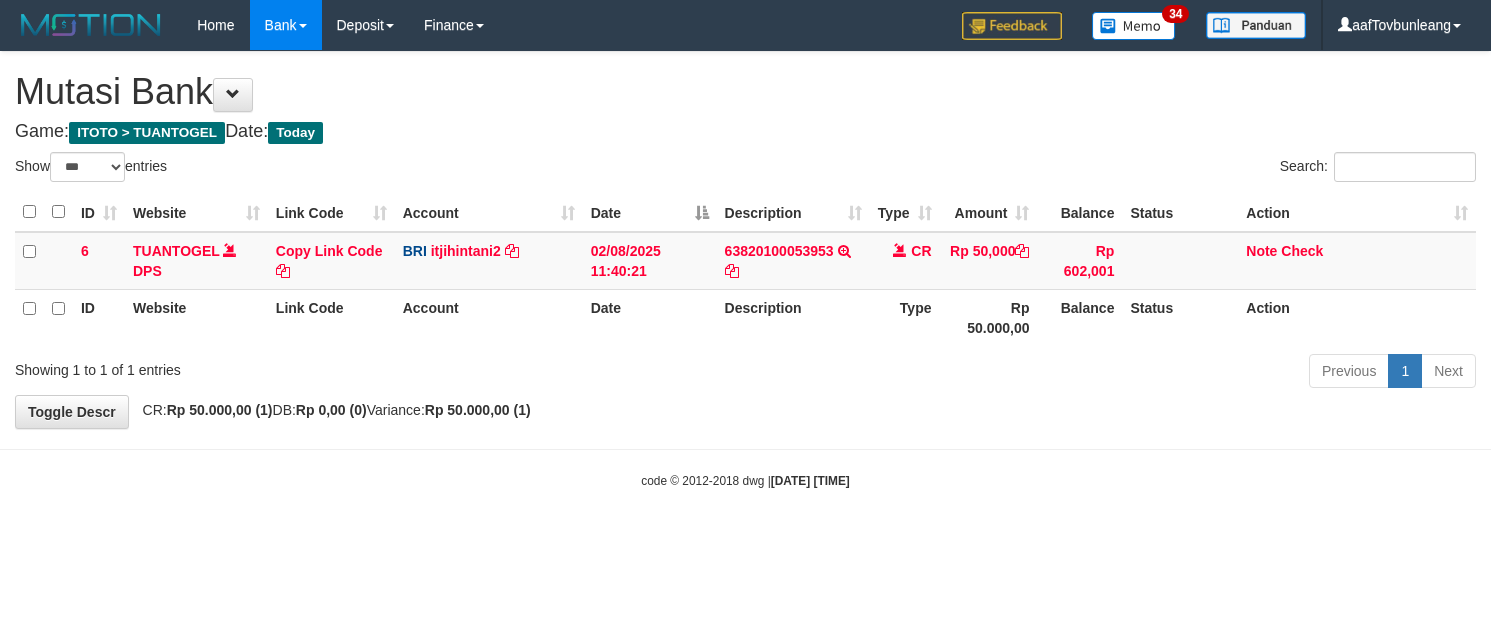 scroll, scrollTop: 0, scrollLeft: 0, axis: both 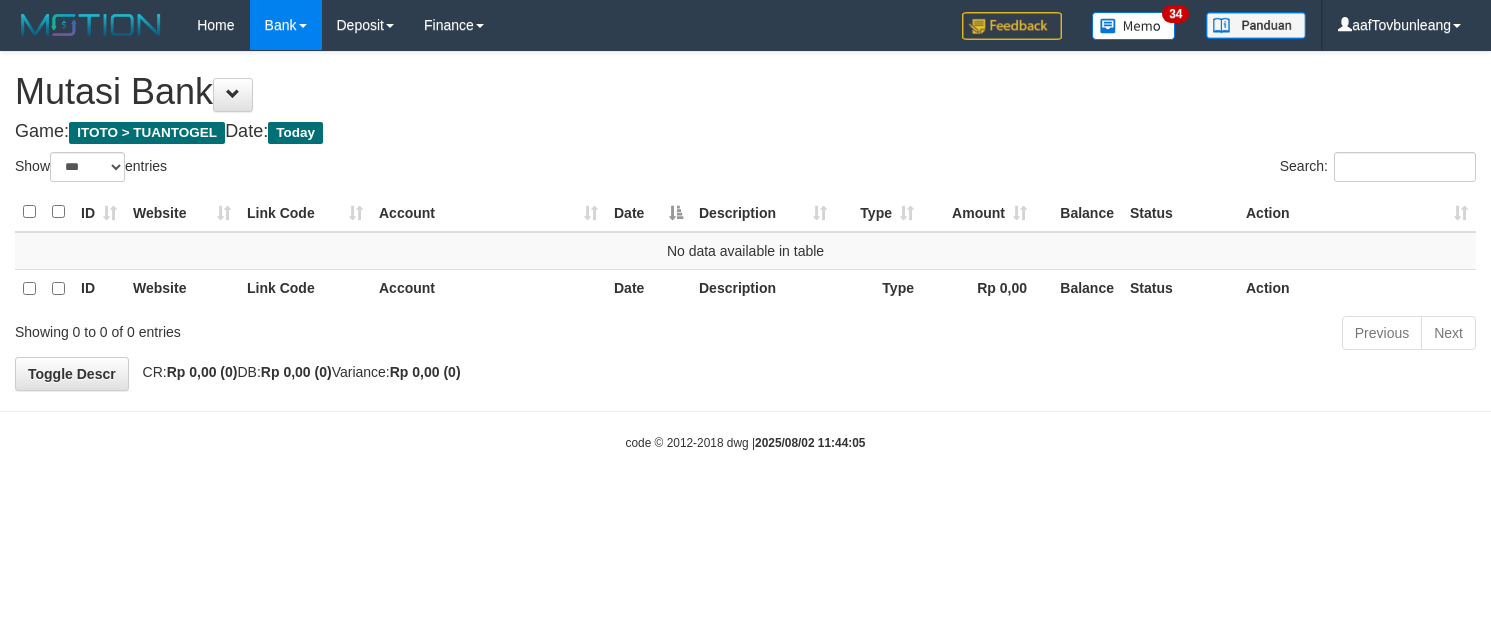 select on "***" 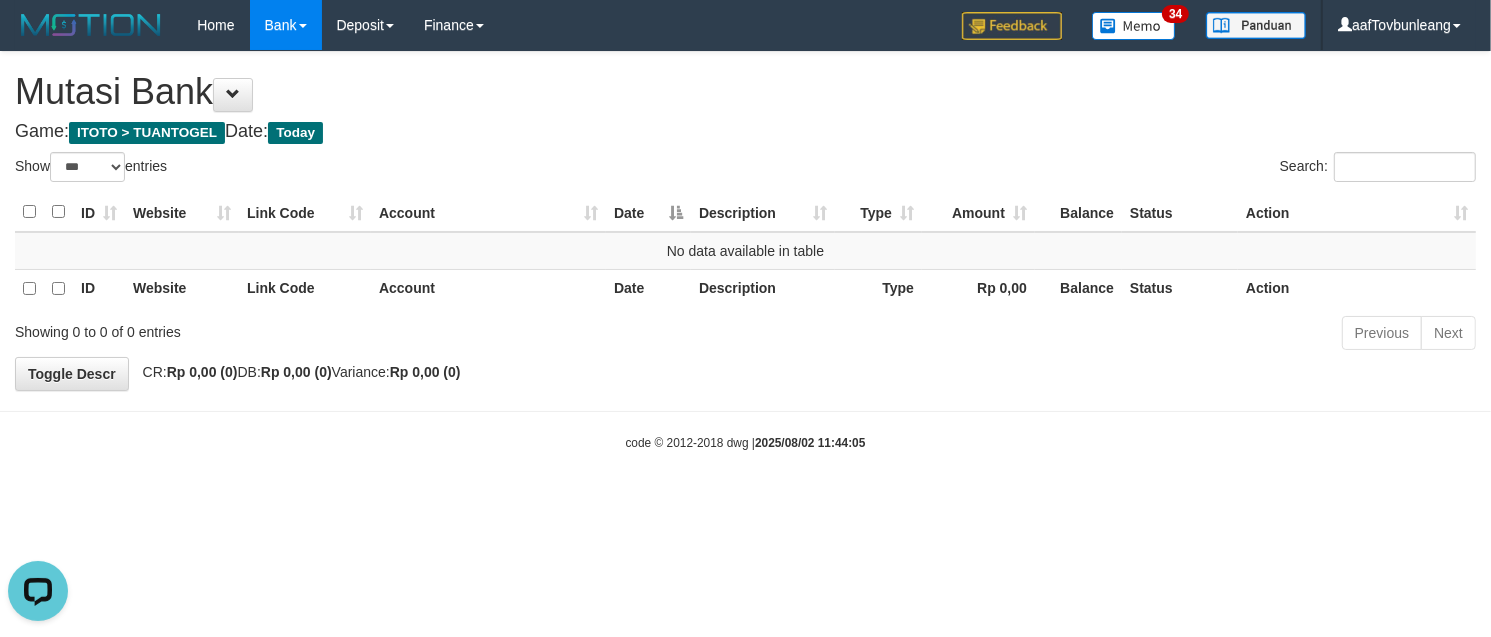 scroll, scrollTop: 0, scrollLeft: 0, axis: both 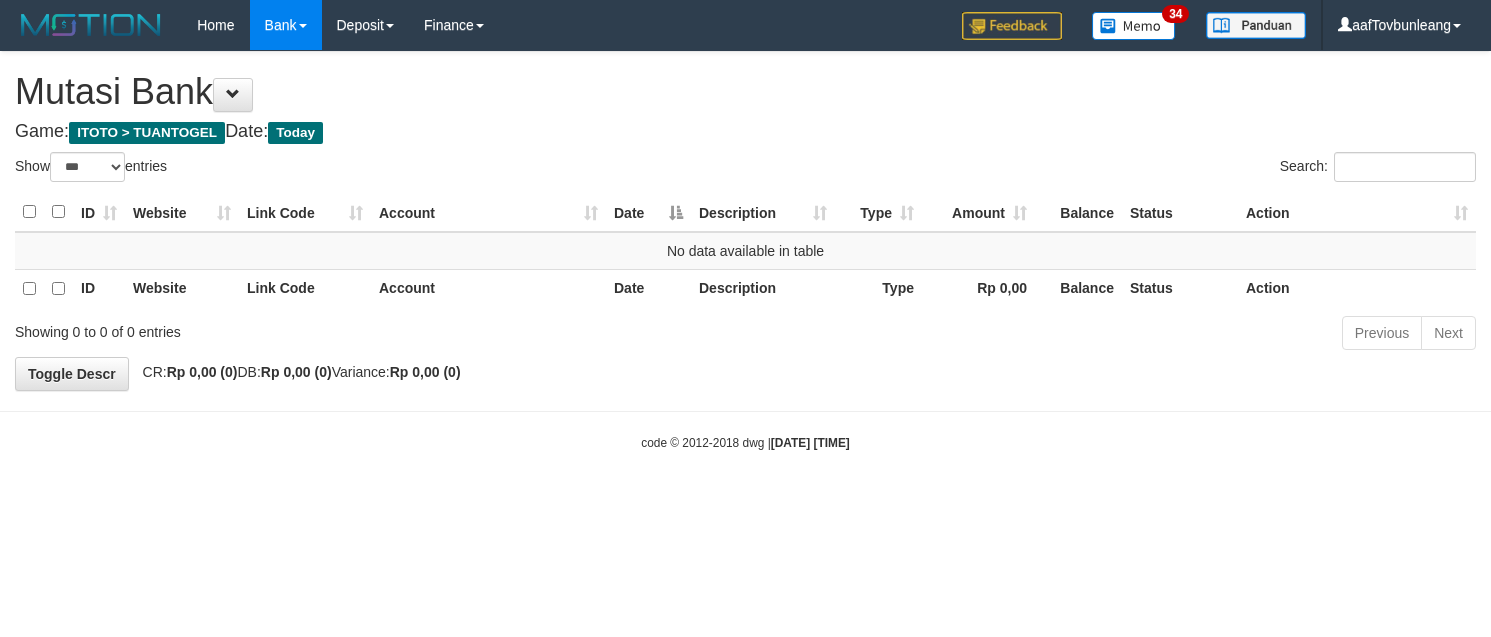 select on "***" 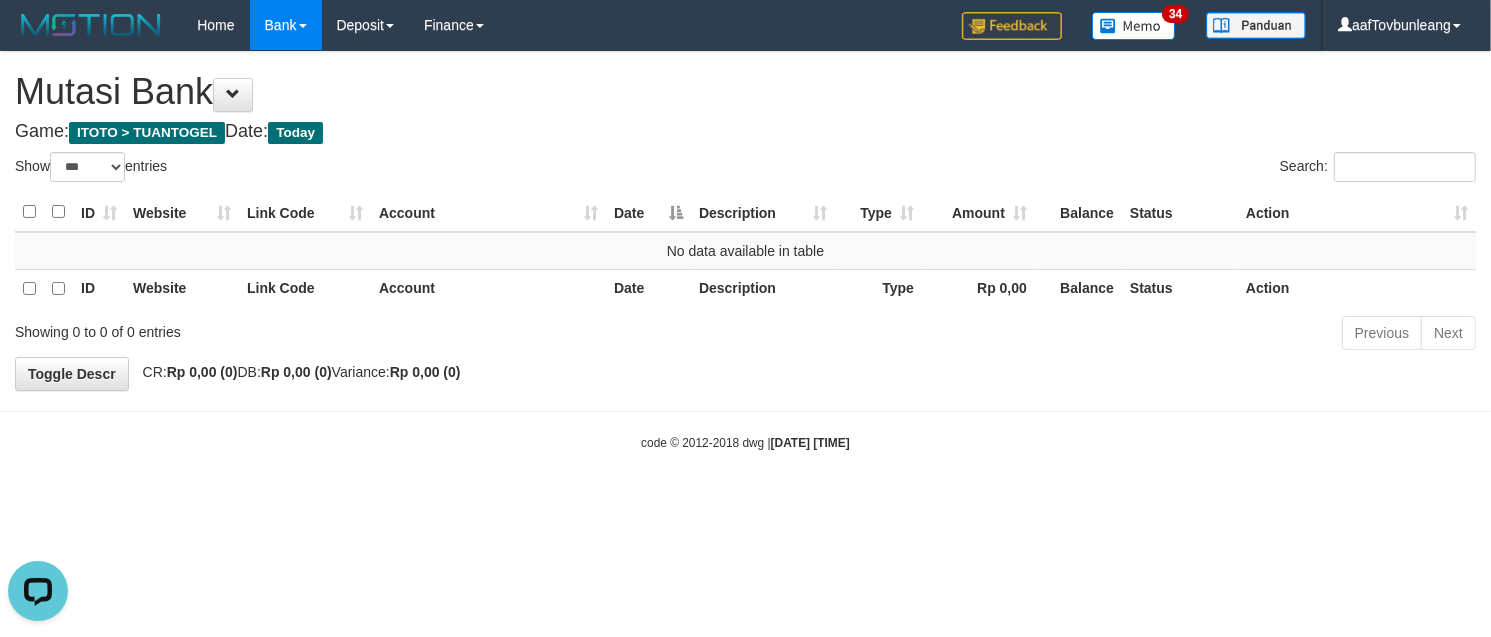 scroll, scrollTop: 0, scrollLeft: 0, axis: both 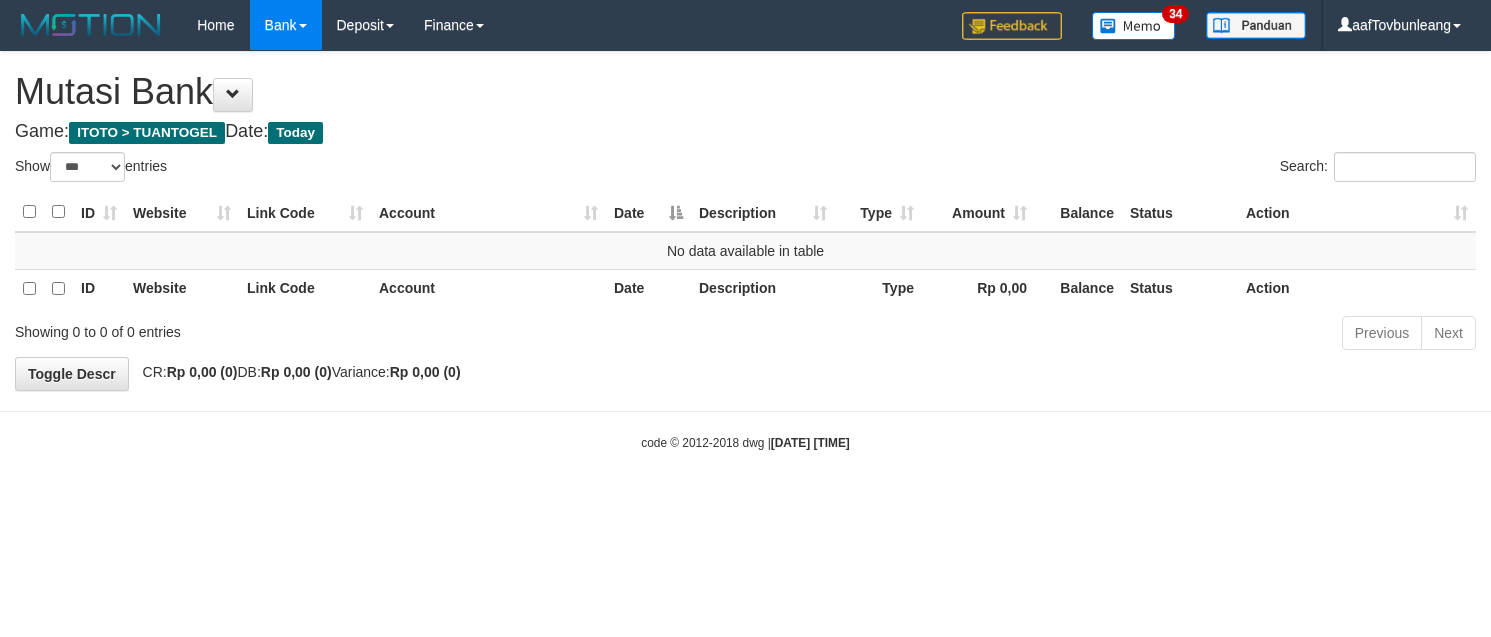select on "***" 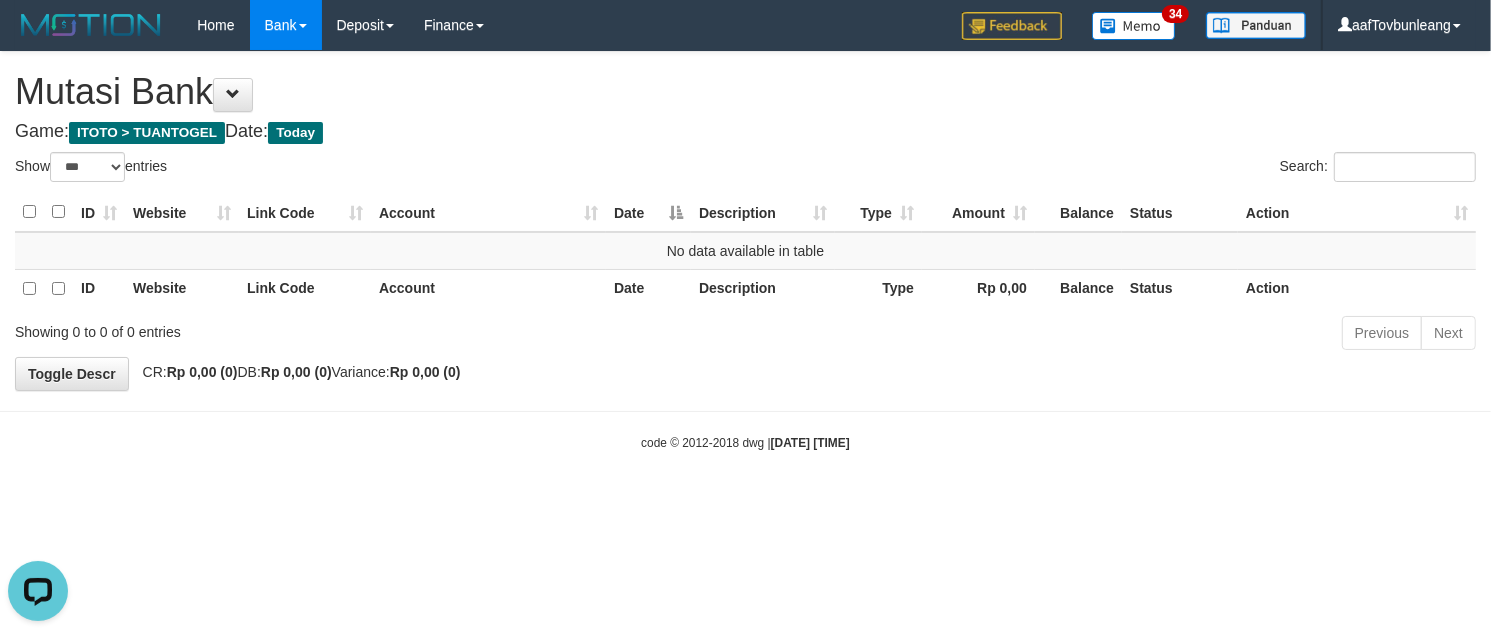 scroll, scrollTop: 0, scrollLeft: 0, axis: both 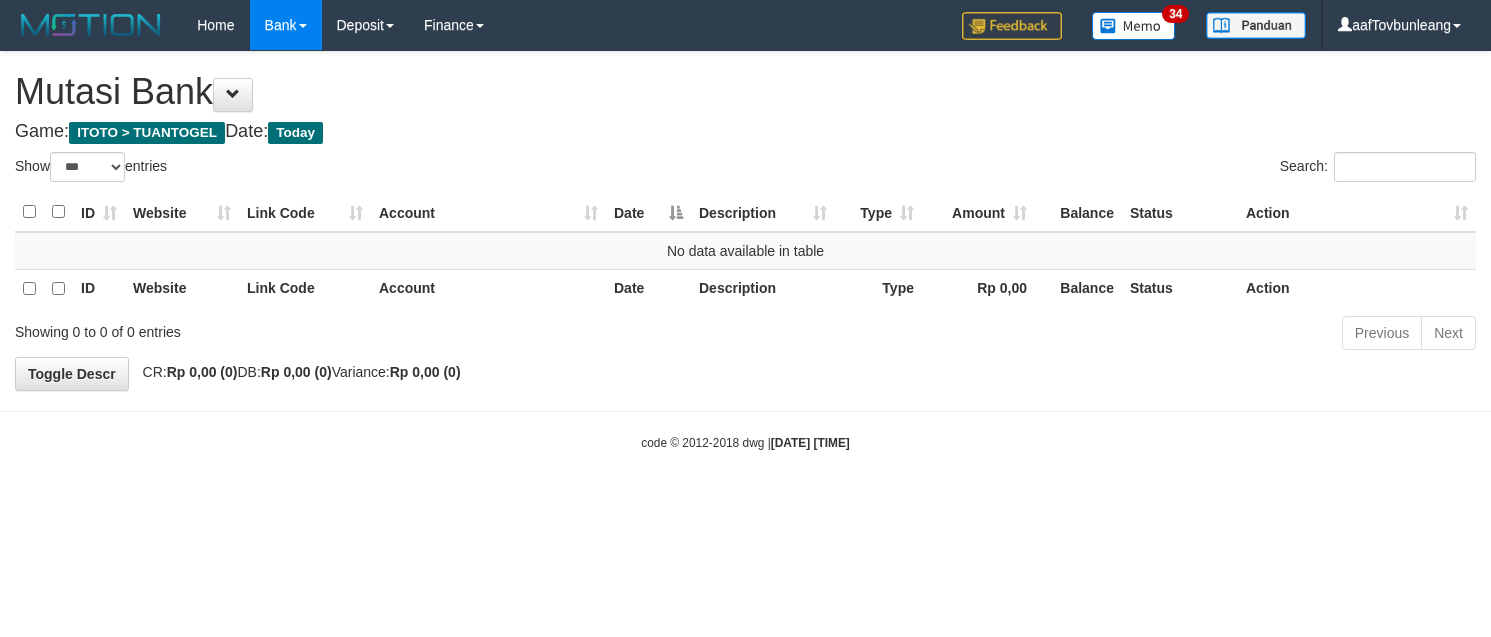 select on "***" 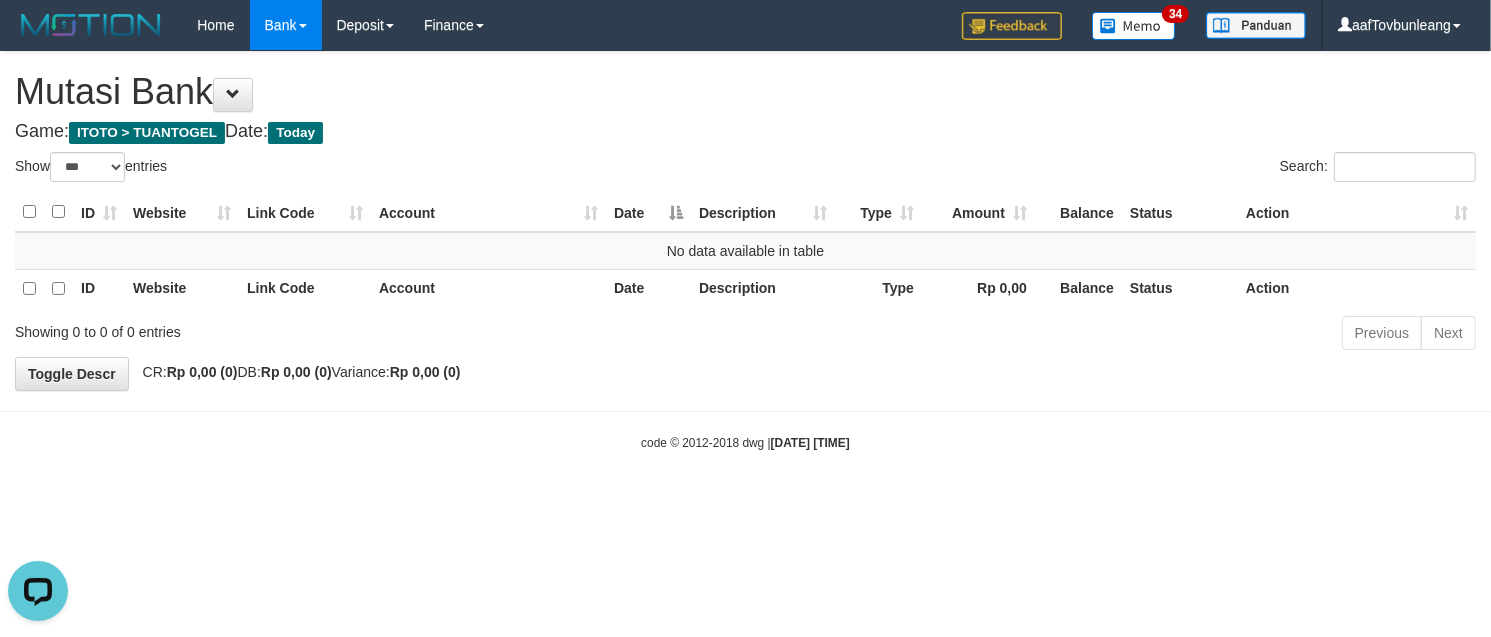 scroll, scrollTop: 0, scrollLeft: 0, axis: both 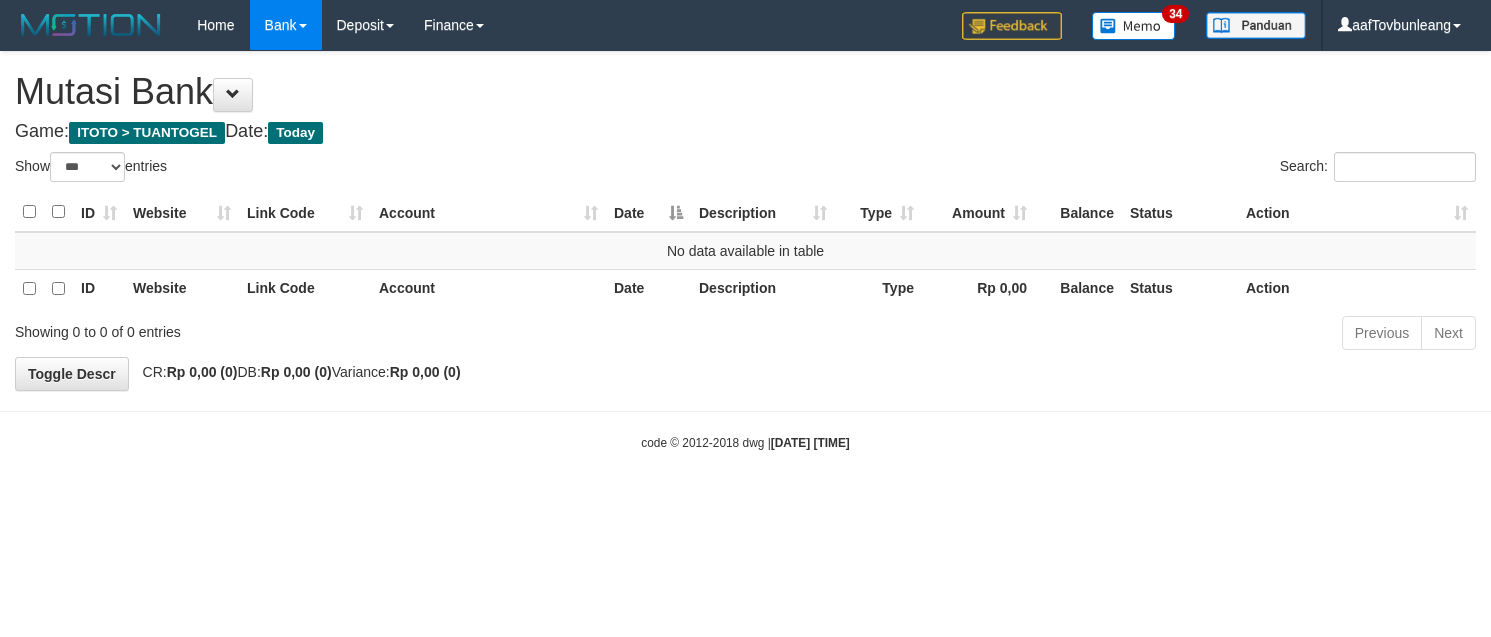 select on "***" 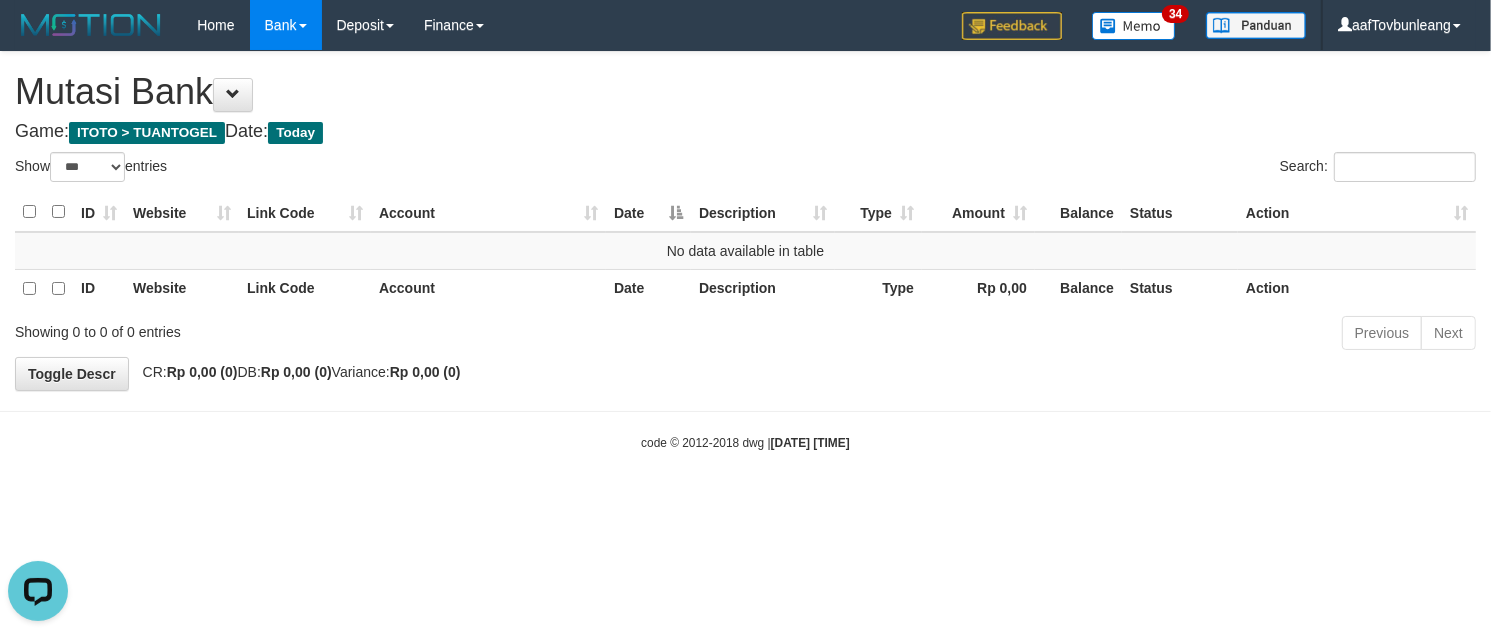 scroll, scrollTop: 0, scrollLeft: 0, axis: both 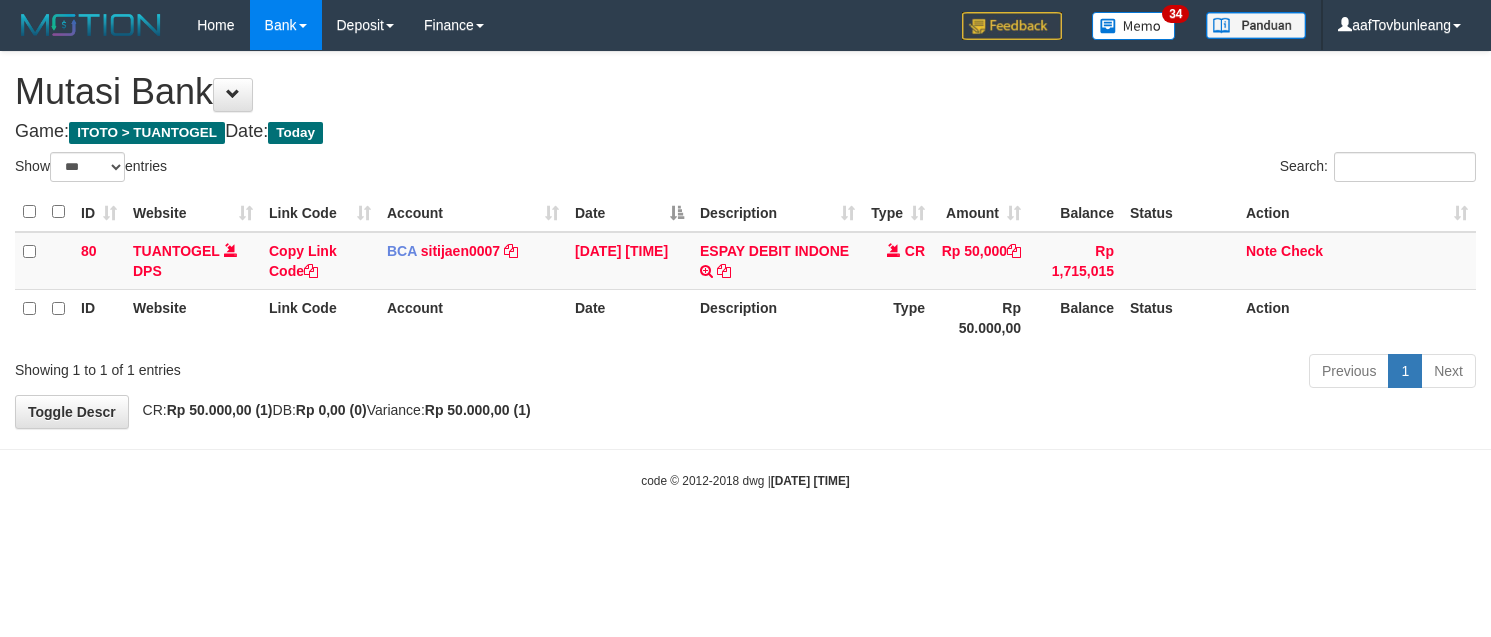 select on "***" 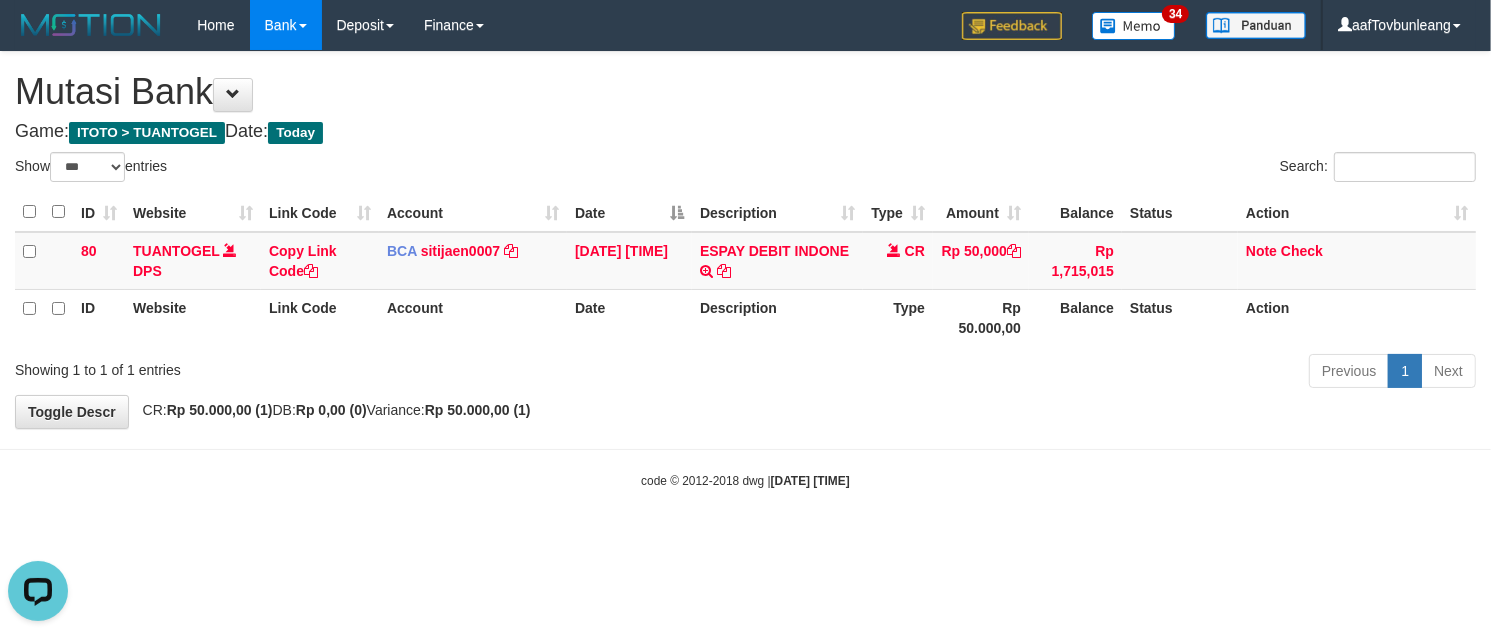 scroll, scrollTop: 0, scrollLeft: 0, axis: both 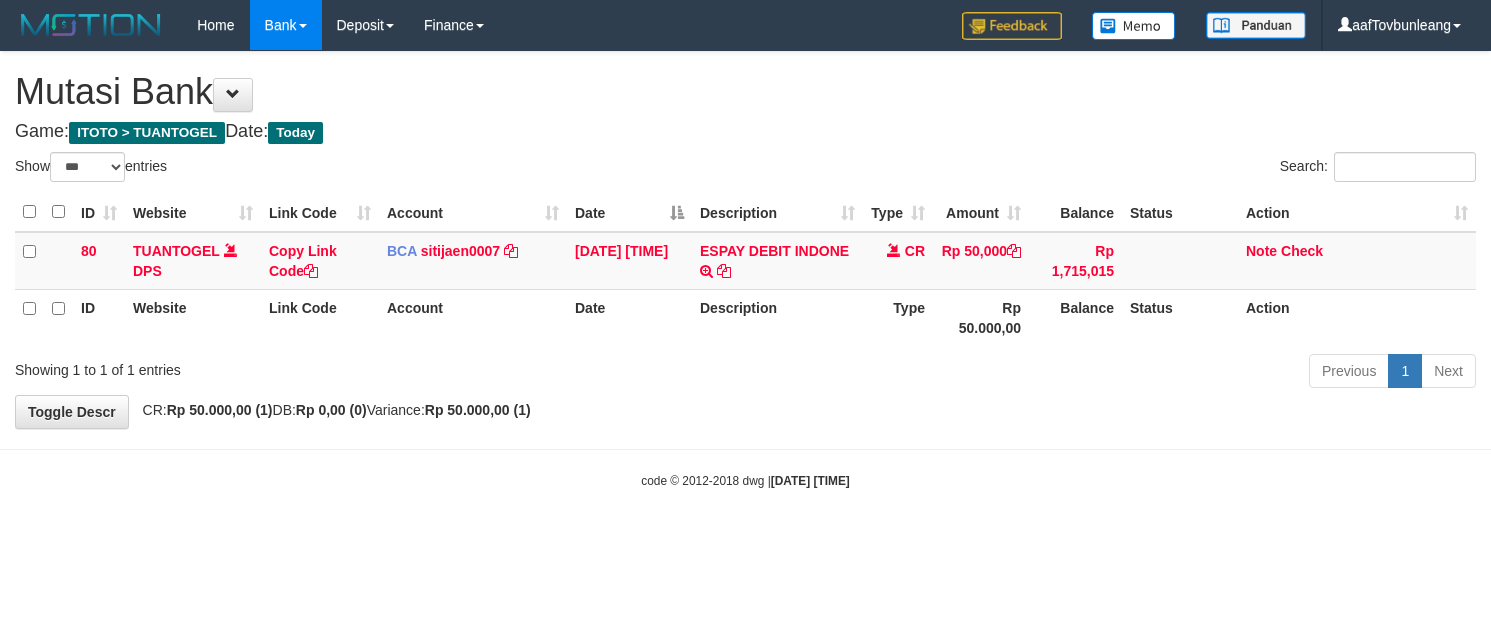 select on "***" 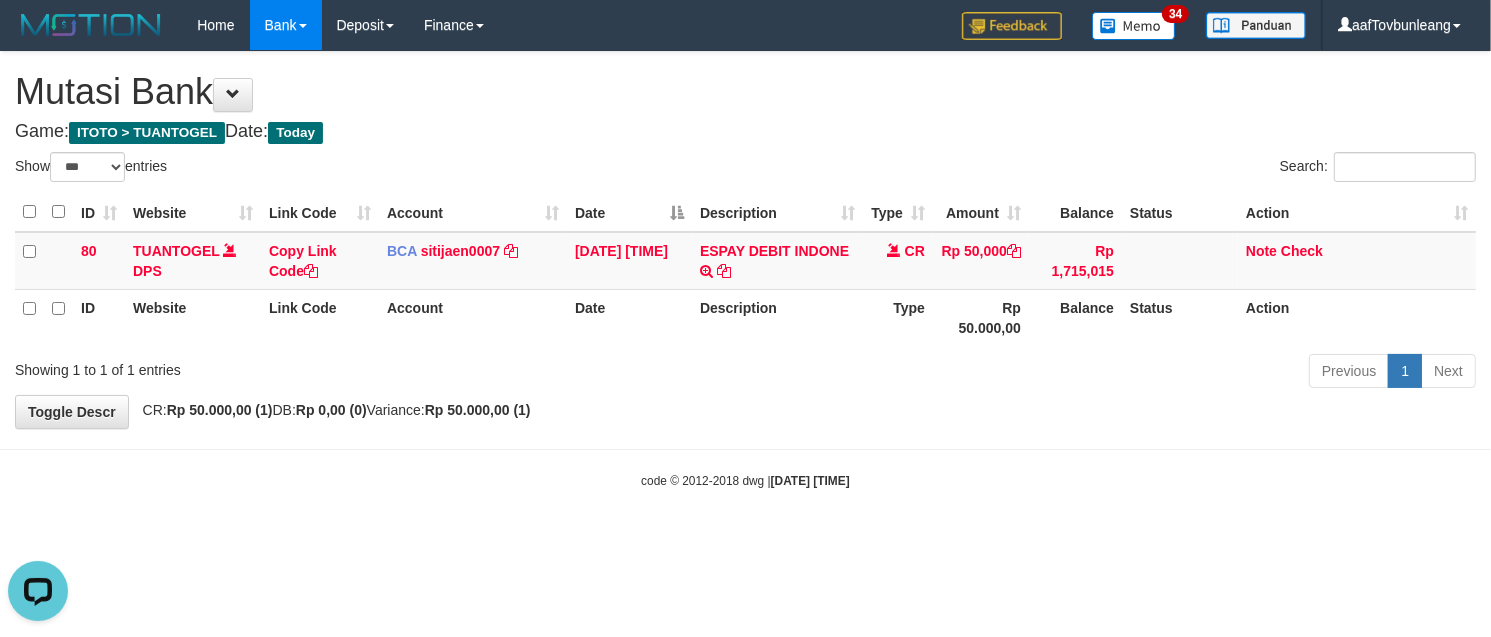 scroll, scrollTop: 0, scrollLeft: 0, axis: both 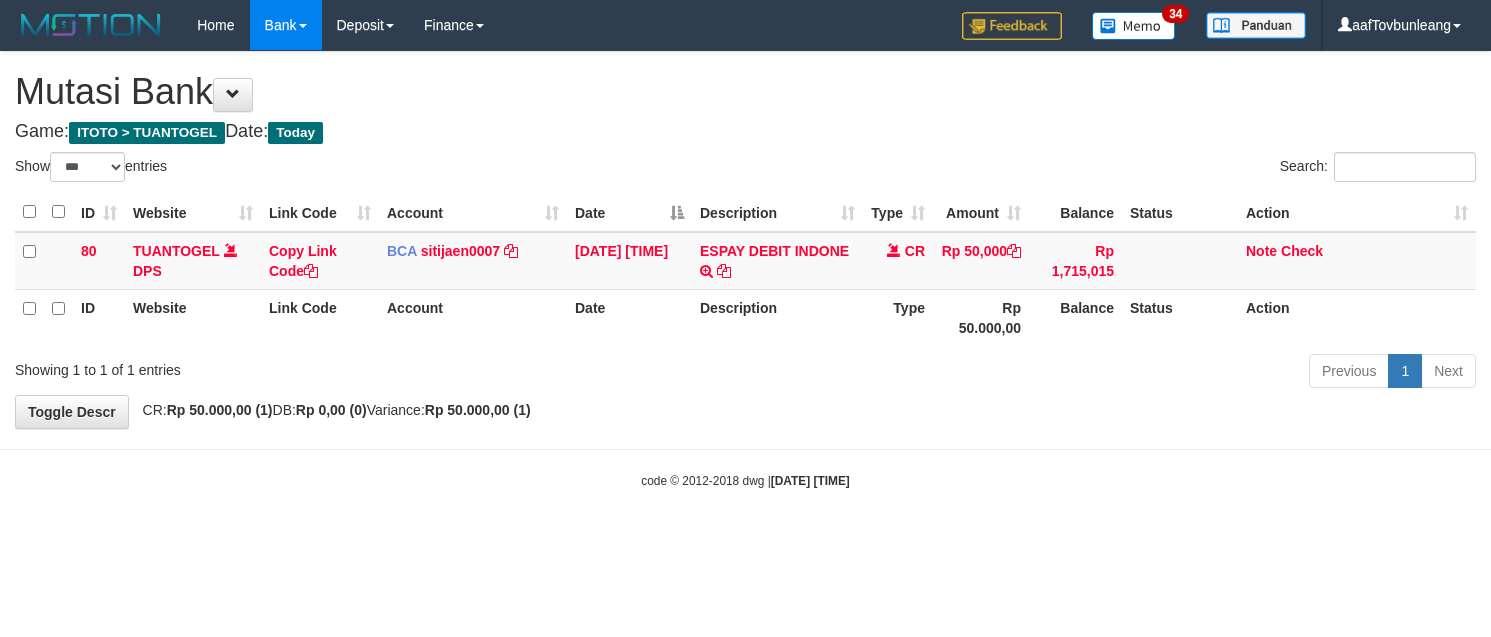 select on "***" 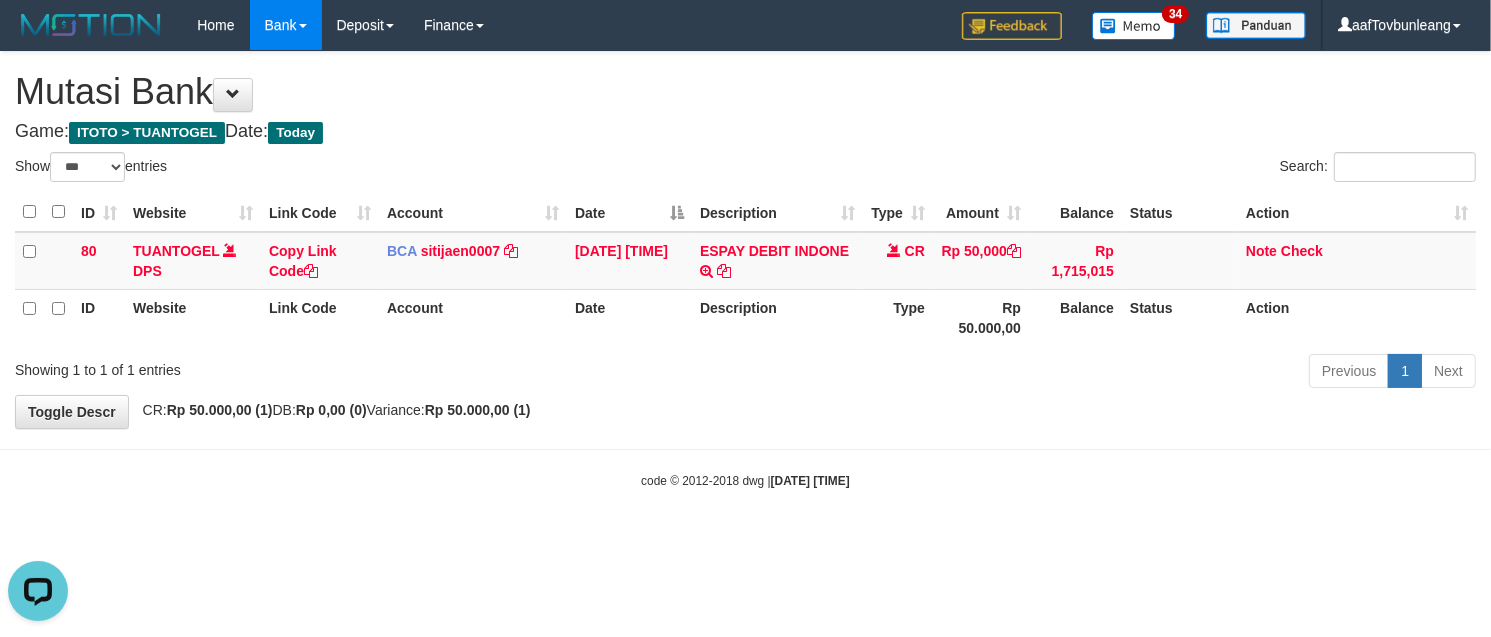 scroll, scrollTop: 0, scrollLeft: 0, axis: both 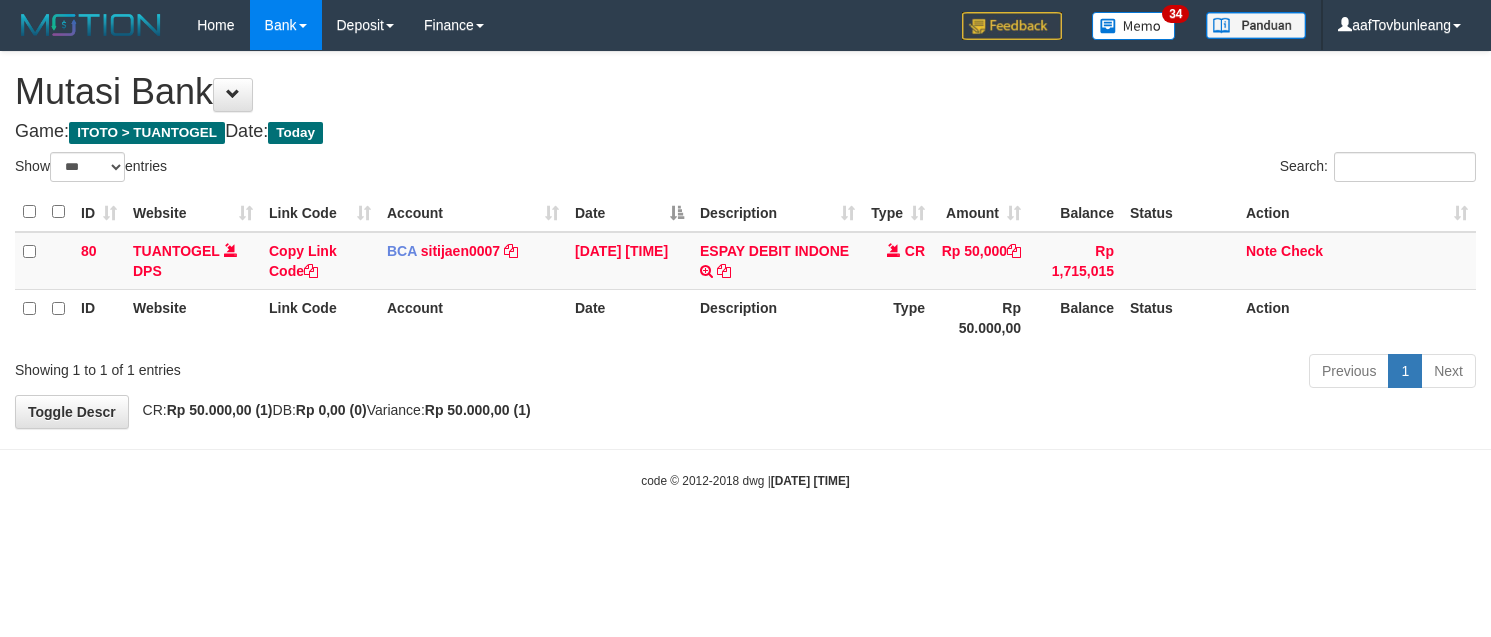 select on "***" 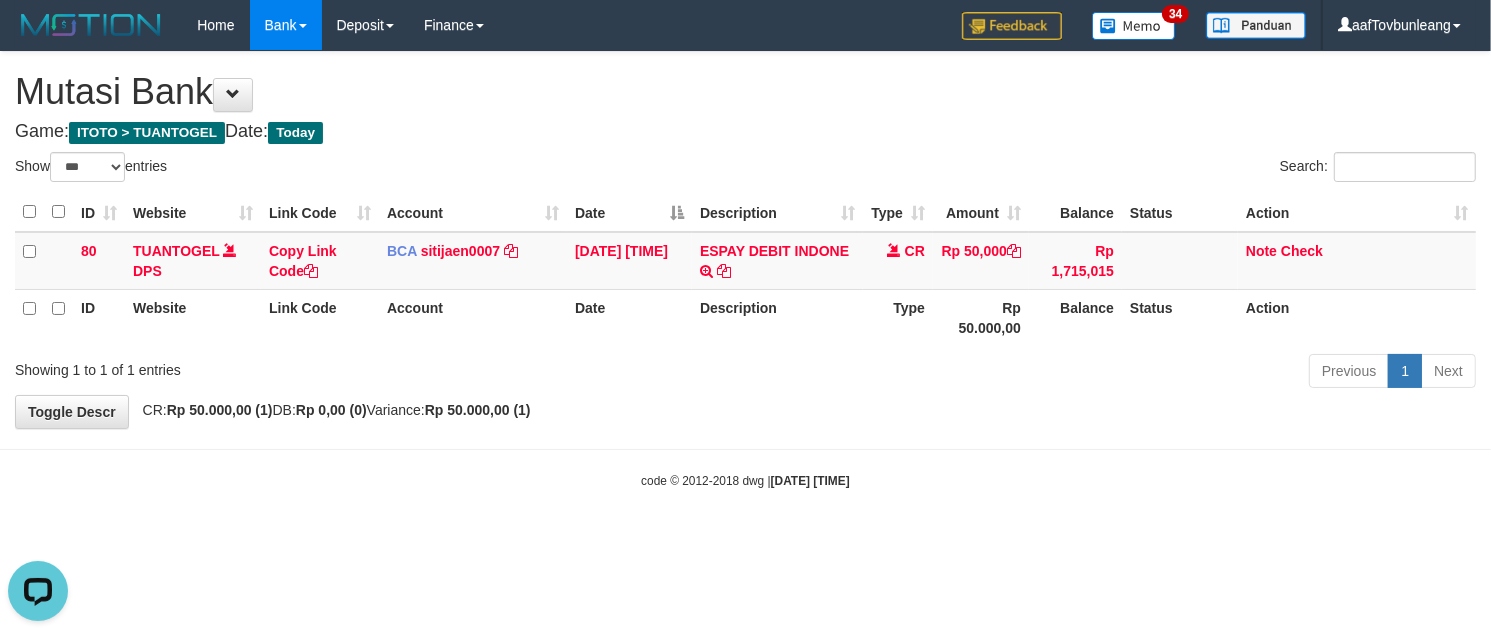 scroll, scrollTop: 0, scrollLeft: 0, axis: both 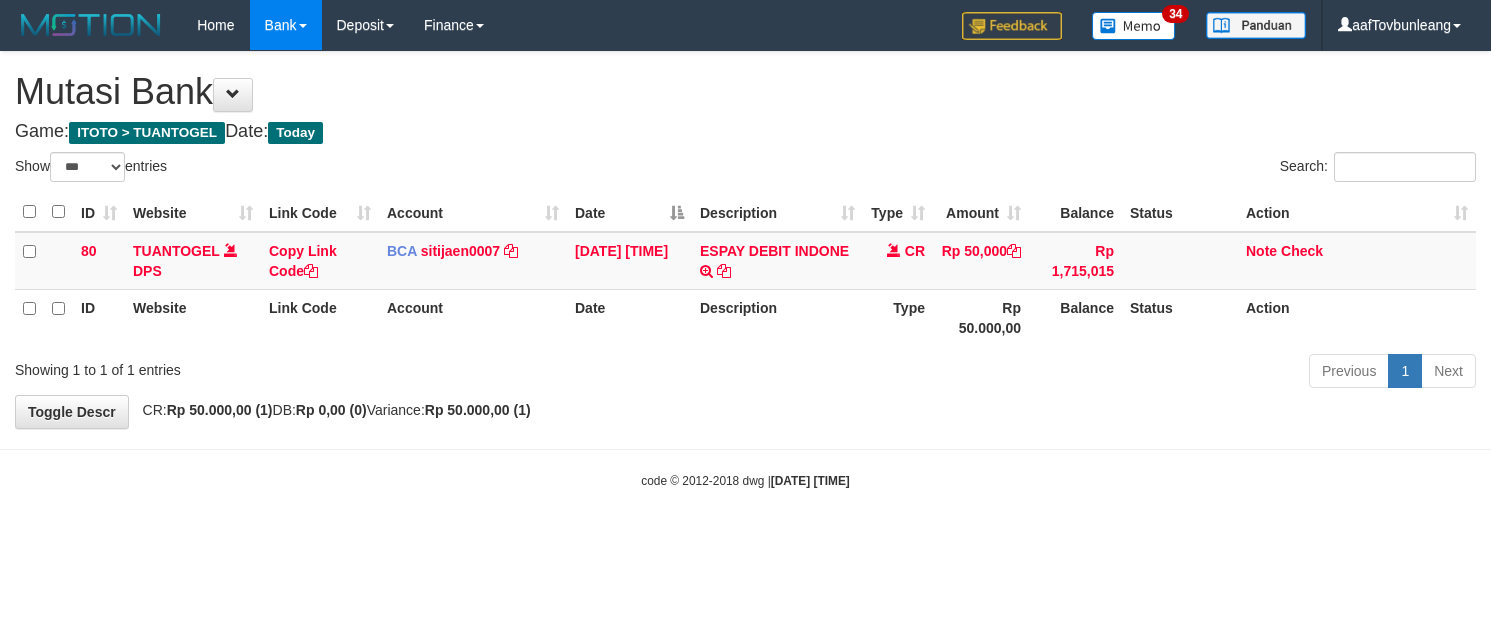 select on "***" 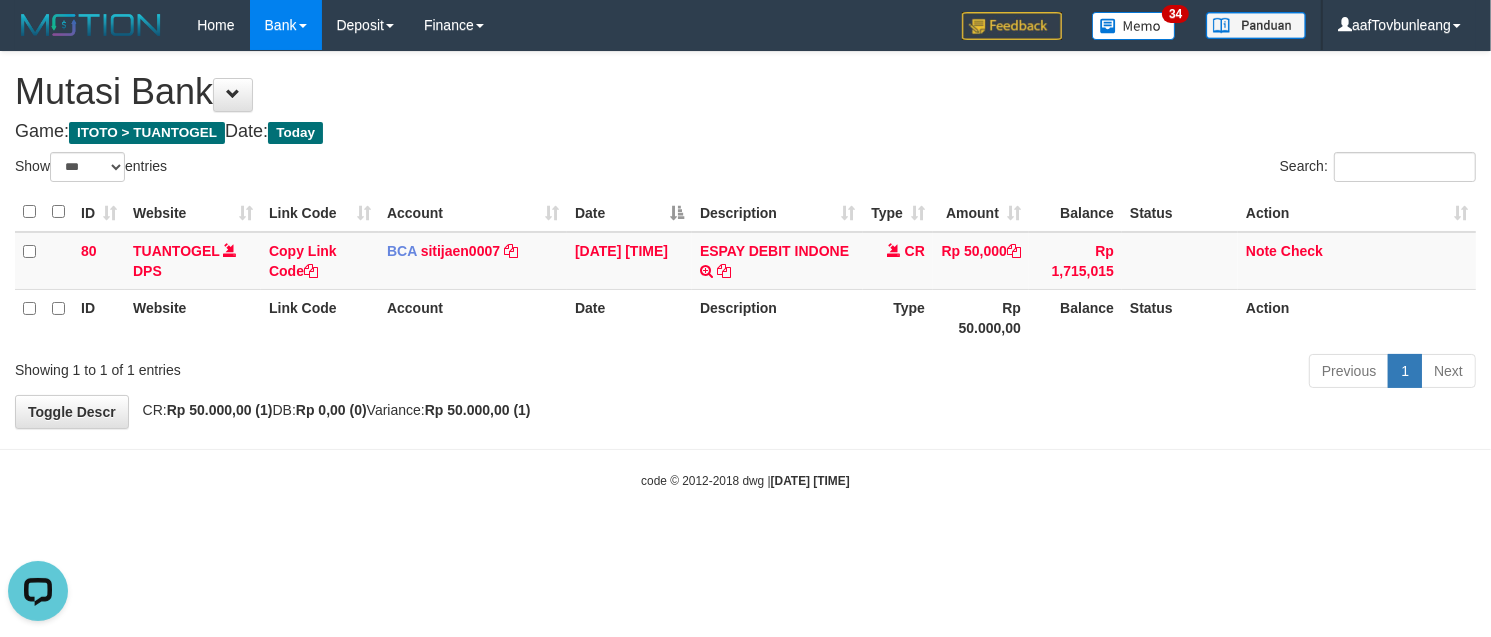 scroll, scrollTop: 0, scrollLeft: 0, axis: both 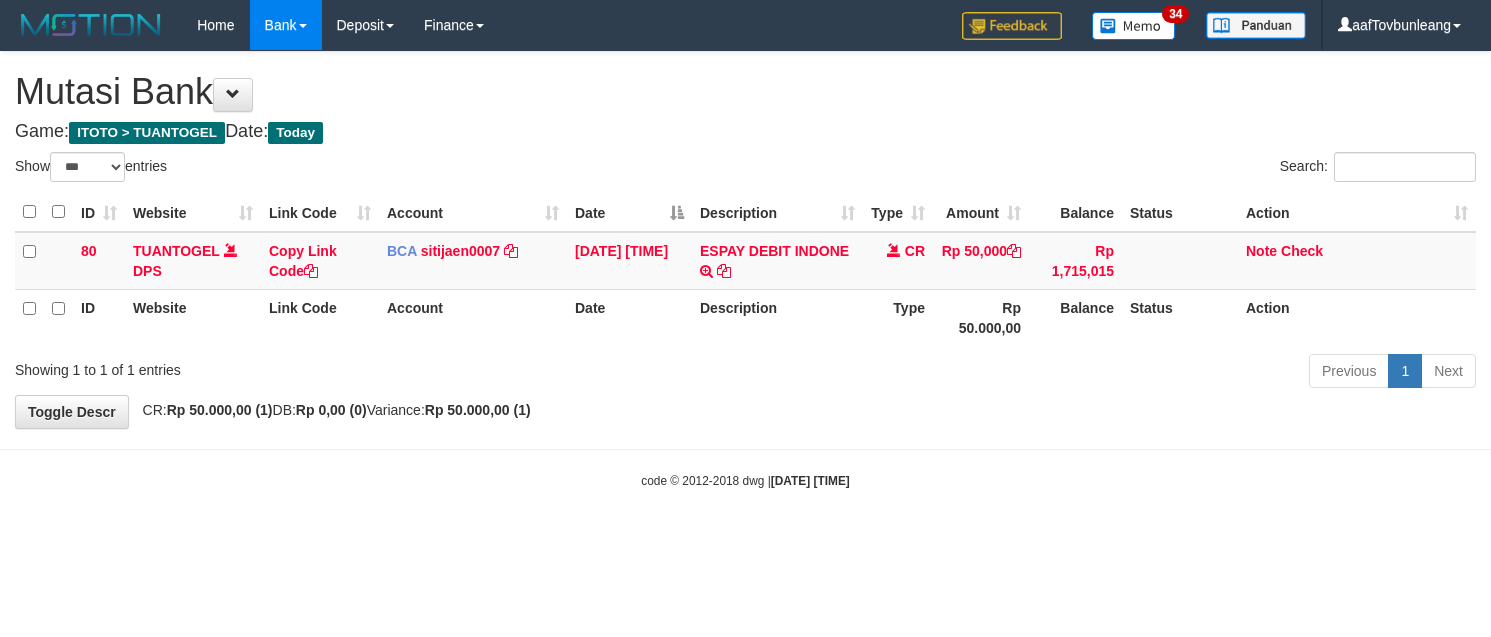 select on "***" 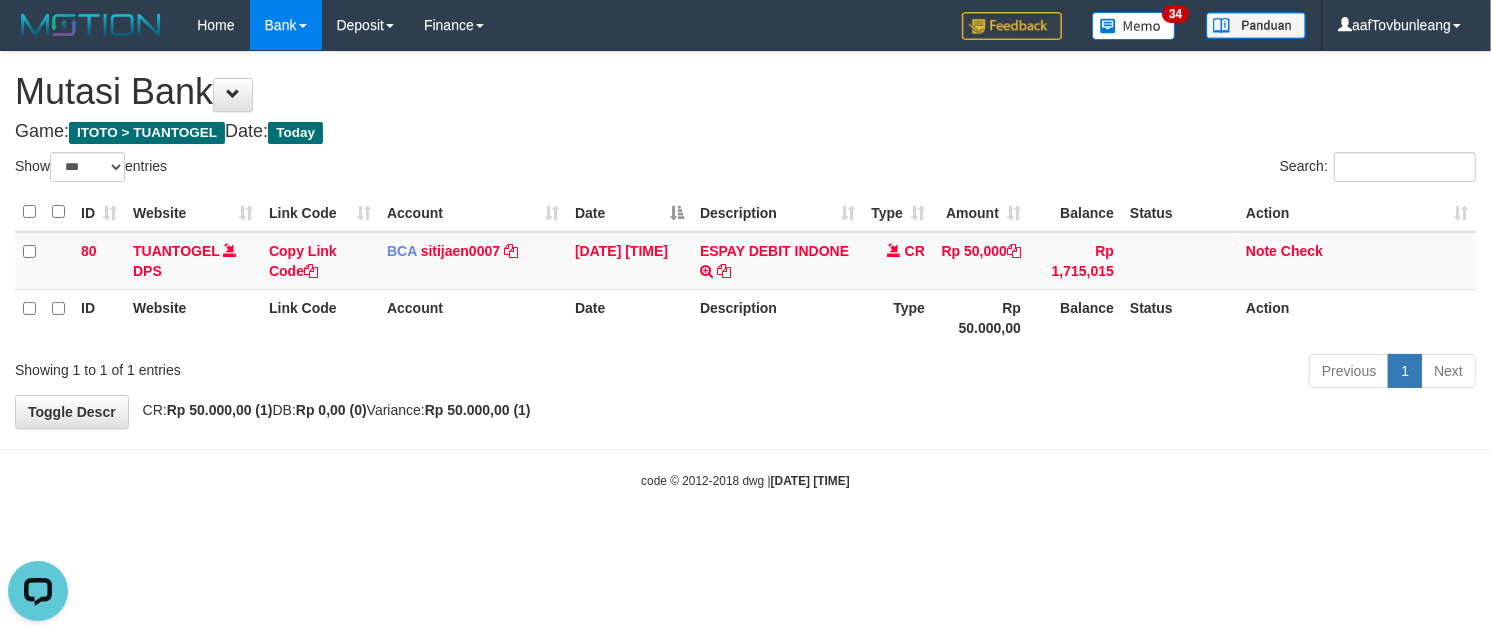 scroll, scrollTop: 0, scrollLeft: 0, axis: both 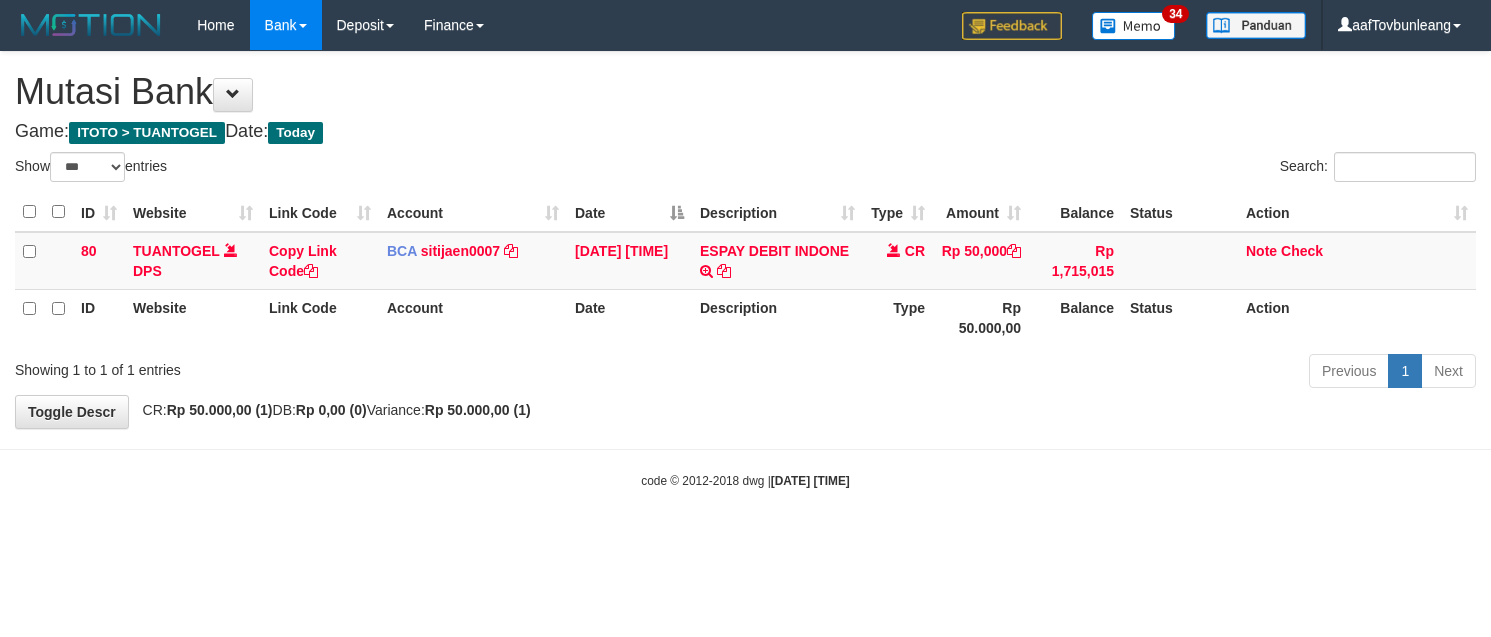 select on "***" 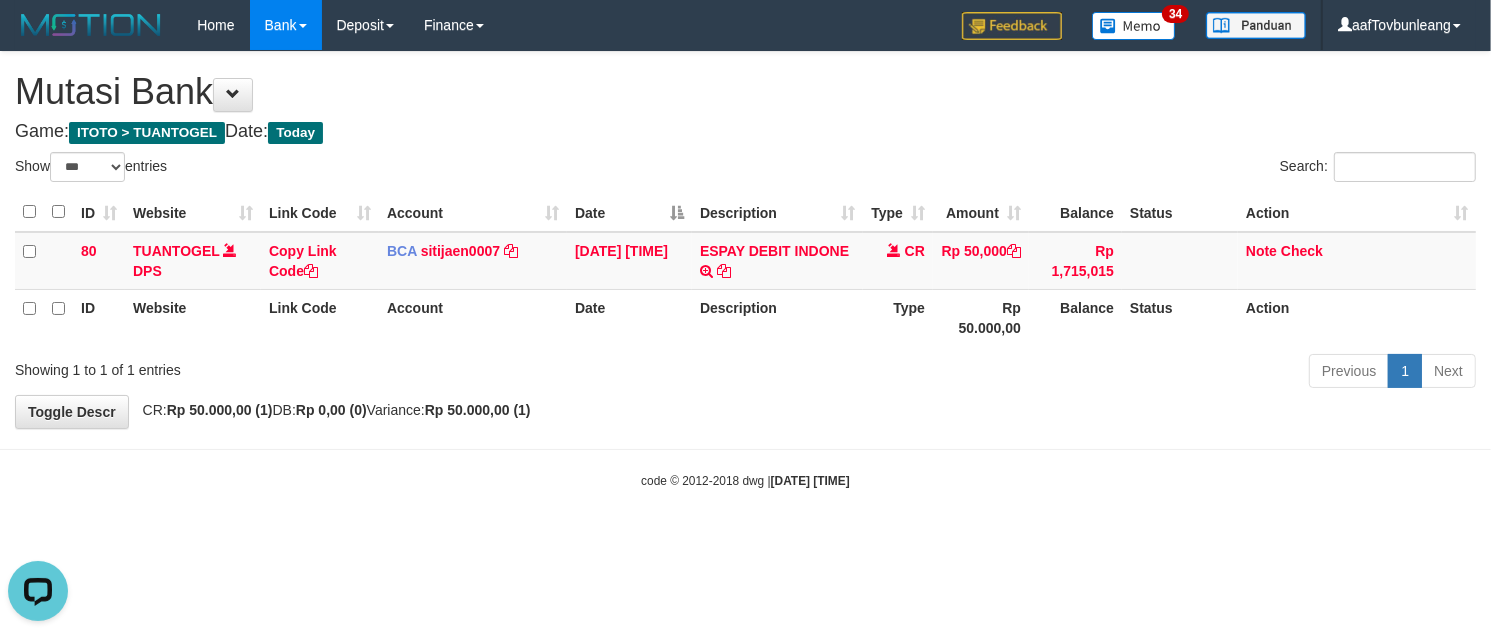 scroll, scrollTop: 0, scrollLeft: 0, axis: both 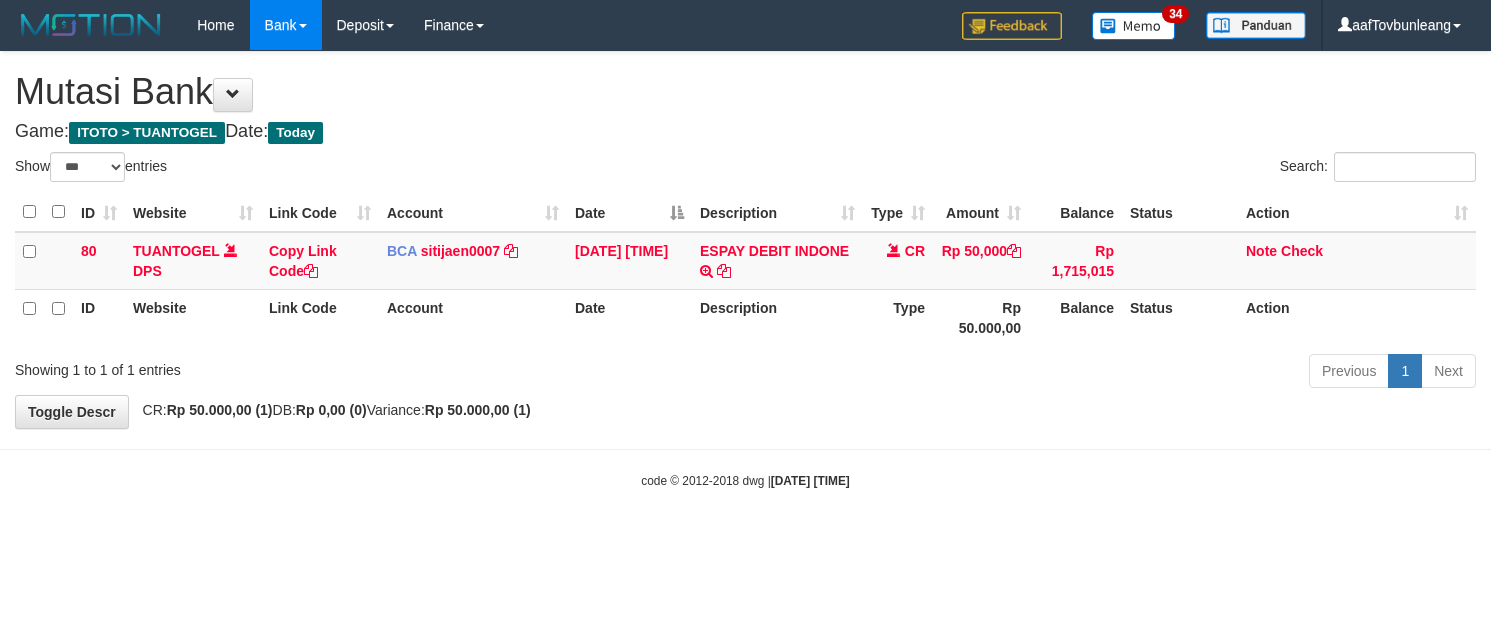 select on "***" 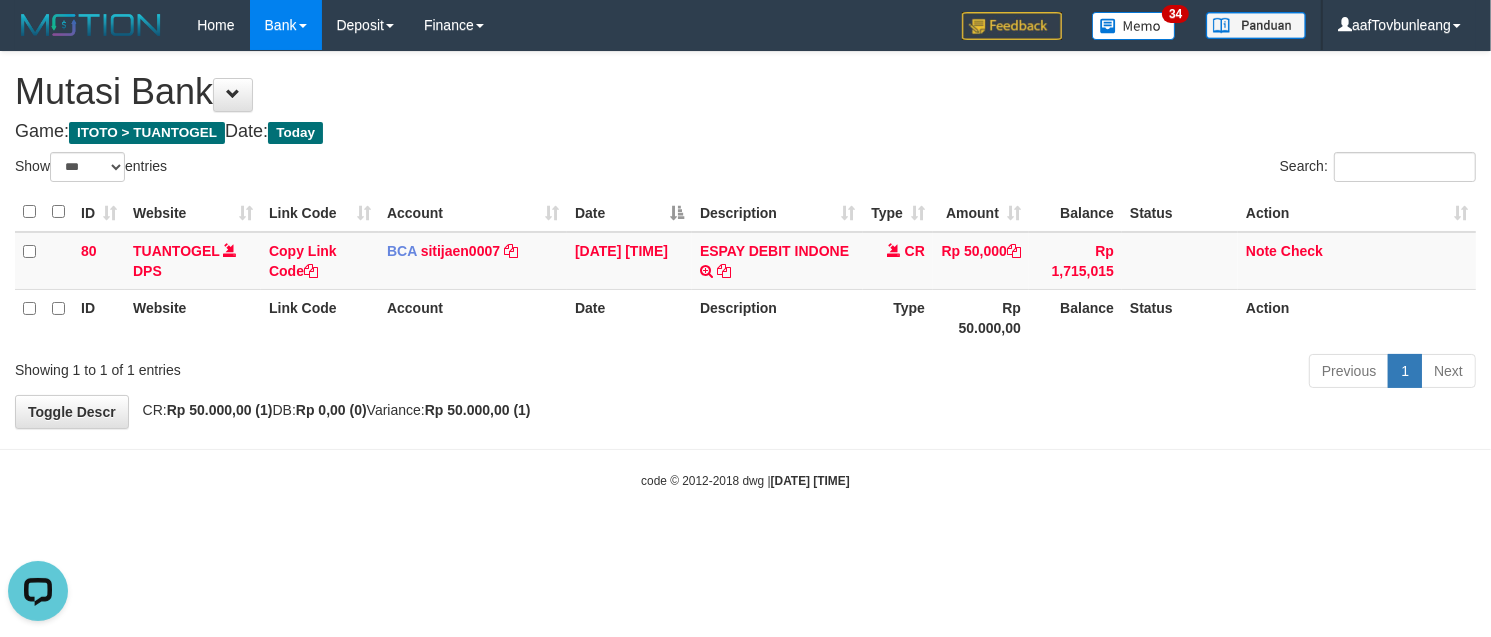 scroll, scrollTop: 0, scrollLeft: 0, axis: both 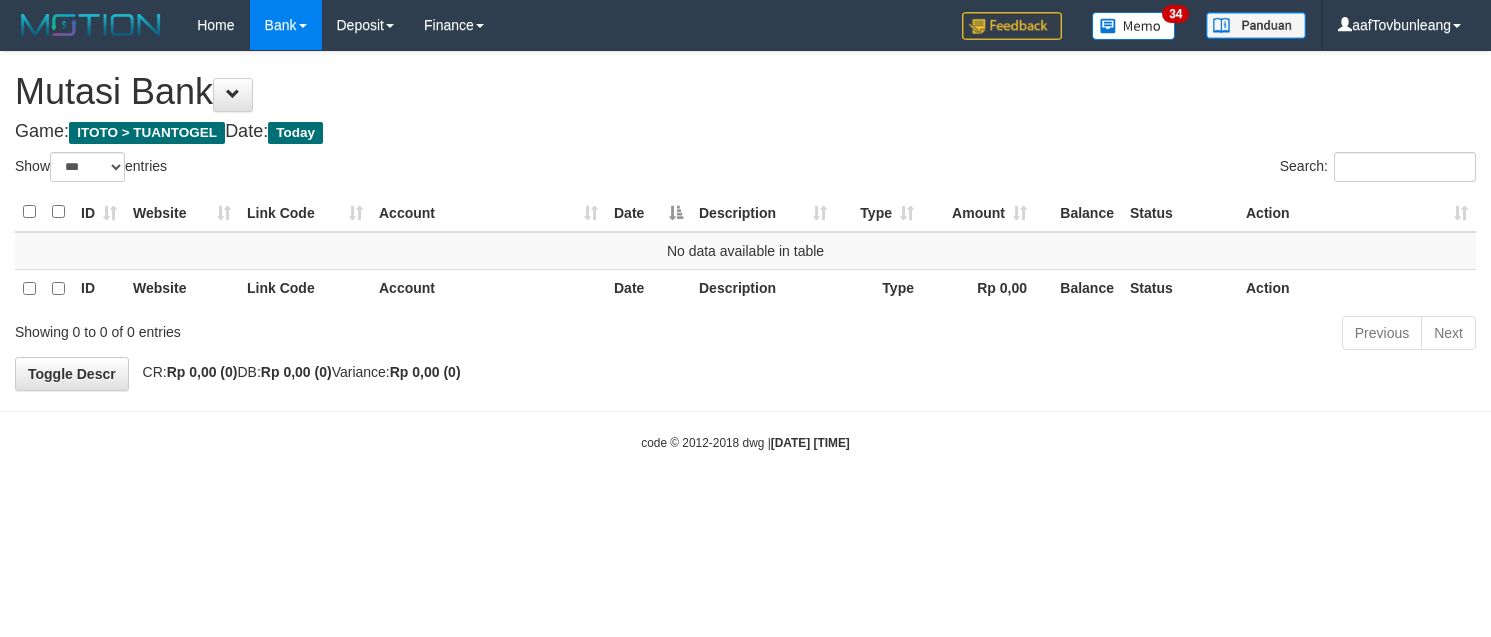 select on "***" 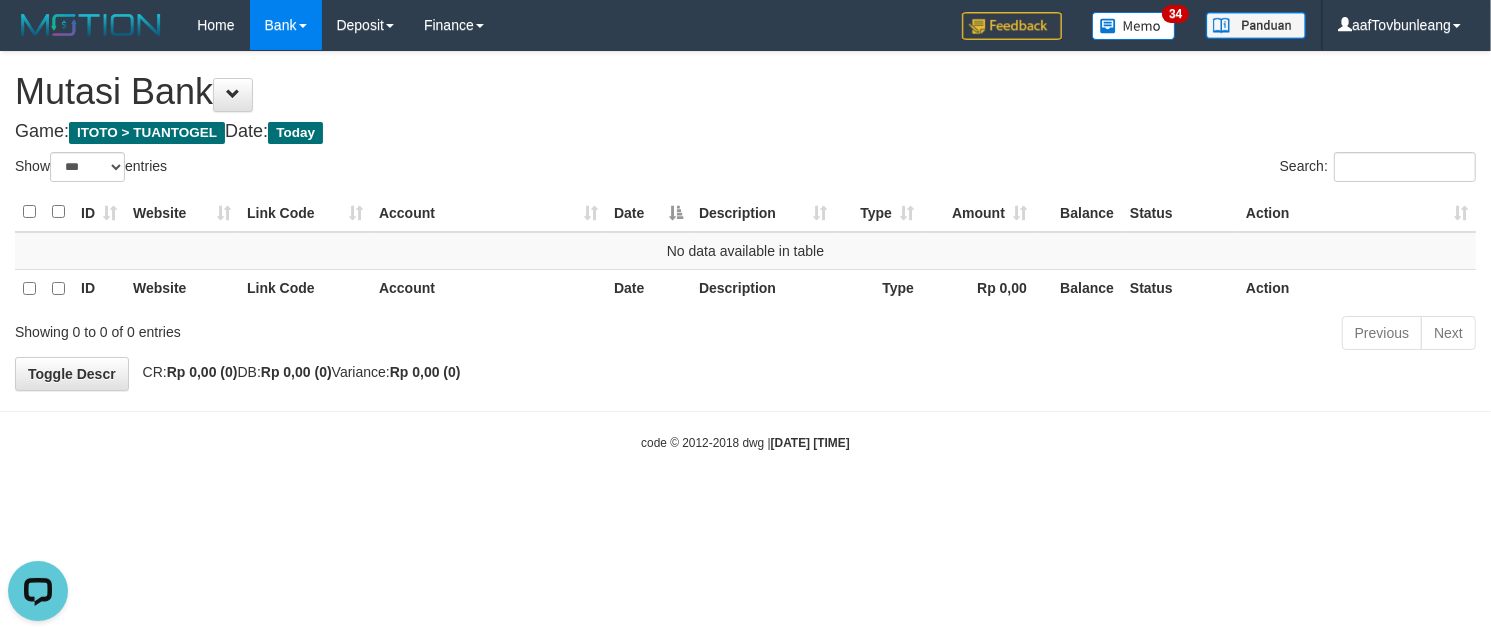 scroll, scrollTop: 0, scrollLeft: 0, axis: both 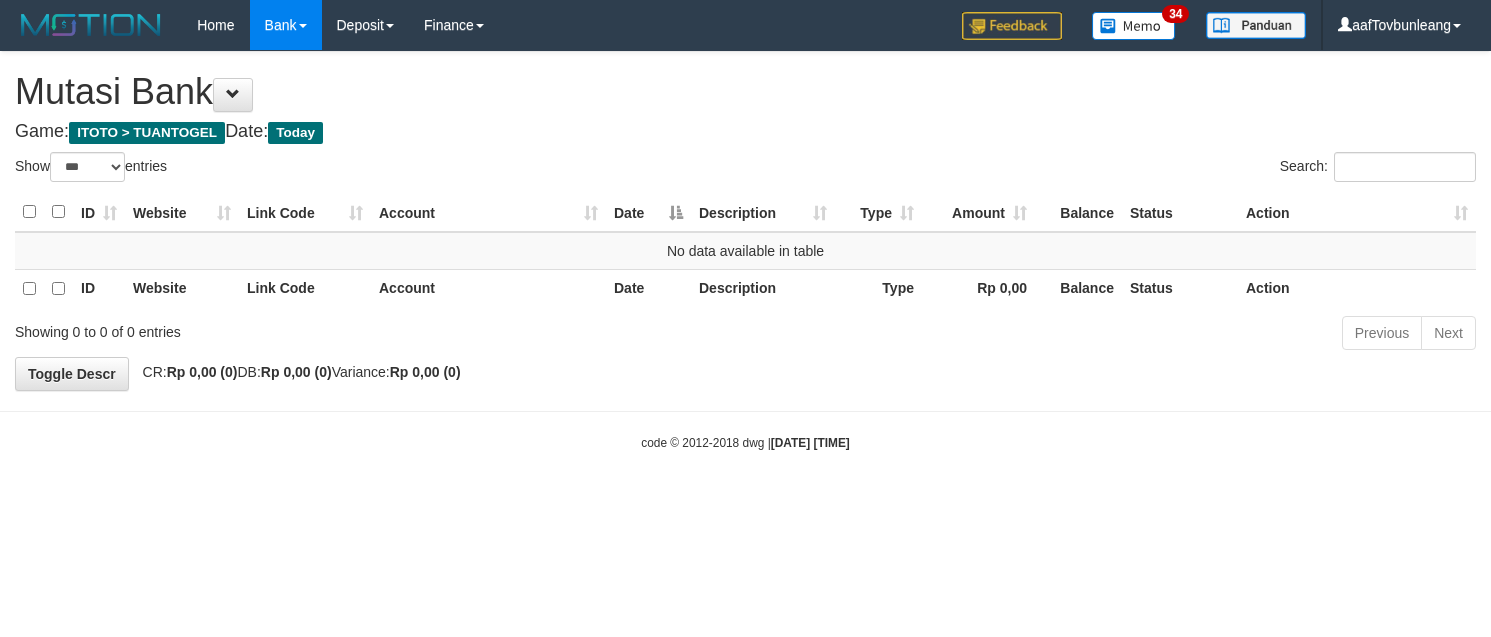 select on "***" 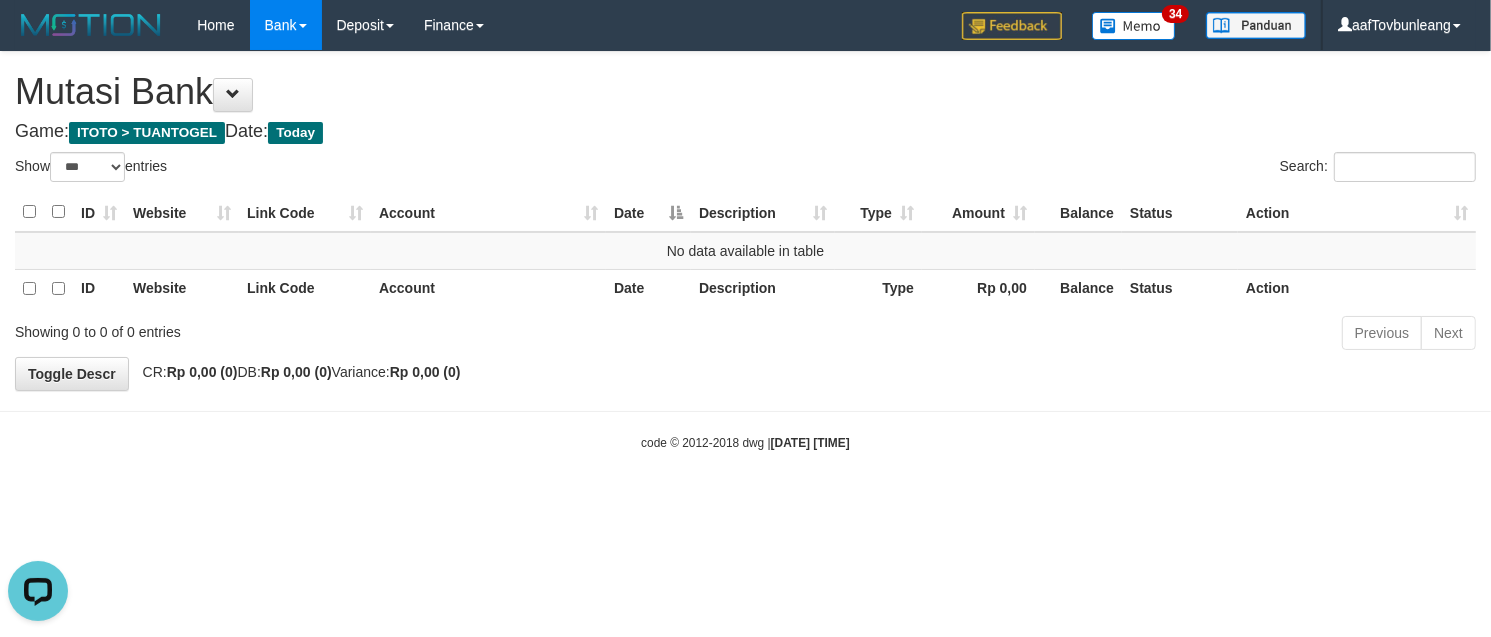 scroll, scrollTop: 0, scrollLeft: 0, axis: both 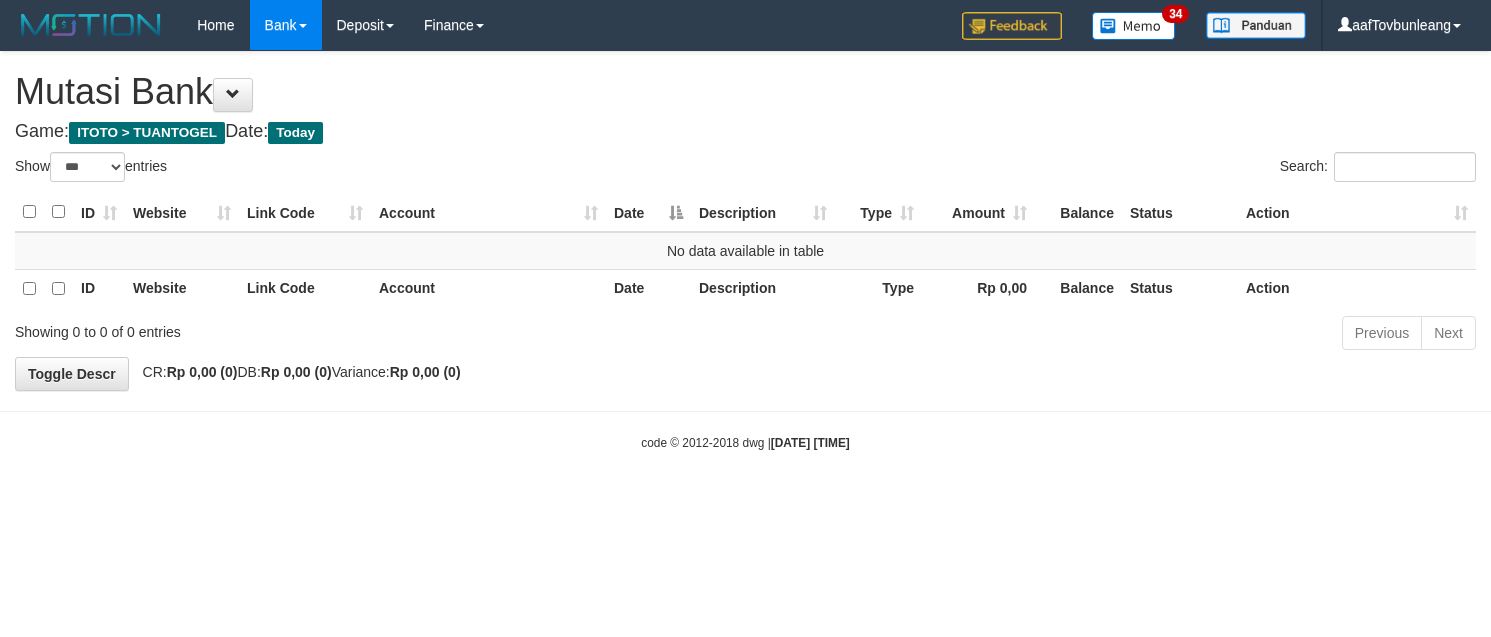 select on "***" 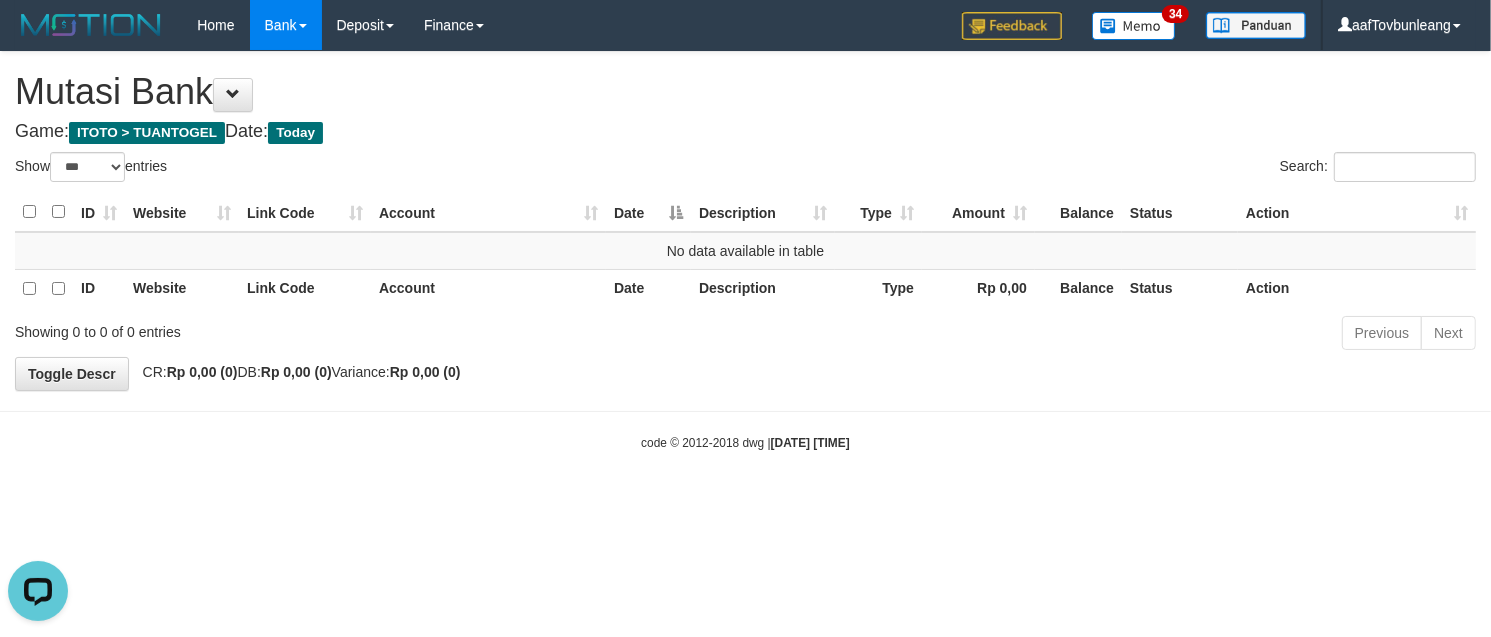 scroll, scrollTop: 0, scrollLeft: 0, axis: both 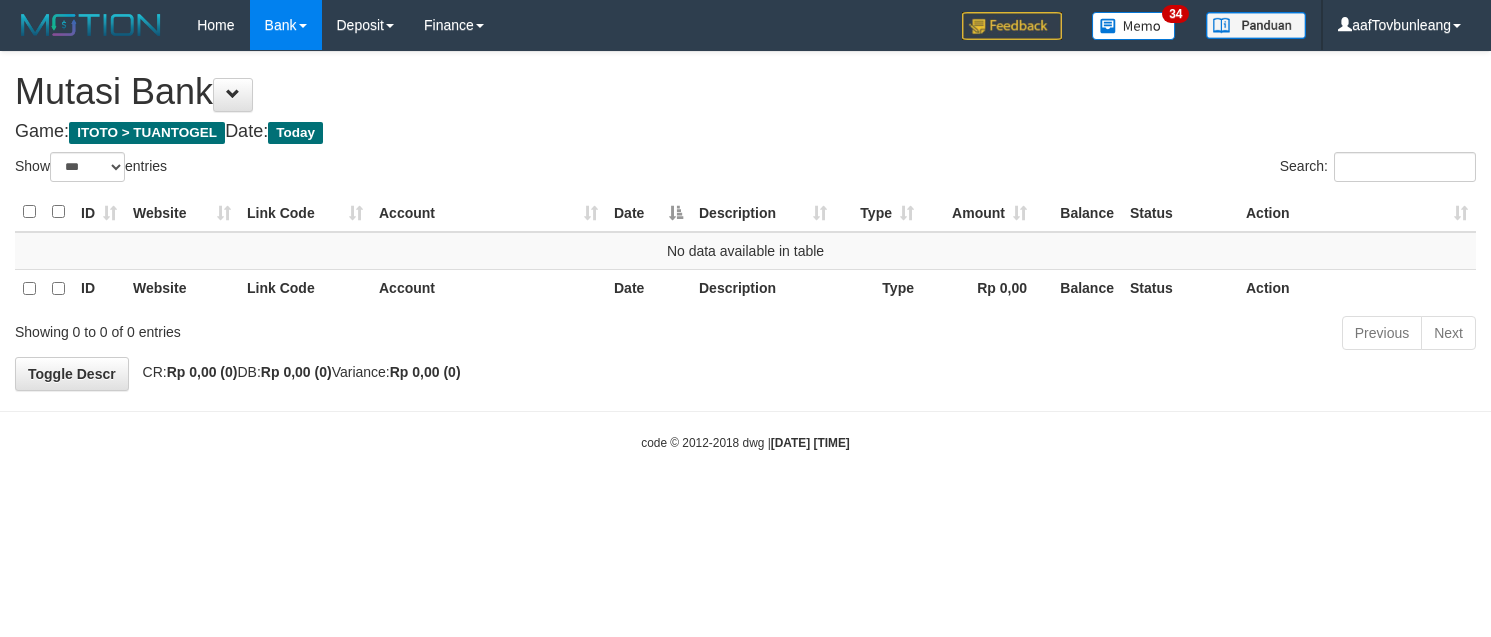 select on "***" 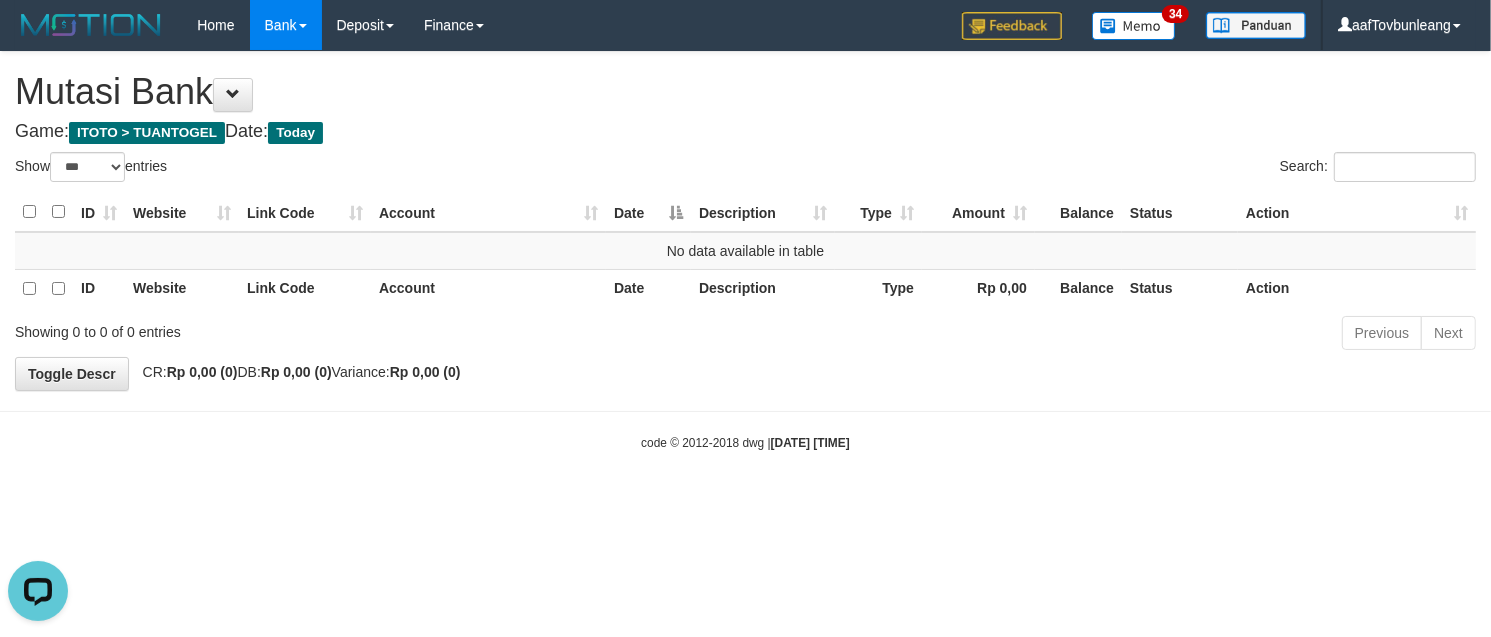 scroll, scrollTop: 0, scrollLeft: 0, axis: both 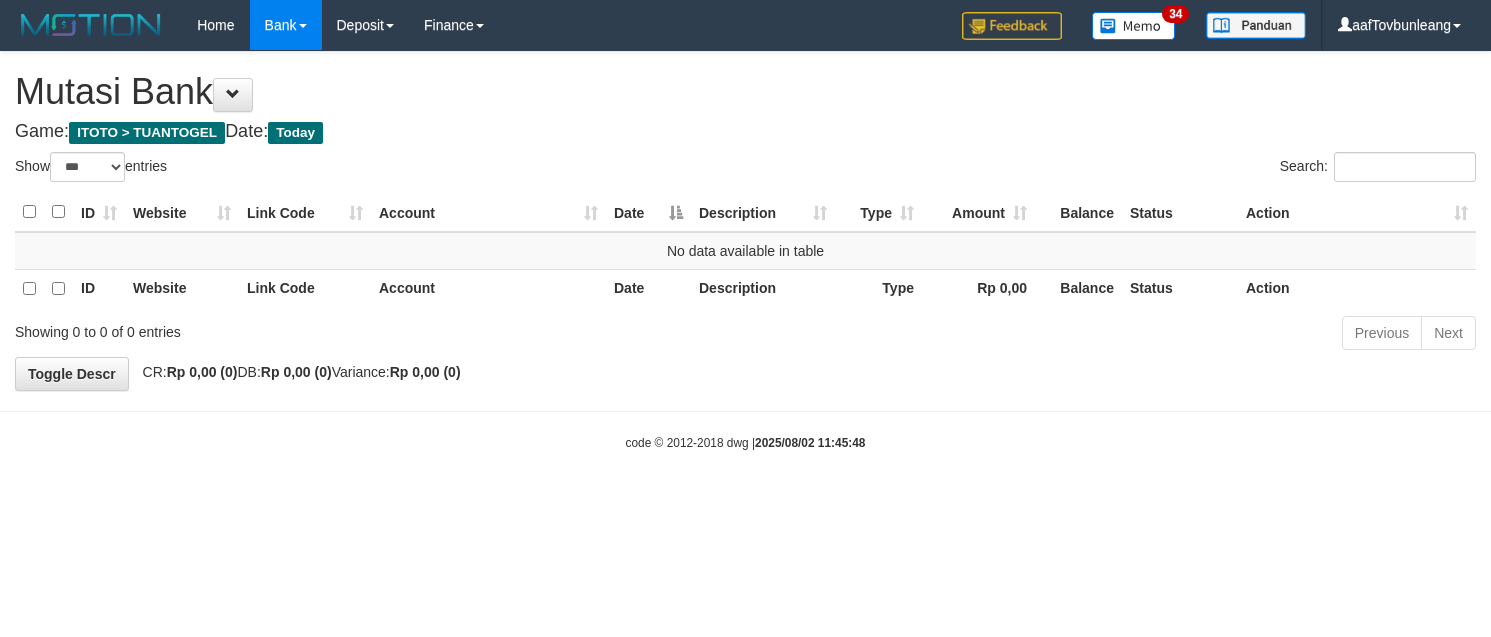 select on "***" 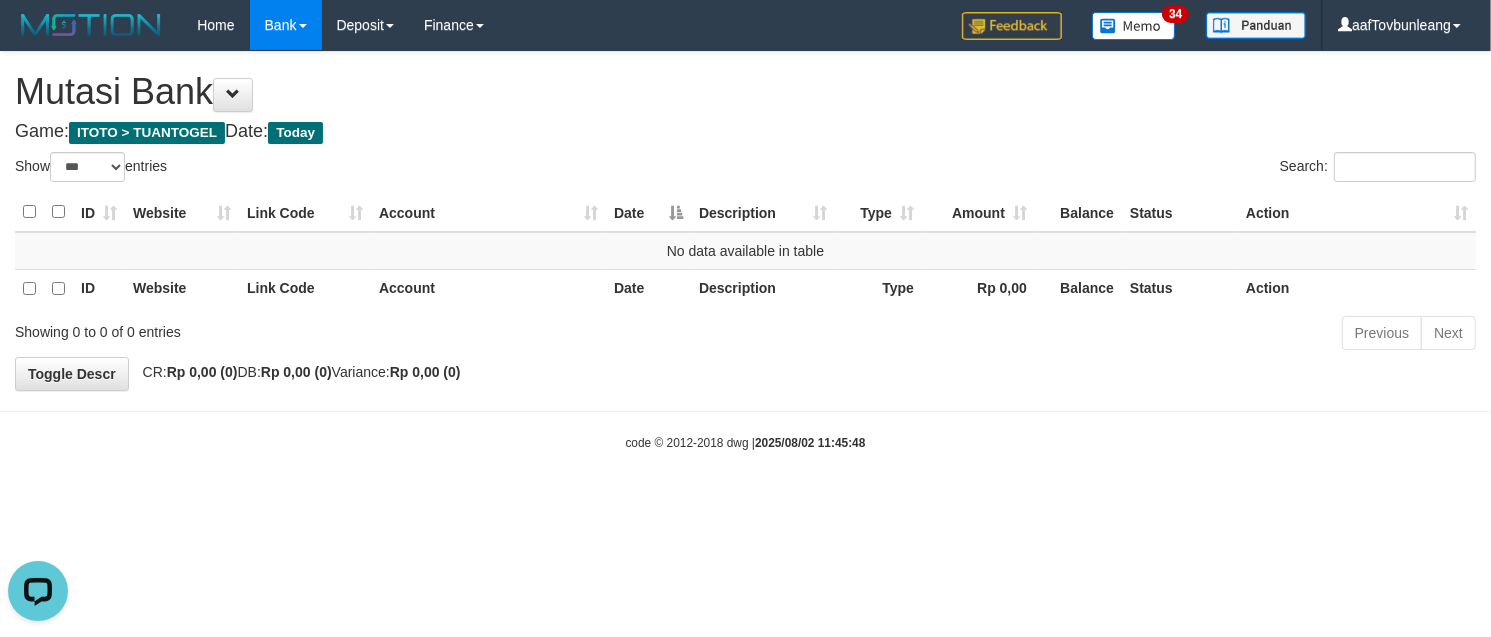 scroll, scrollTop: 0, scrollLeft: 0, axis: both 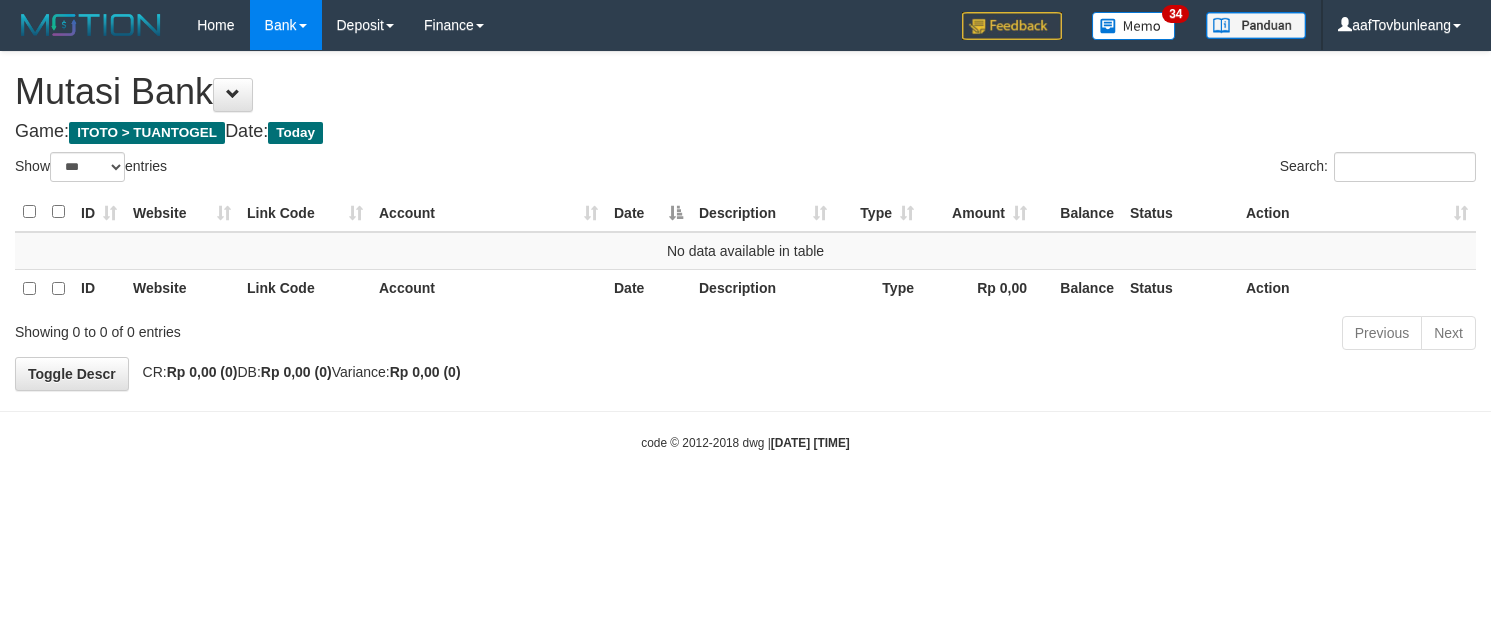 select on "***" 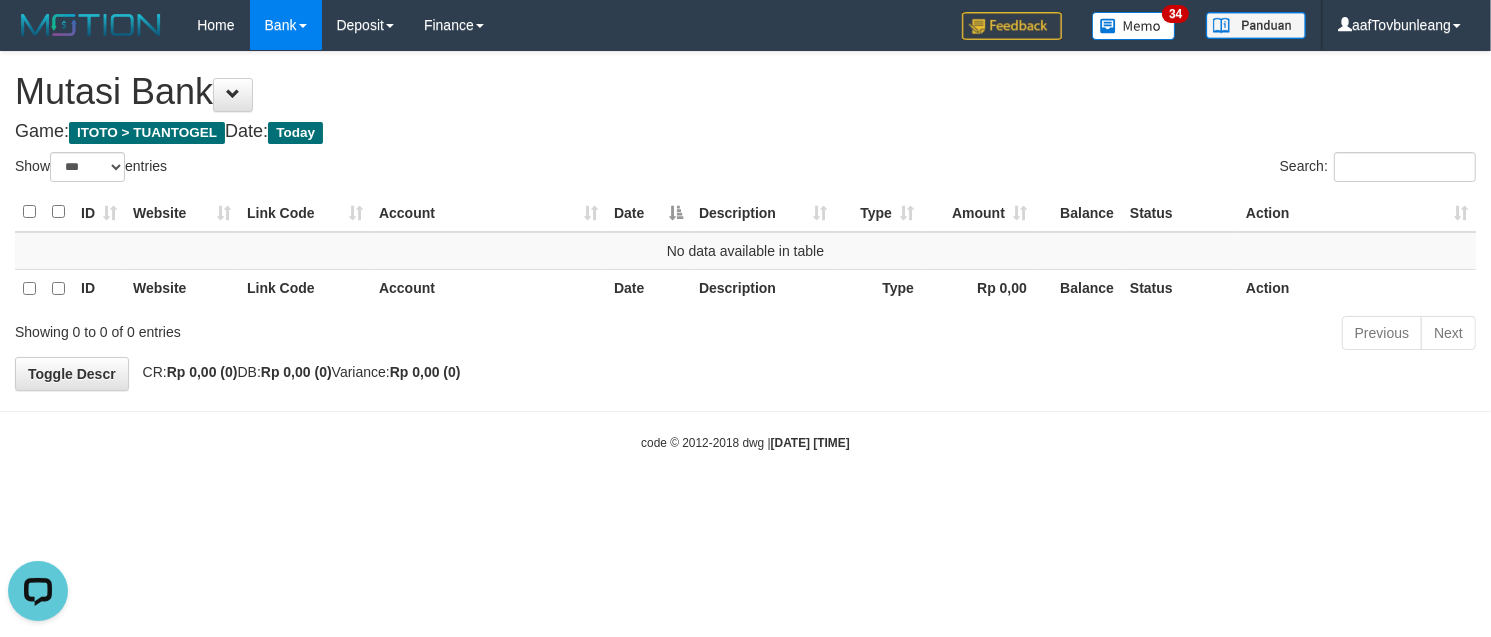scroll, scrollTop: 0, scrollLeft: 0, axis: both 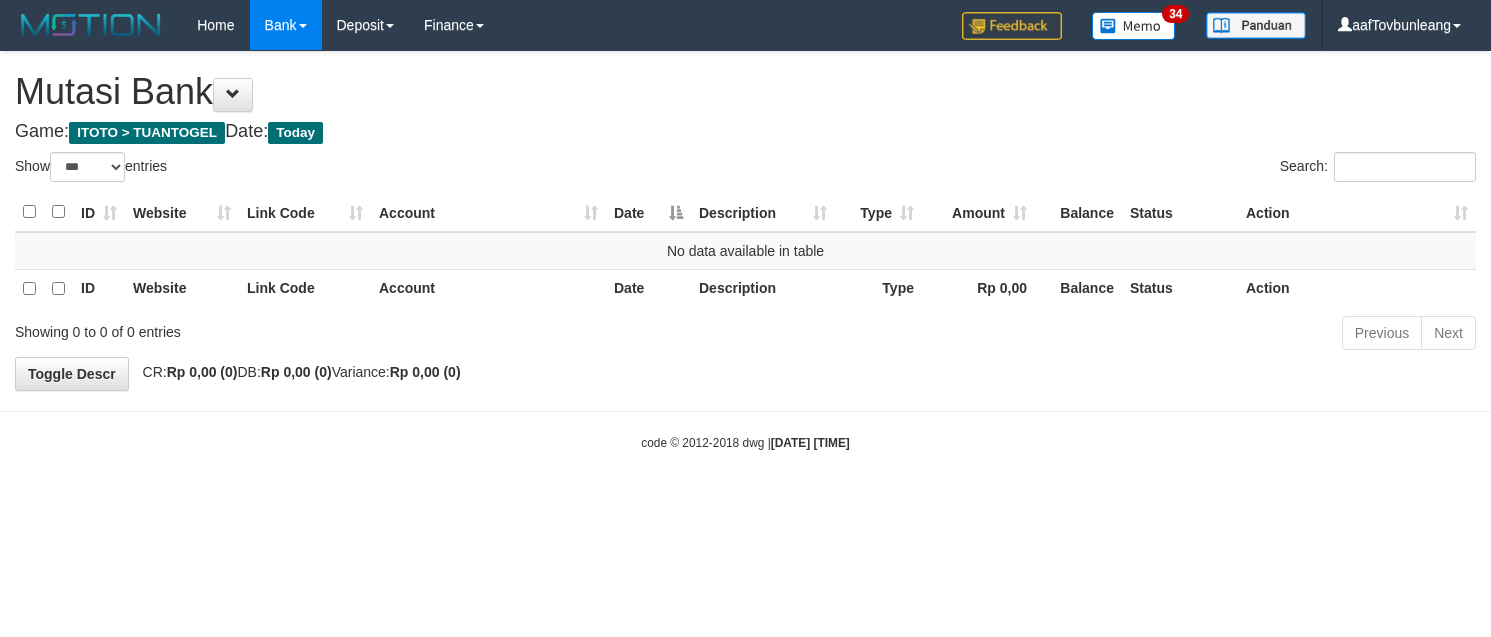 select on "***" 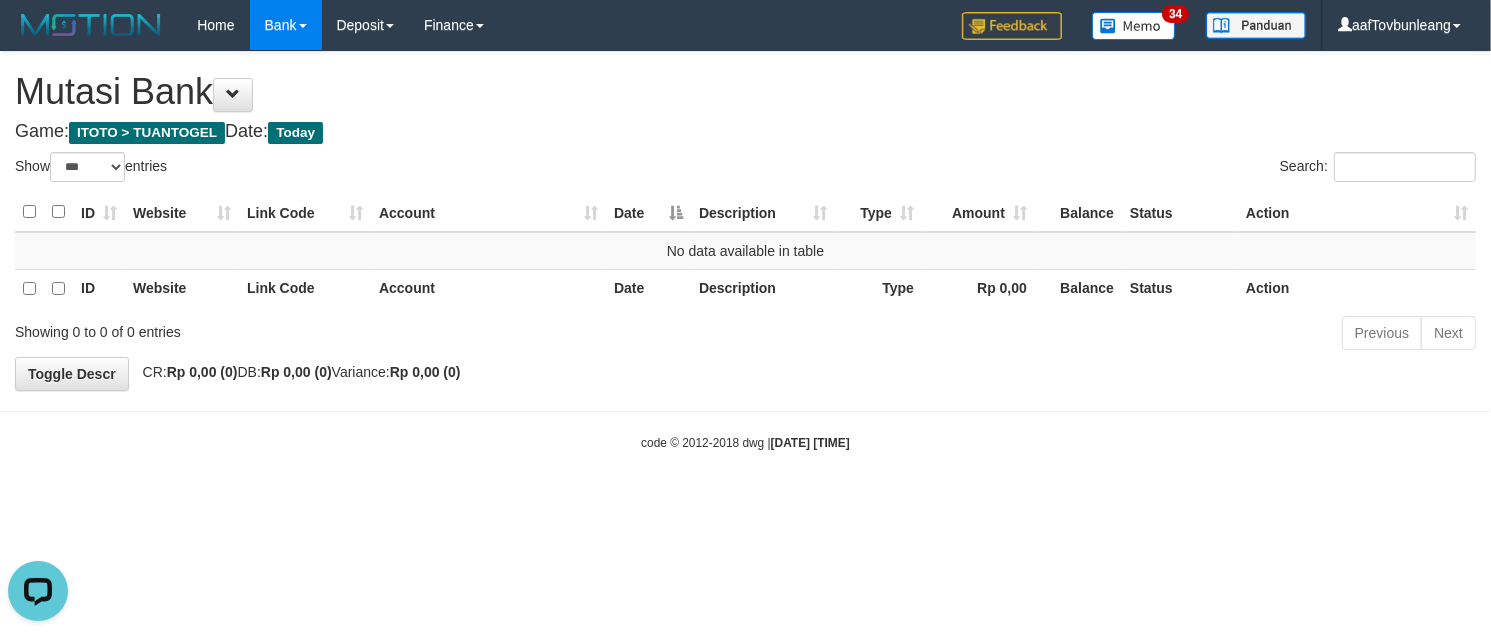 scroll, scrollTop: 0, scrollLeft: 0, axis: both 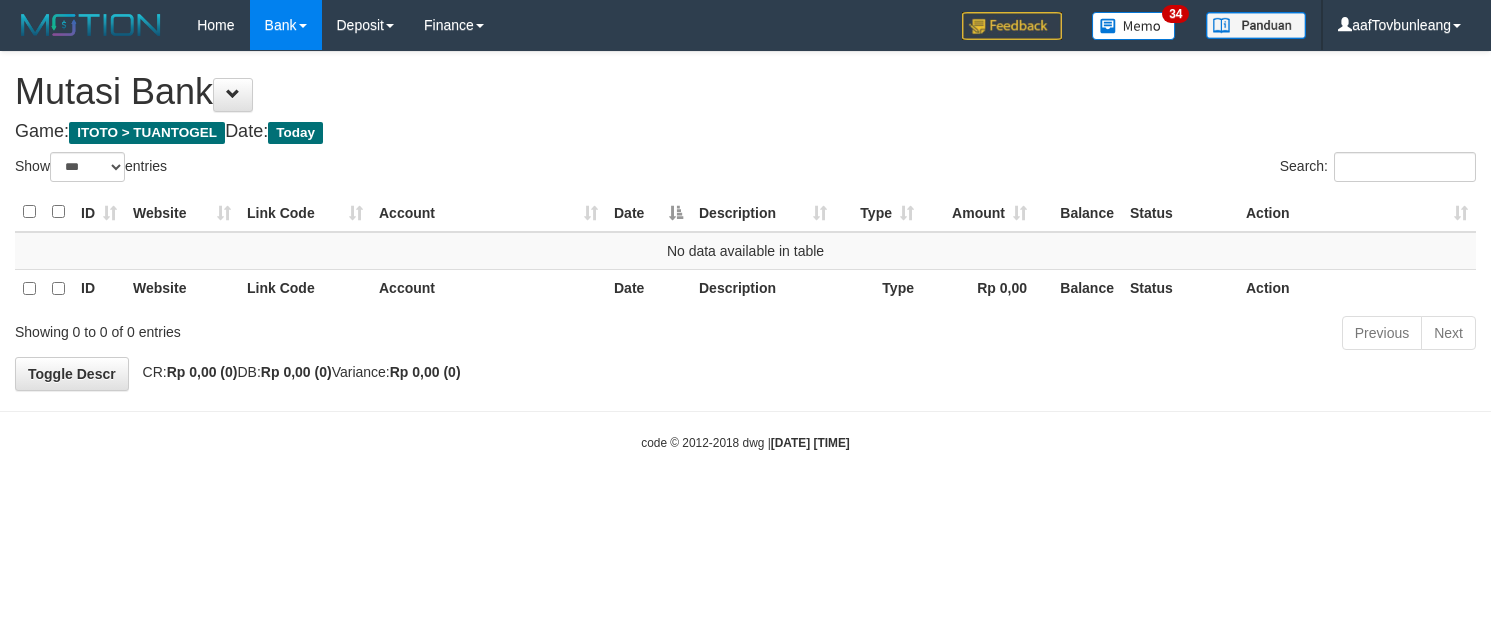 select on "***" 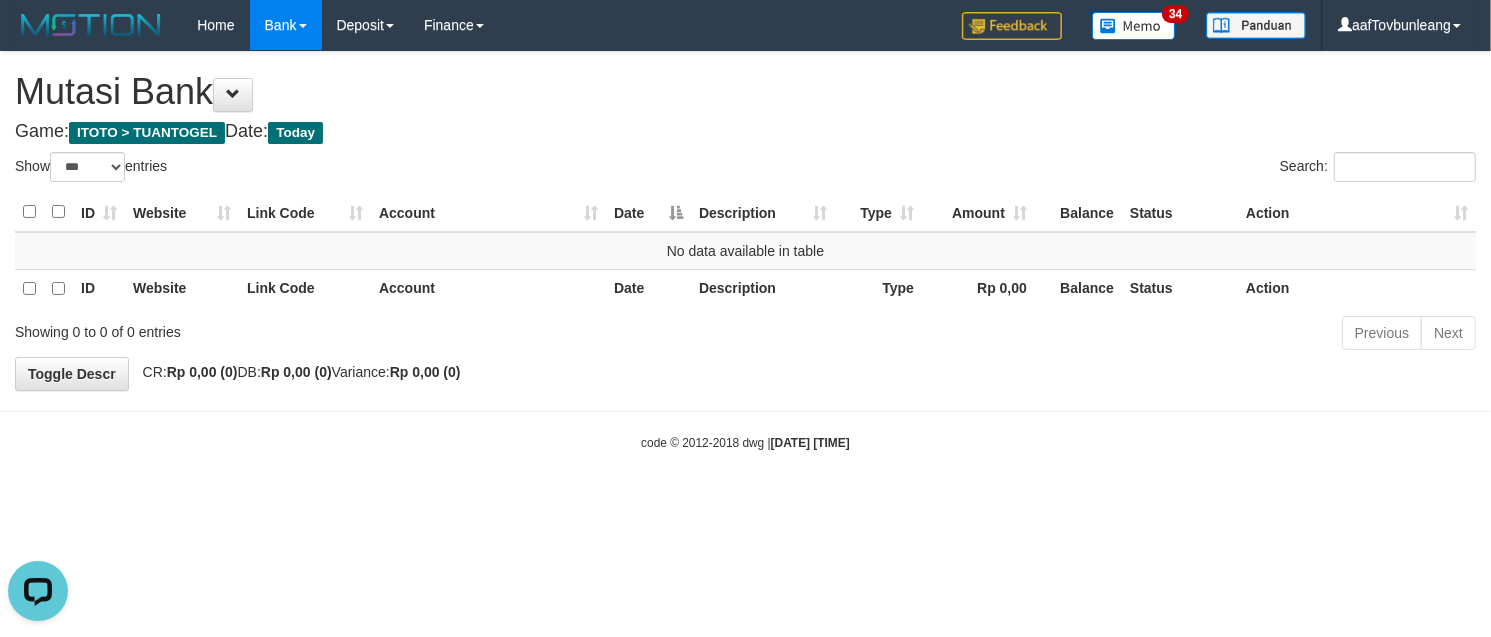 scroll, scrollTop: 0, scrollLeft: 0, axis: both 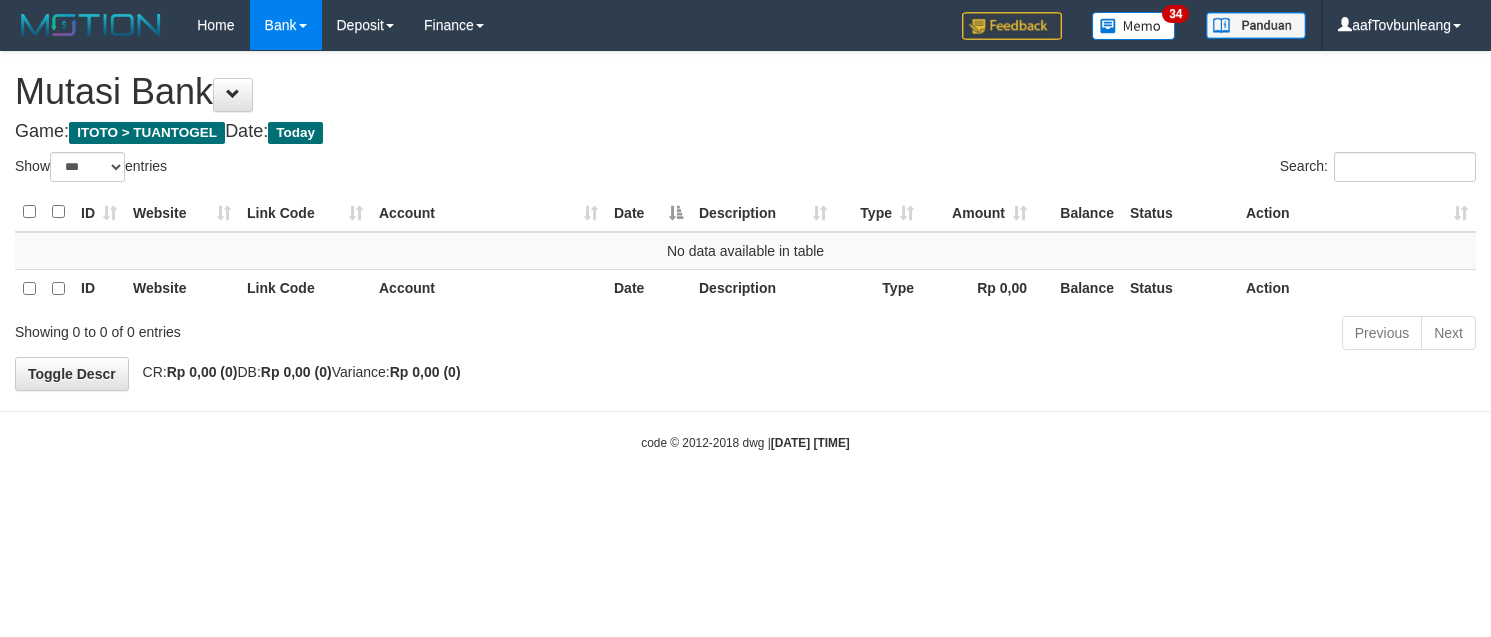 select on "***" 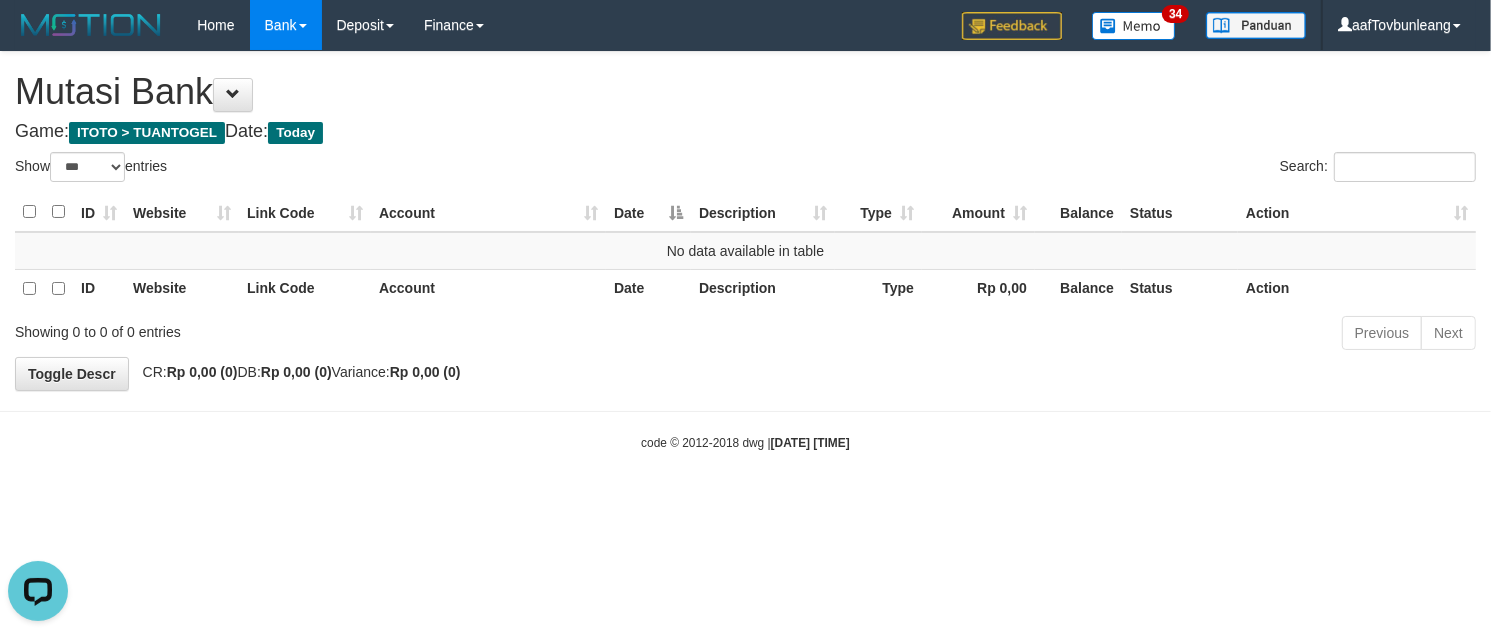 scroll, scrollTop: 0, scrollLeft: 0, axis: both 